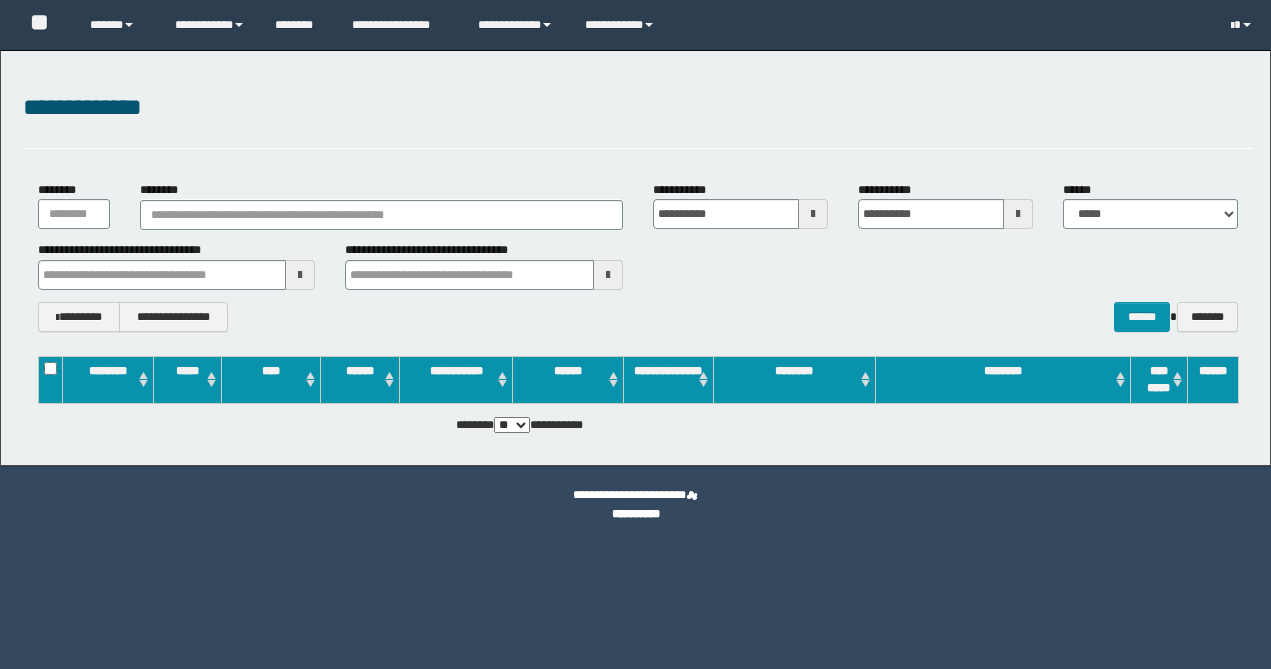scroll, scrollTop: 0, scrollLeft: 0, axis: both 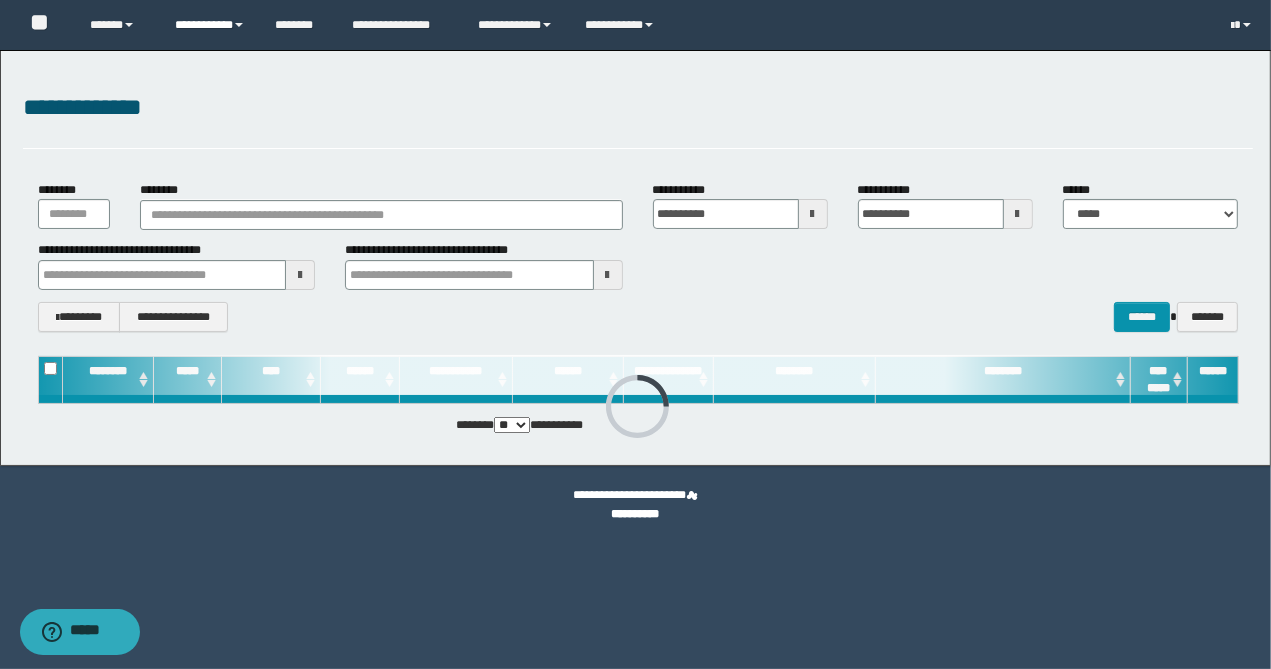 click on "**********" at bounding box center [210, 25] 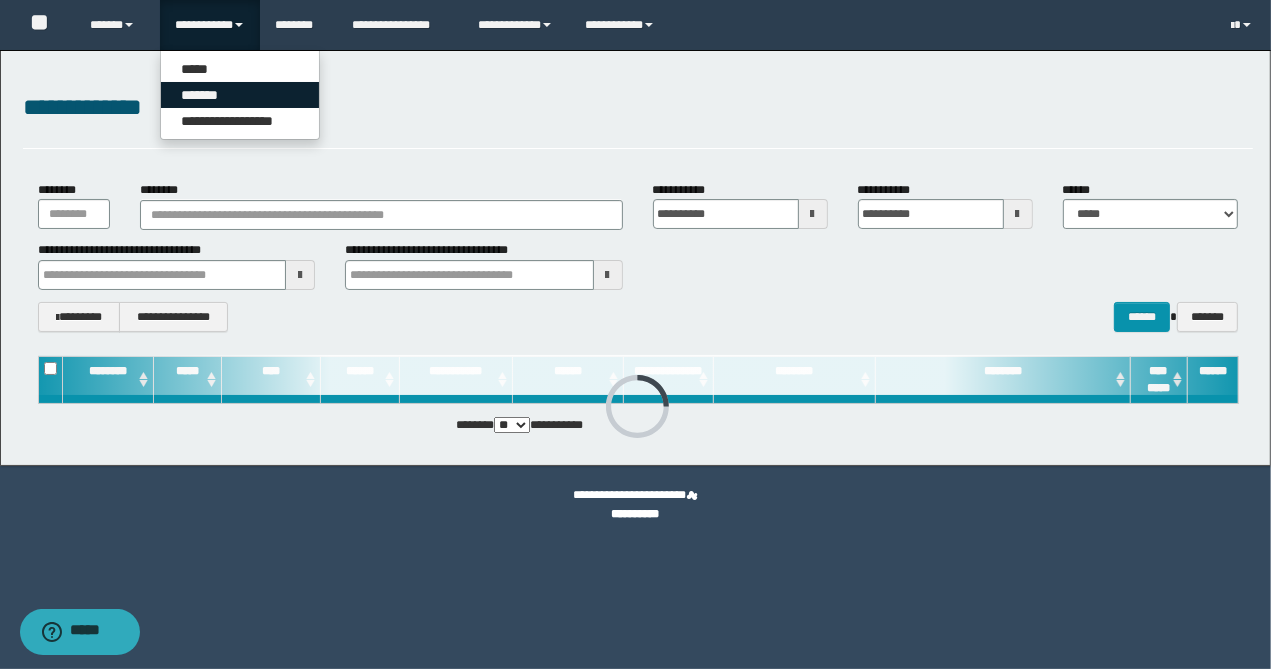 click on "*******" at bounding box center (240, 95) 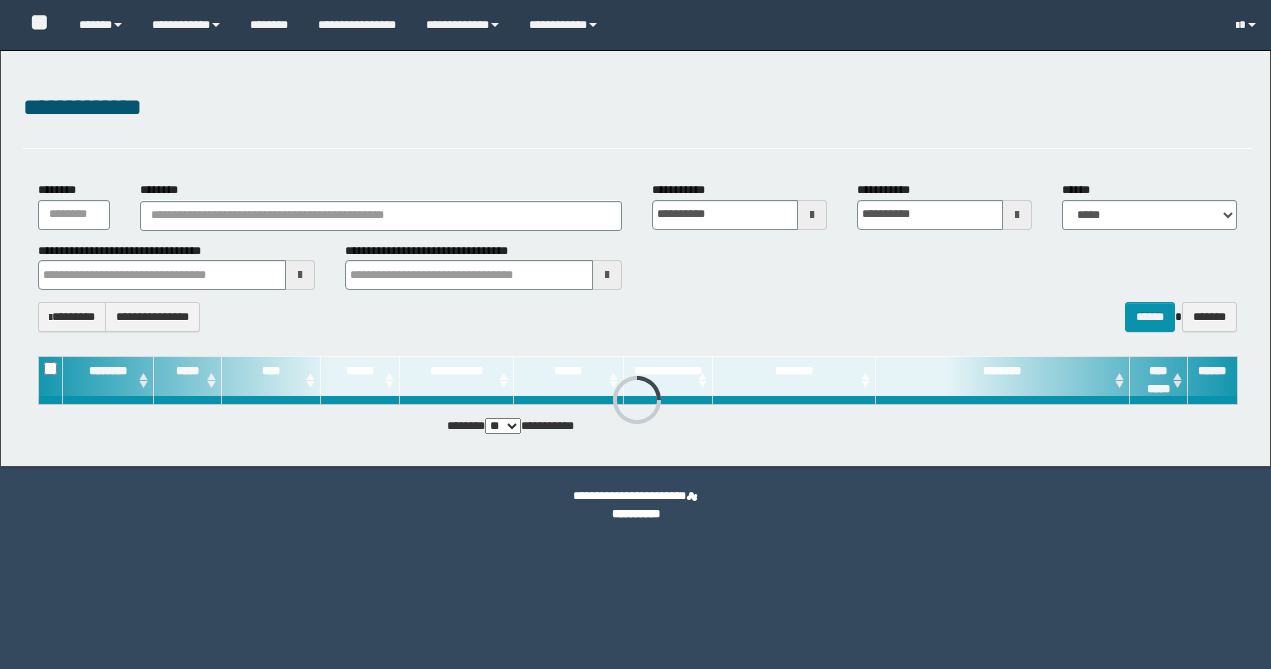 scroll, scrollTop: 0, scrollLeft: 0, axis: both 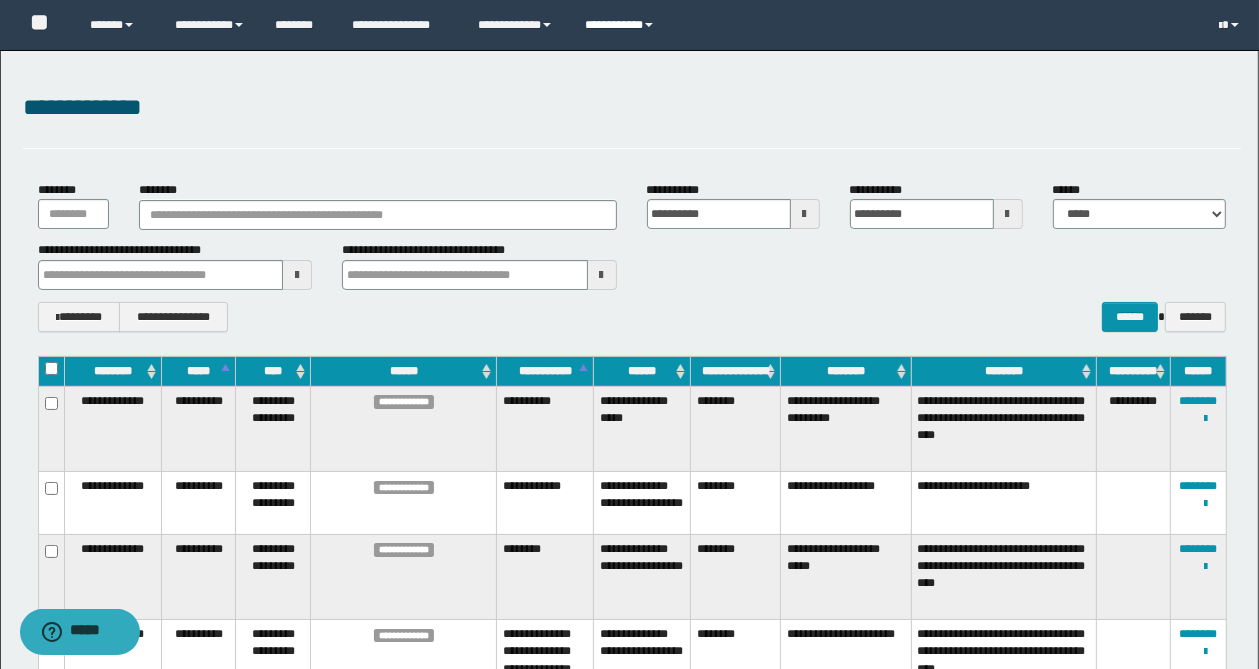 click on "**********" at bounding box center (622, 25) 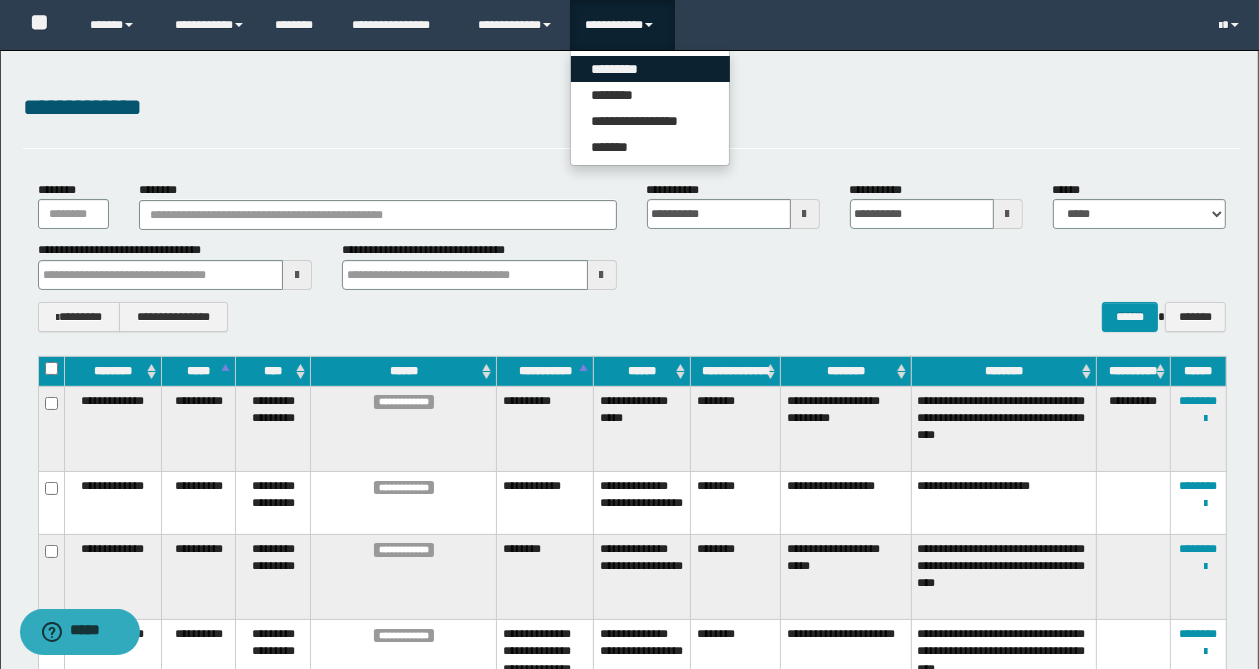 click on "*********" at bounding box center [650, 69] 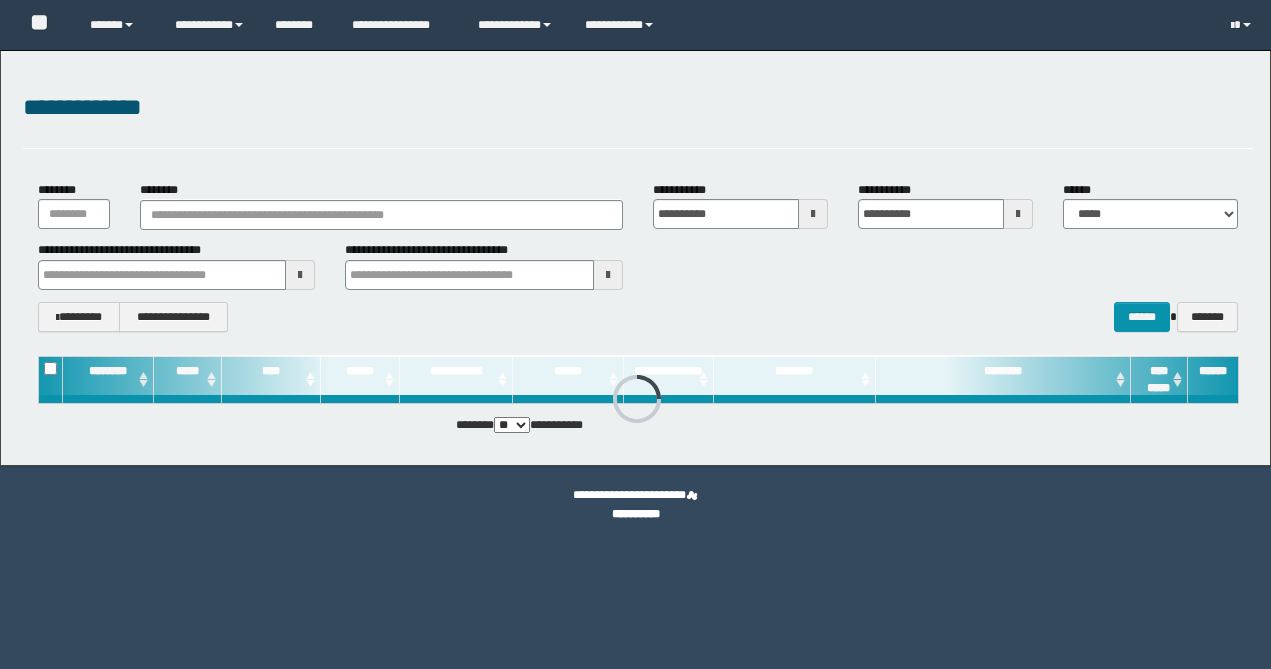 scroll, scrollTop: 0, scrollLeft: 0, axis: both 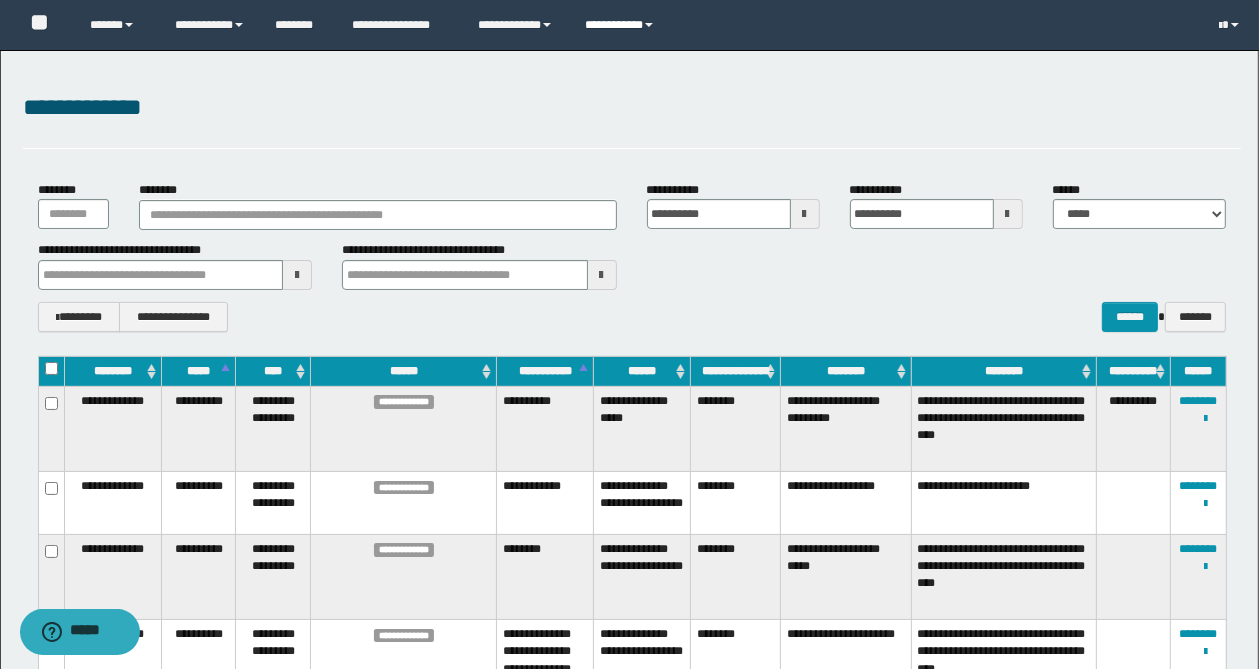 click on "**********" at bounding box center (622, 25) 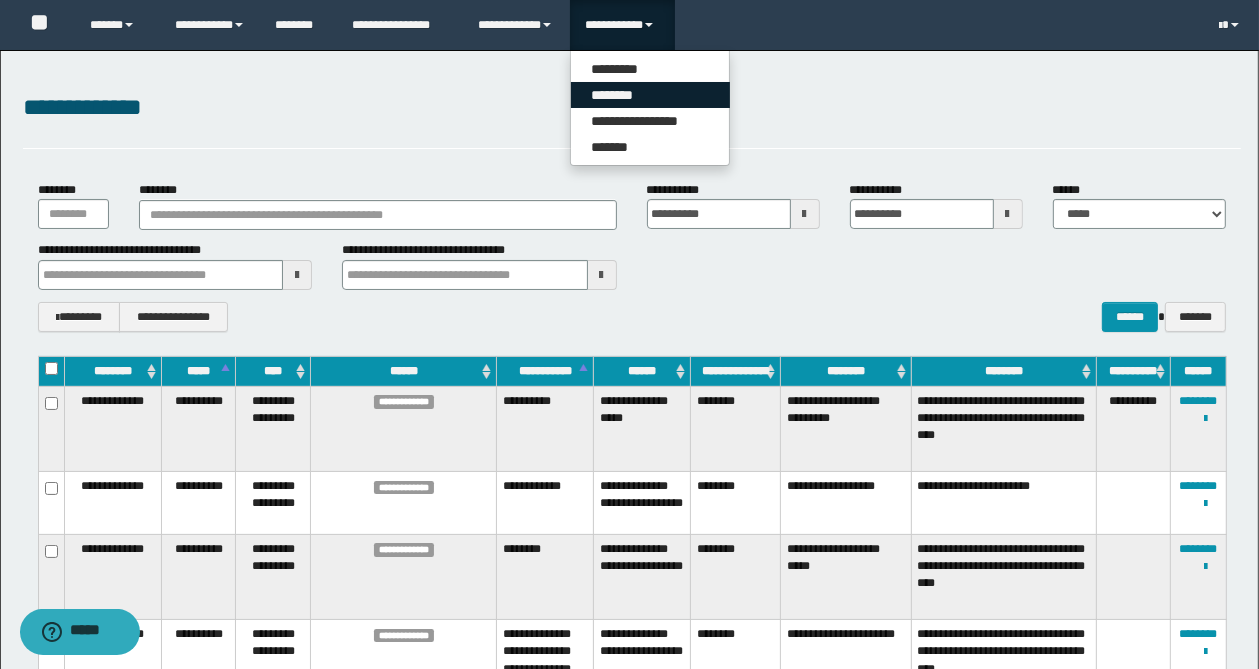 click on "********" at bounding box center (650, 95) 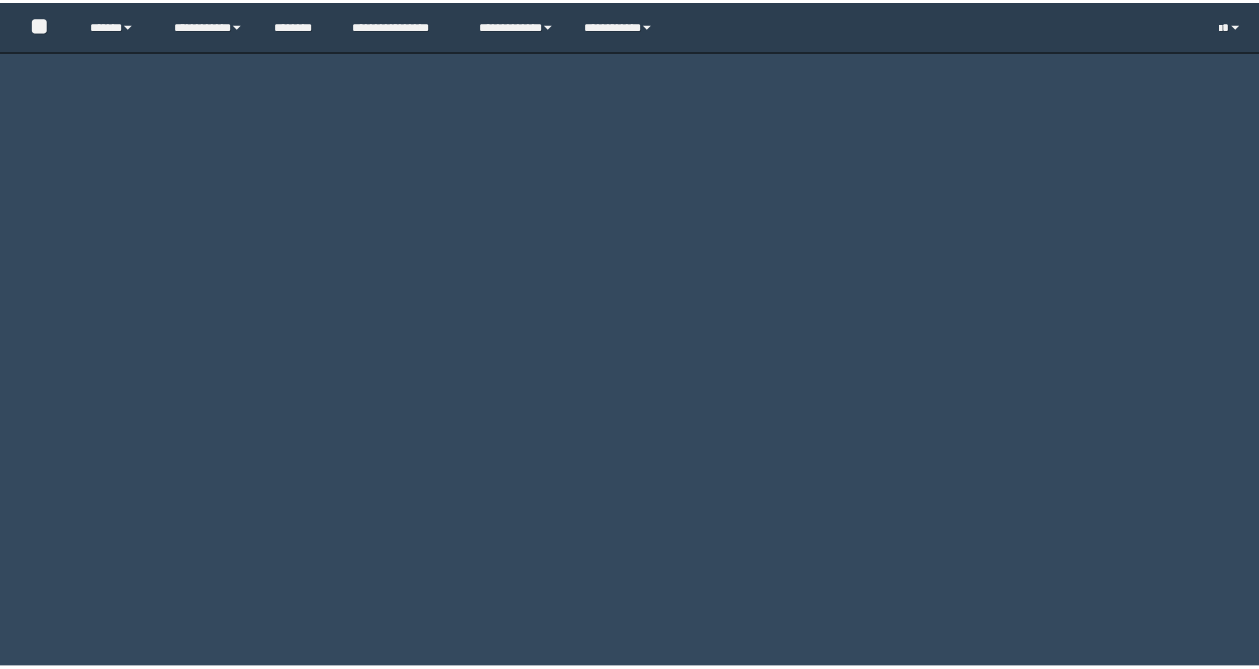 scroll, scrollTop: 0, scrollLeft: 0, axis: both 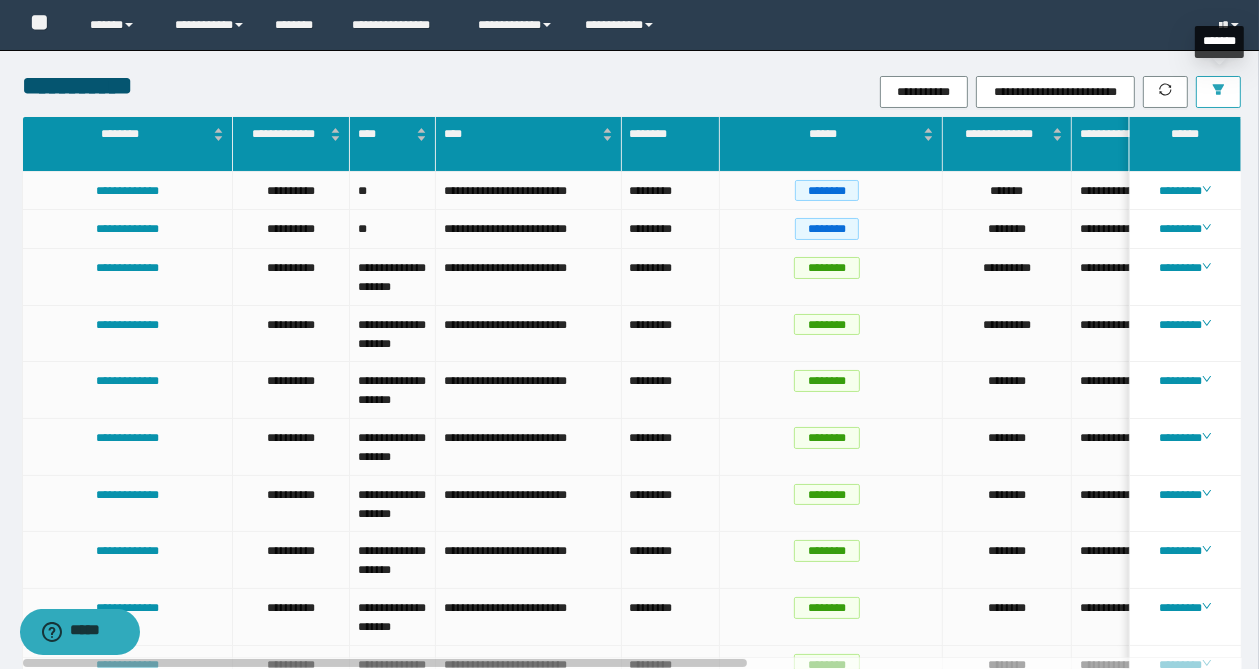 click 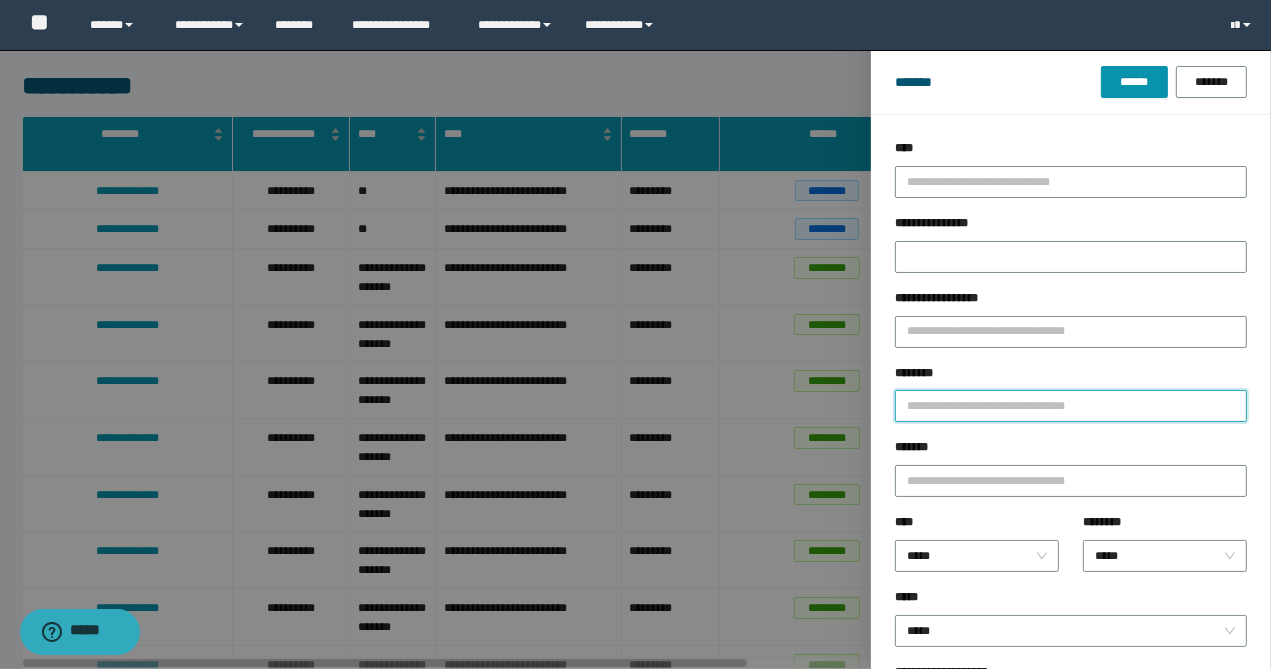 click on "********" at bounding box center [1071, 406] 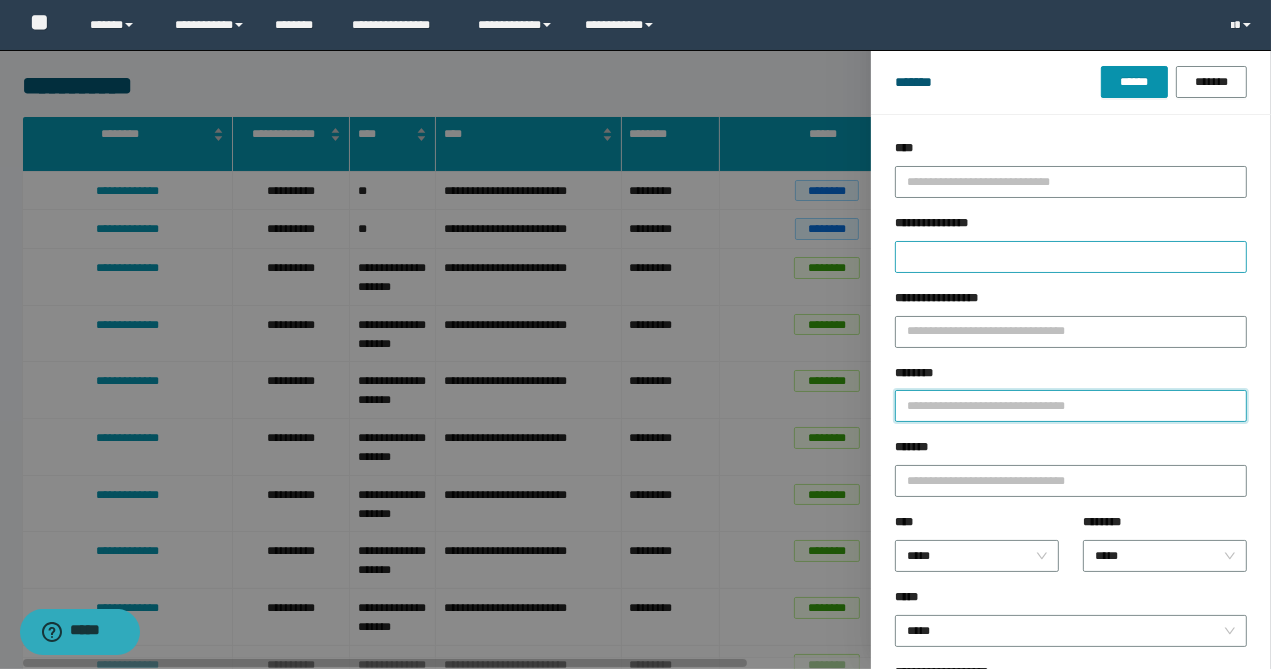 paste on "********" 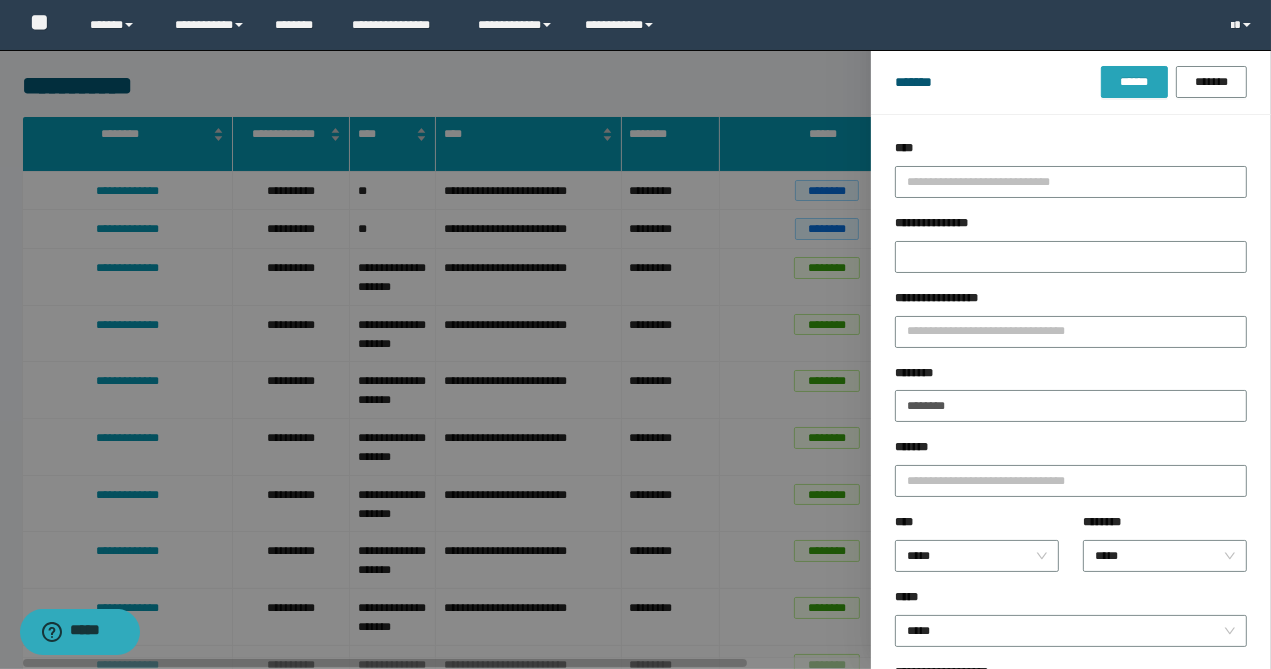 click on "******" at bounding box center [1134, 82] 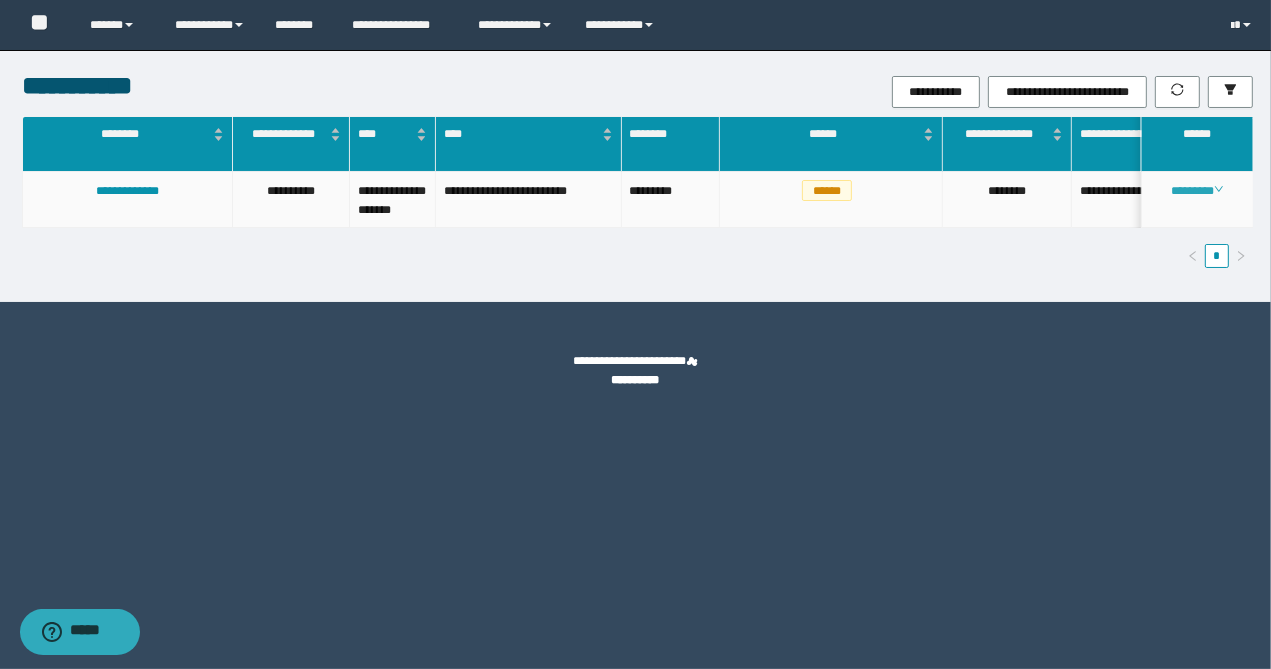 click on "********" at bounding box center (1197, 191) 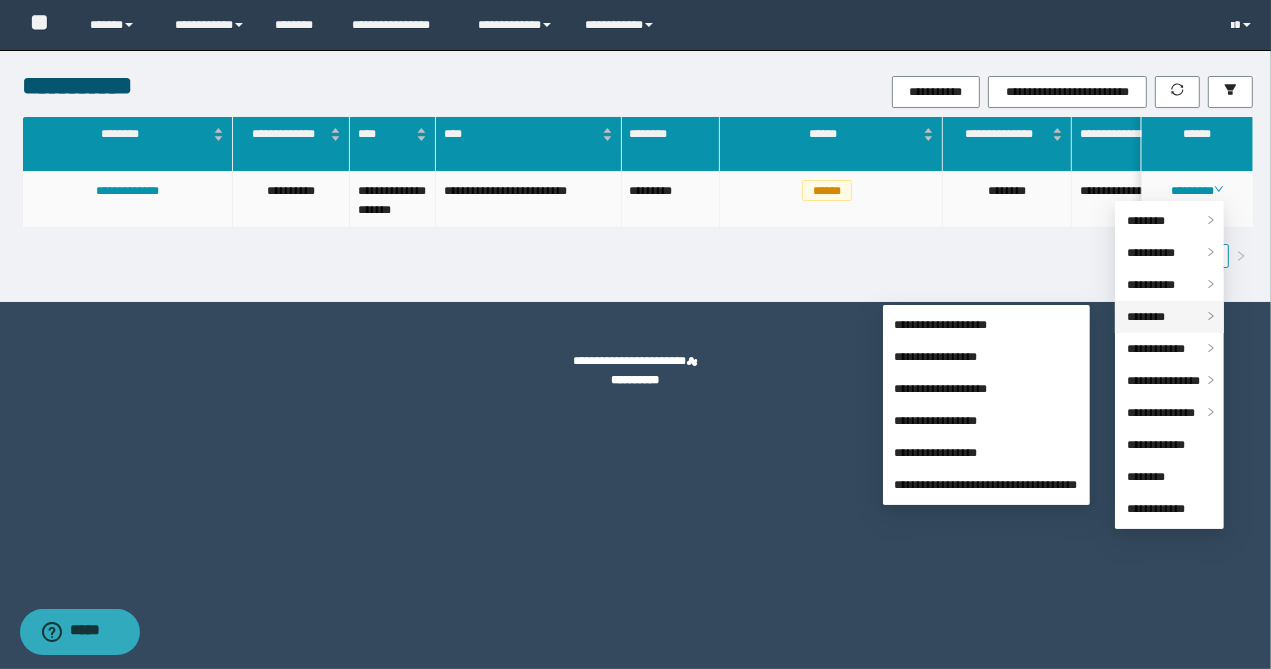 click on "********" at bounding box center [1169, 317] 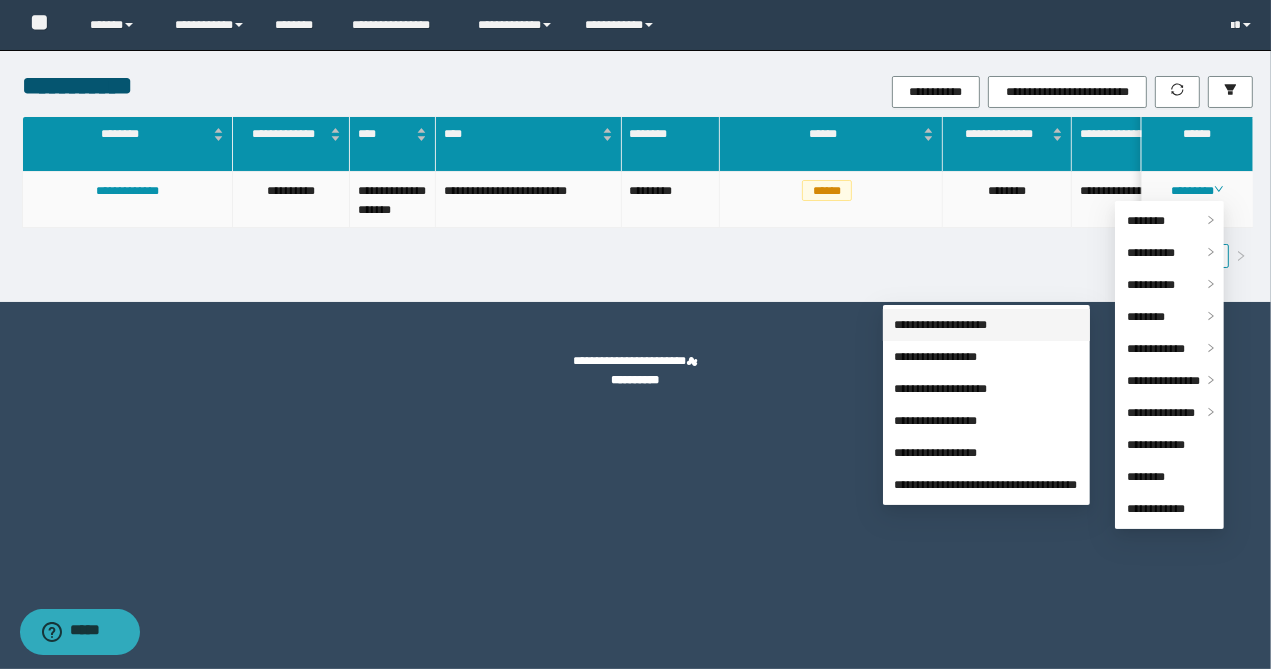 drag, startPoint x: 1004, startPoint y: 323, endPoint x: 994, endPoint y: 328, distance: 11.18034 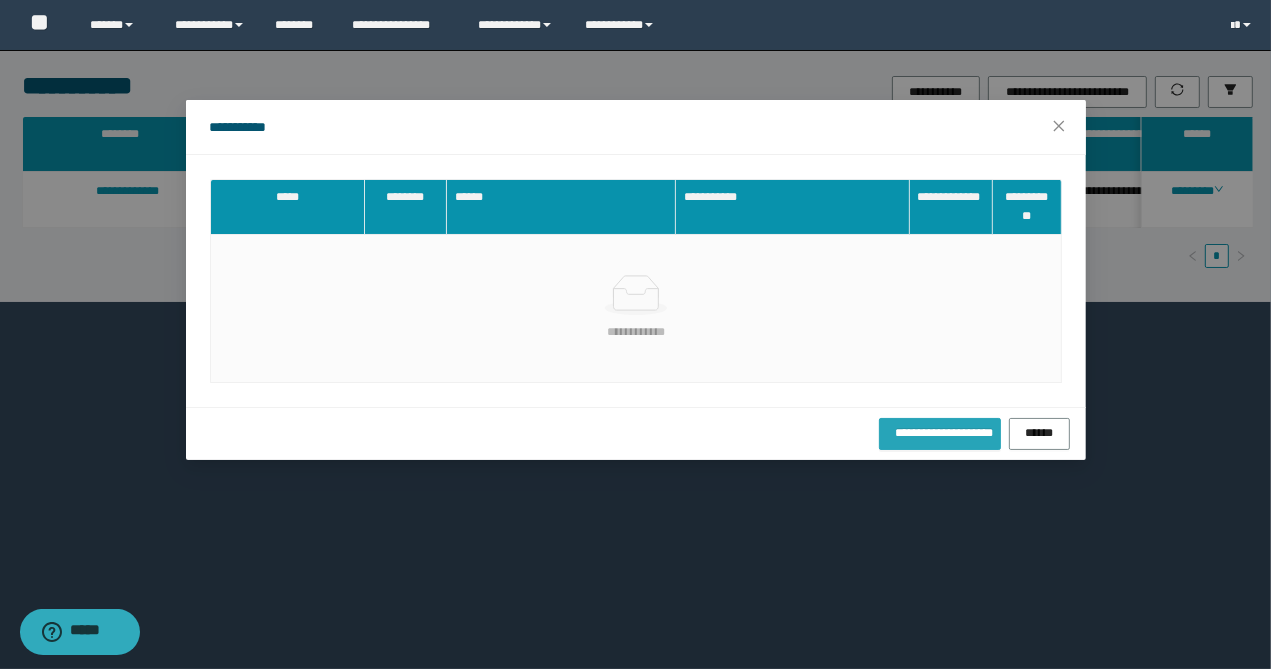 click on "**********" at bounding box center [940, 432] 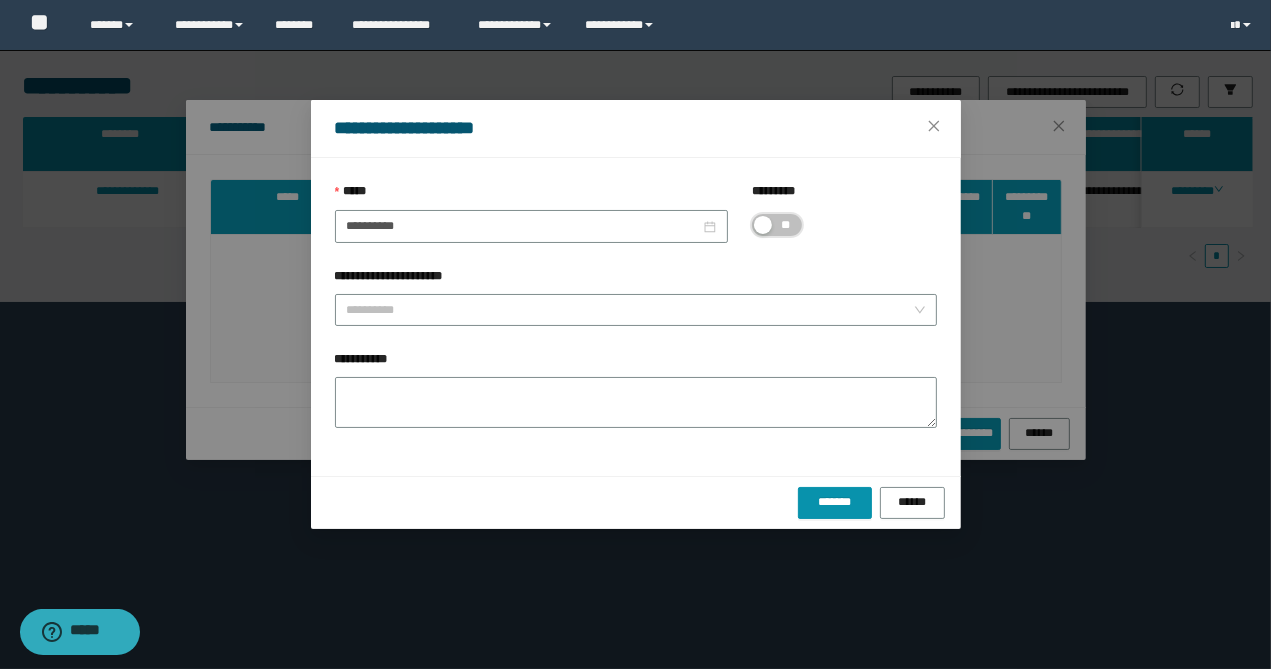 drag, startPoint x: 784, startPoint y: 220, endPoint x: 784, endPoint y: 371, distance: 151 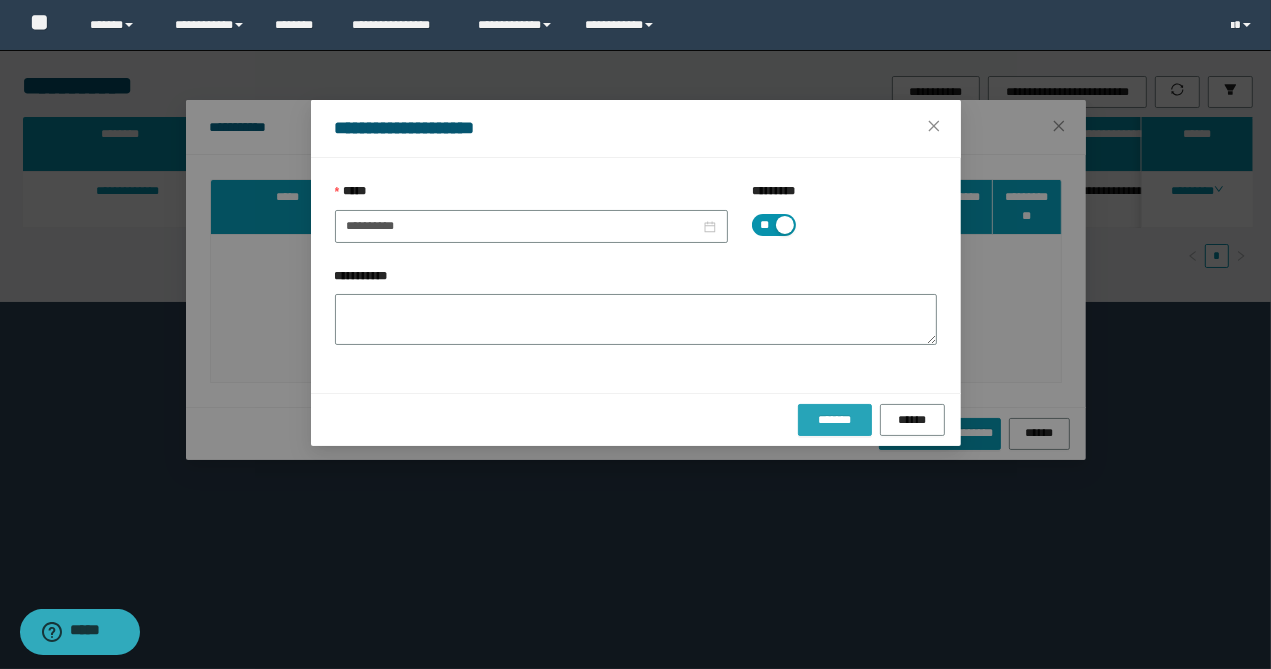 click on "*******" at bounding box center (835, 420) 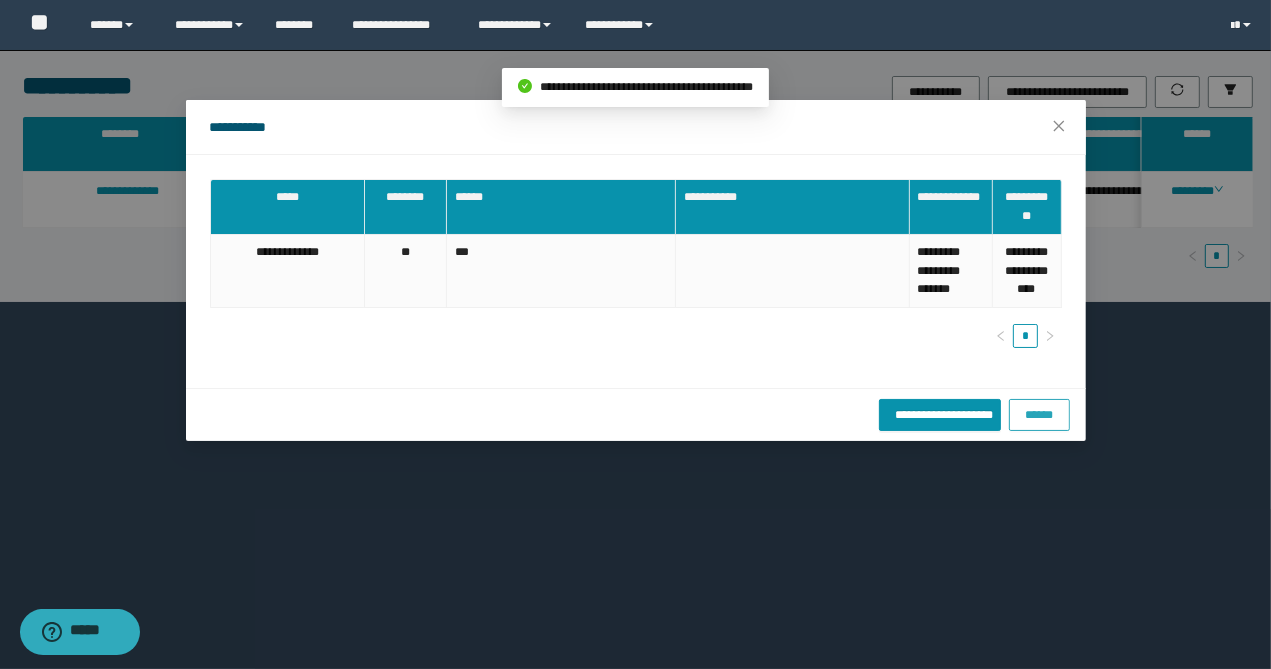 click on "******" at bounding box center [1039, 414] 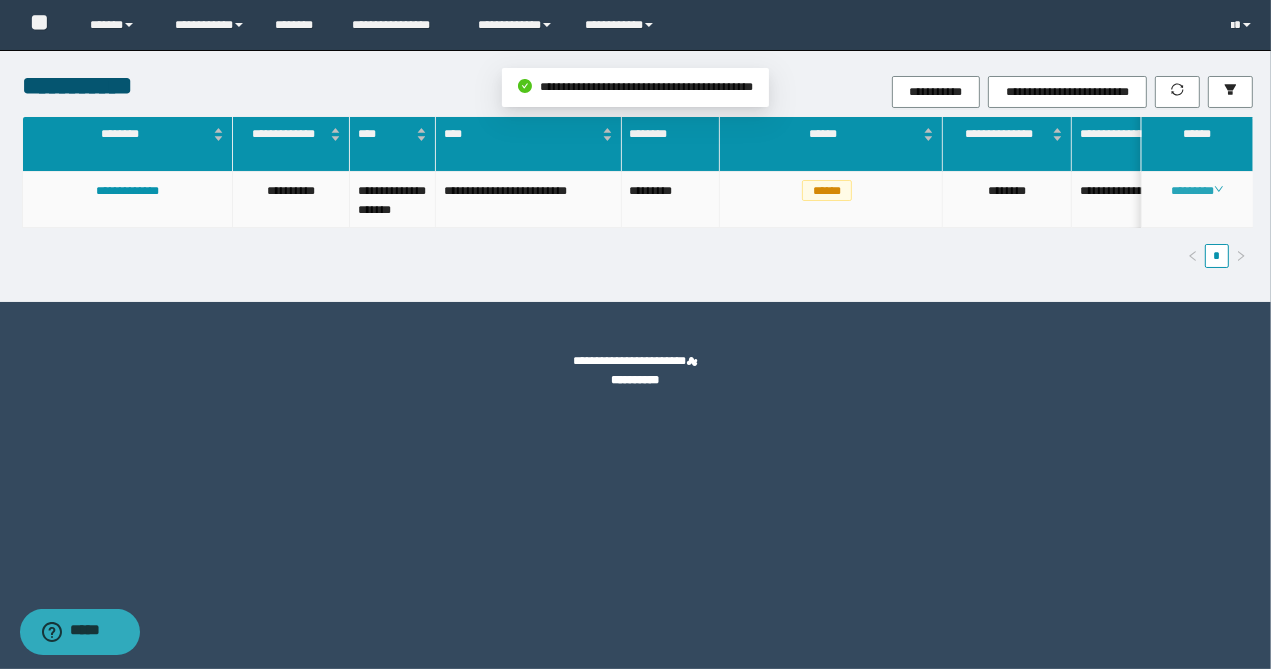 click on "********" at bounding box center (1197, 191) 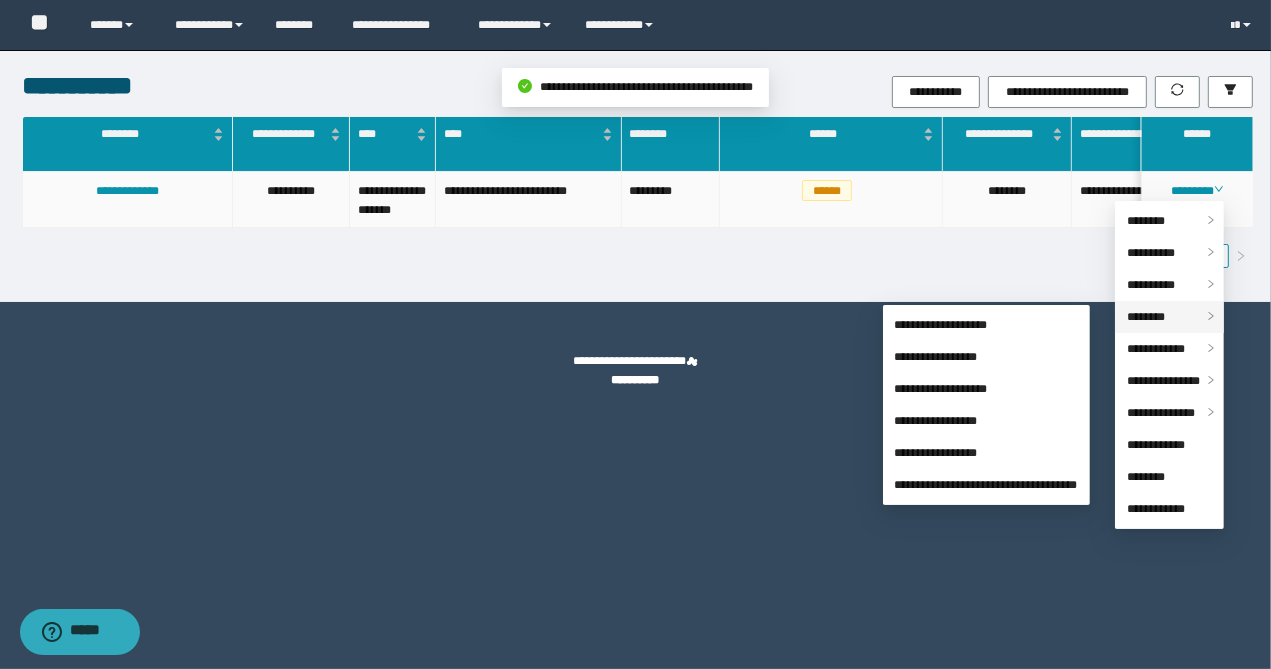 click on "********" at bounding box center [1146, 317] 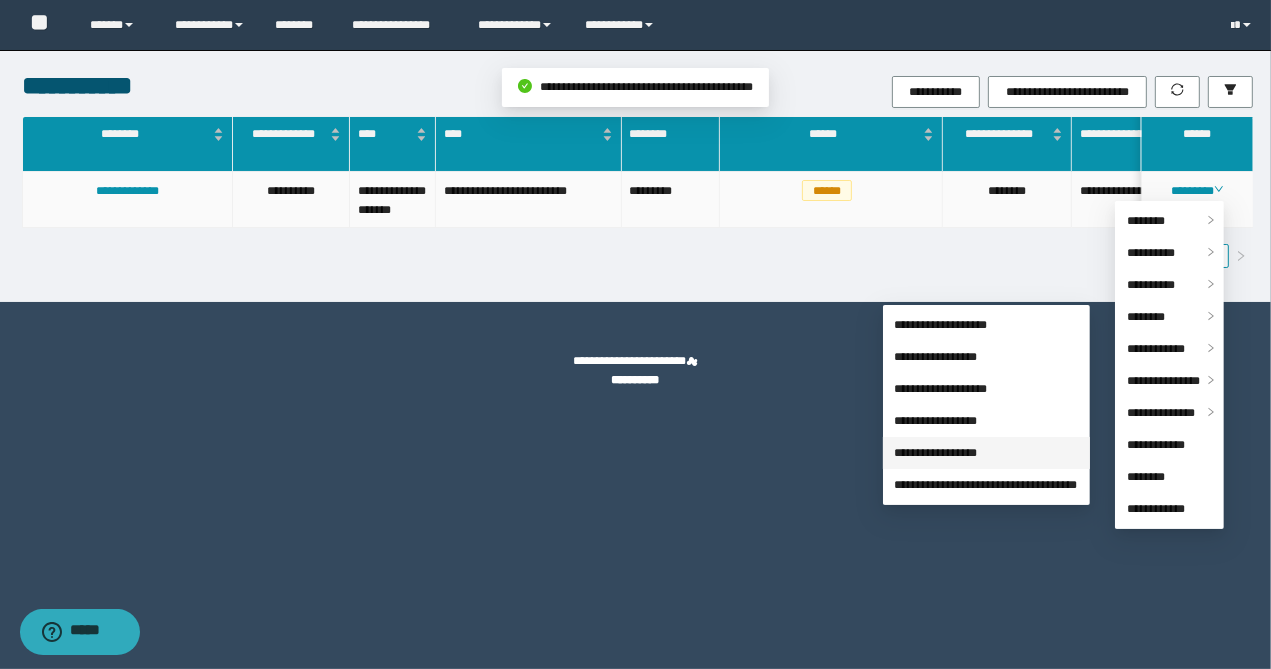 click on "**********" at bounding box center [936, 453] 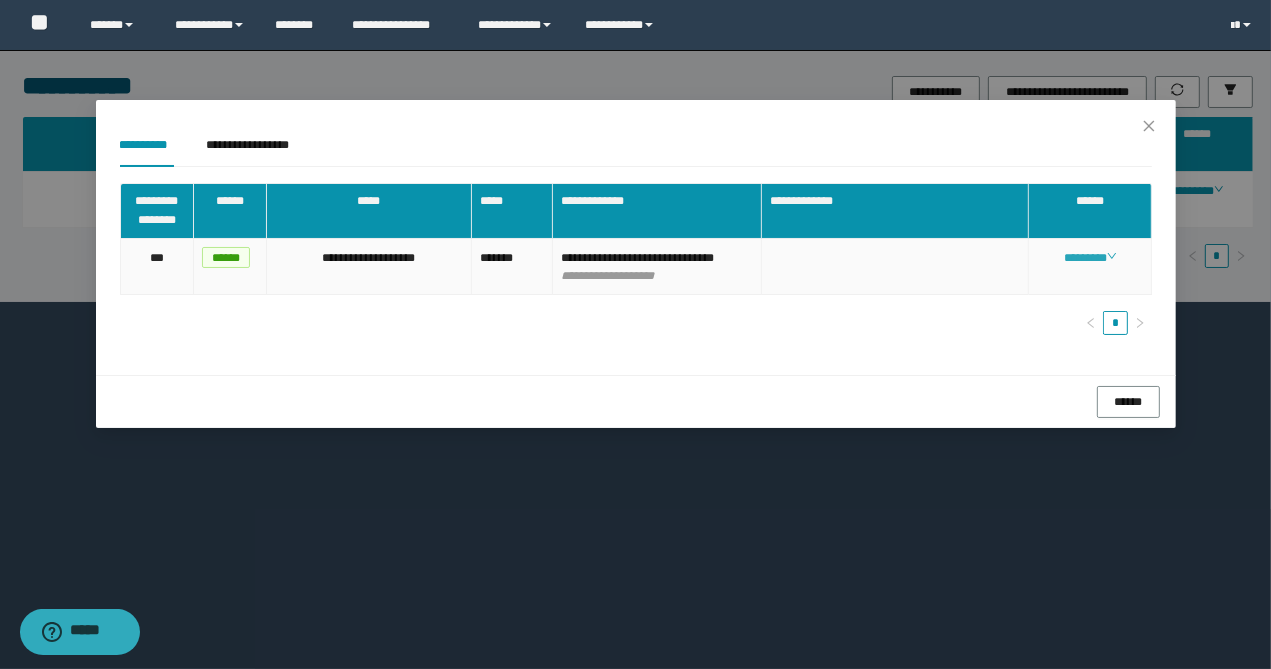 click 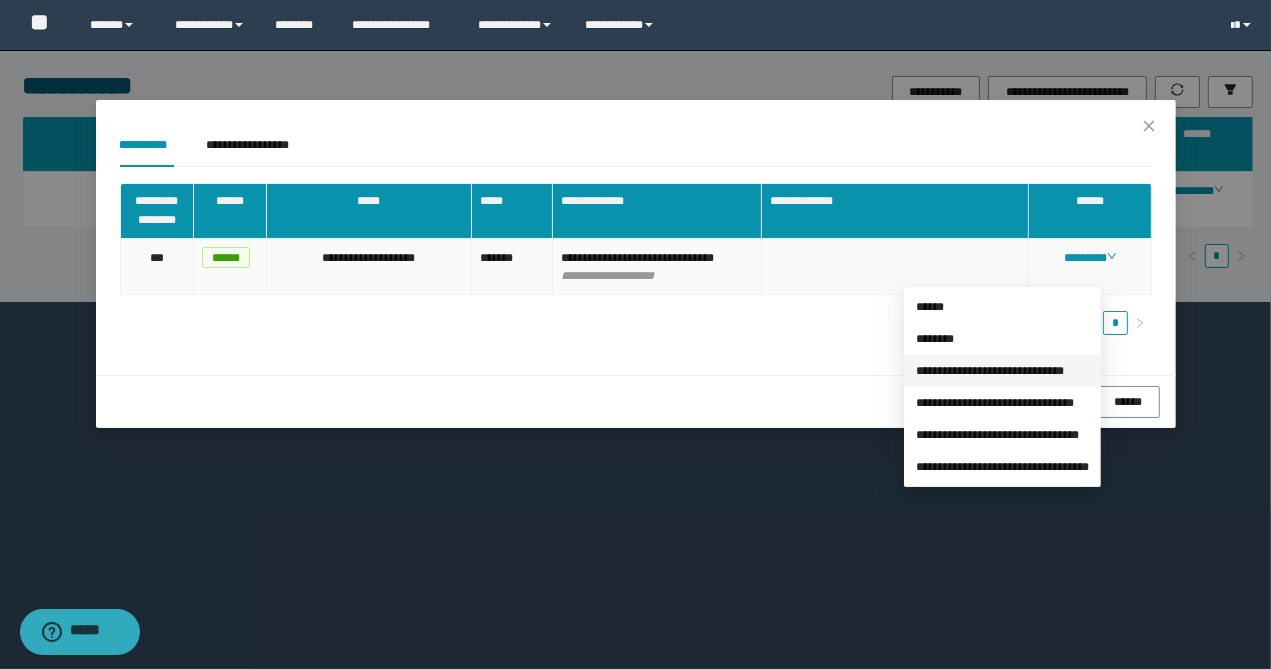 click on "**********" at bounding box center (990, 371) 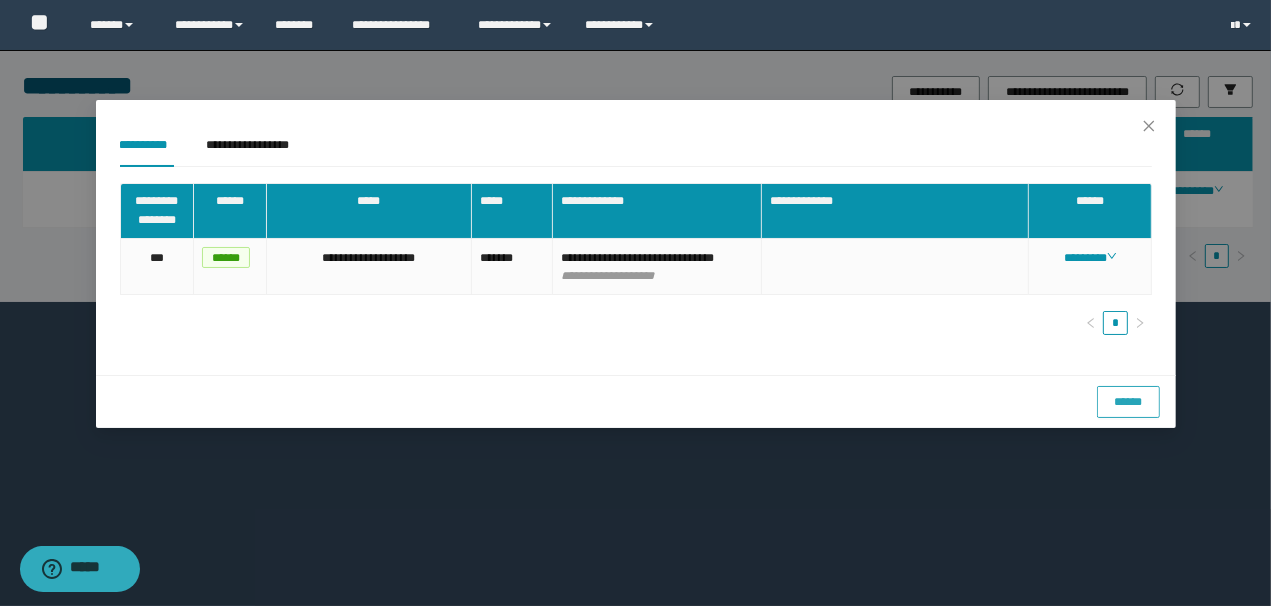 drag, startPoint x: 1128, startPoint y: 420, endPoint x: 1129, endPoint y: 400, distance: 20.024984 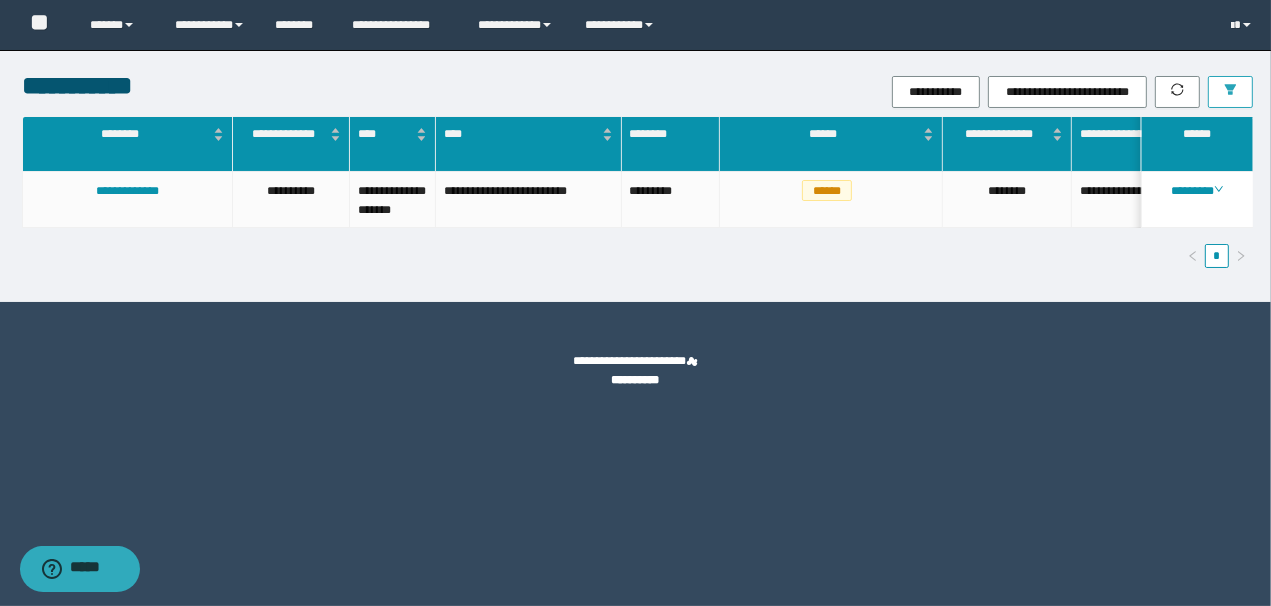 click 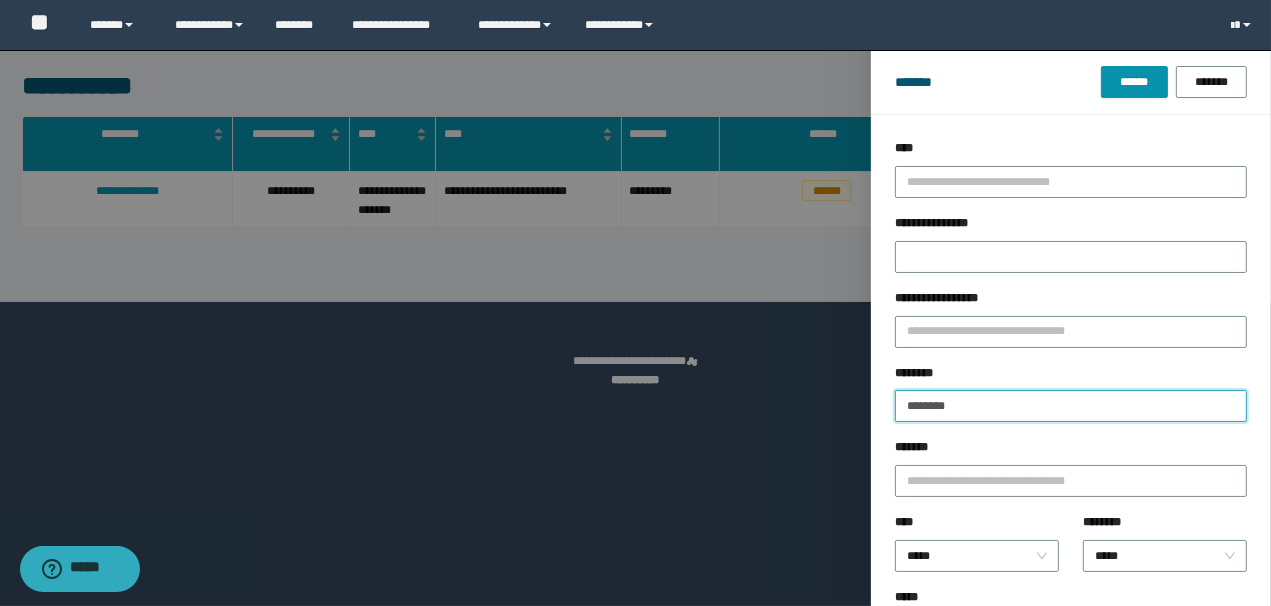 drag, startPoint x: 988, startPoint y: 405, endPoint x: 808, endPoint y: 395, distance: 180.27756 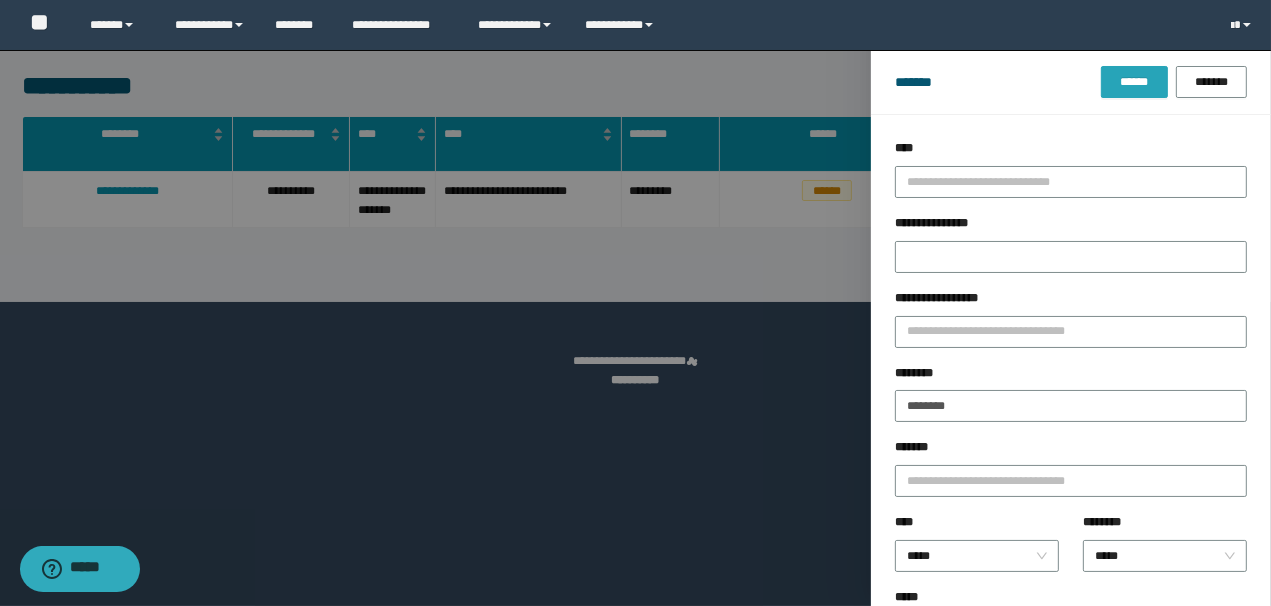 click on "******" at bounding box center (1134, 82) 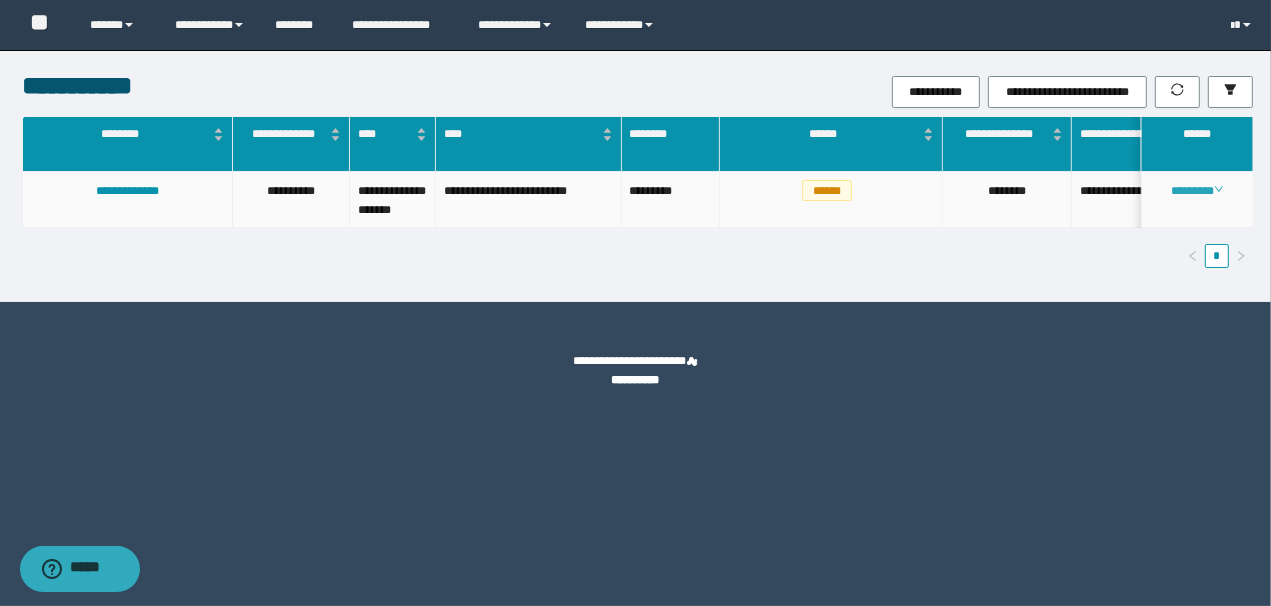click on "********" at bounding box center (1197, 191) 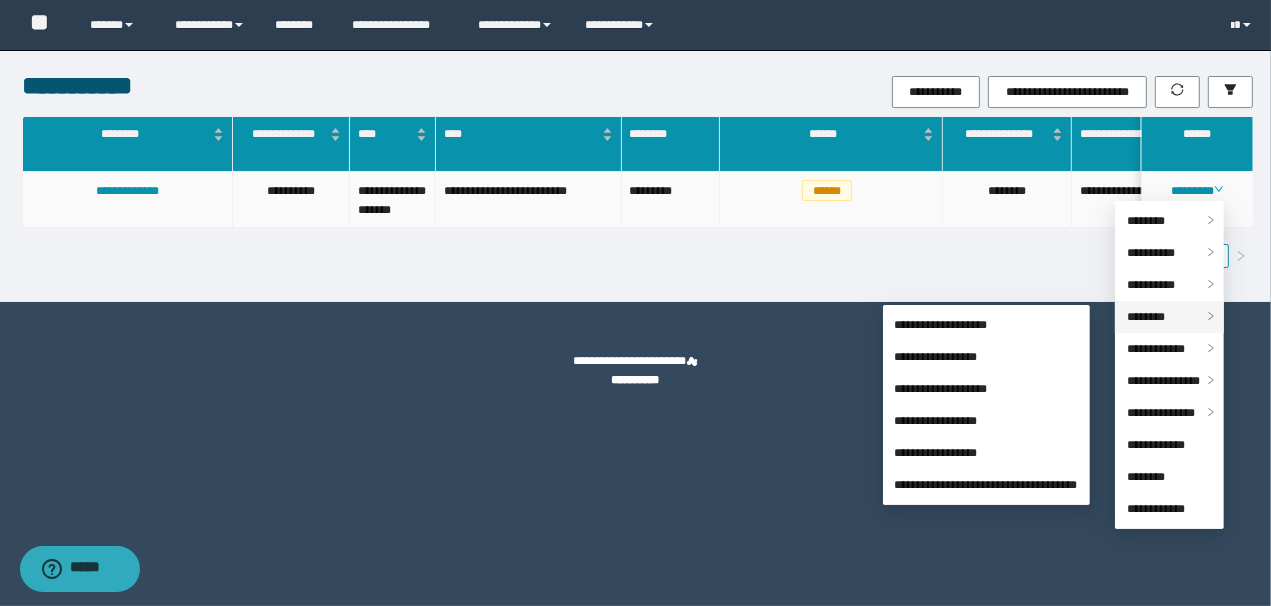 click on "********" at bounding box center [1146, 317] 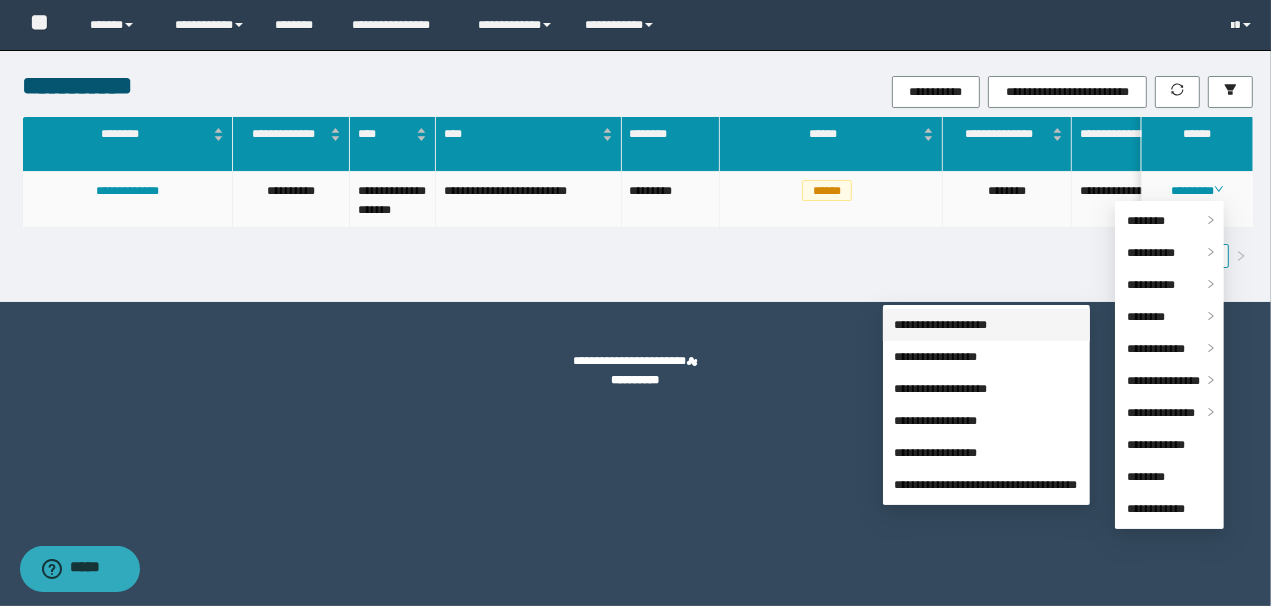 click on "**********" at bounding box center [941, 325] 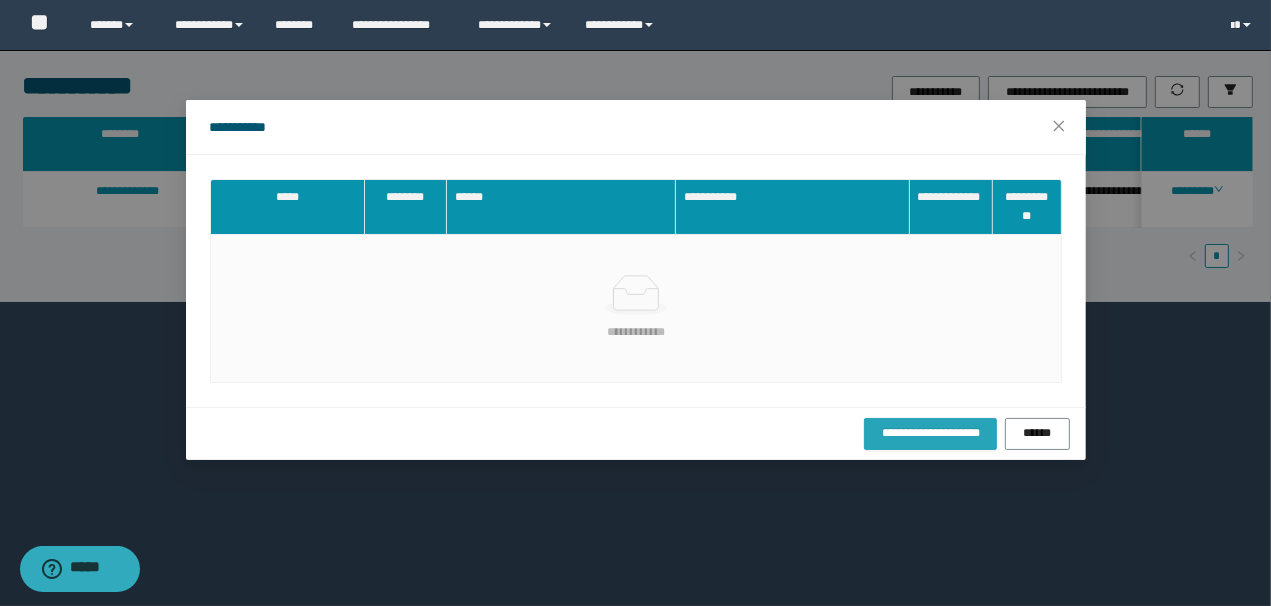 click on "**********" at bounding box center [930, 433] 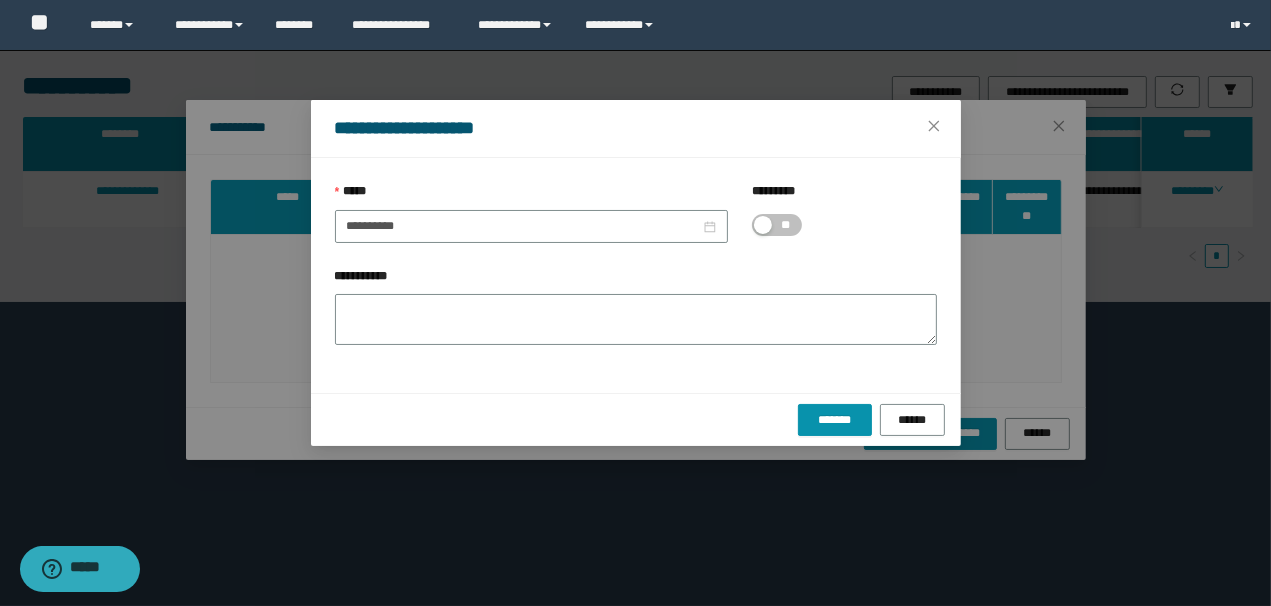 click on "**" at bounding box center (786, 225) 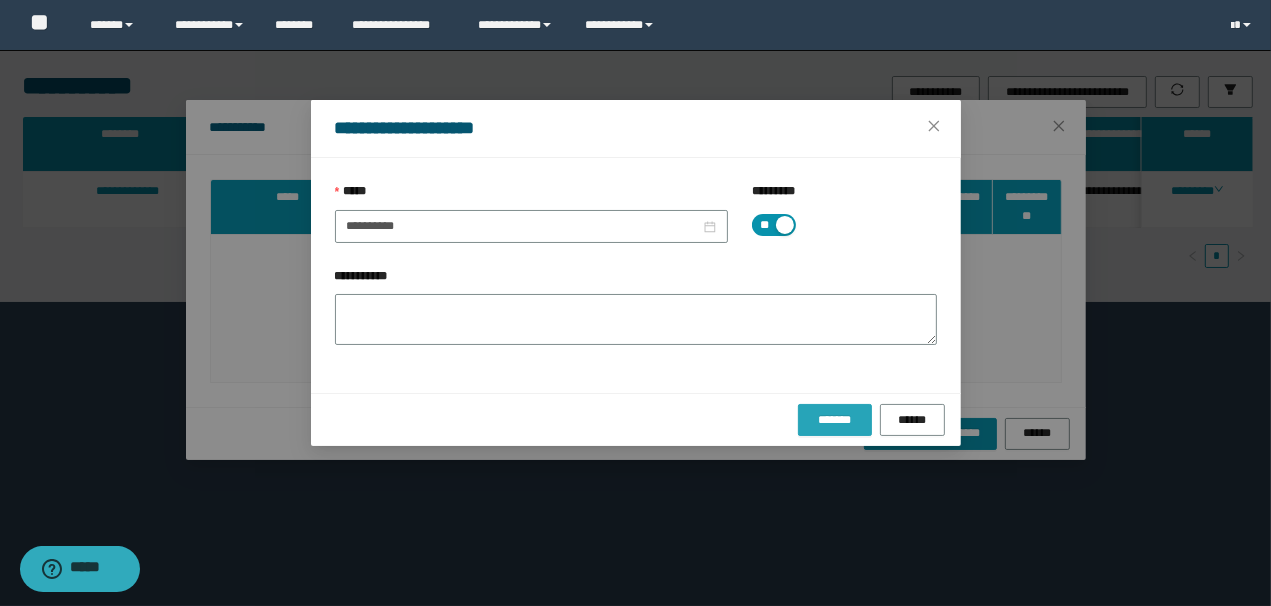 click on "*******" at bounding box center [835, 420] 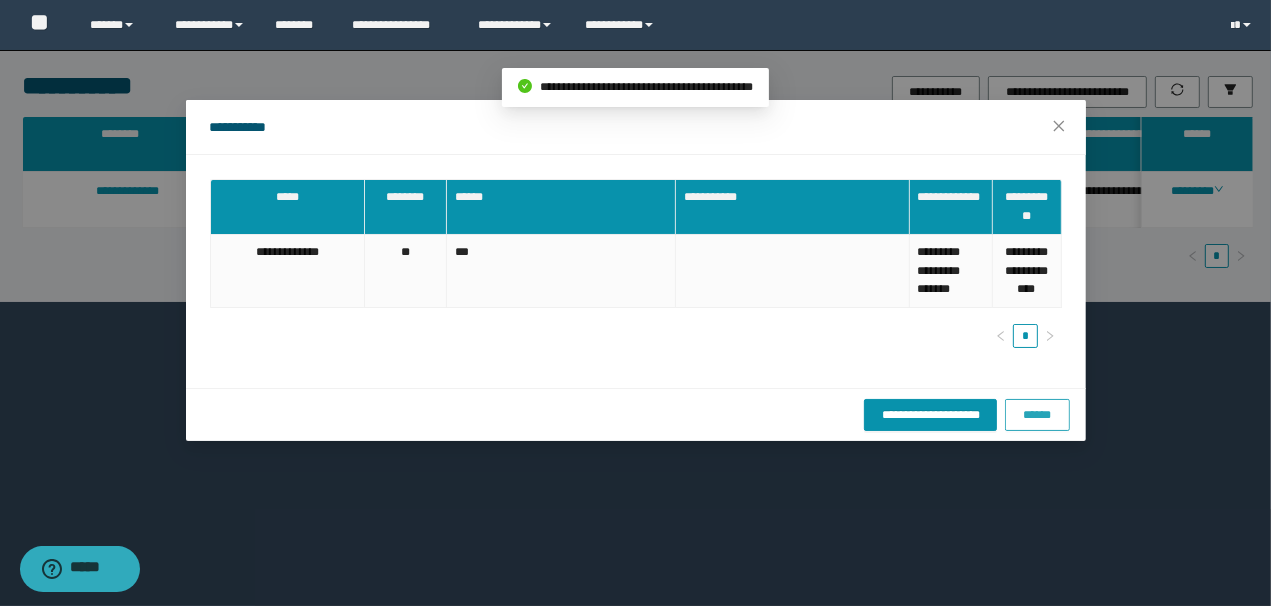 click on "******" at bounding box center (1037, 415) 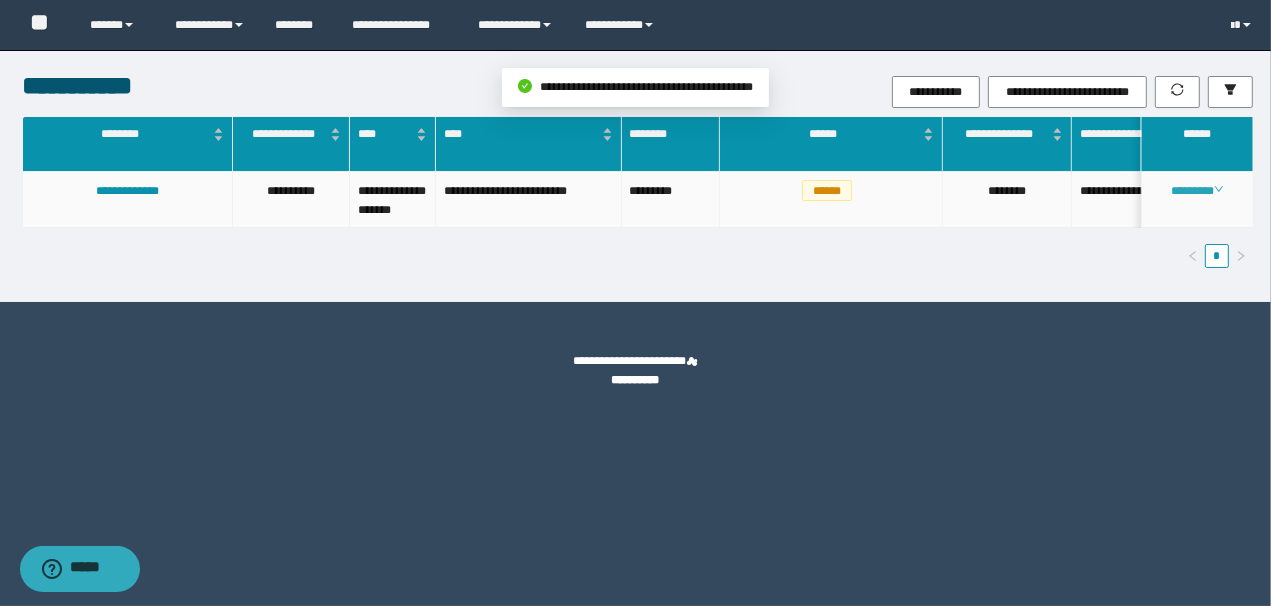 click on "********" at bounding box center [1197, 191] 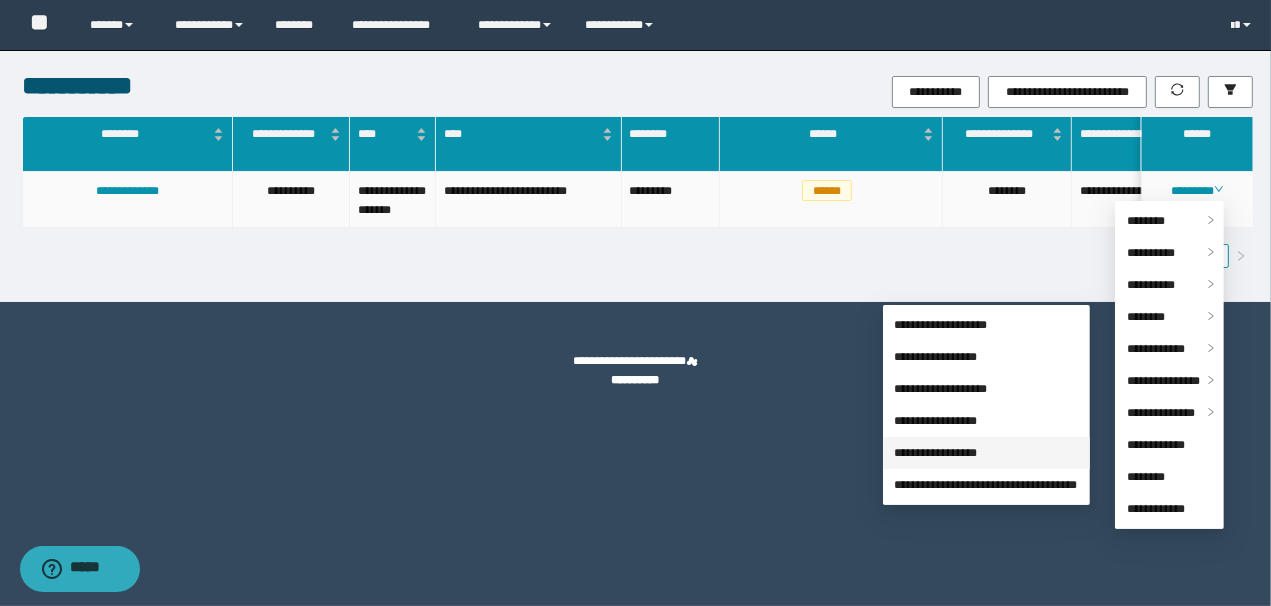 click on "**********" at bounding box center (936, 453) 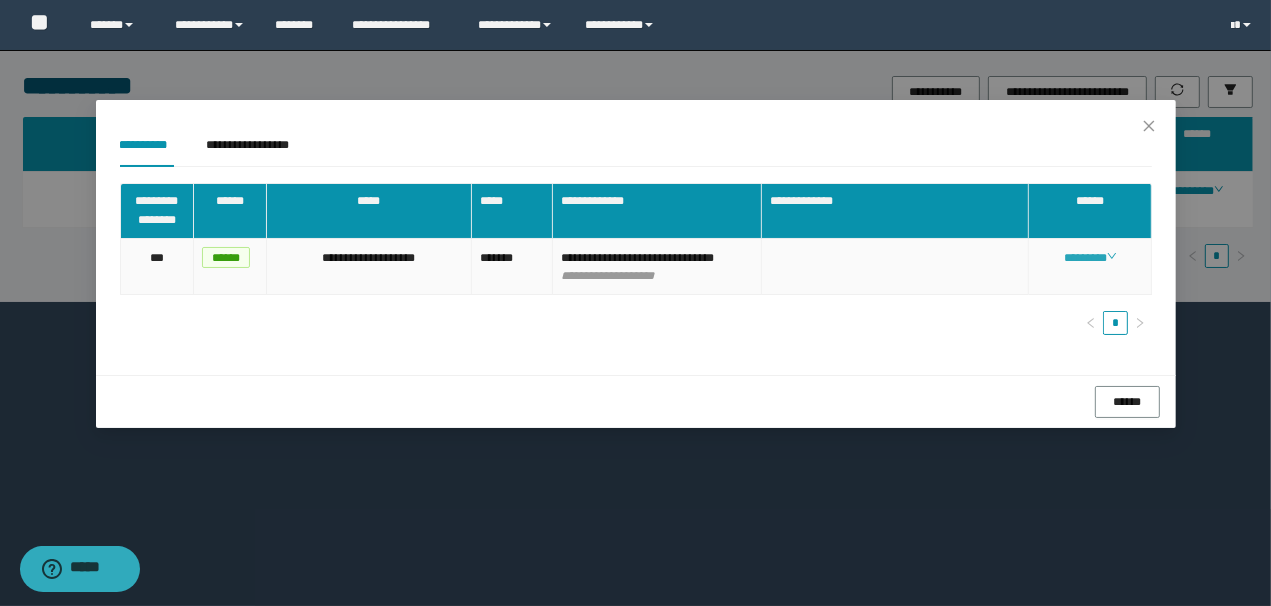 click on "********" at bounding box center [1090, 258] 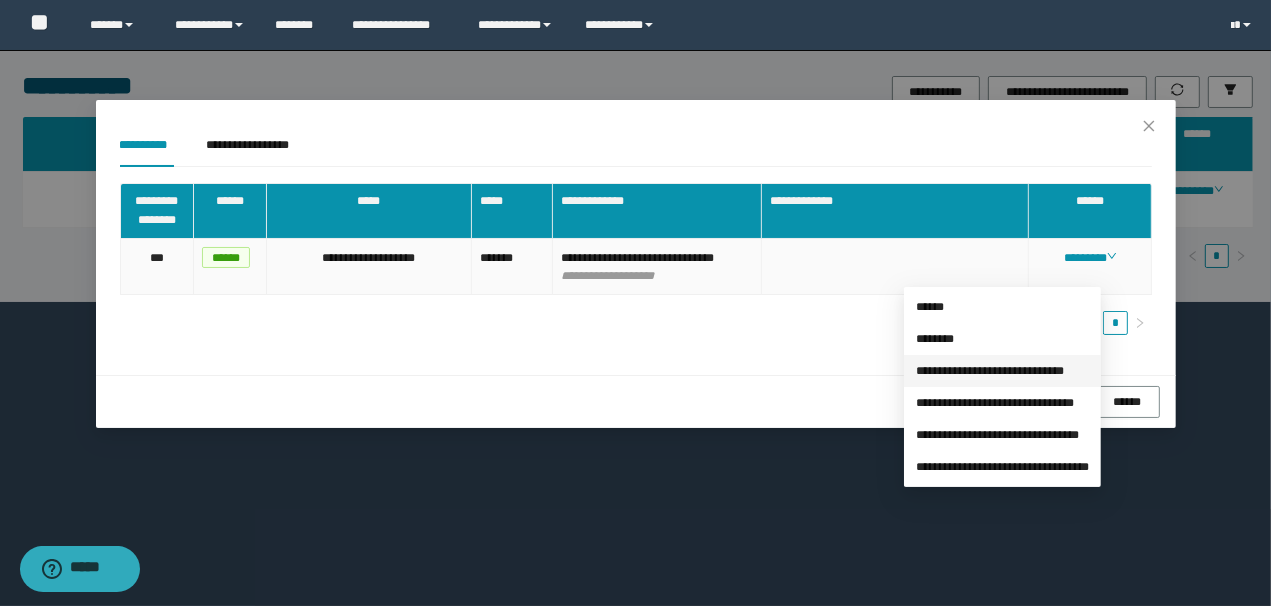 click on "**********" at bounding box center (990, 371) 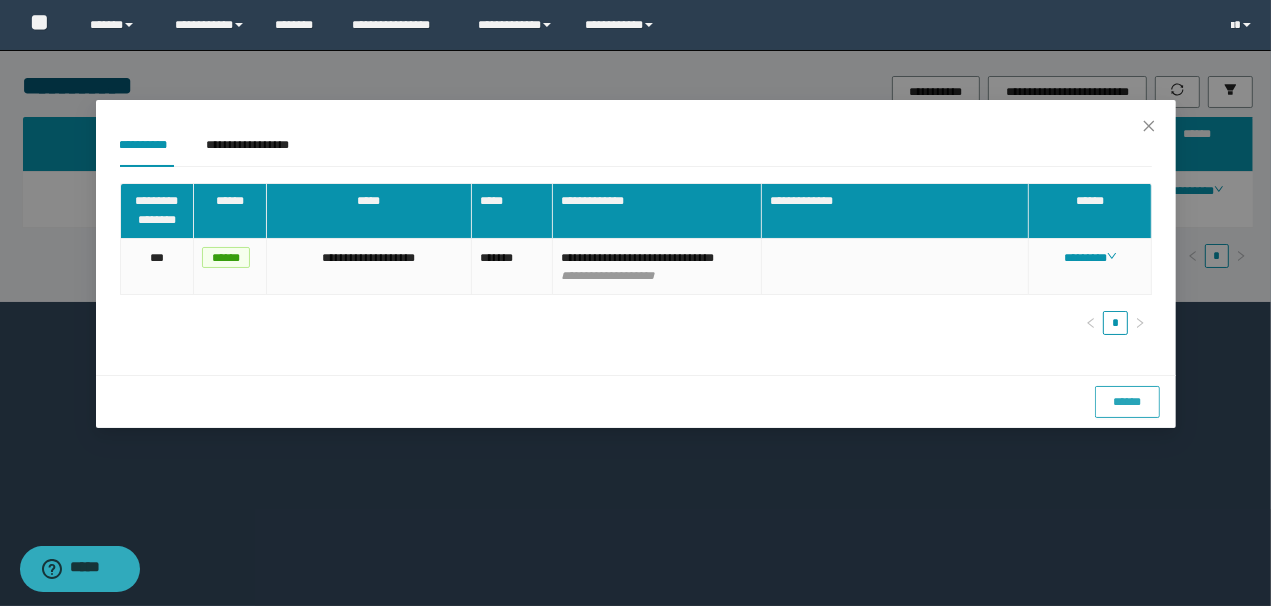 click on "******" at bounding box center (1127, 402) 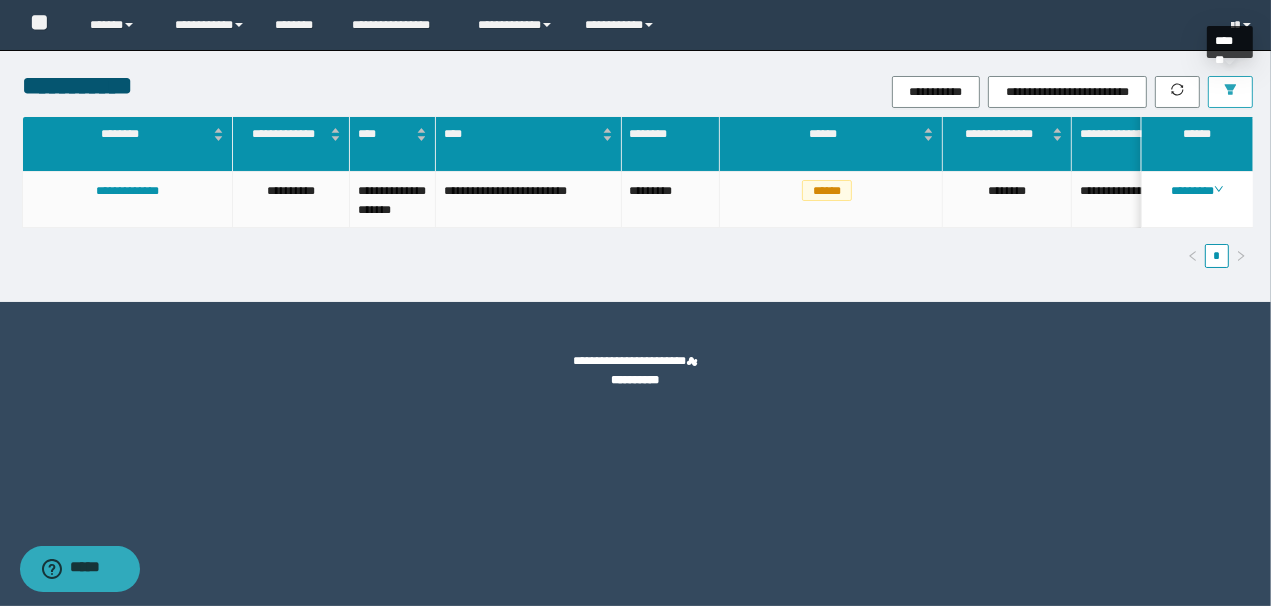 click 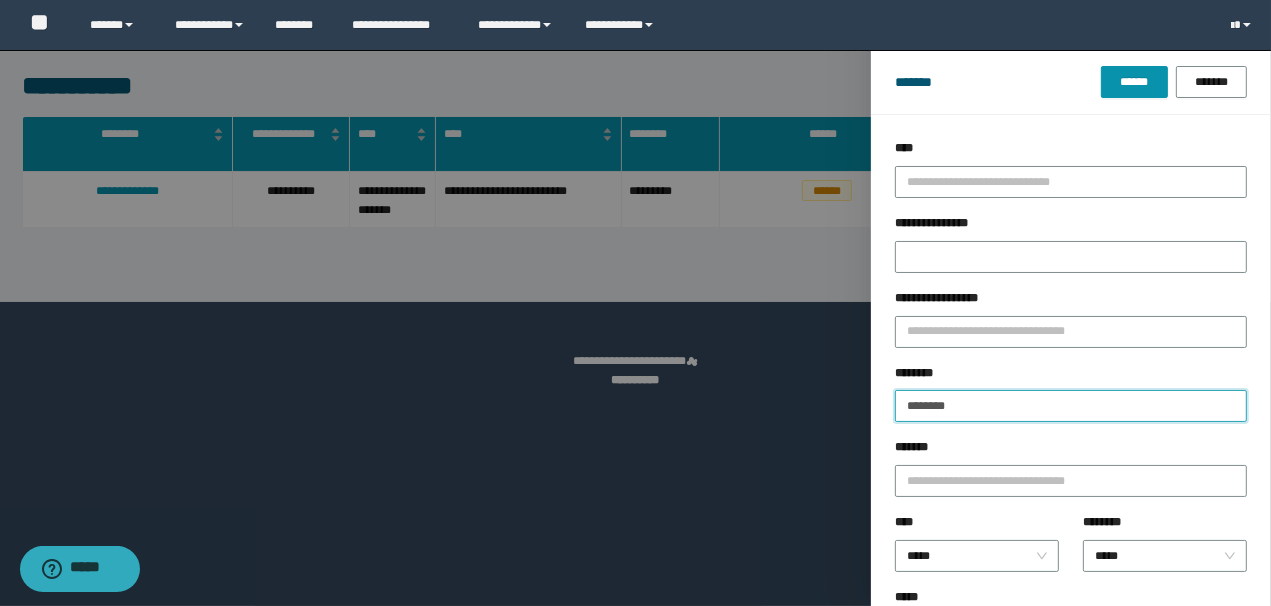 drag, startPoint x: 981, startPoint y: 408, endPoint x: 974, endPoint y: 282, distance: 126.1943 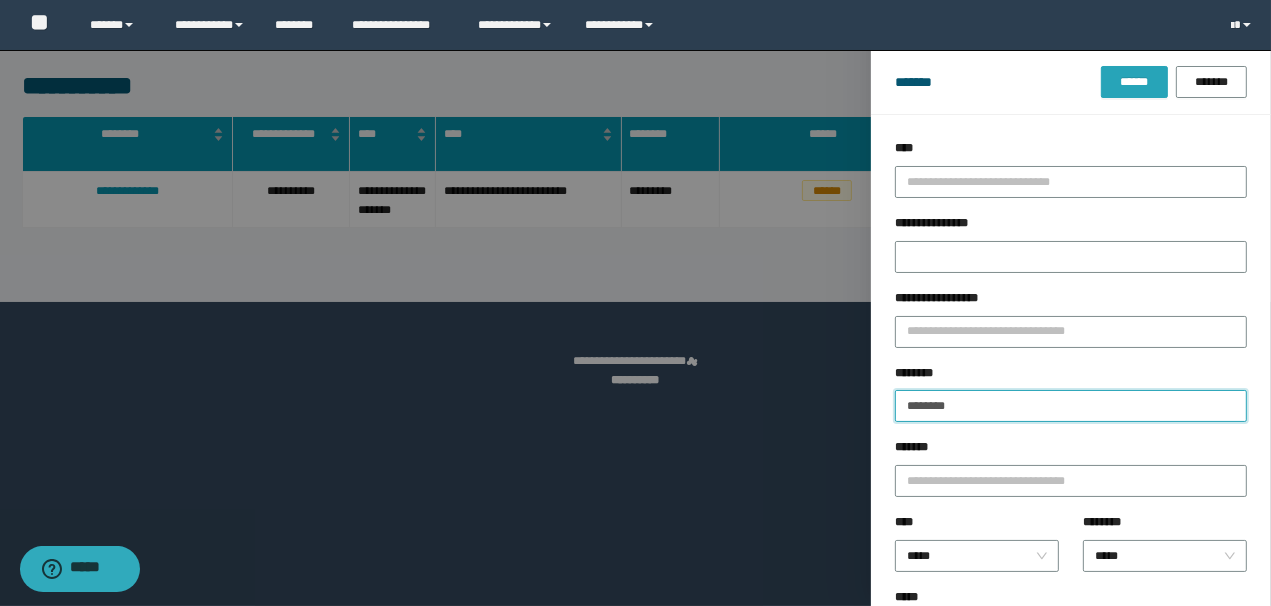 paste 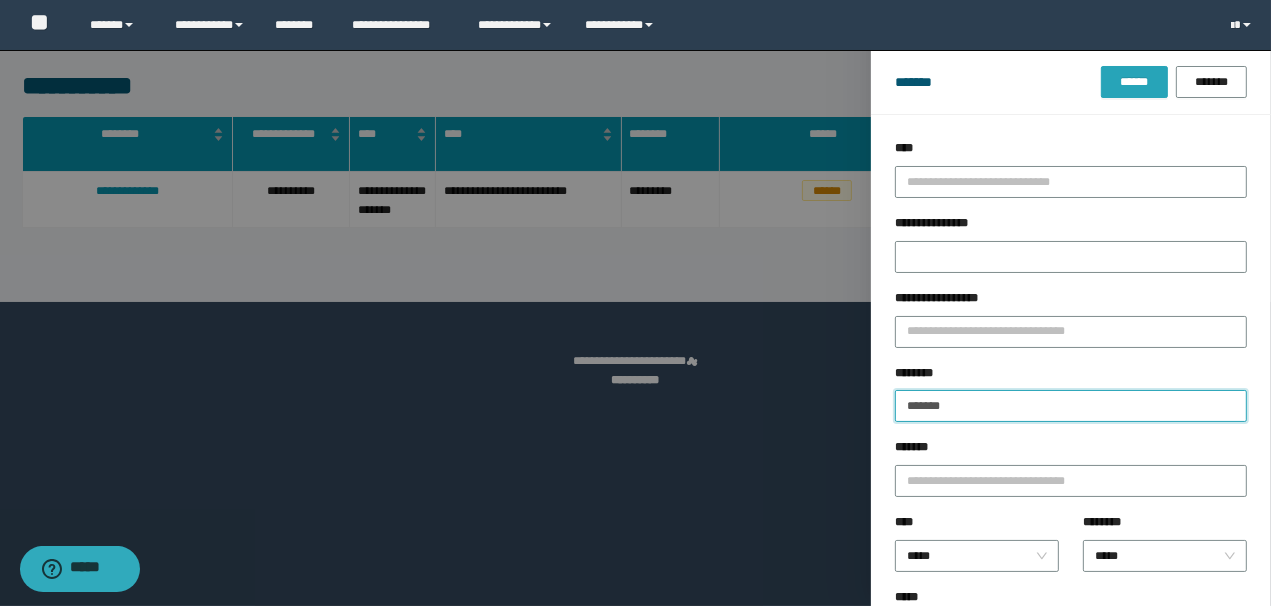 type on "*******" 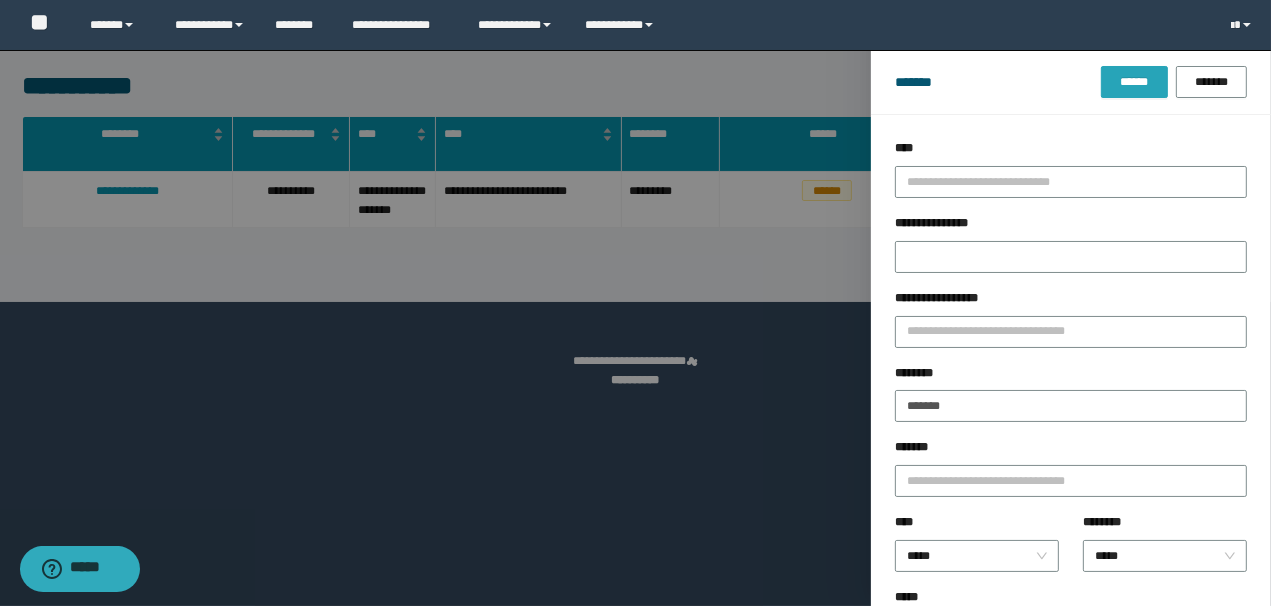 click on "******" at bounding box center [1134, 82] 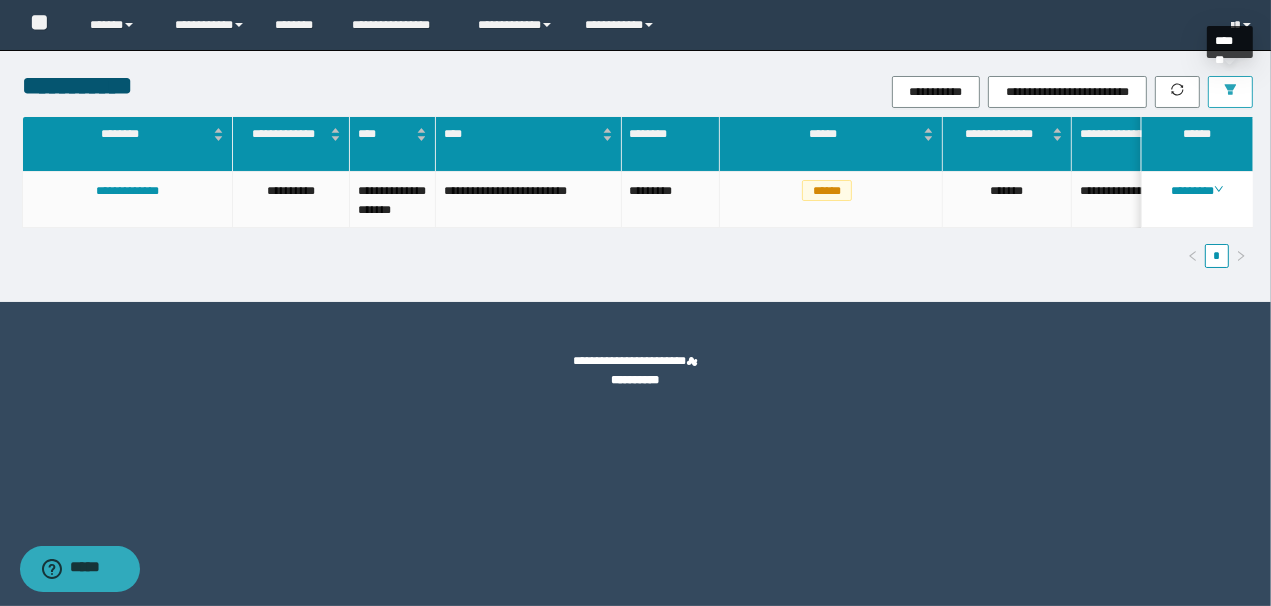 click 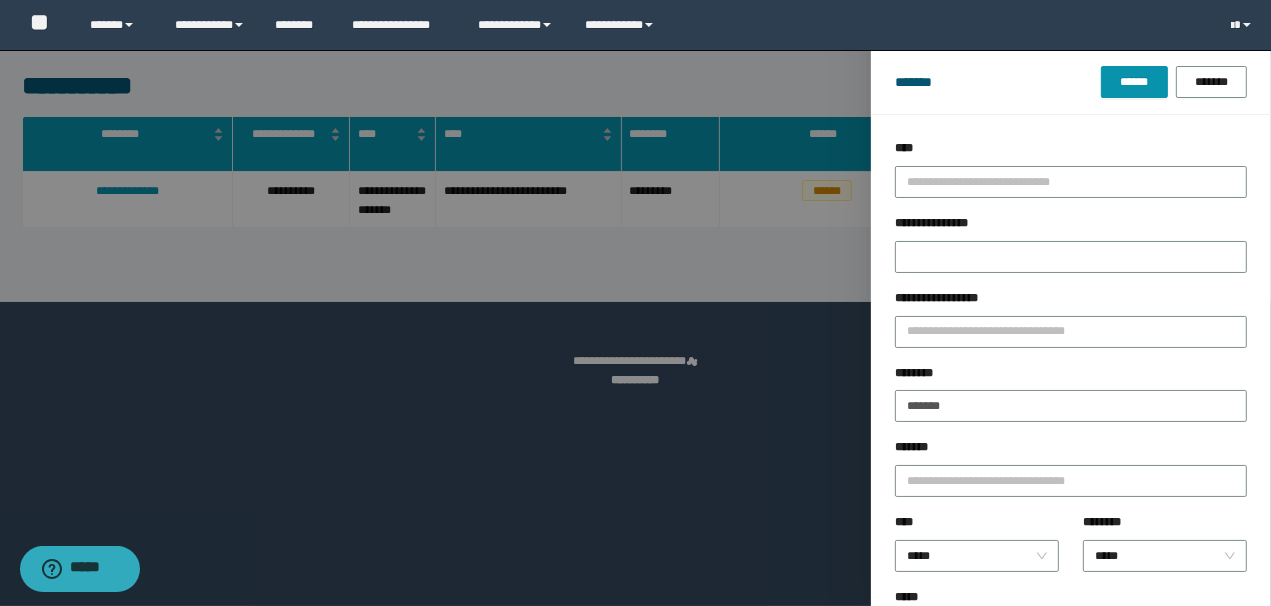 drag, startPoint x: 687, startPoint y: 420, endPoint x: 1028, endPoint y: 208, distance: 401.52832 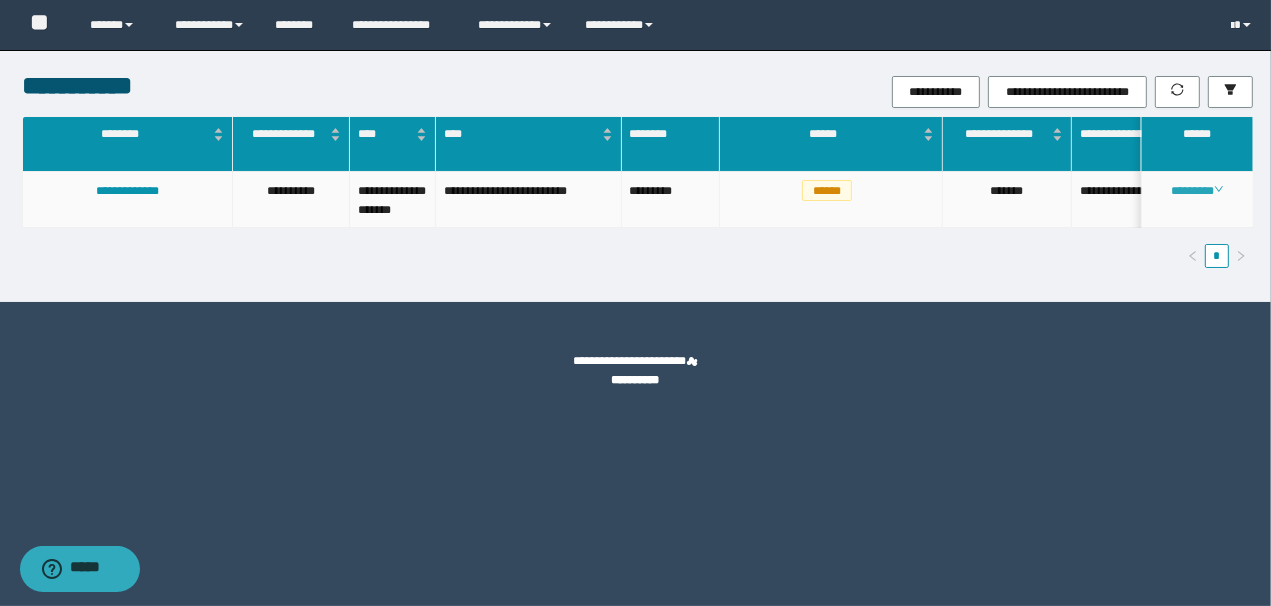 click on "********" at bounding box center [1197, 191] 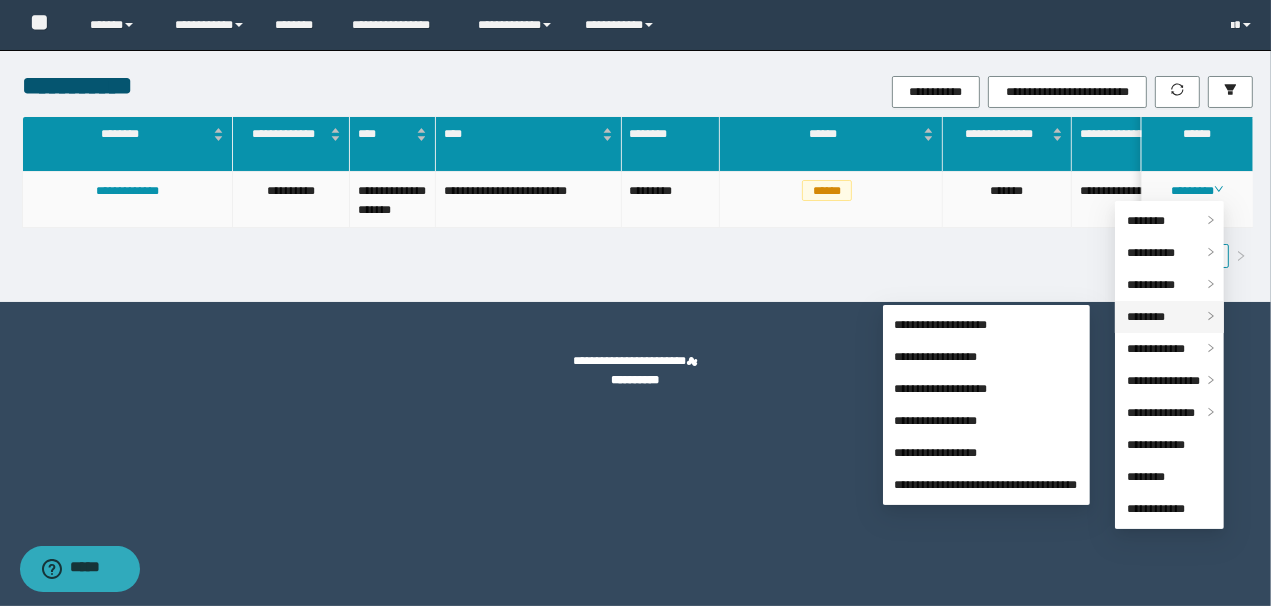 click on "********" at bounding box center [1146, 317] 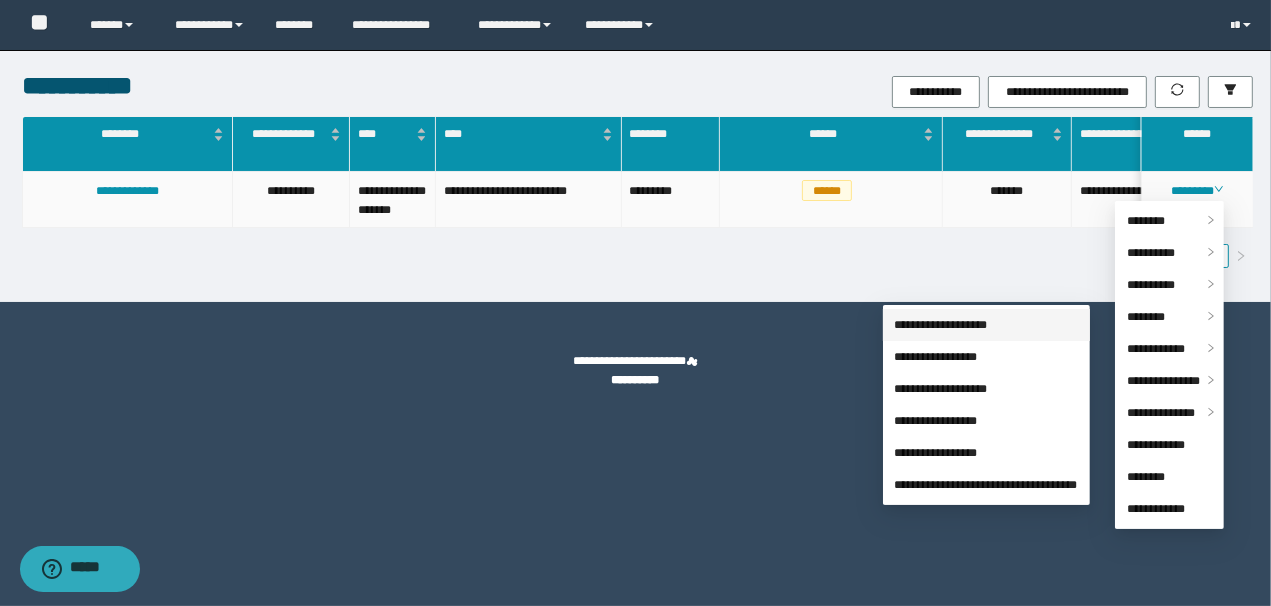 click on "**********" at bounding box center [941, 325] 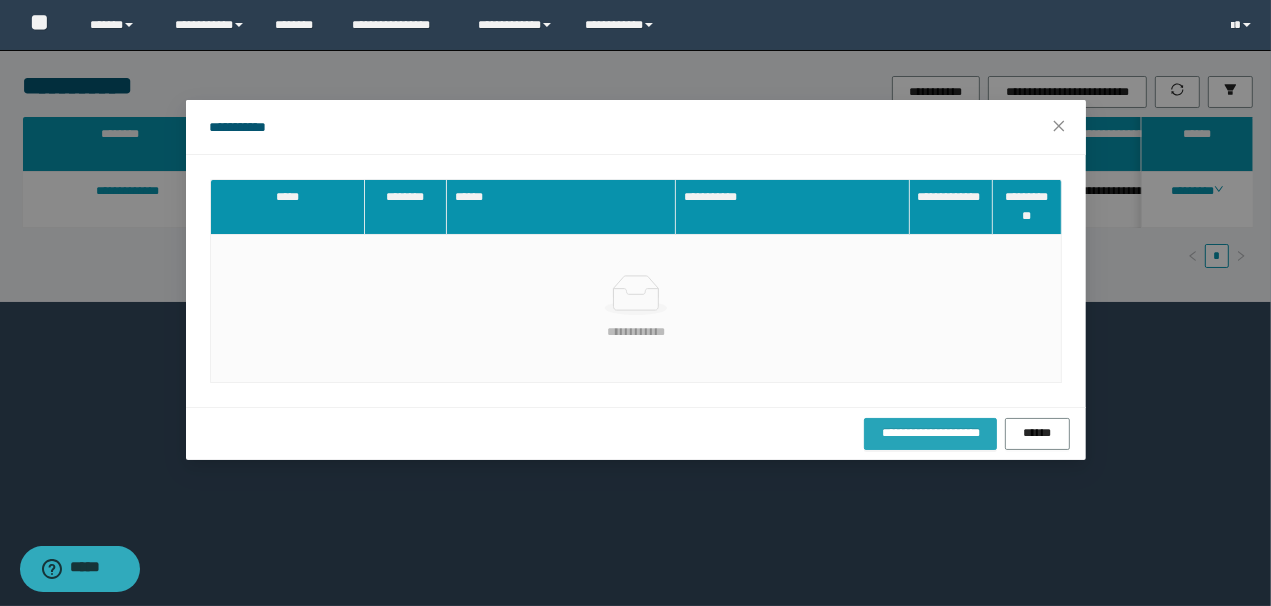click on "**********" at bounding box center (930, 433) 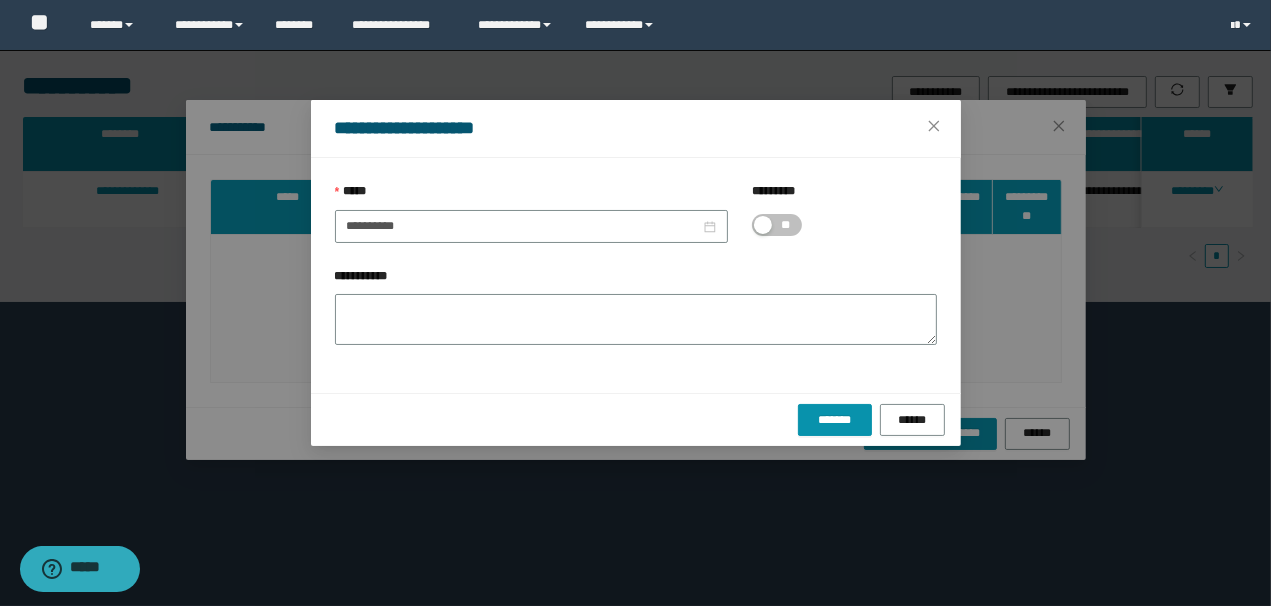 click on "**" at bounding box center (777, 225) 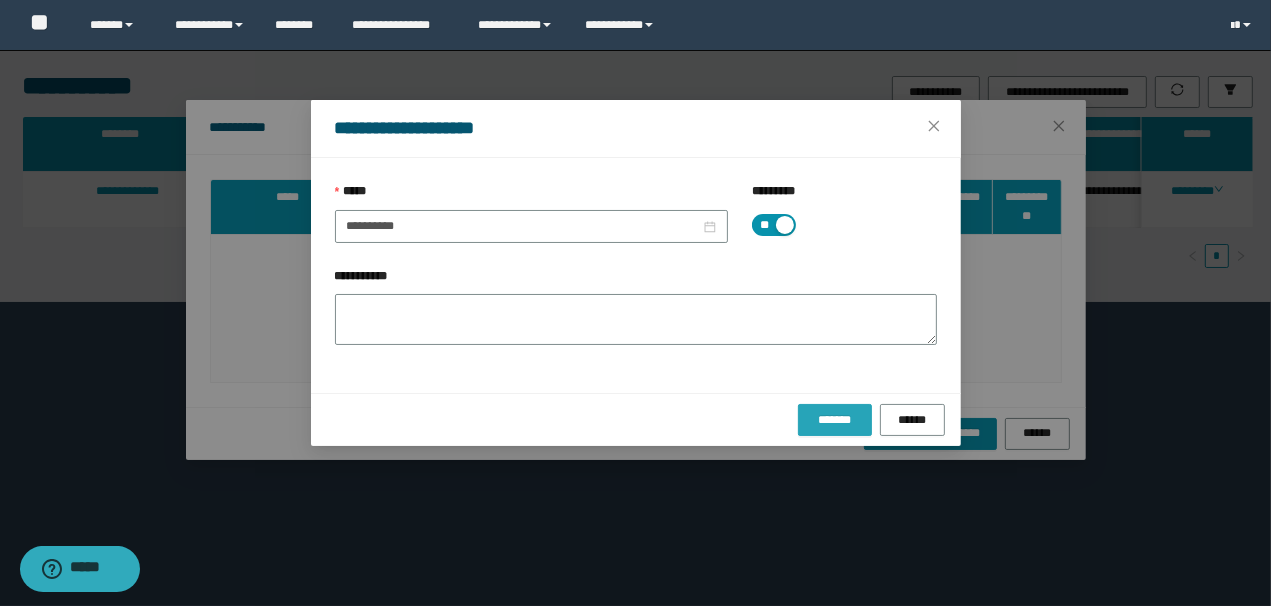 click on "*******" at bounding box center [835, 420] 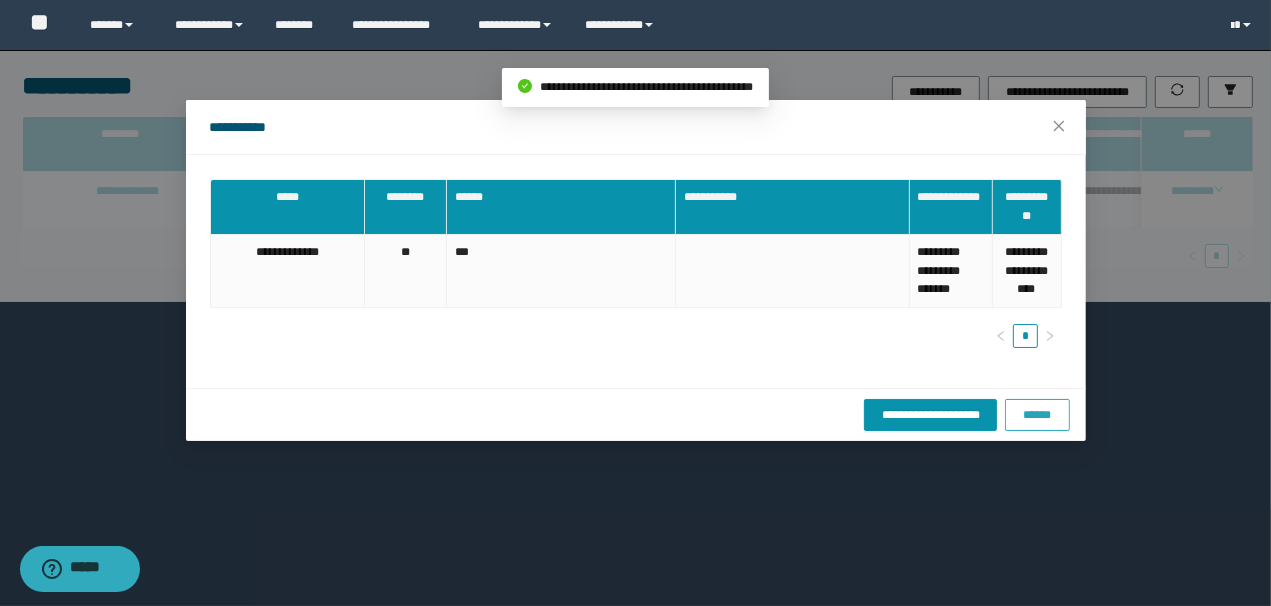 click on "******" at bounding box center [1037, 415] 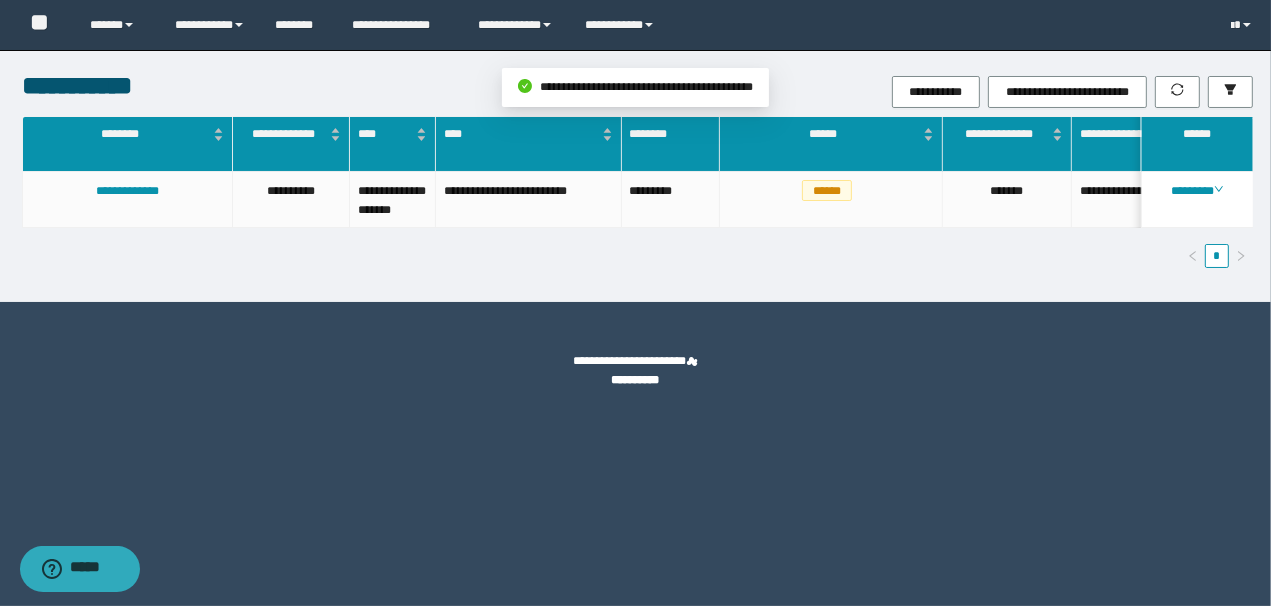 click on "**********" at bounding box center (635, 303) 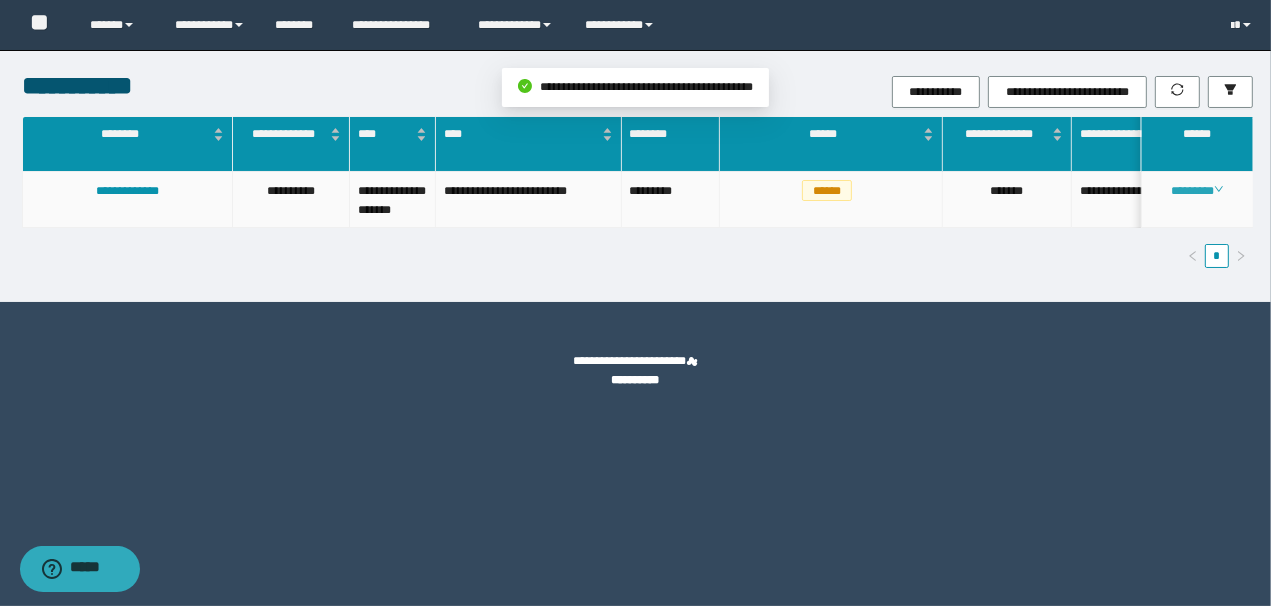 click on "********" at bounding box center (1197, 191) 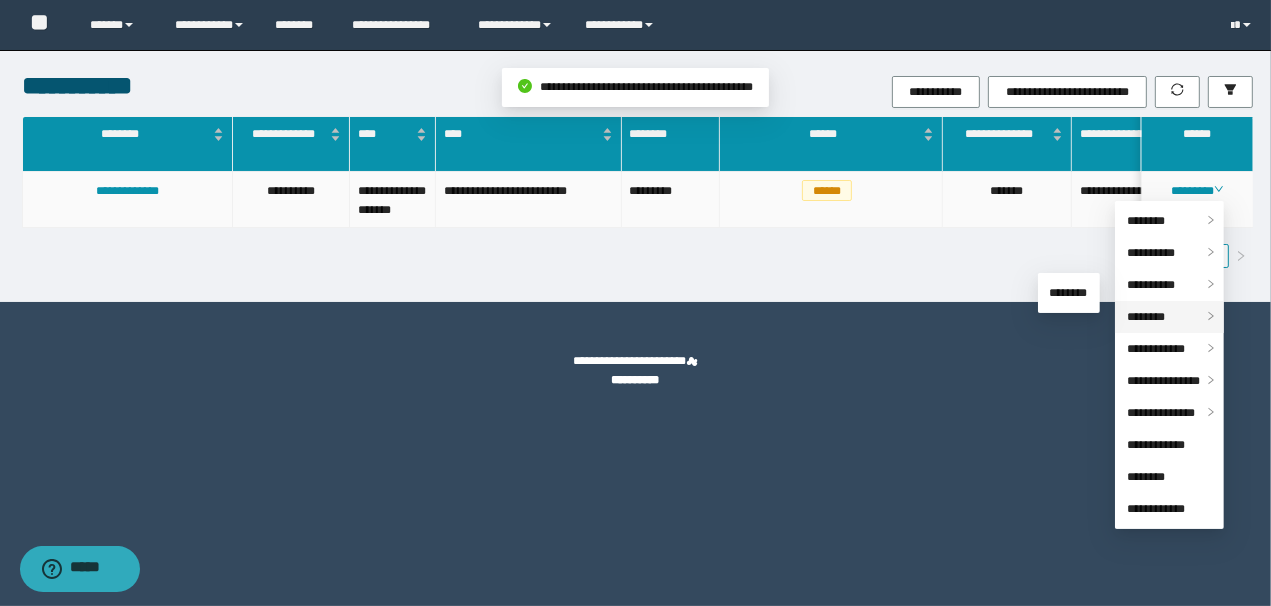 click on "********" at bounding box center [1146, 317] 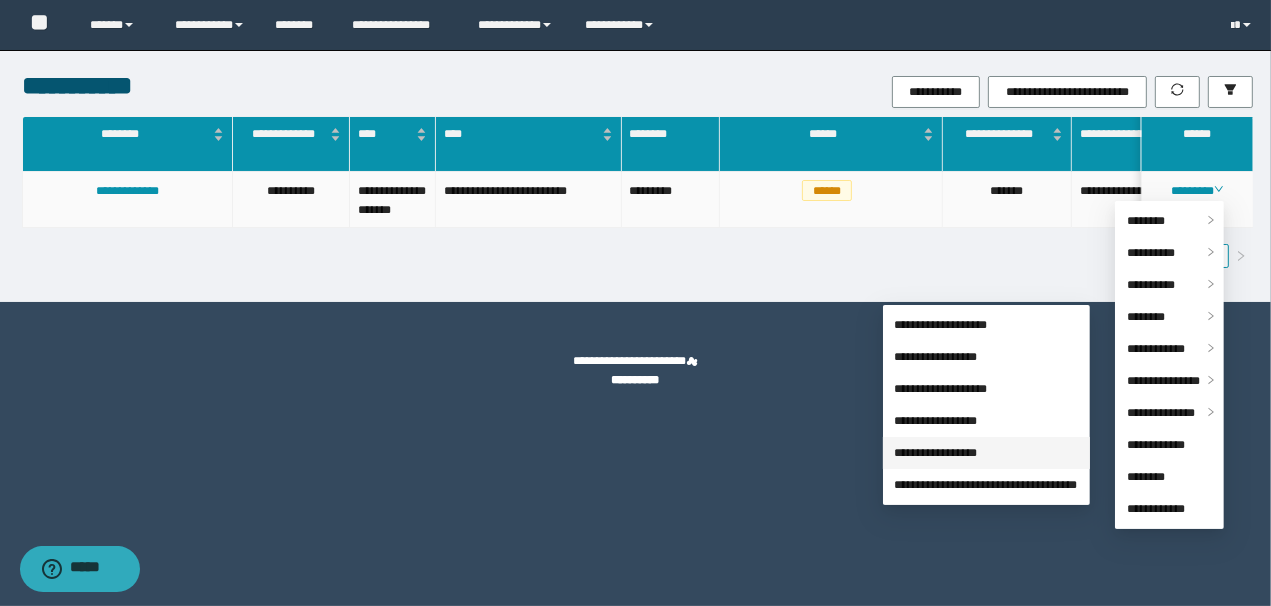 click on "**********" at bounding box center [936, 453] 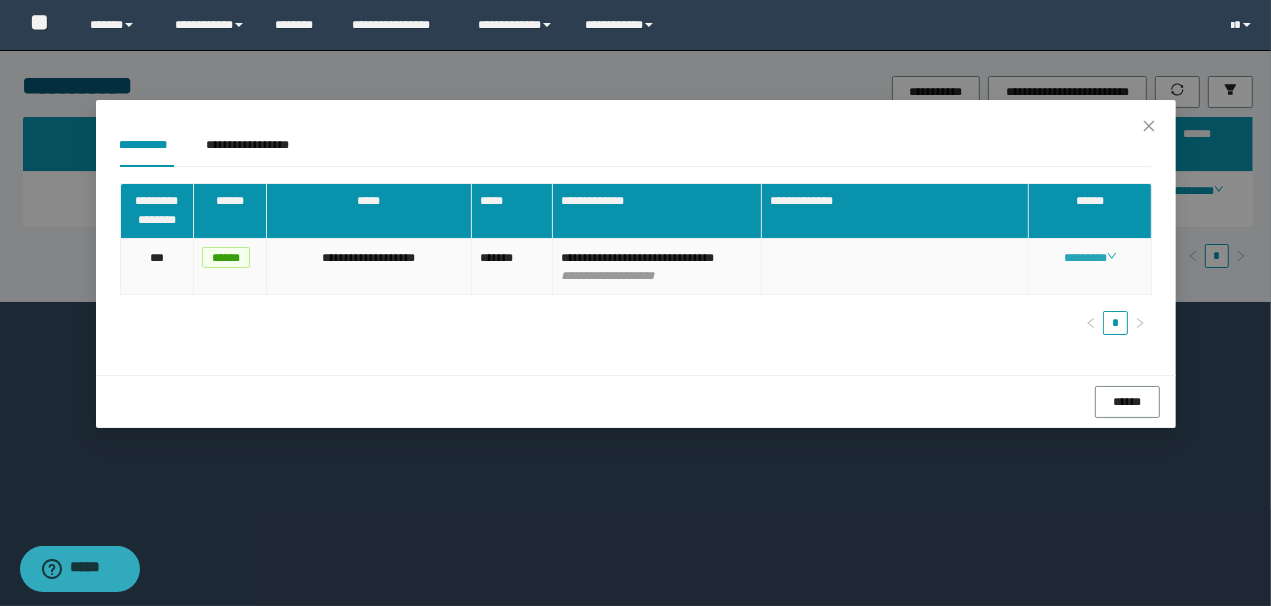 click on "********" at bounding box center [1090, 258] 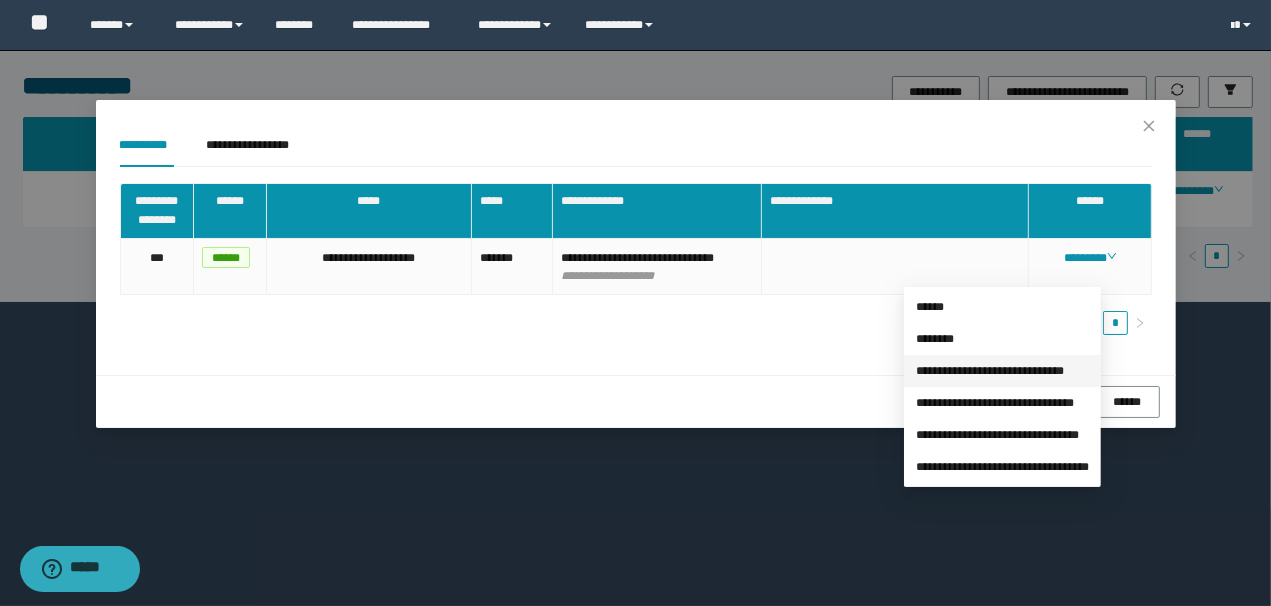 click on "**********" at bounding box center (990, 371) 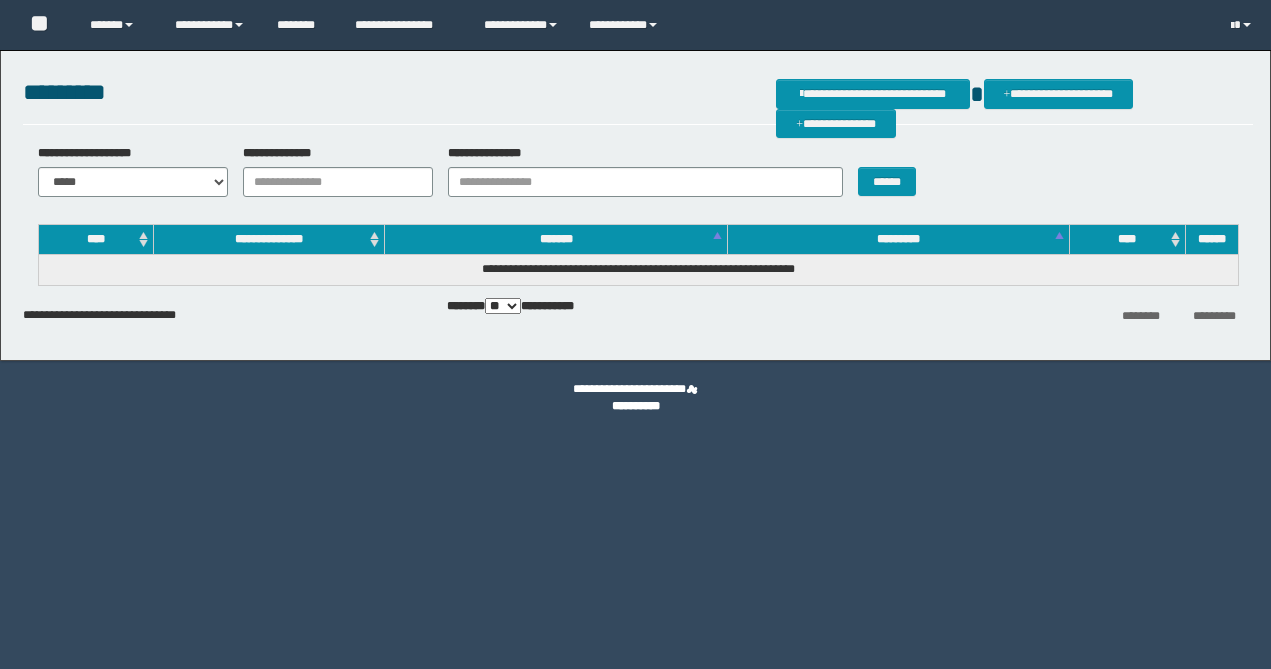 scroll, scrollTop: 0, scrollLeft: 0, axis: both 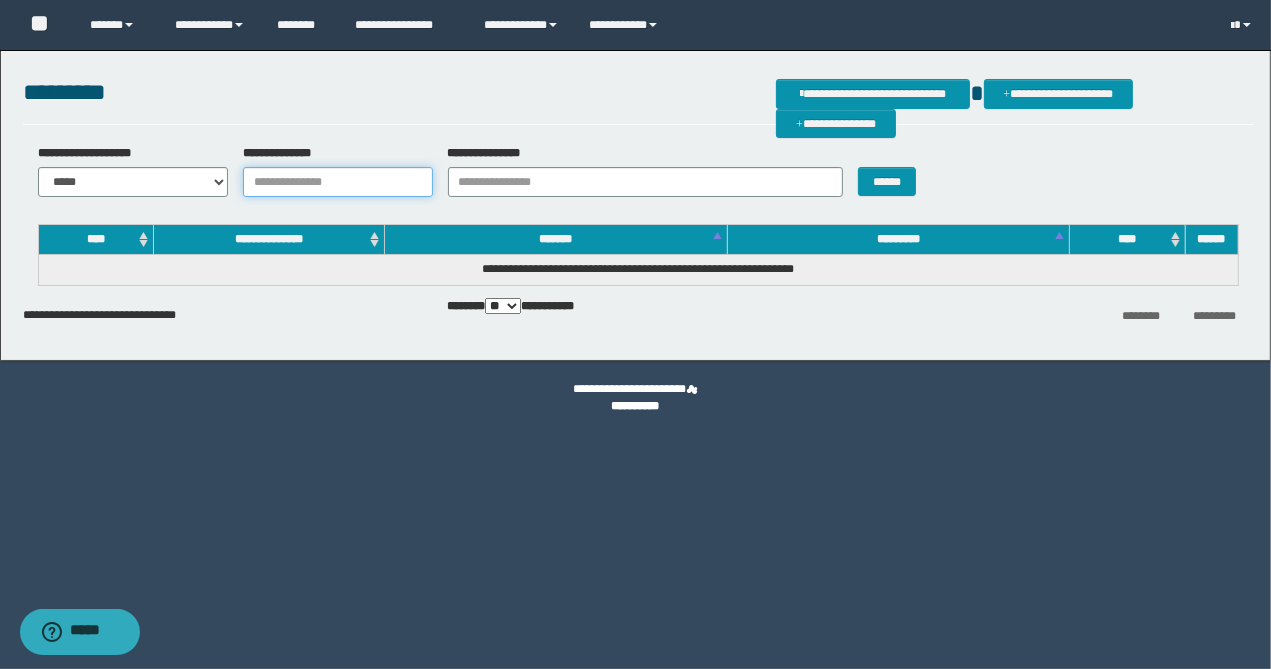 click on "**********" at bounding box center [338, 182] 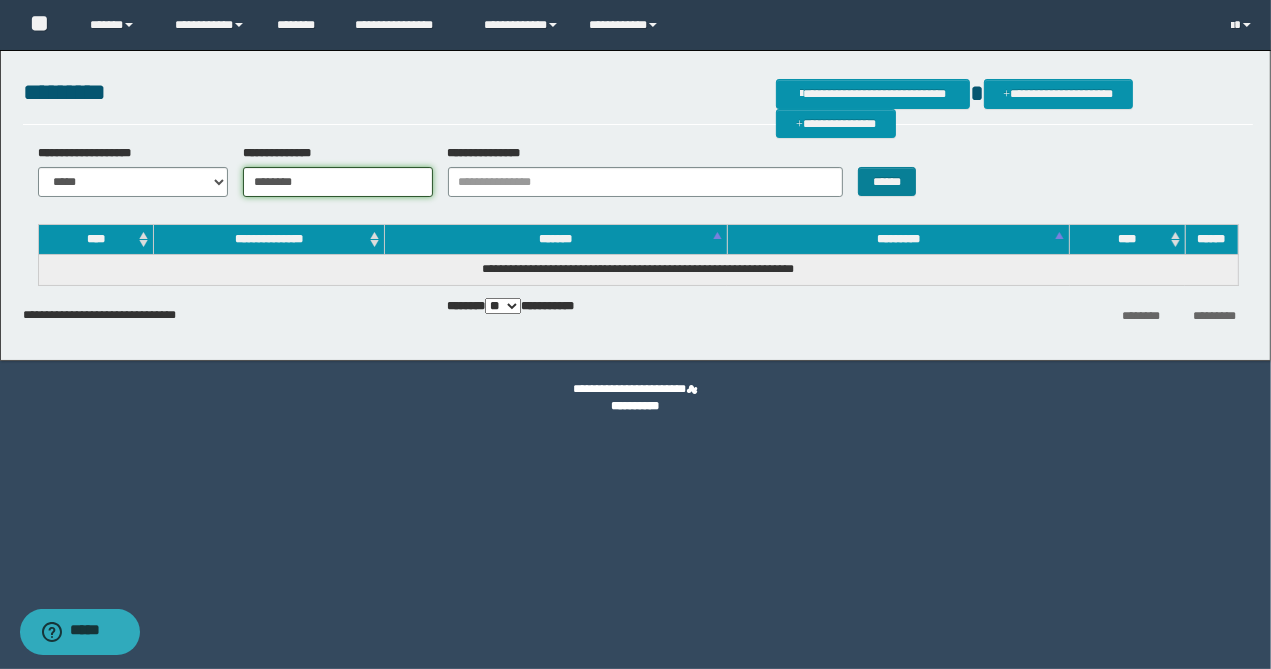 type on "********" 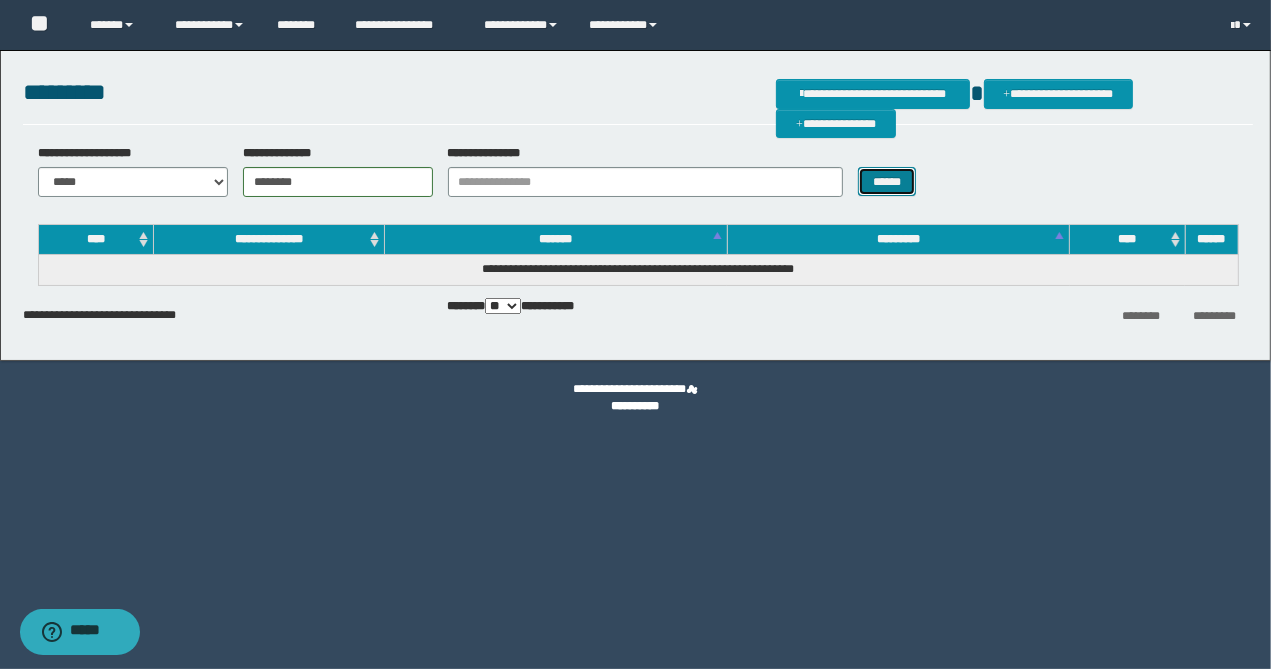 click on "******" at bounding box center (887, 182) 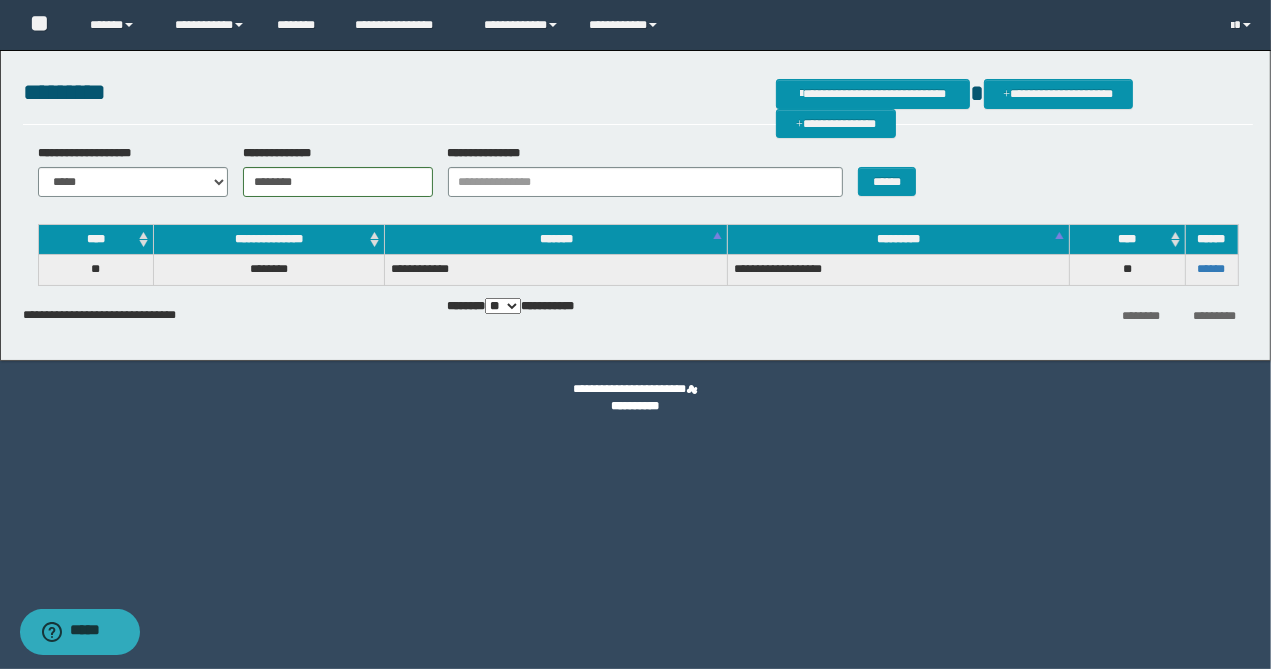 click on "**********" at bounding box center [638, 102] 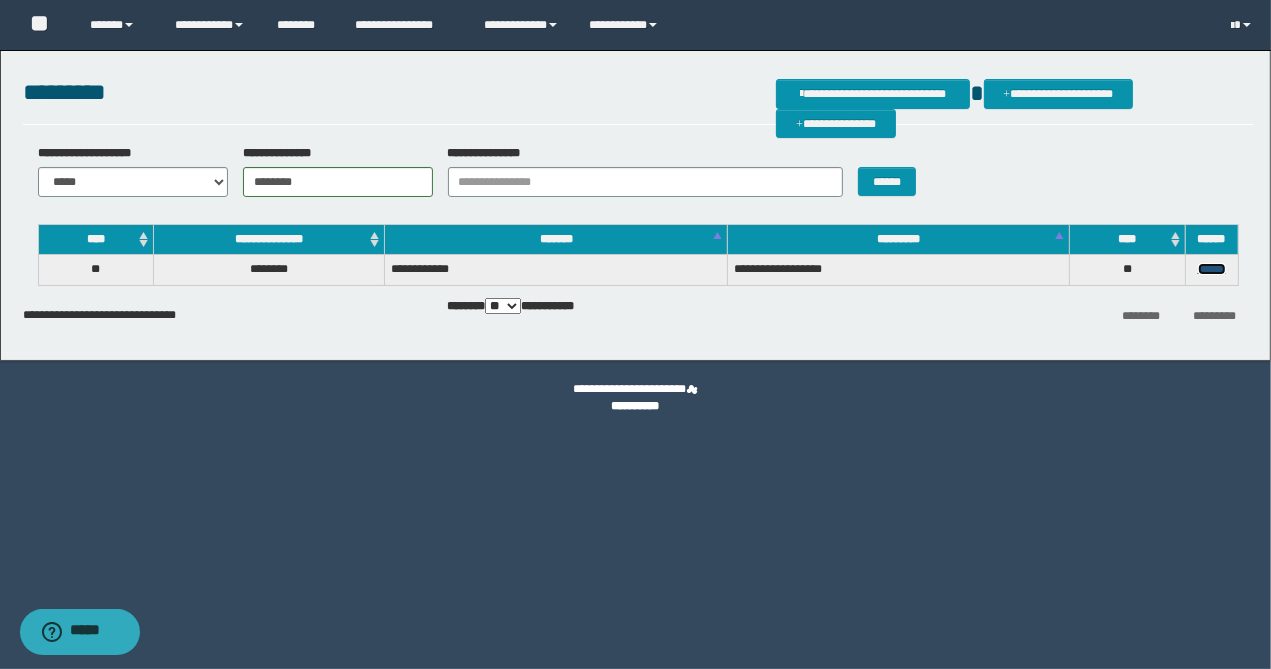 click on "******" at bounding box center (1212, 269) 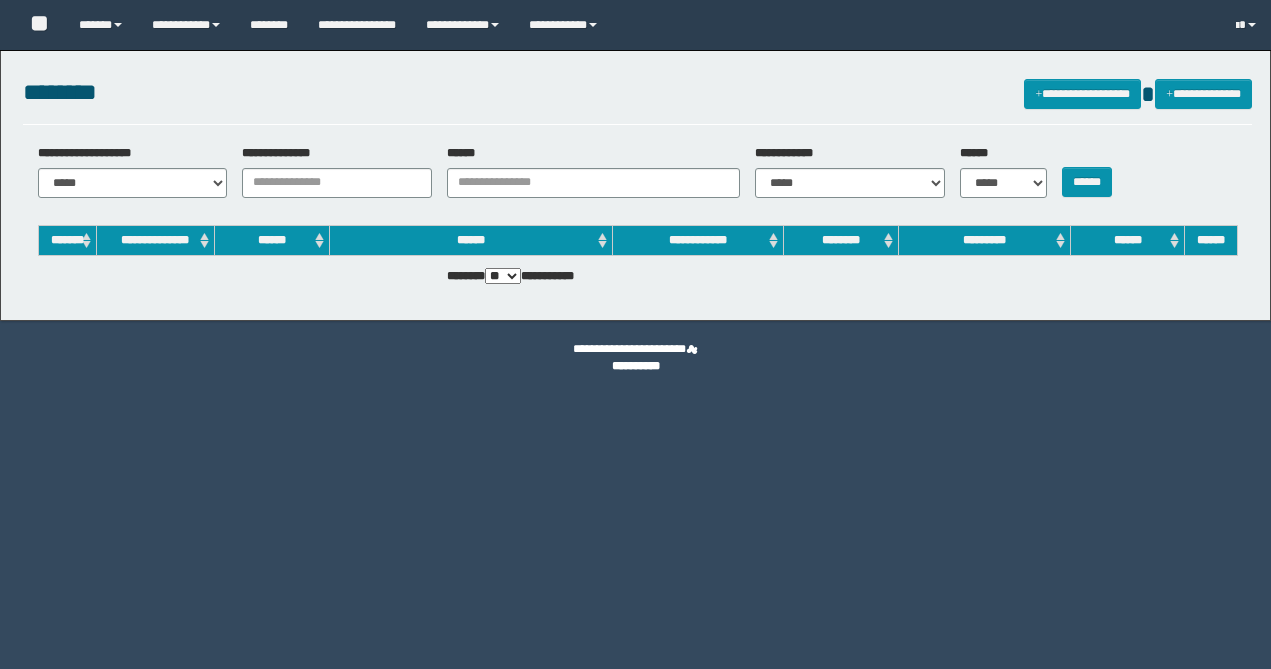 scroll, scrollTop: 0, scrollLeft: 0, axis: both 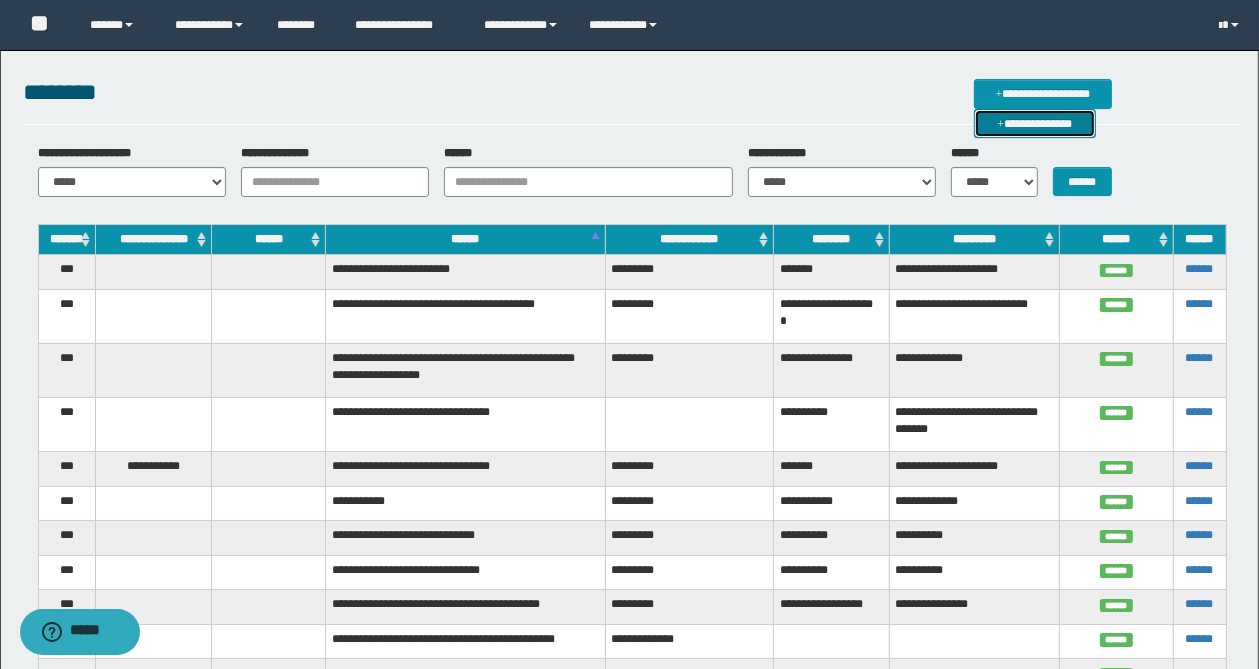 click on "**********" at bounding box center [1035, 124] 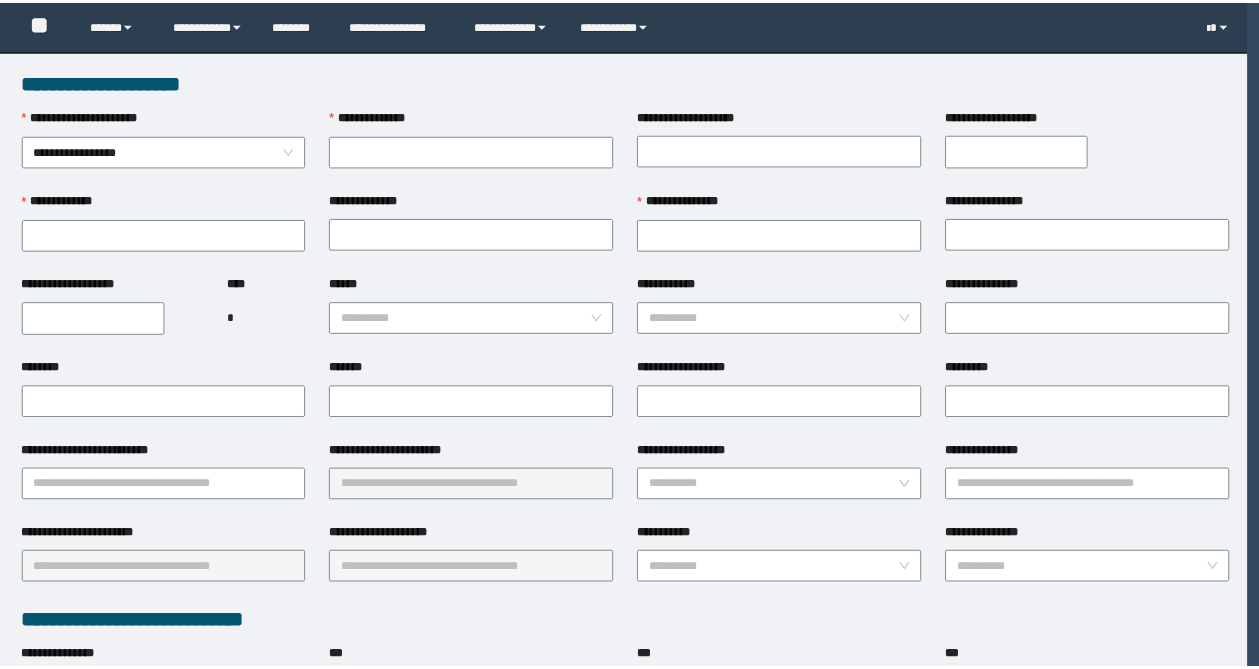 scroll, scrollTop: 0, scrollLeft: 0, axis: both 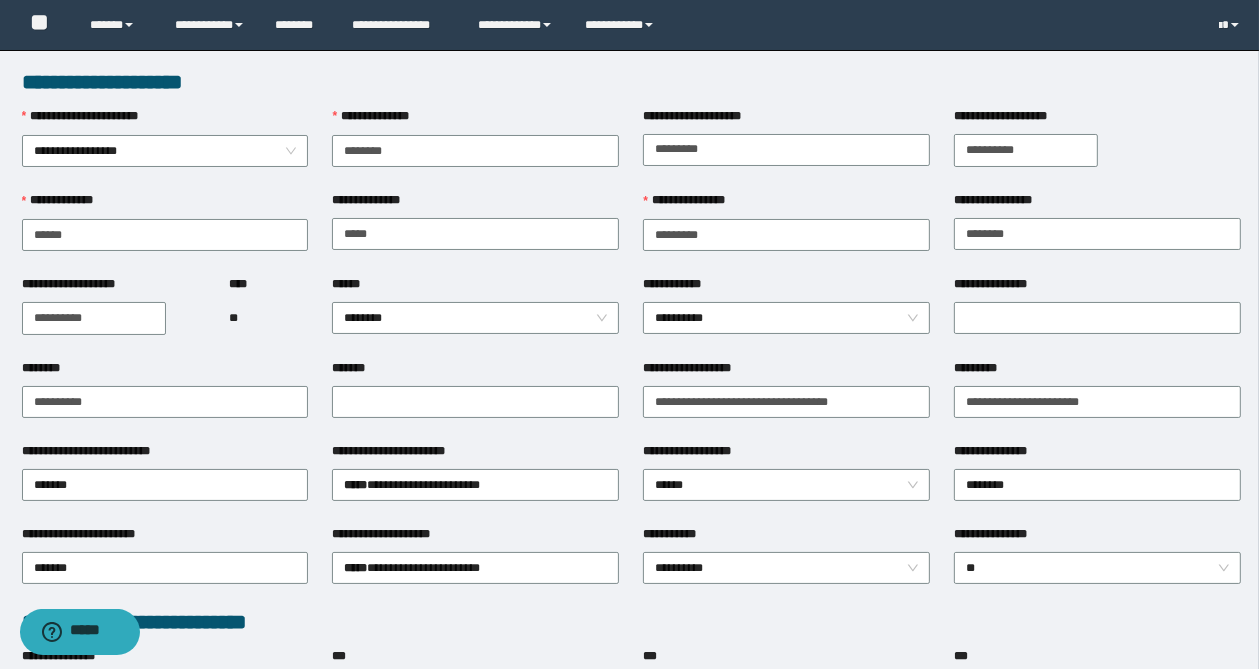 click on "**********" at bounding box center (632, 82) 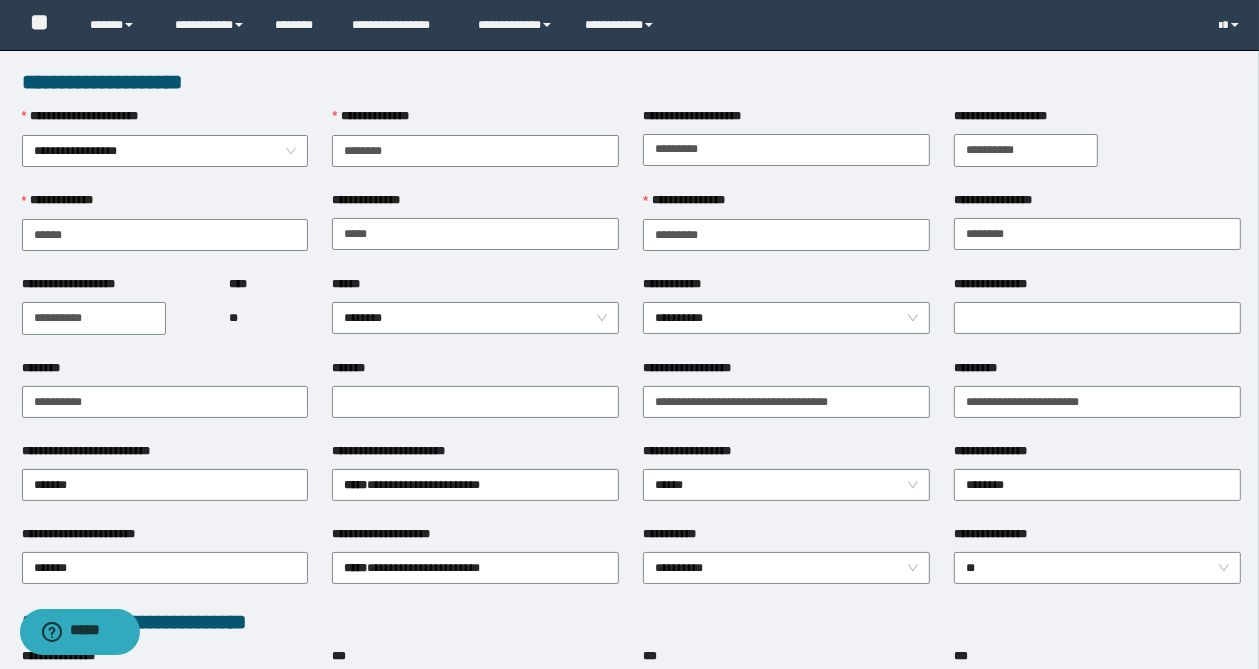click at bounding box center [1097, 150] 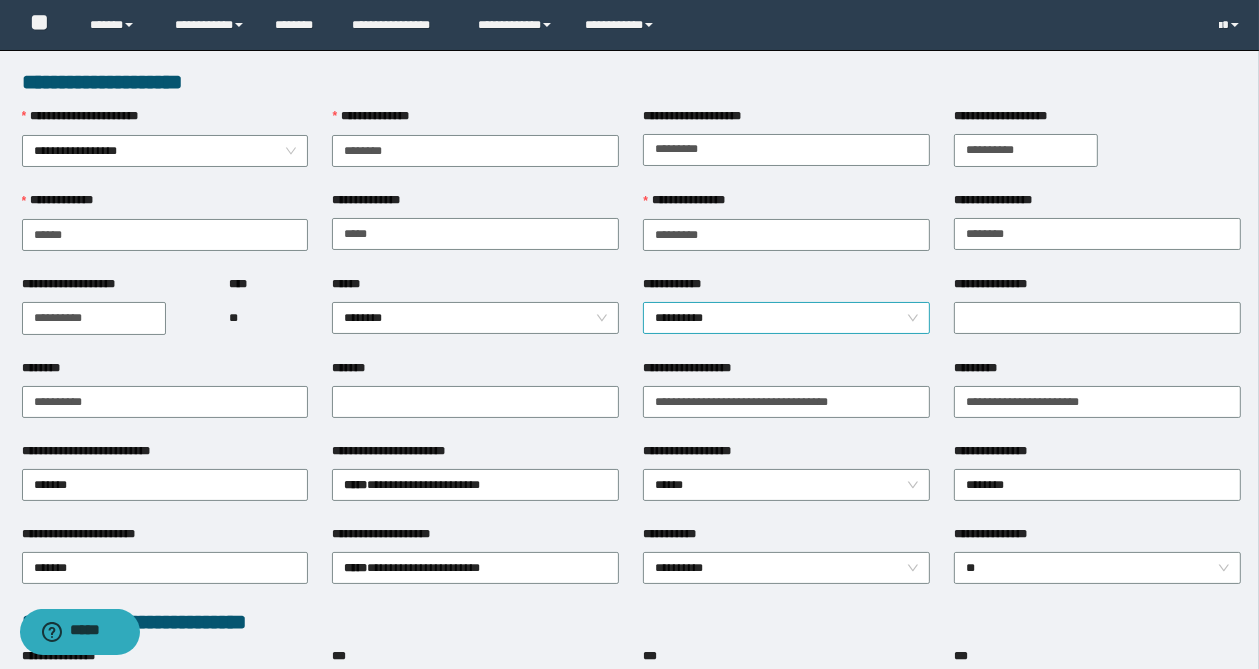 click on "**********" at bounding box center [786, 318] 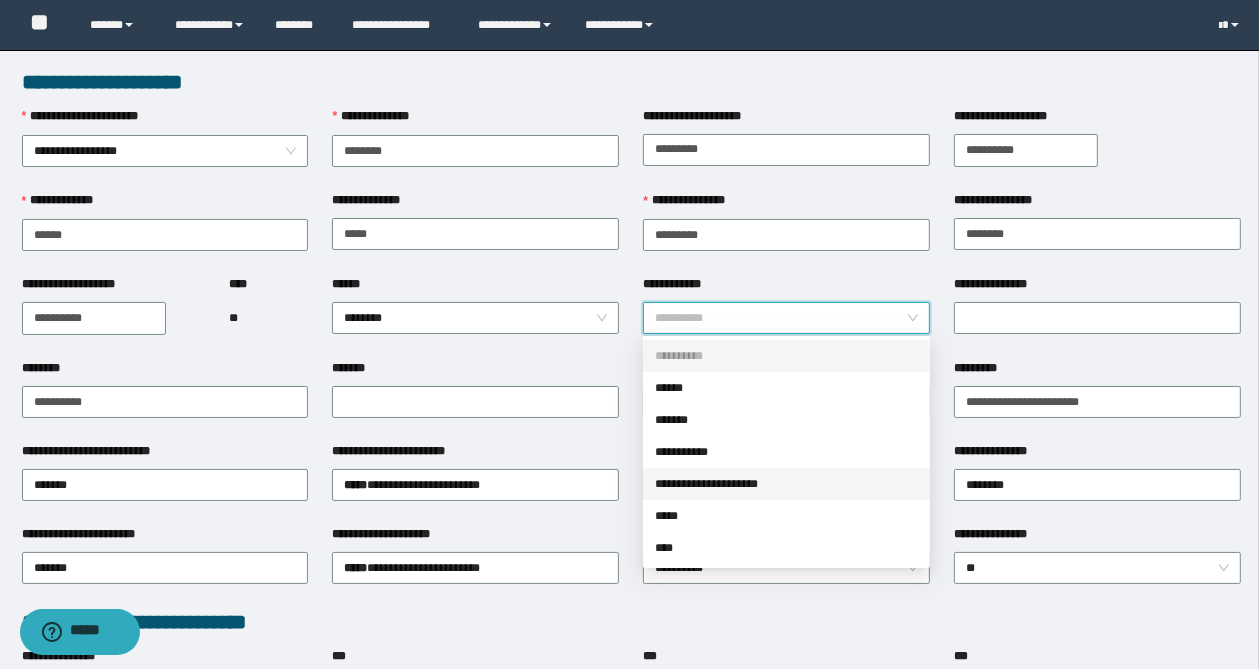 click on "**********" at bounding box center (786, 484) 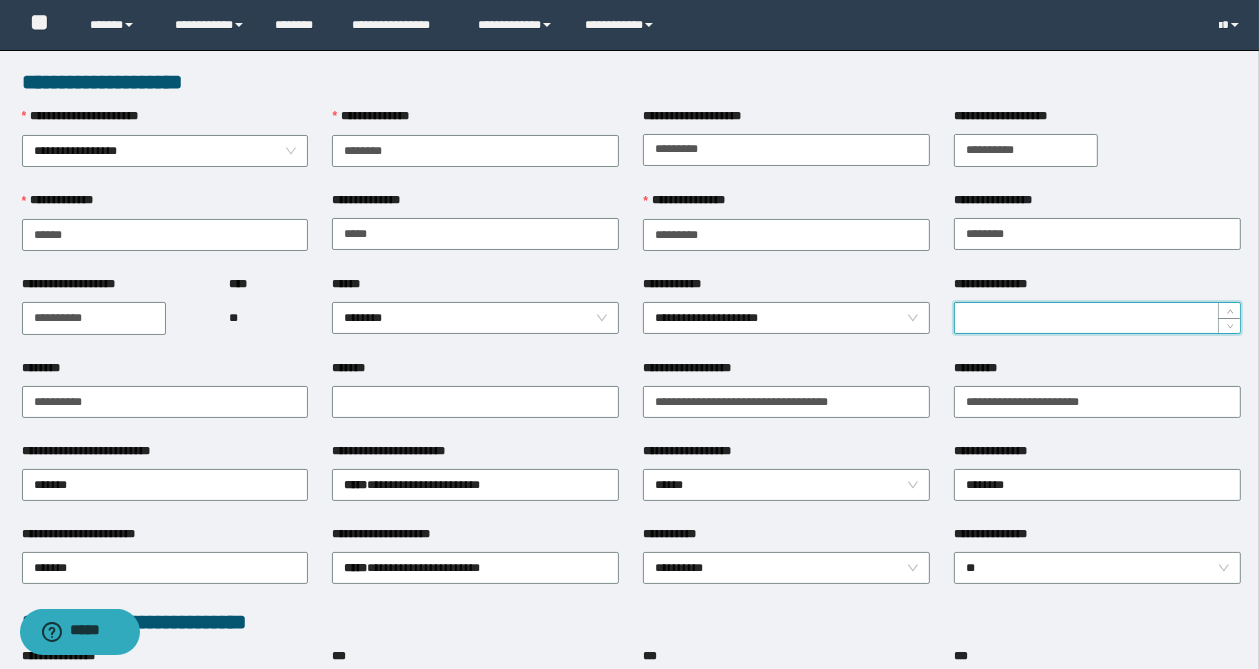 click on "**********" at bounding box center (1097, 318) 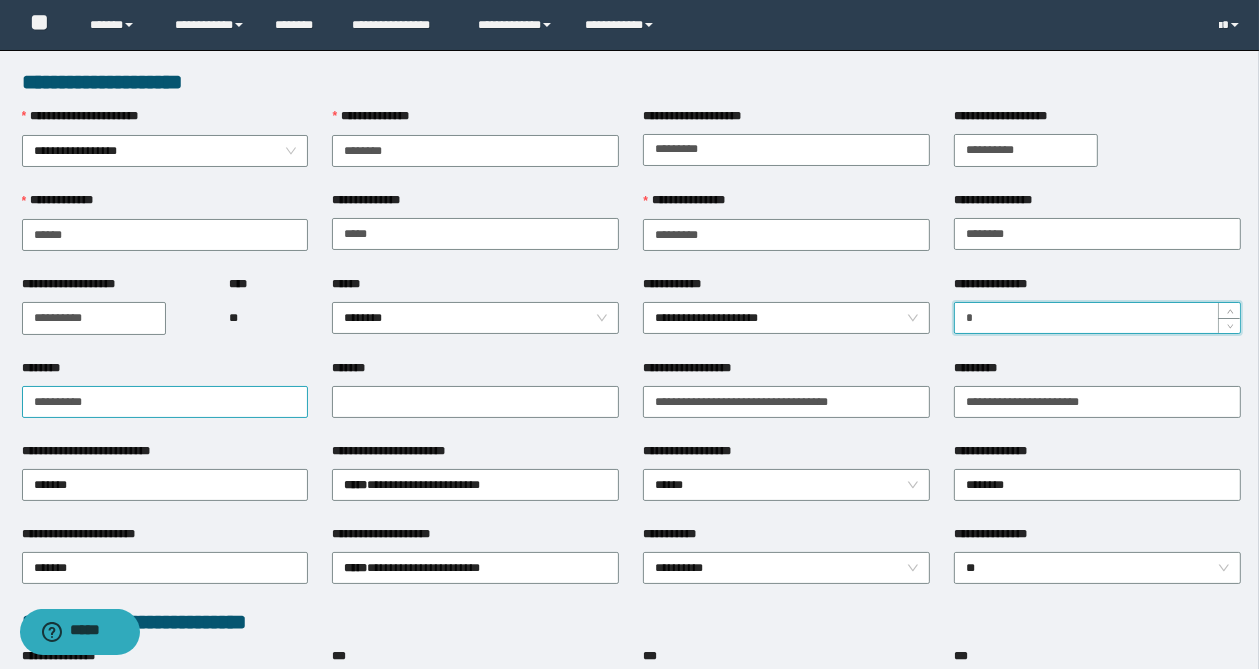 type on "*" 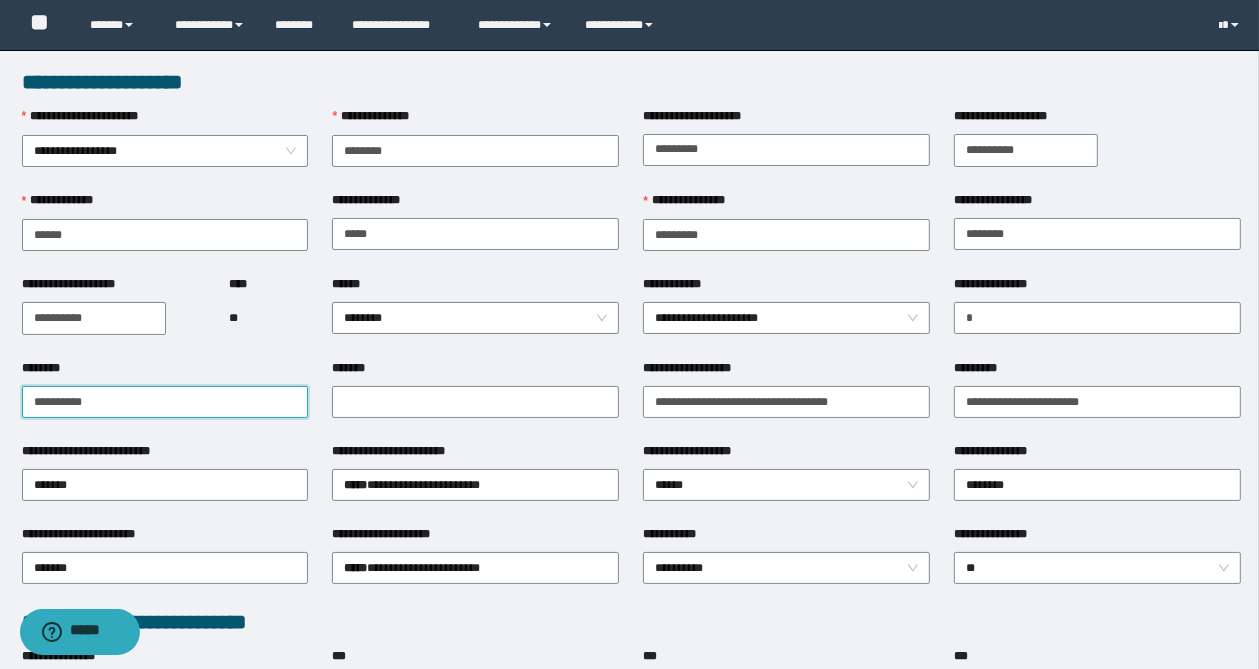 drag, startPoint x: 140, startPoint y: 392, endPoint x: -17, endPoint y: 389, distance: 157.02866 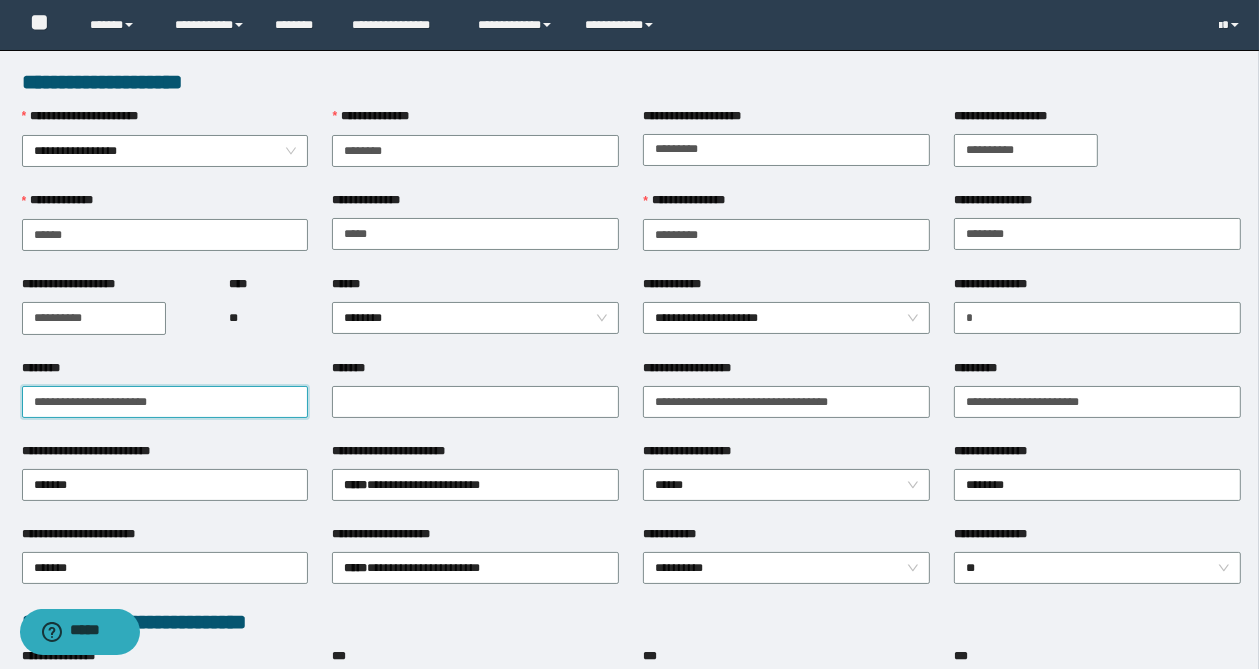 drag, startPoint x: 215, startPoint y: 401, endPoint x: -19, endPoint y: 382, distance: 234.7701 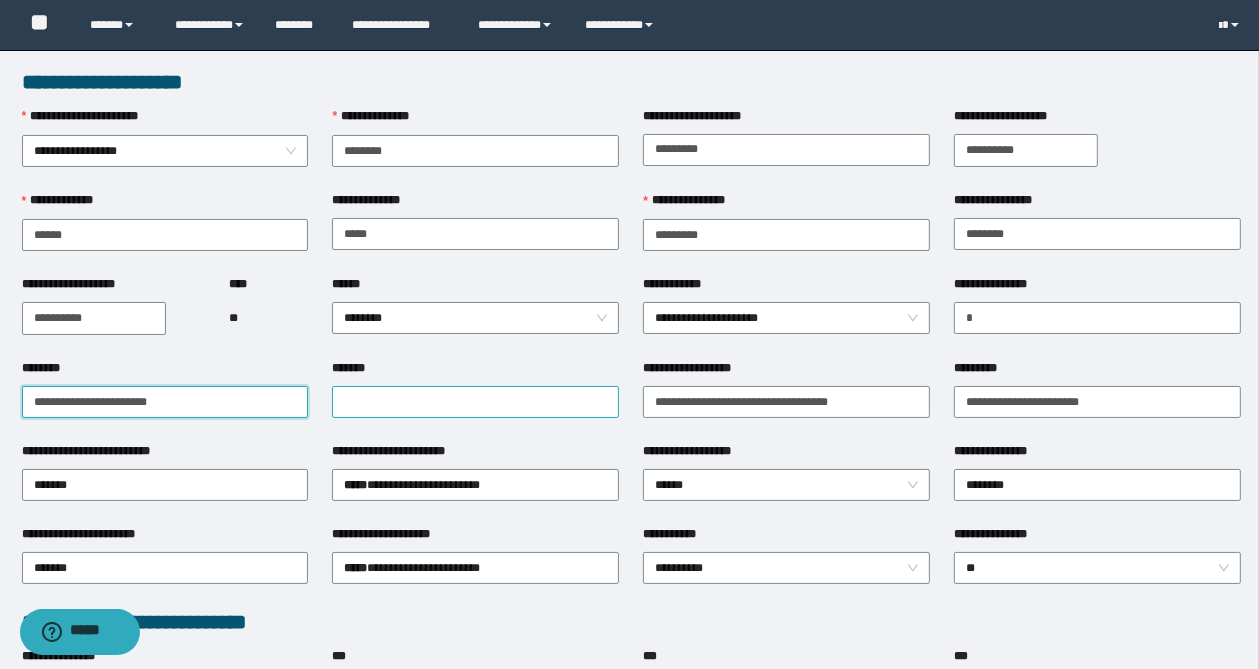 type on "**********" 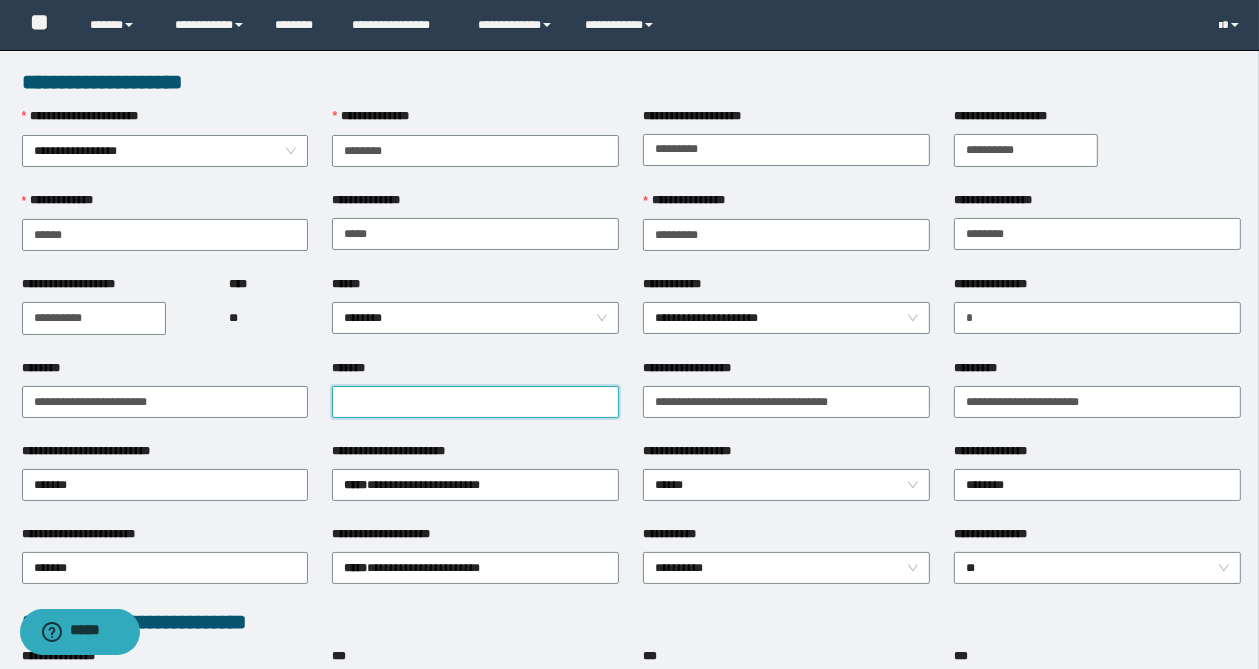 click on "*******" at bounding box center [475, 402] 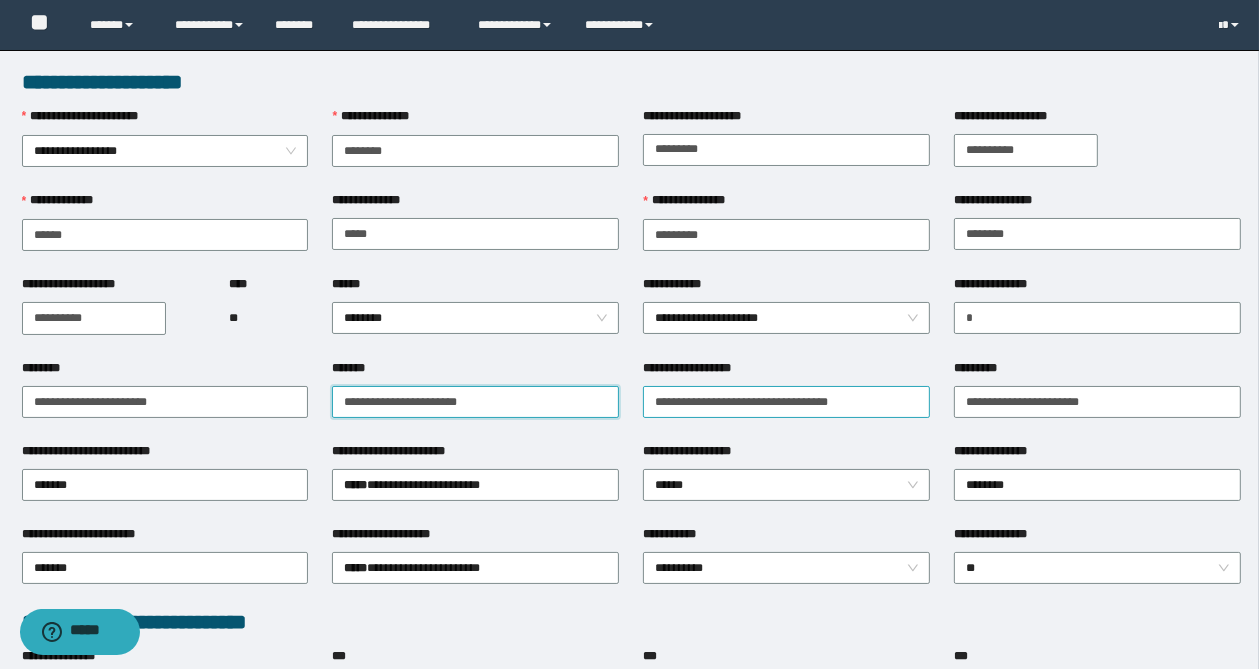 type on "**********" 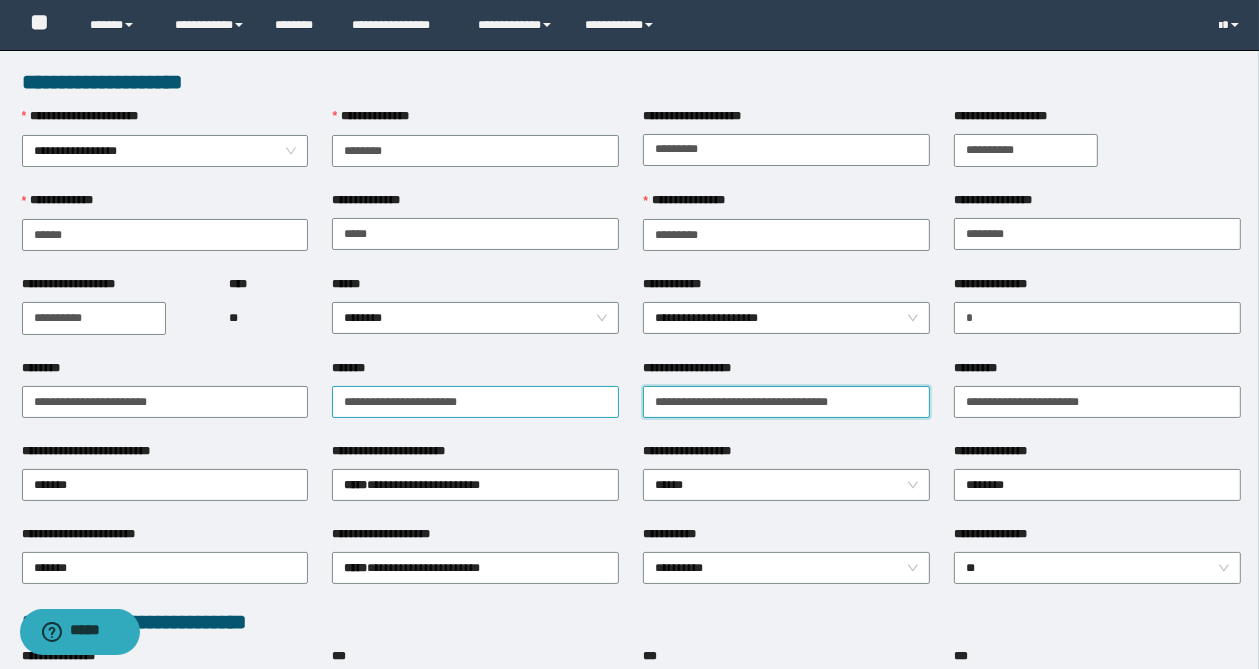 drag, startPoint x: 716, startPoint y: 396, endPoint x: 614, endPoint y: 388, distance: 102.31325 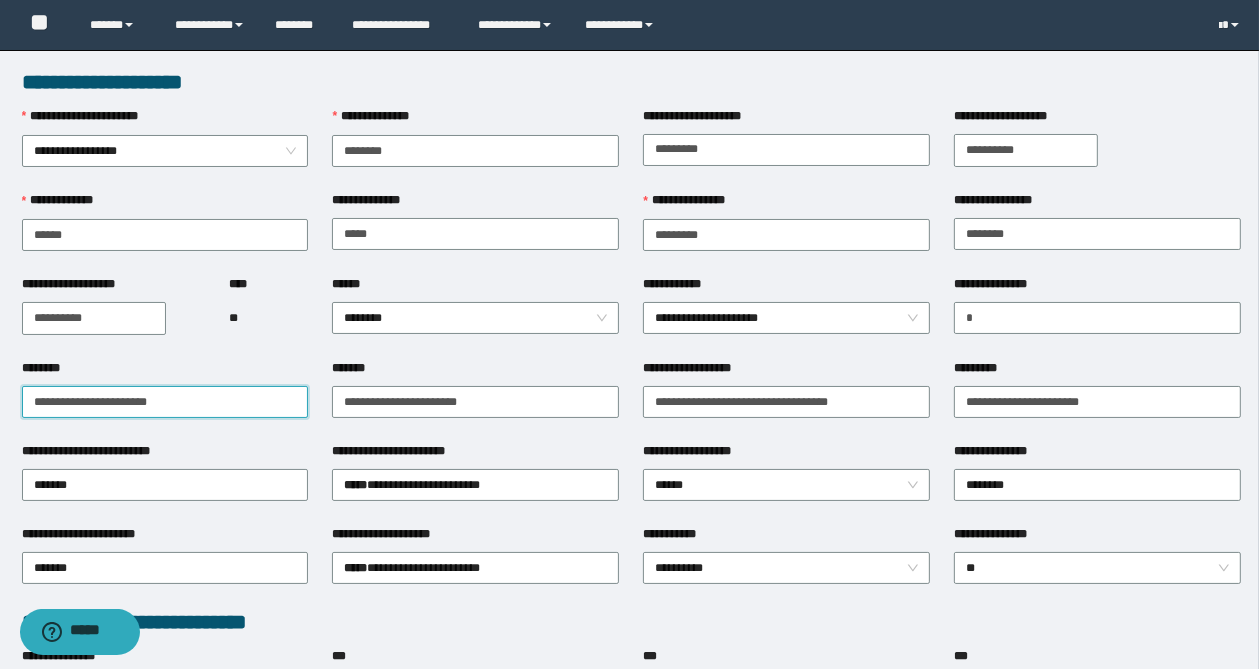 drag, startPoint x: 97, startPoint y: 398, endPoint x: -15, endPoint y: 392, distance: 112.1606 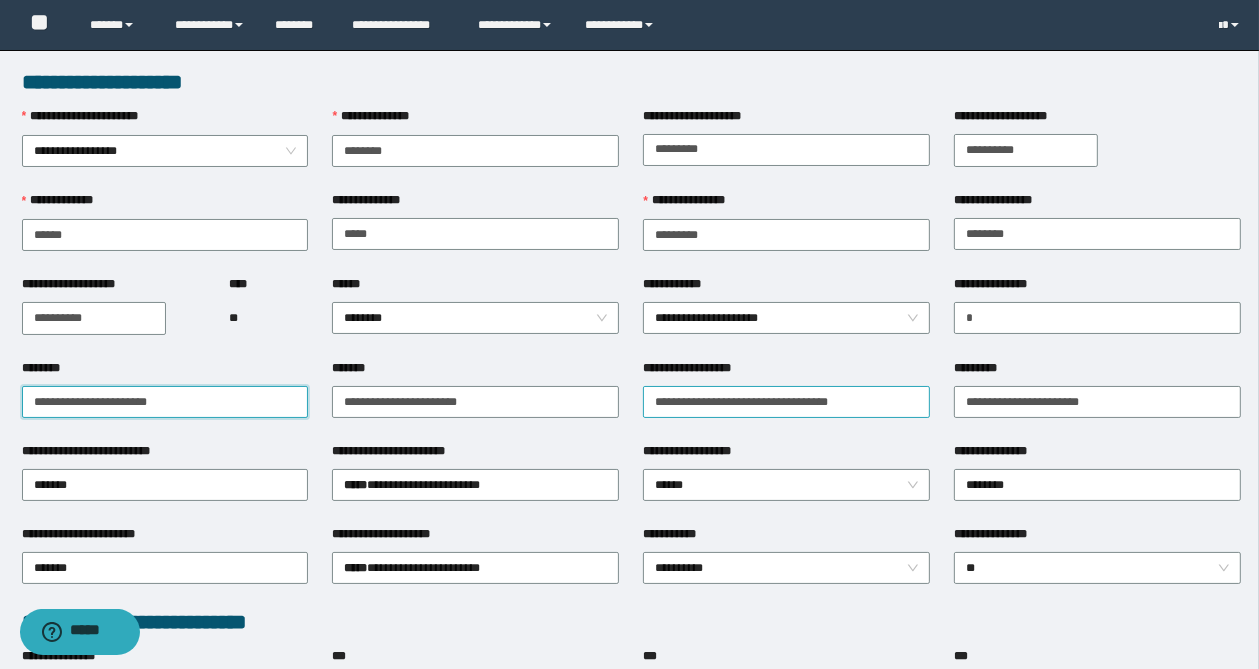 scroll, scrollTop: 80, scrollLeft: 0, axis: vertical 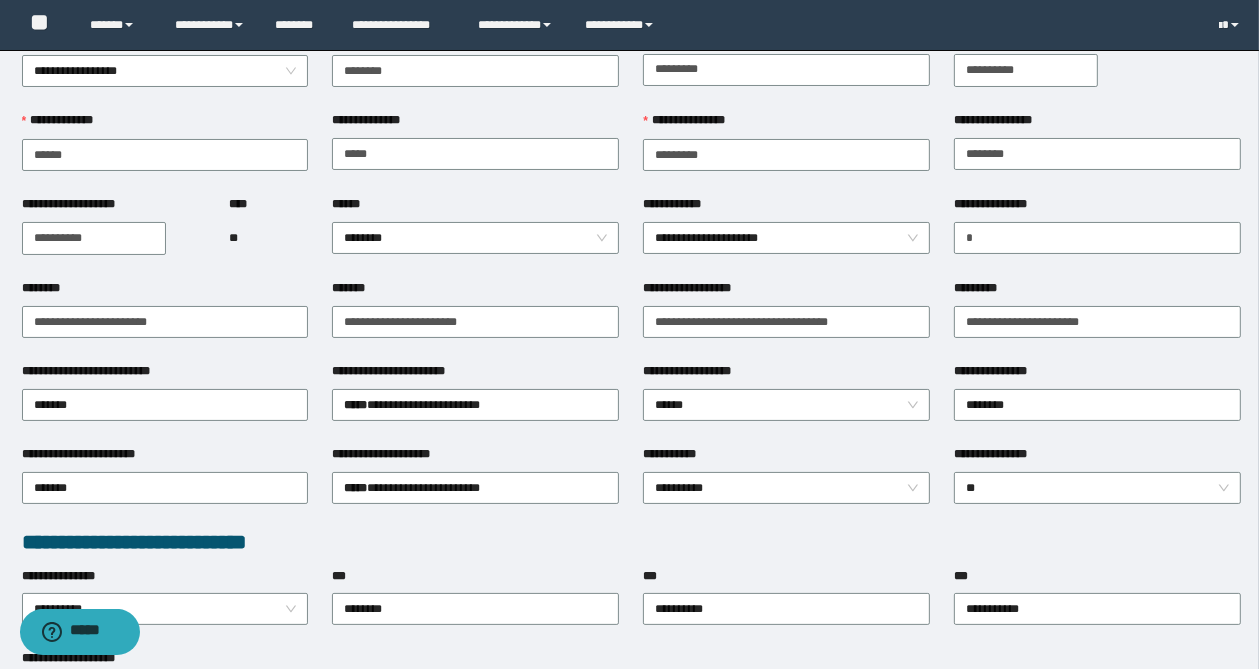 click on "**********" at bounding box center [786, 486] 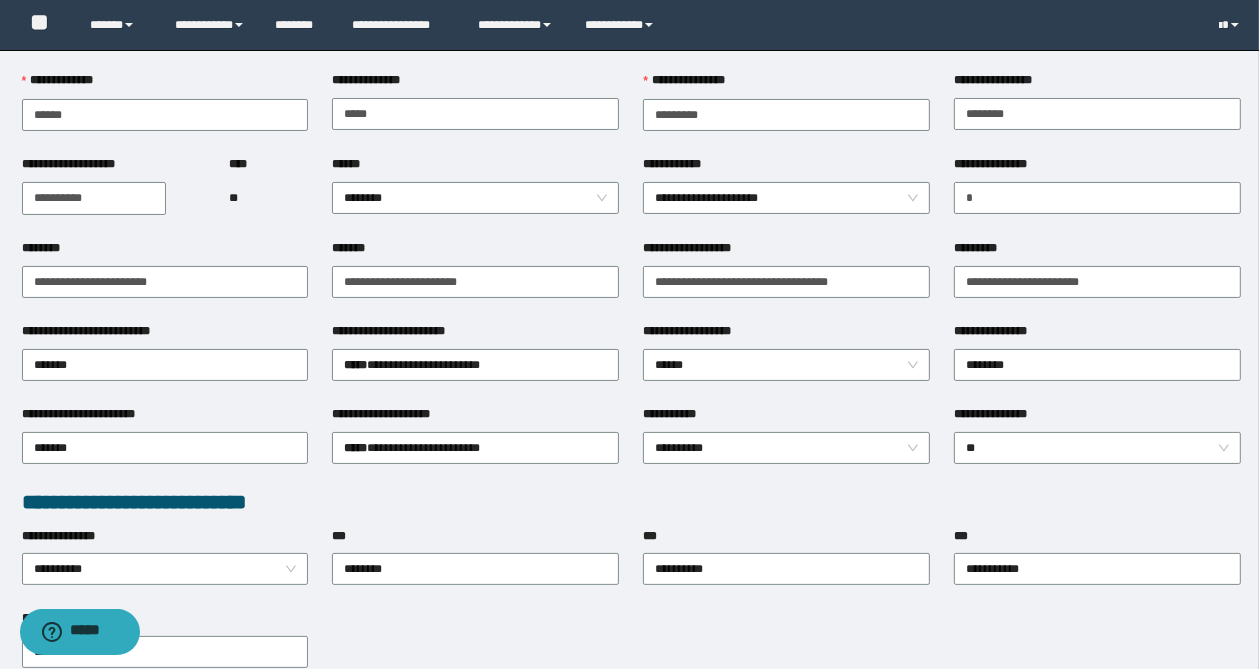 scroll, scrollTop: 160, scrollLeft: 0, axis: vertical 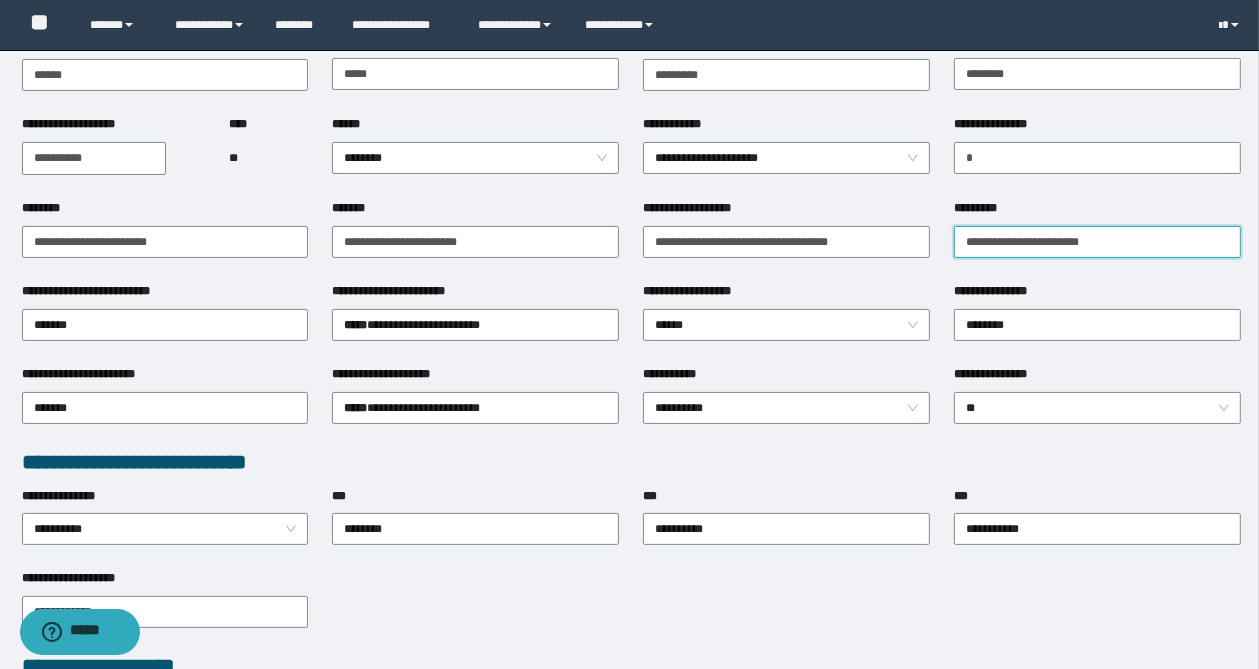 click on "*********" at bounding box center [1097, 242] 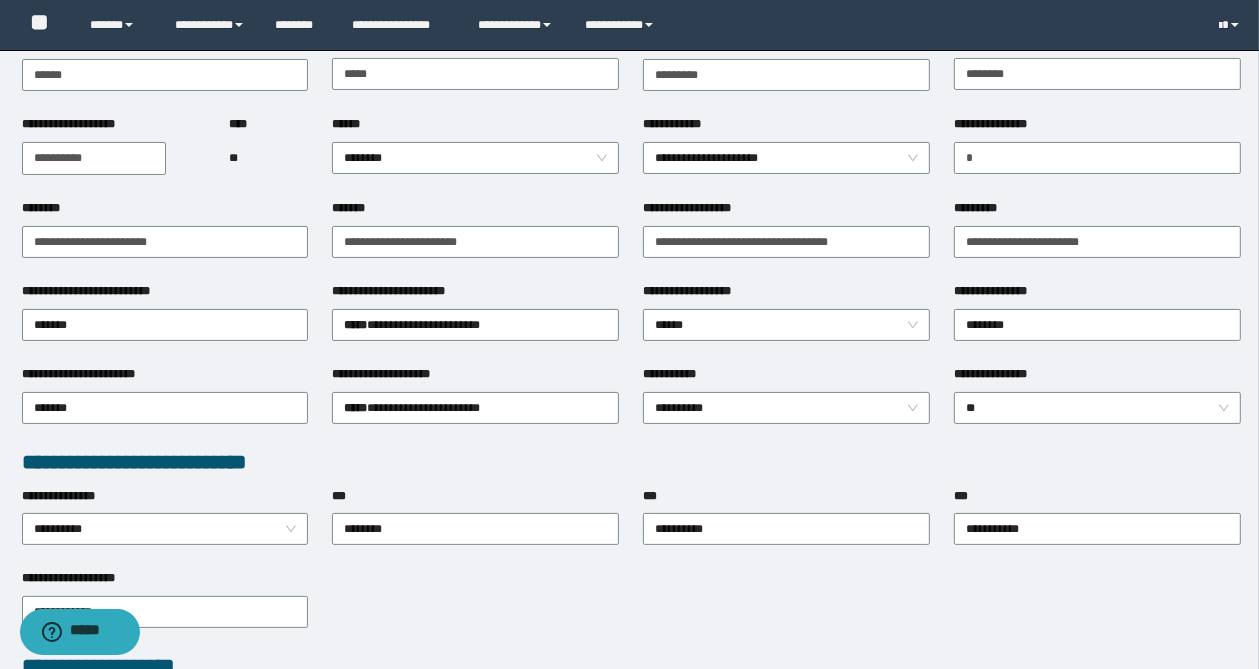 click on "**********" at bounding box center (632, 462) 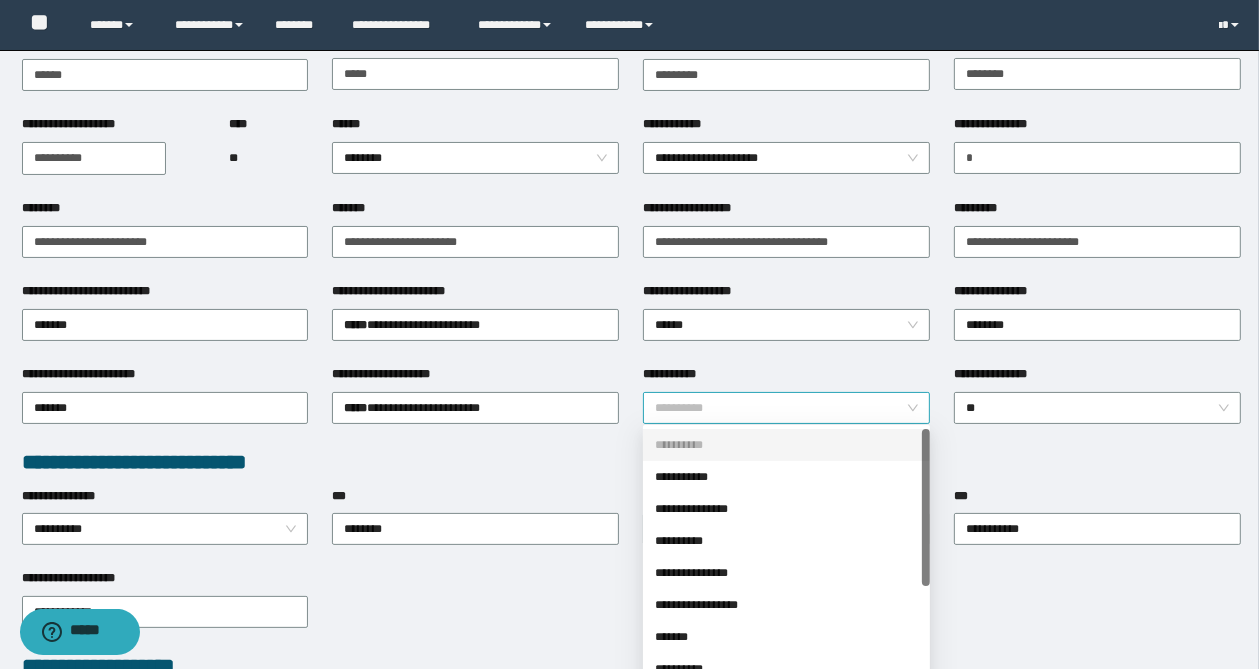 click on "**********" at bounding box center (786, 408) 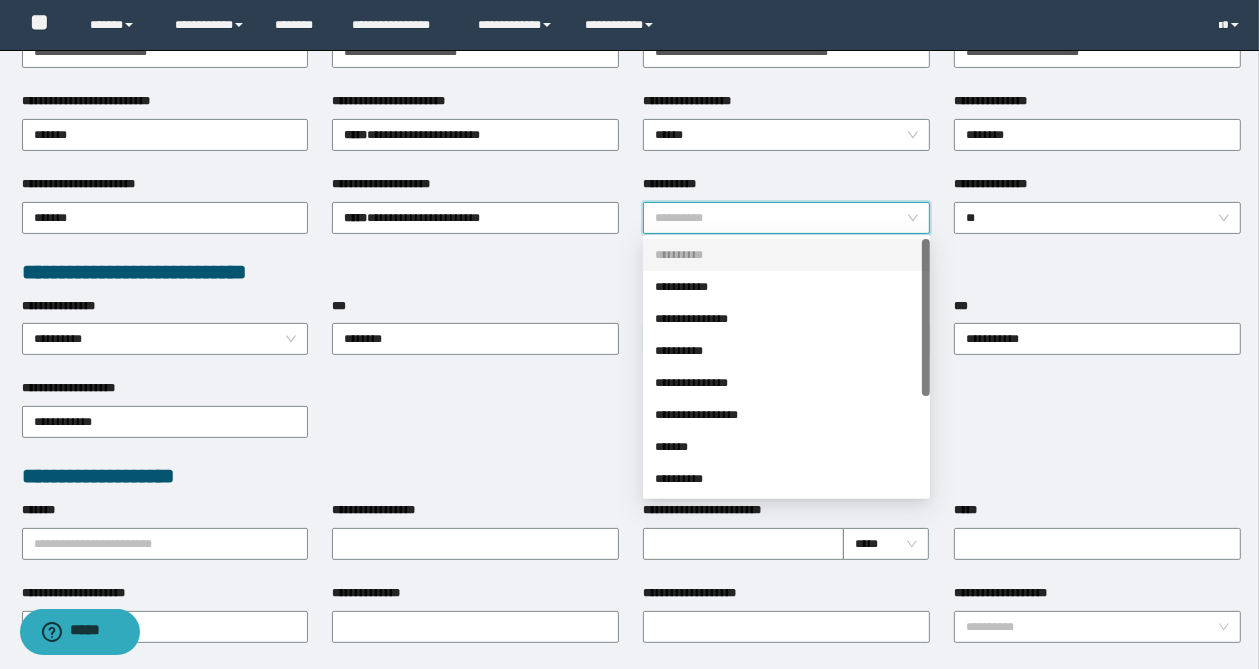 scroll, scrollTop: 400, scrollLeft: 0, axis: vertical 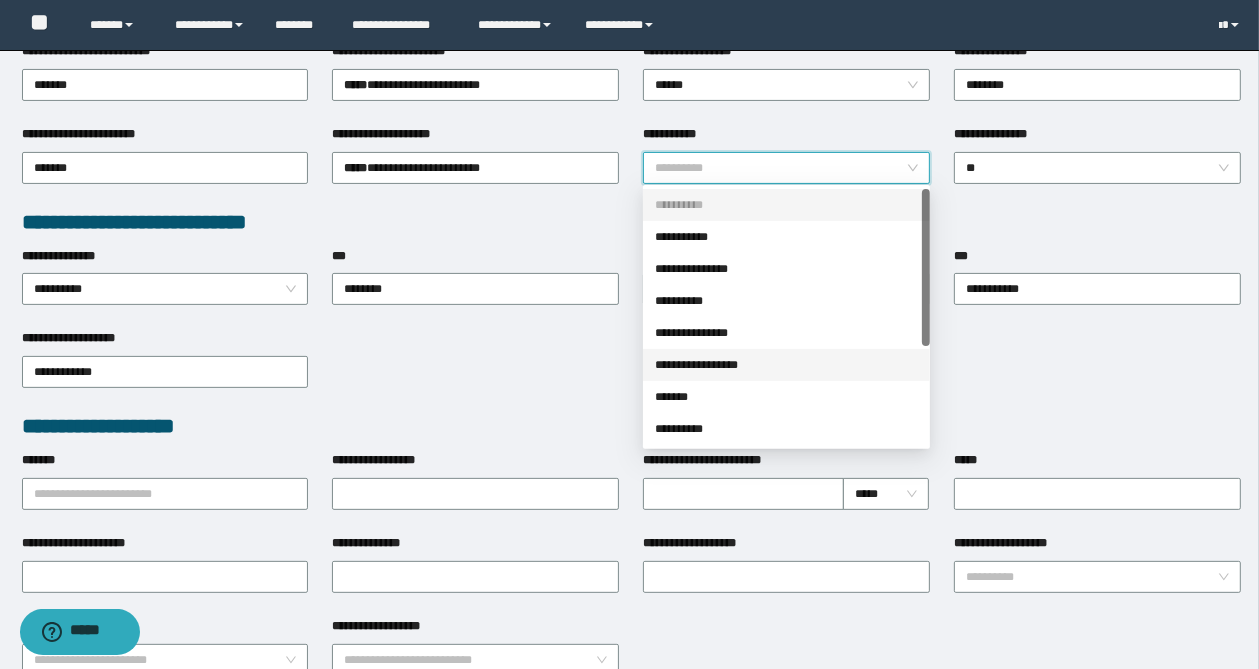 click on "**********" at bounding box center [786, 365] 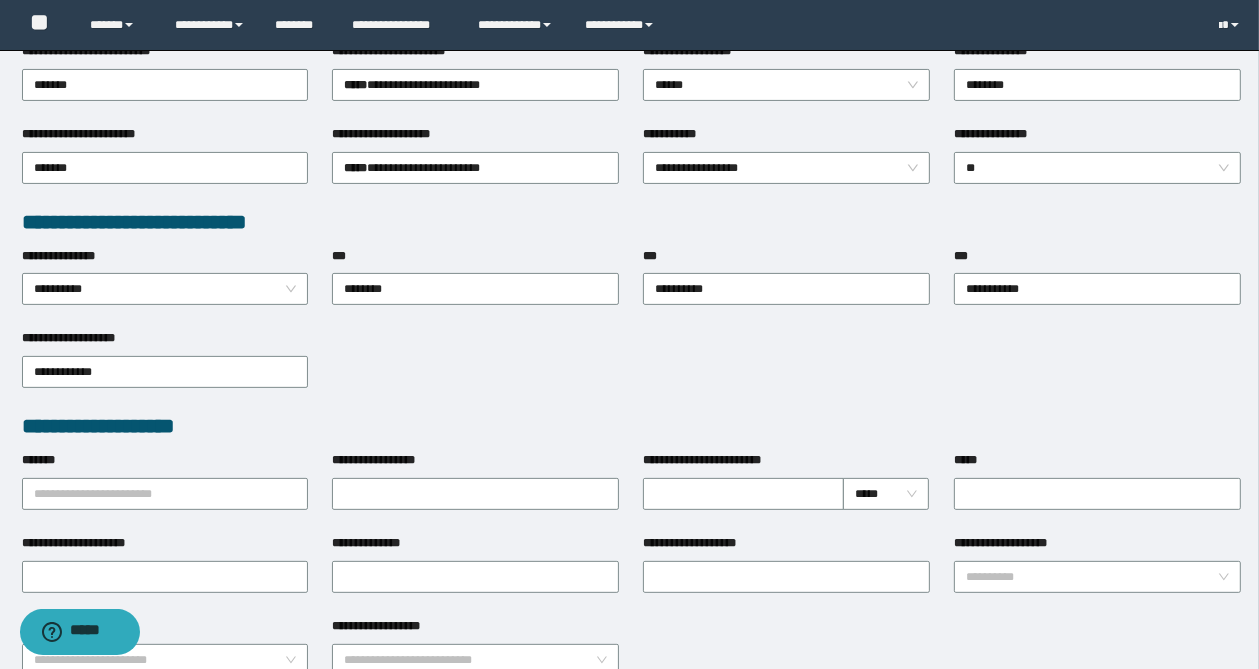 click on "**********" at bounding box center [632, 370] 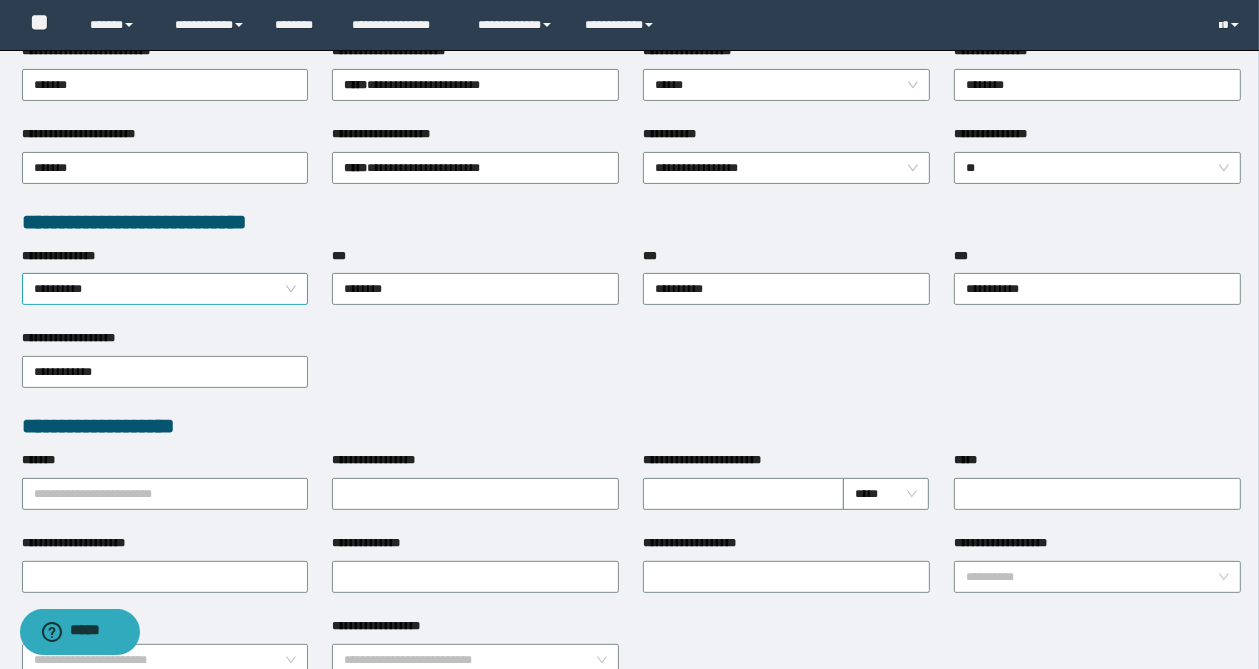 click on "**********" at bounding box center [165, 289] 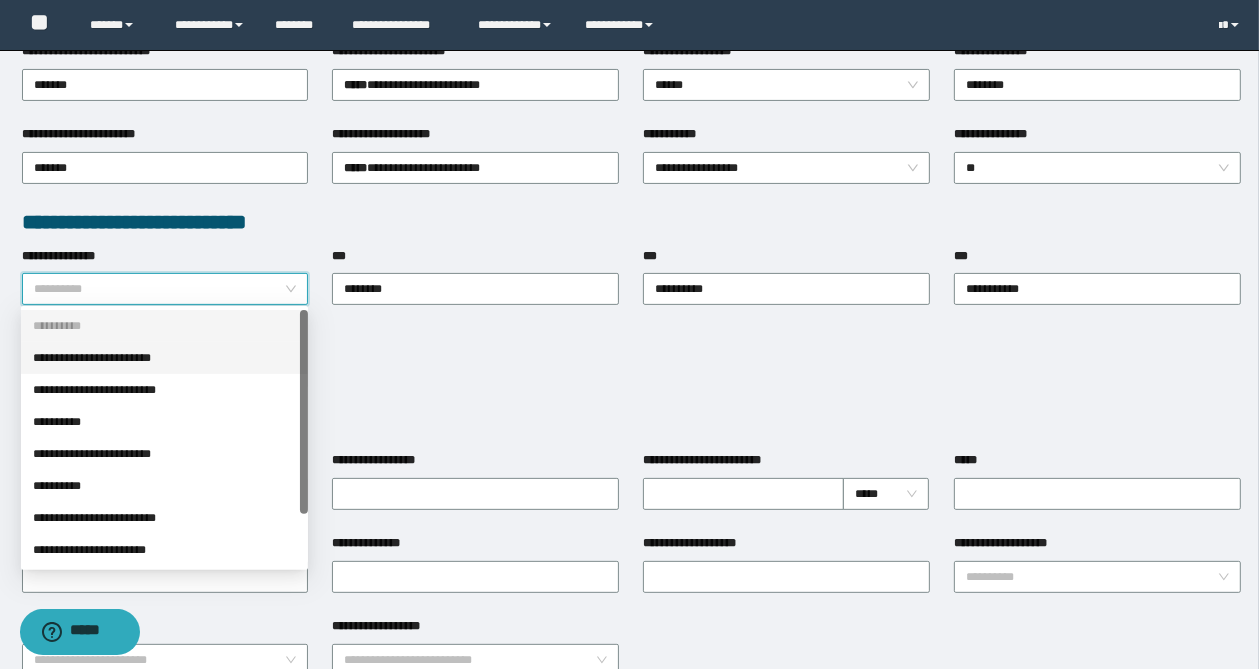 click on "**********" at bounding box center [164, 358] 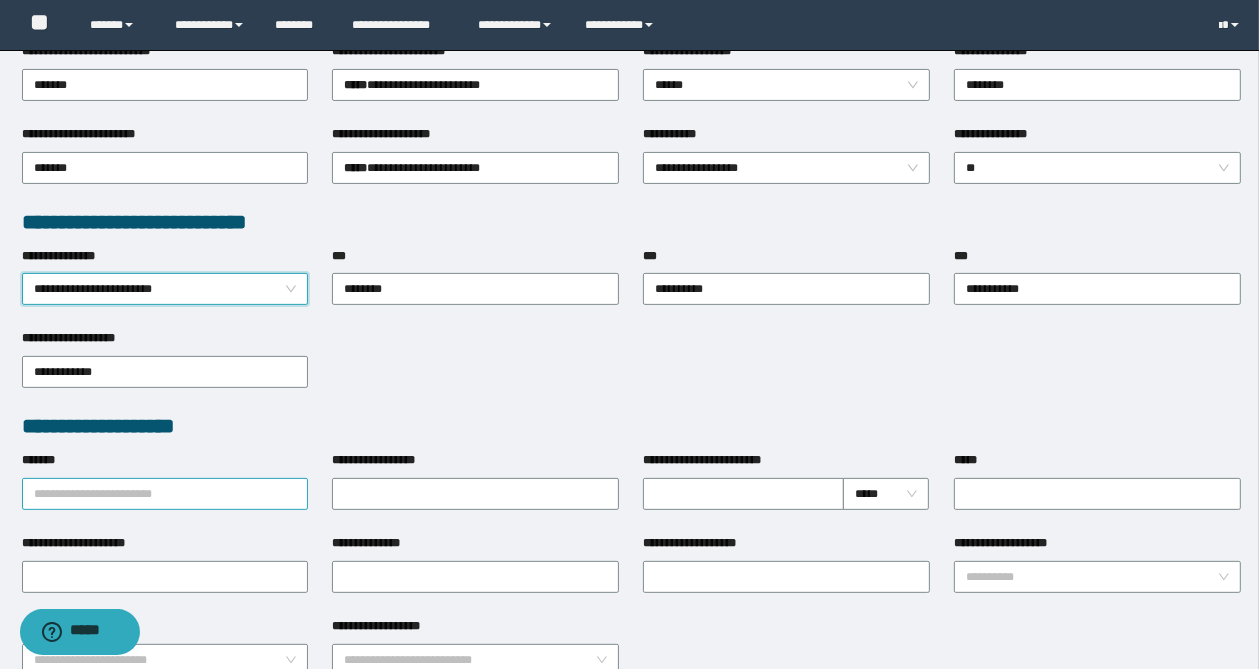 click on "*******" at bounding box center (165, 494) 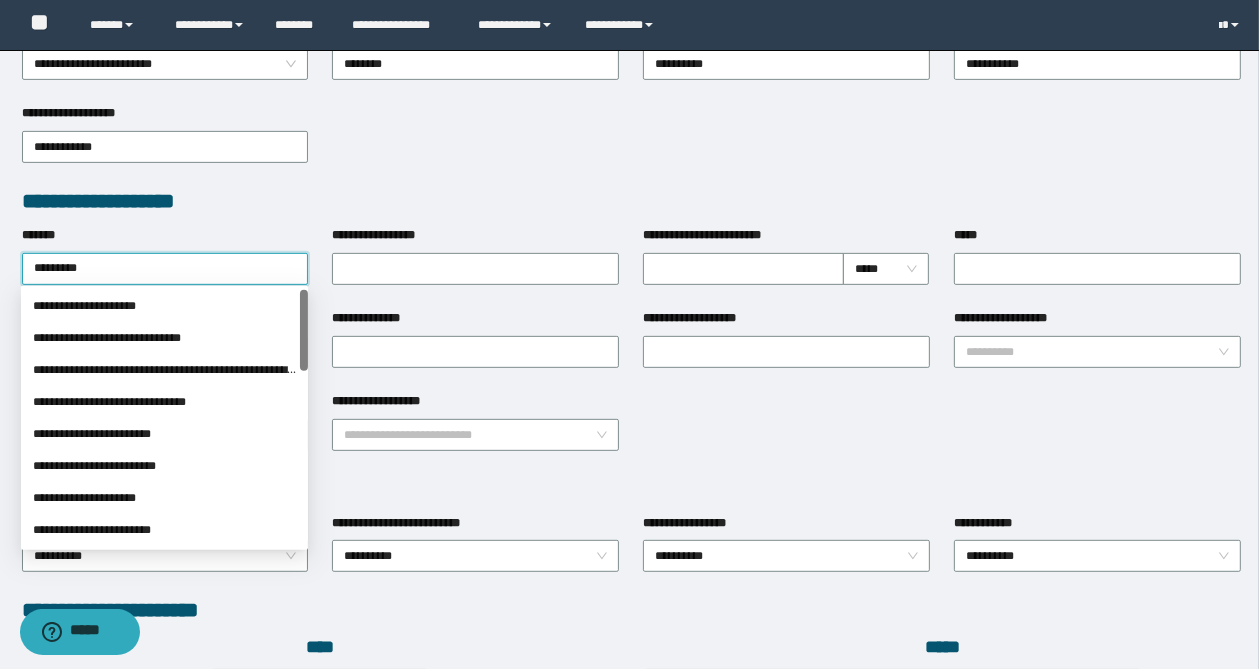 scroll, scrollTop: 640, scrollLeft: 0, axis: vertical 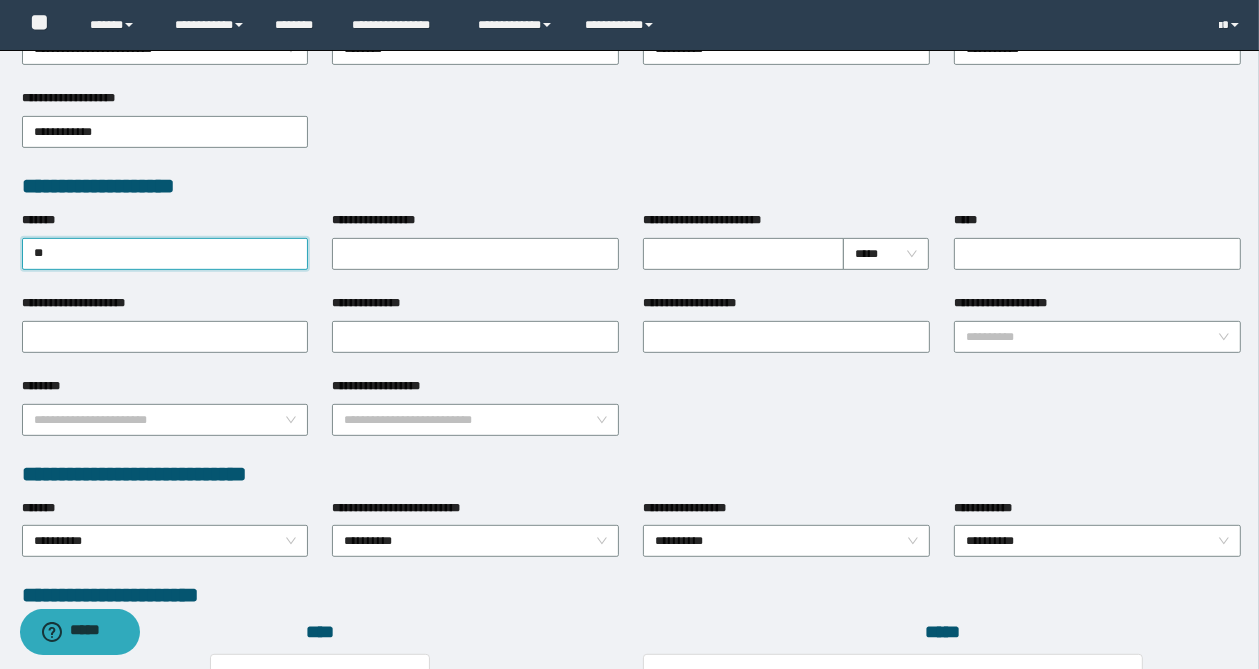 type on "*" 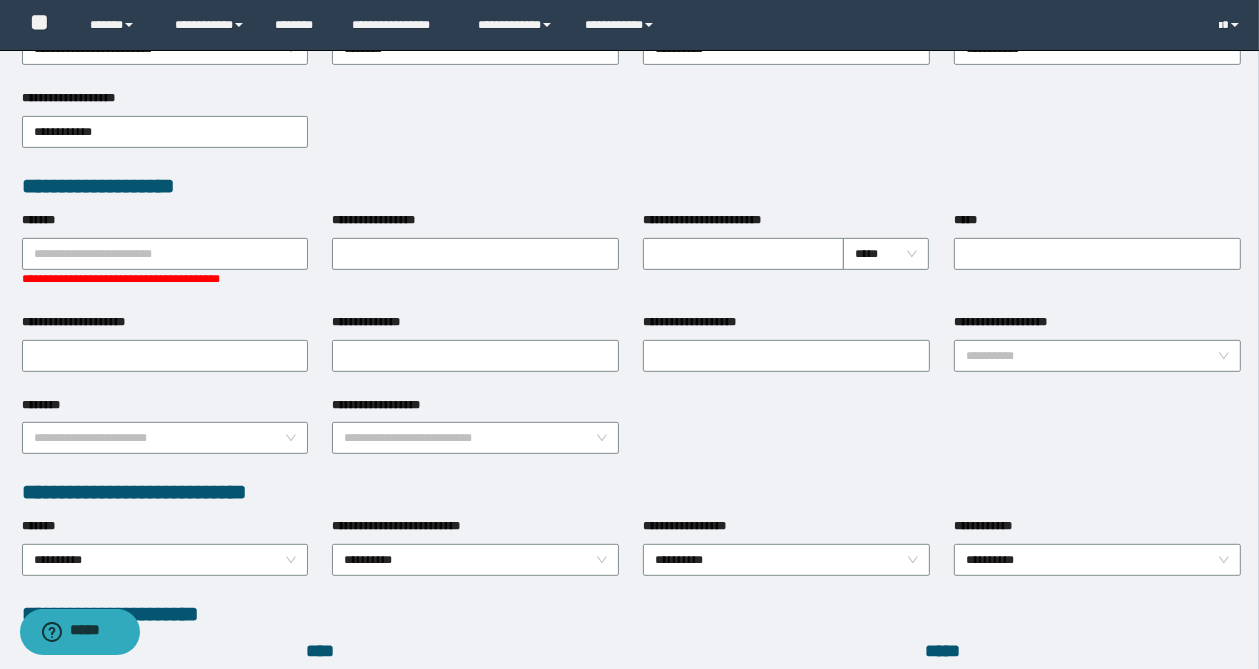 drag, startPoint x: 1096, startPoint y: 160, endPoint x: 868, endPoint y: 24, distance: 265.48068 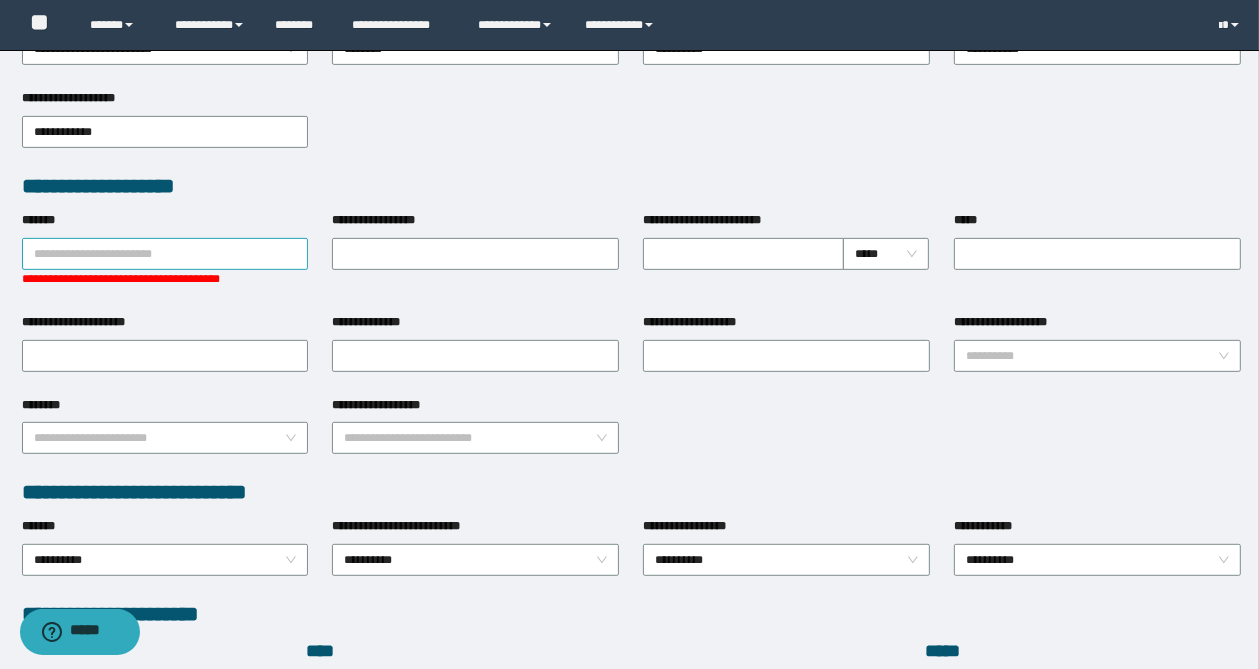 click on "*******" at bounding box center (165, 254) 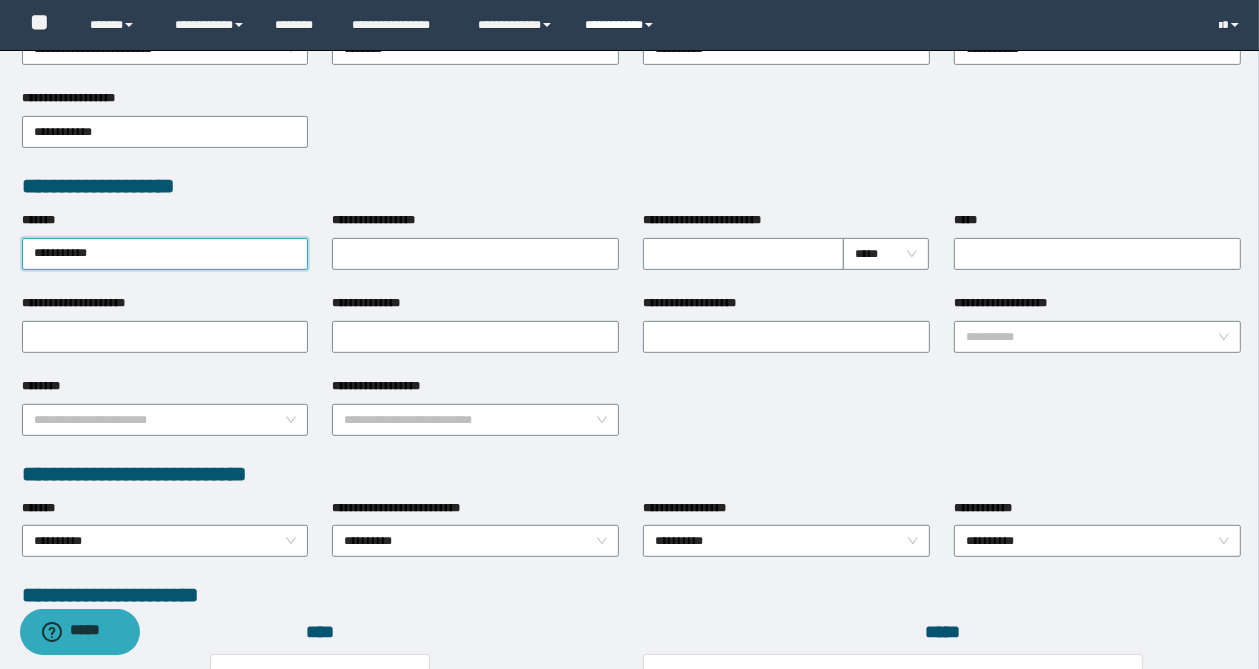 type on "**********" 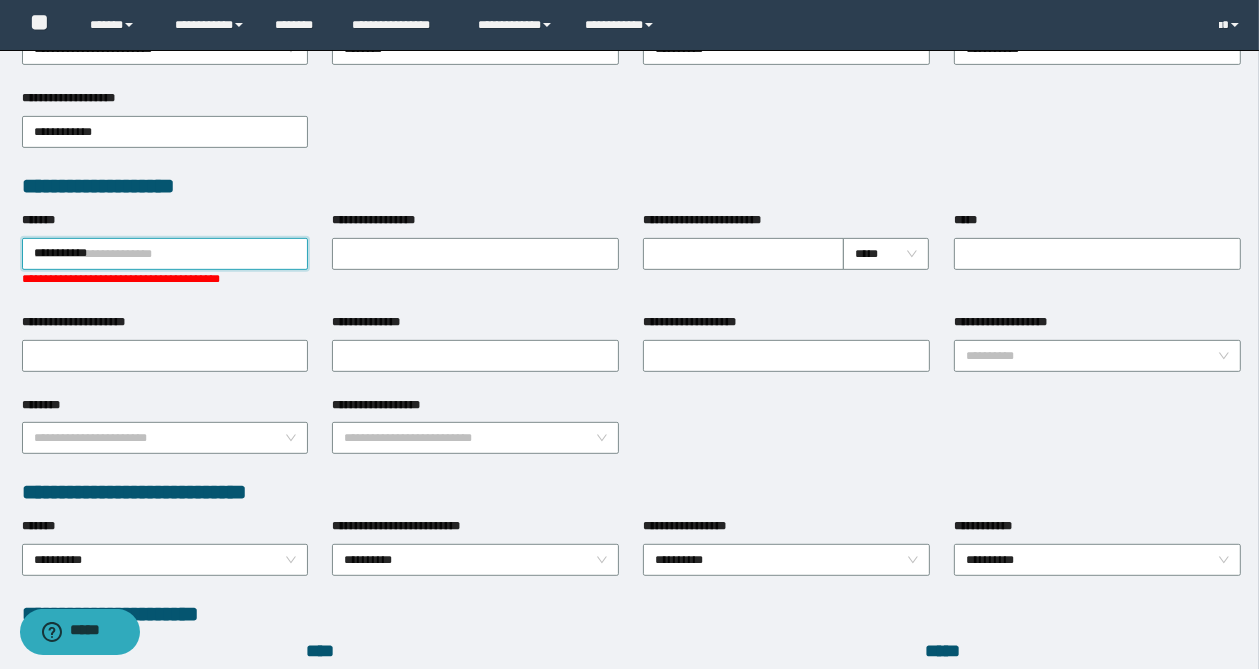 click on "**********" at bounding box center [165, 254] 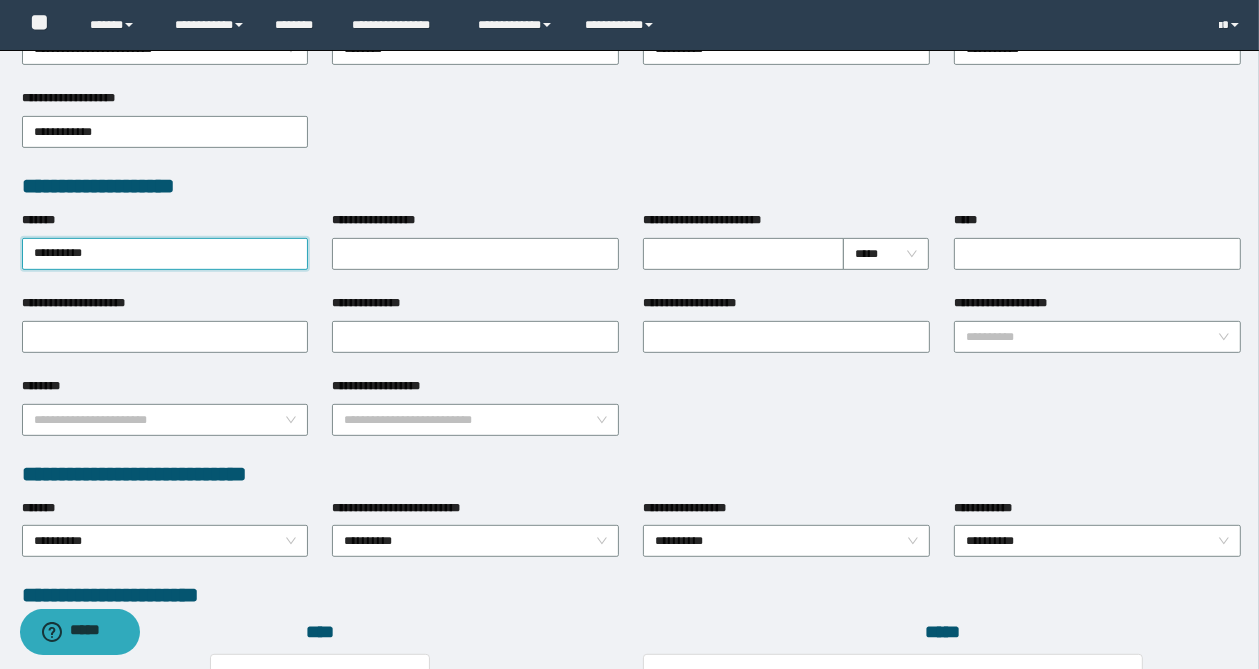 type on "**********" 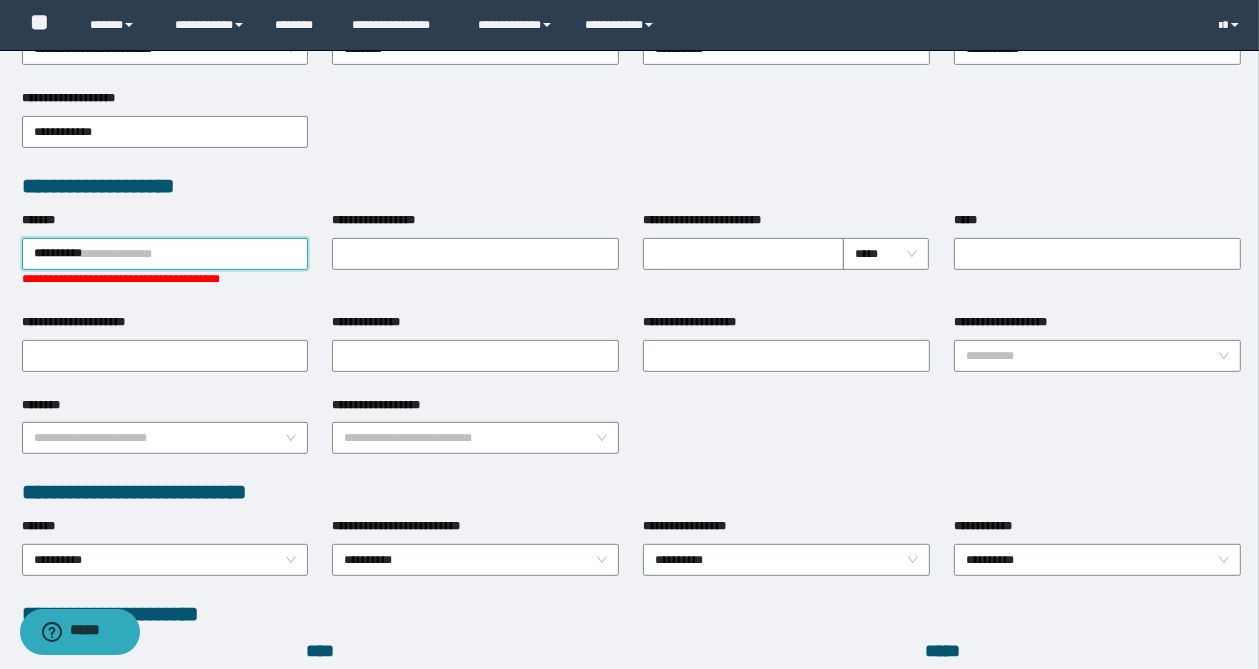 click on "**********" at bounding box center (165, 254) 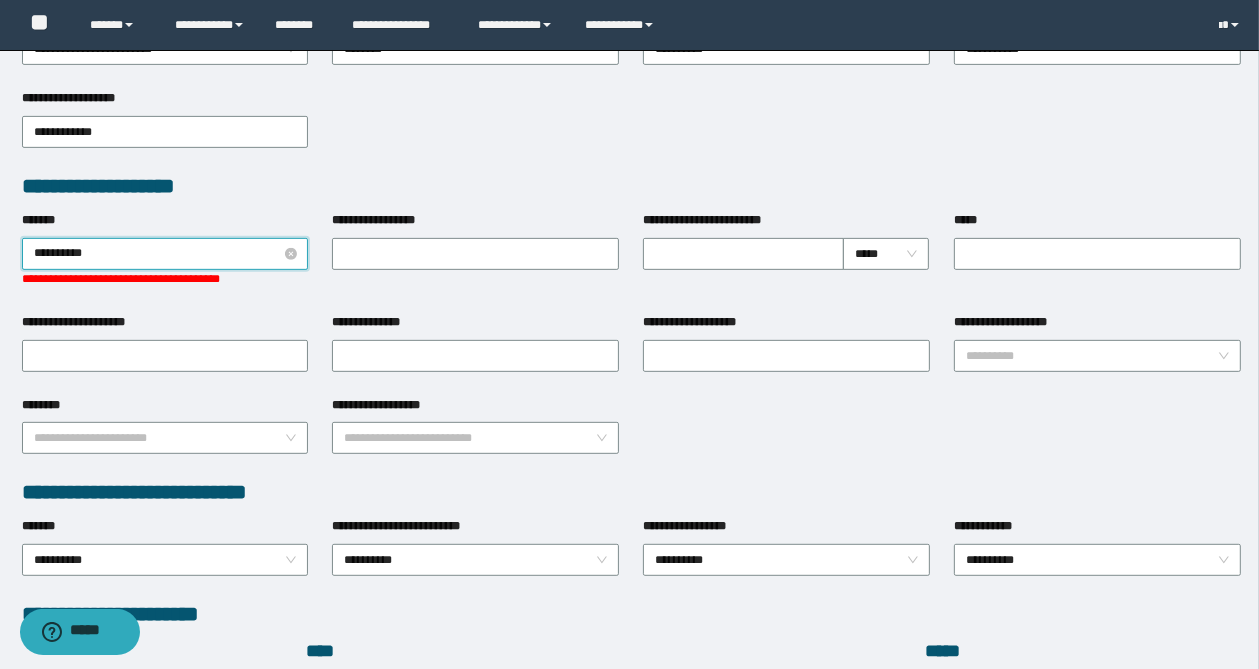 type on "**********" 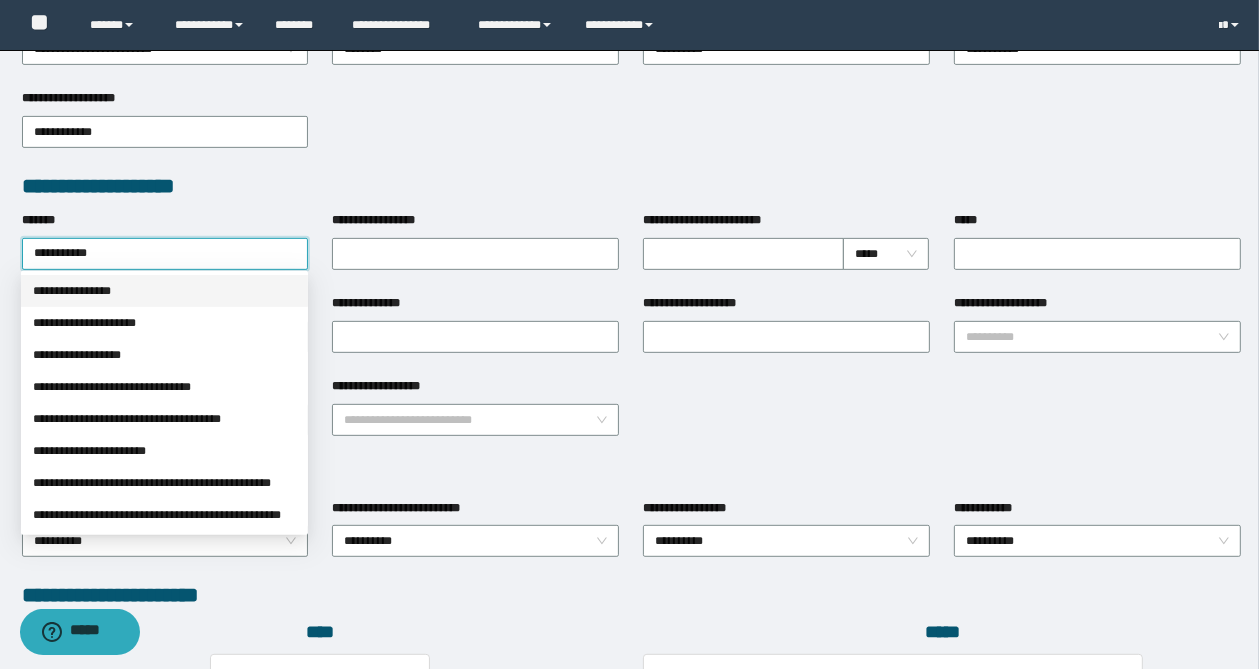 click on "**********" at bounding box center [164, 291] 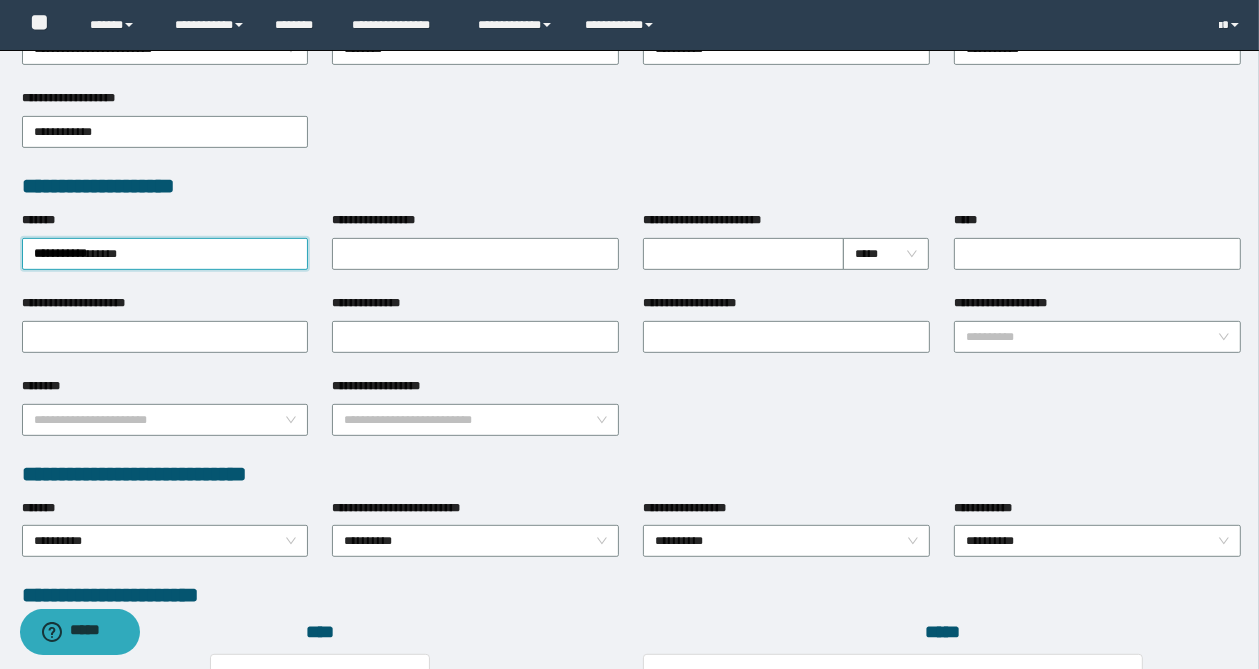 drag, startPoint x: 568, startPoint y: 183, endPoint x: 627, endPoint y: 180, distance: 59.07622 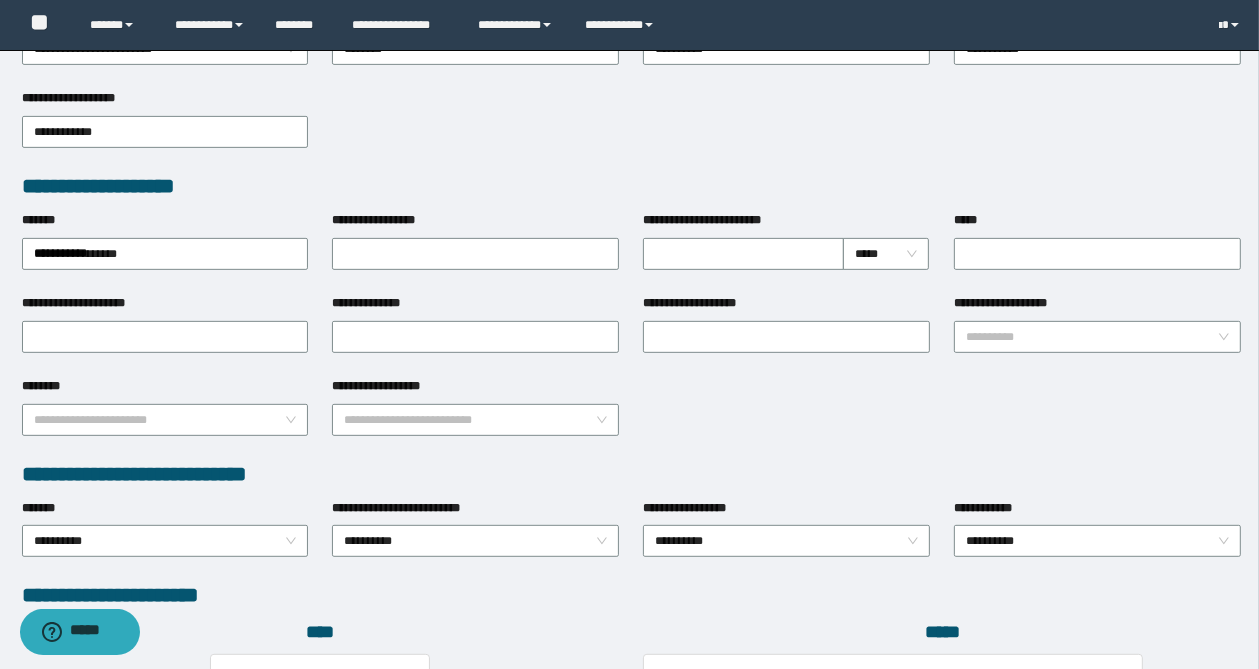 click on "**********" at bounding box center [632, 186] 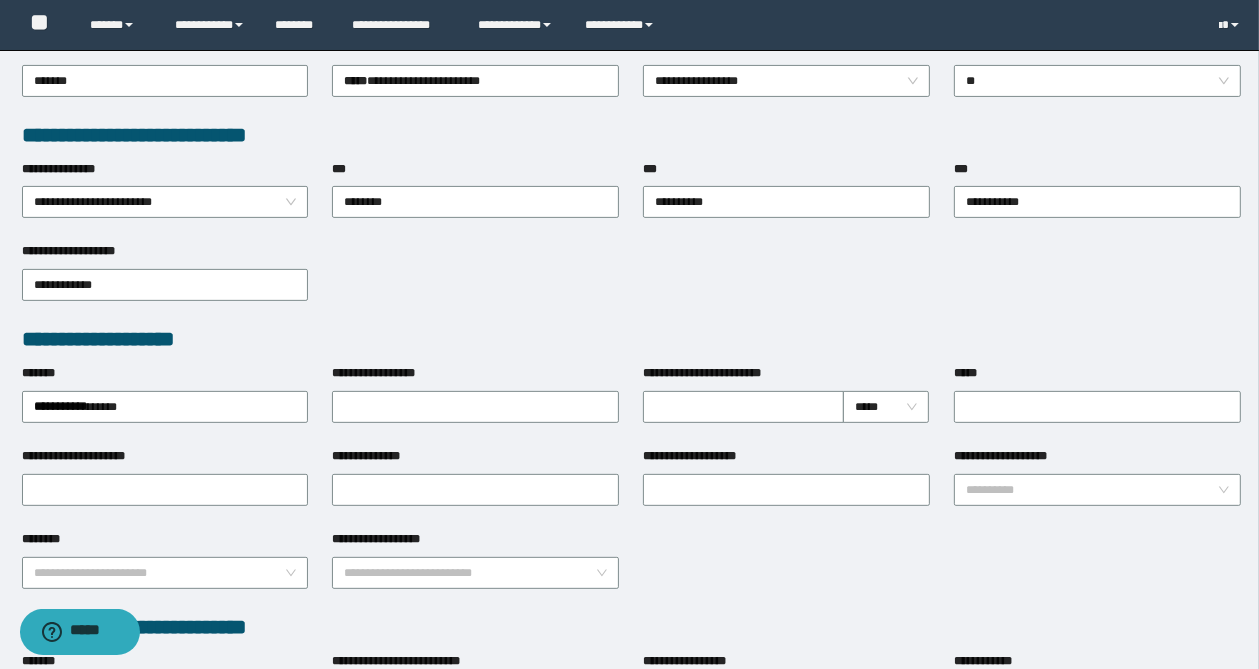 scroll, scrollTop: 480, scrollLeft: 0, axis: vertical 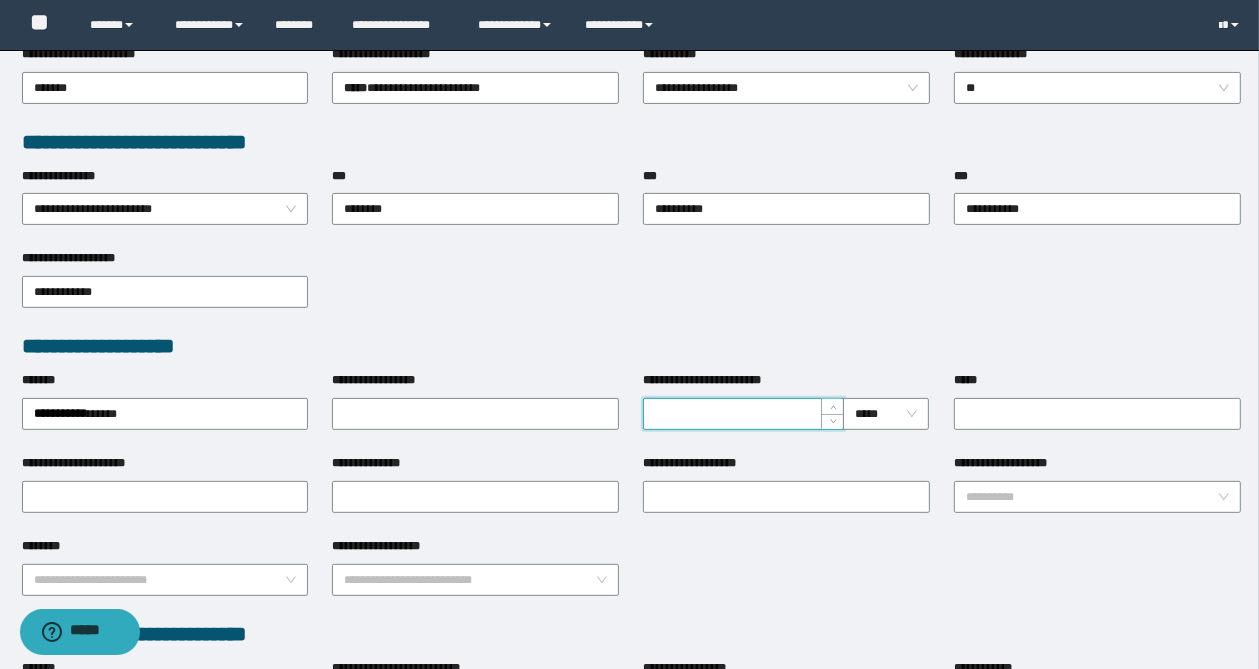 click on "**********" at bounding box center [743, 414] 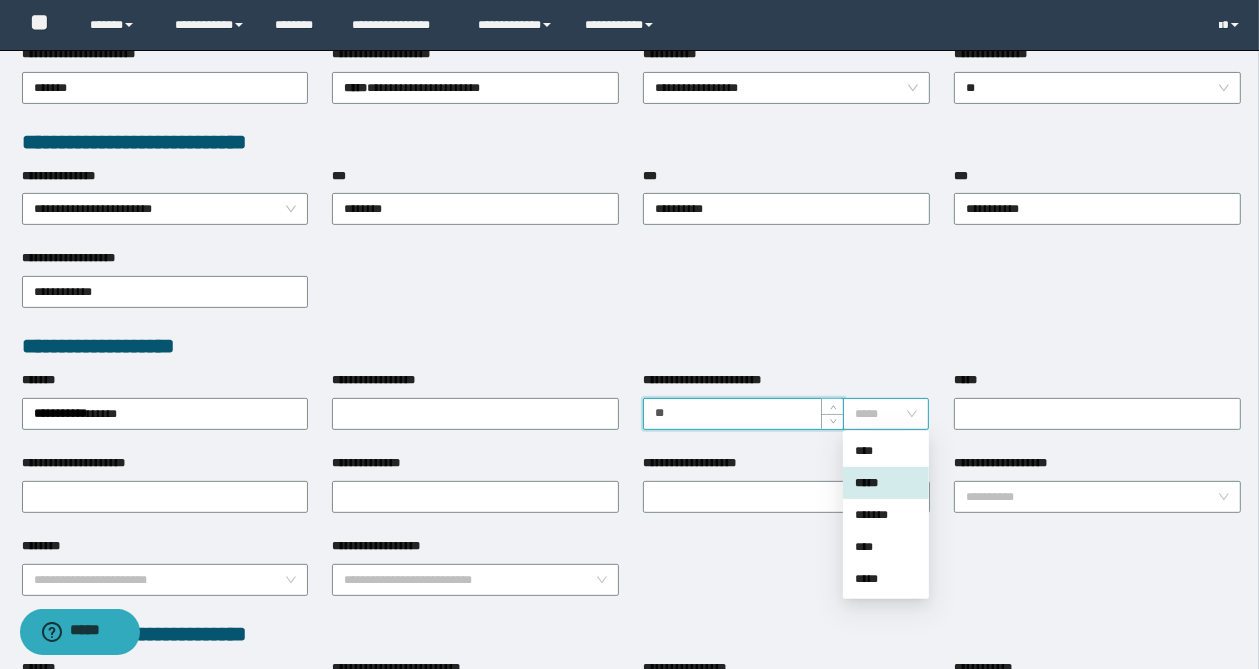 click on "*****" at bounding box center (886, 414) 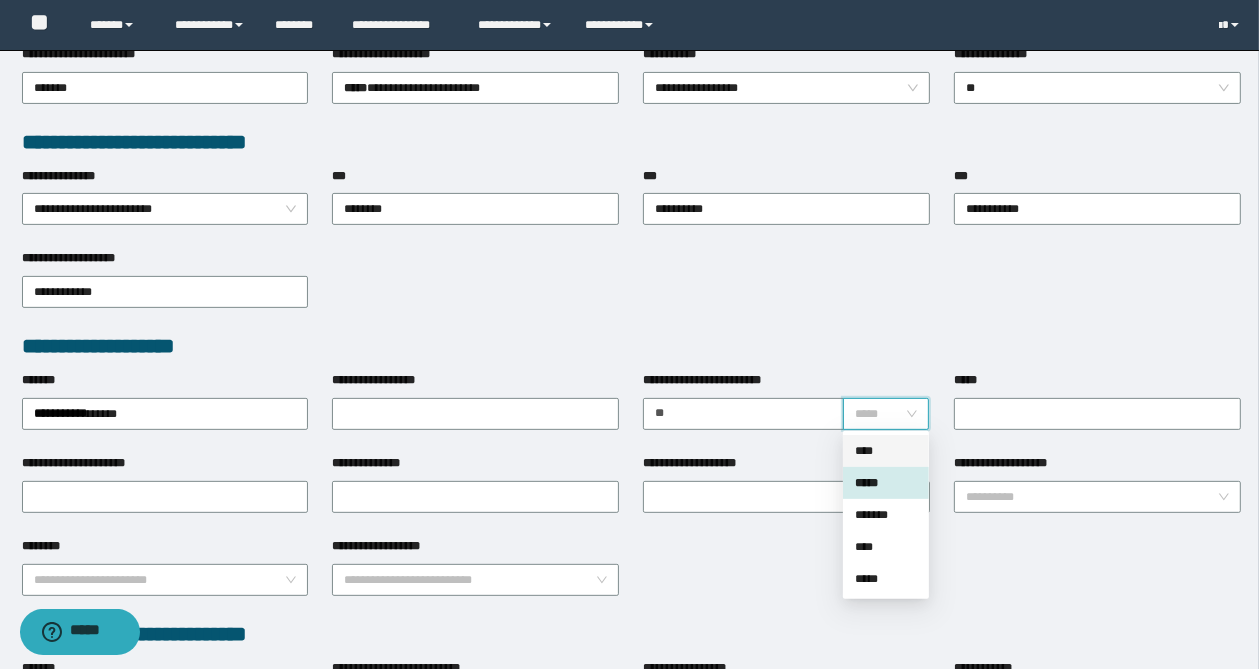 click on "****" at bounding box center [886, 451] 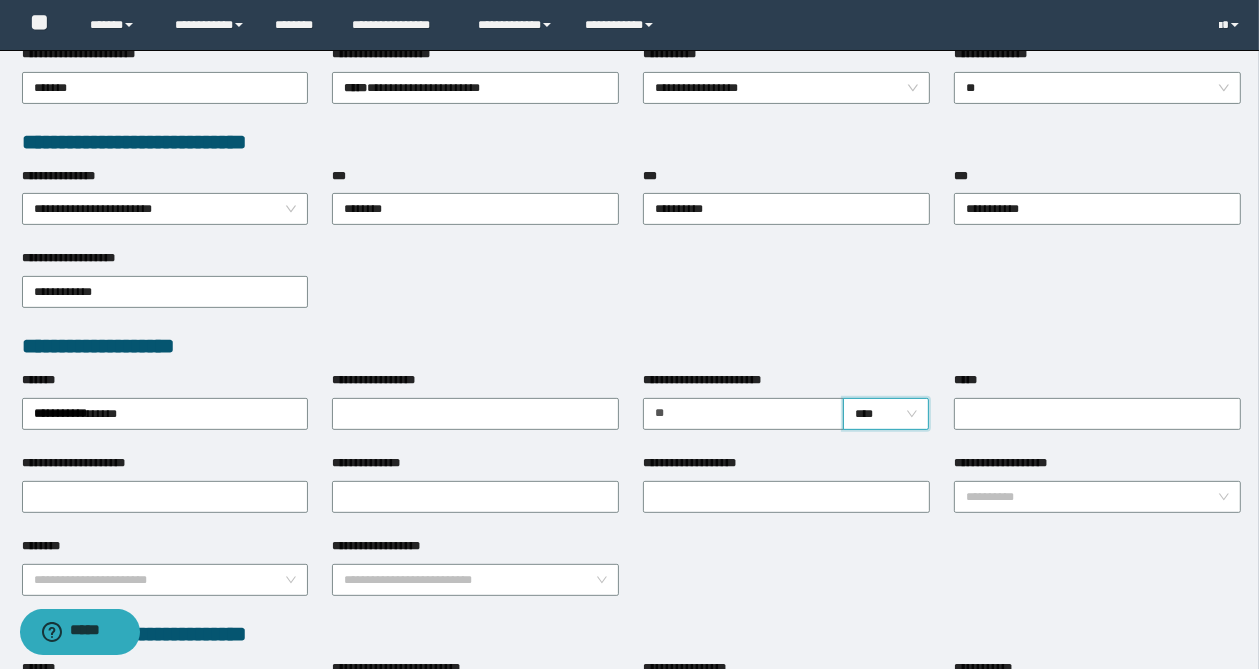 drag, startPoint x: 859, startPoint y: 352, endPoint x: 902, endPoint y: 385, distance: 54.20332 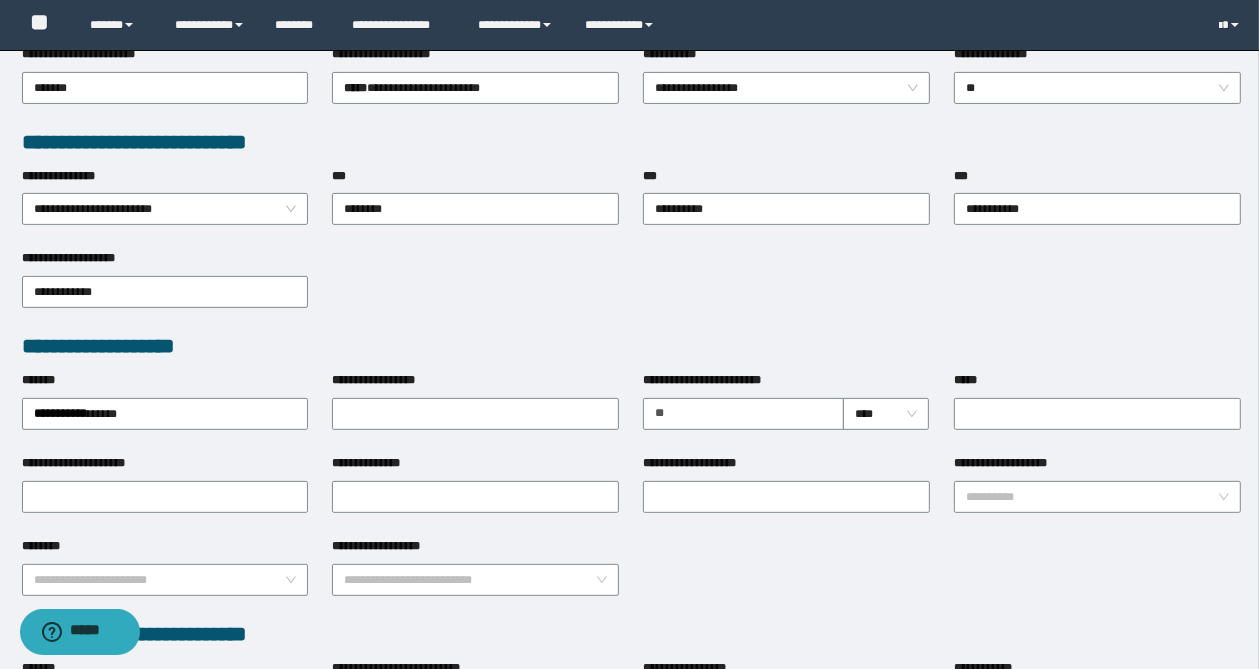 drag, startPoint x: 885, startPoint y: 456, endPoint x: 1021, endPoint y: 419, distance: 140.94325 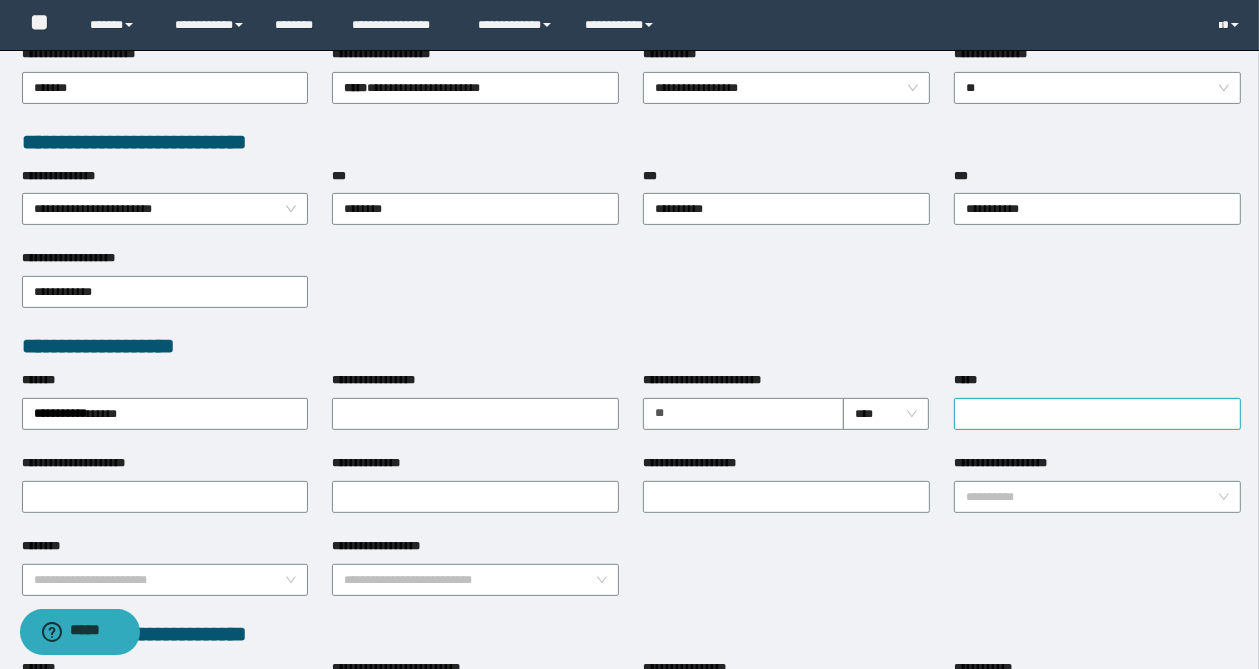 click on "**********" at bounding box center (786, 467) 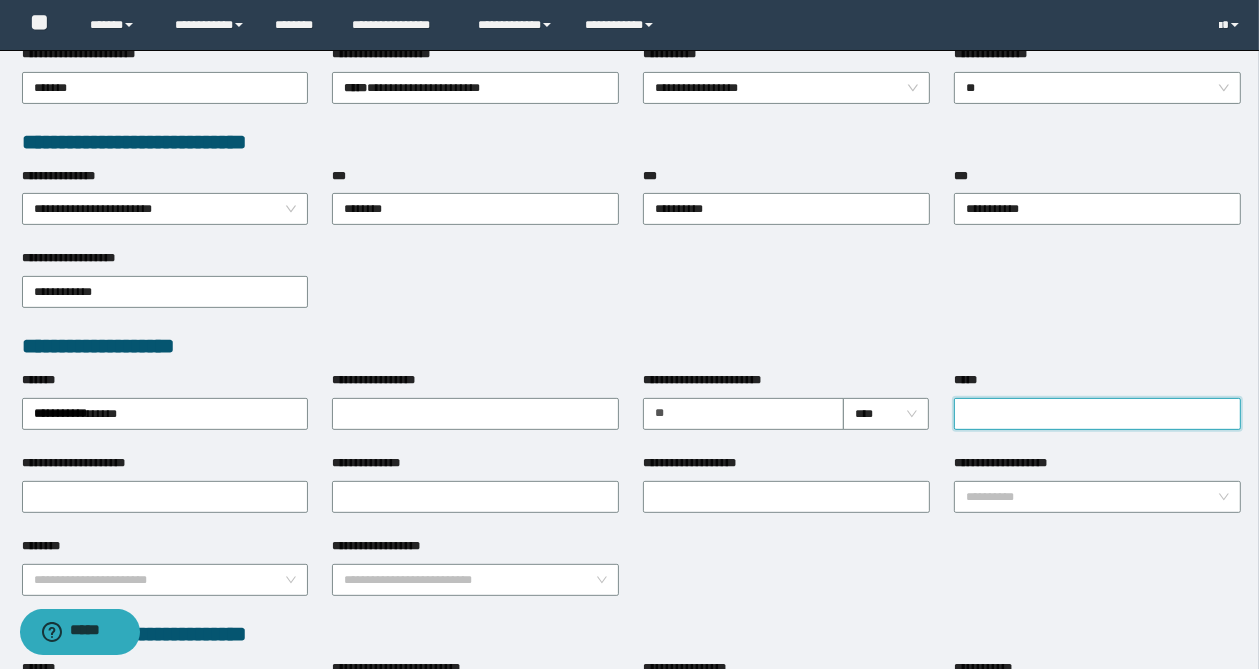 click on "*****" at bounding box center [1097, 414] 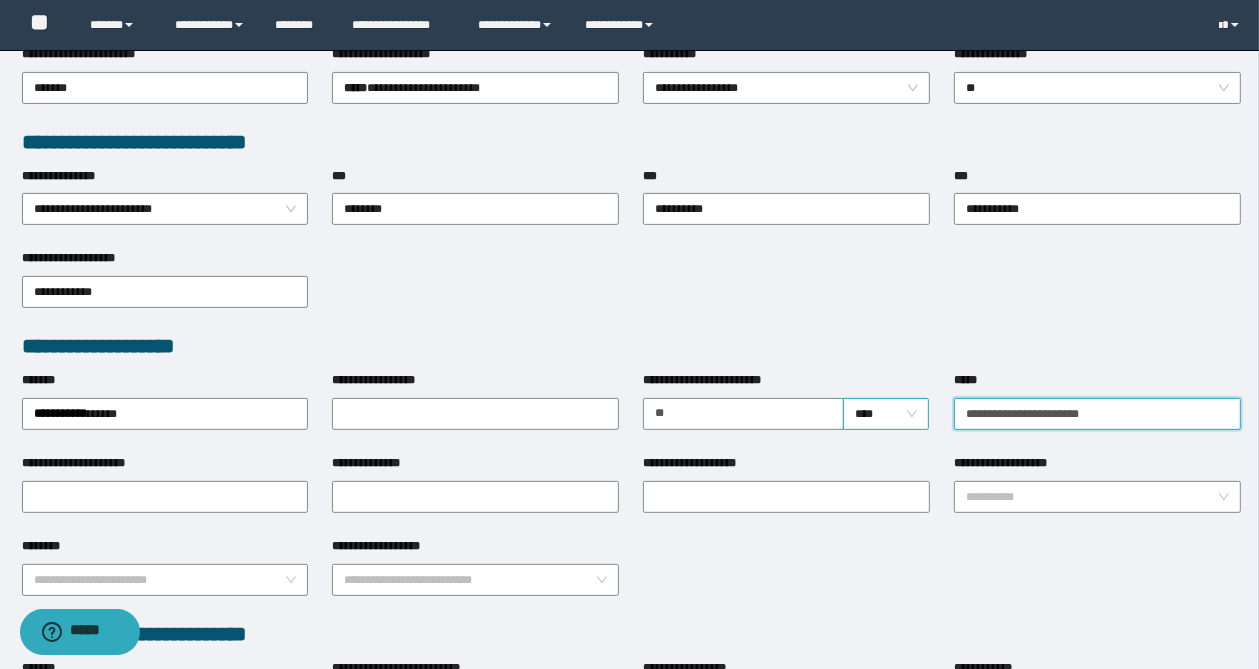 drag, startPoint x: 1180, startPoint y: 412, endPoint x: 905, endPoint y: 402, distance: 275.18176 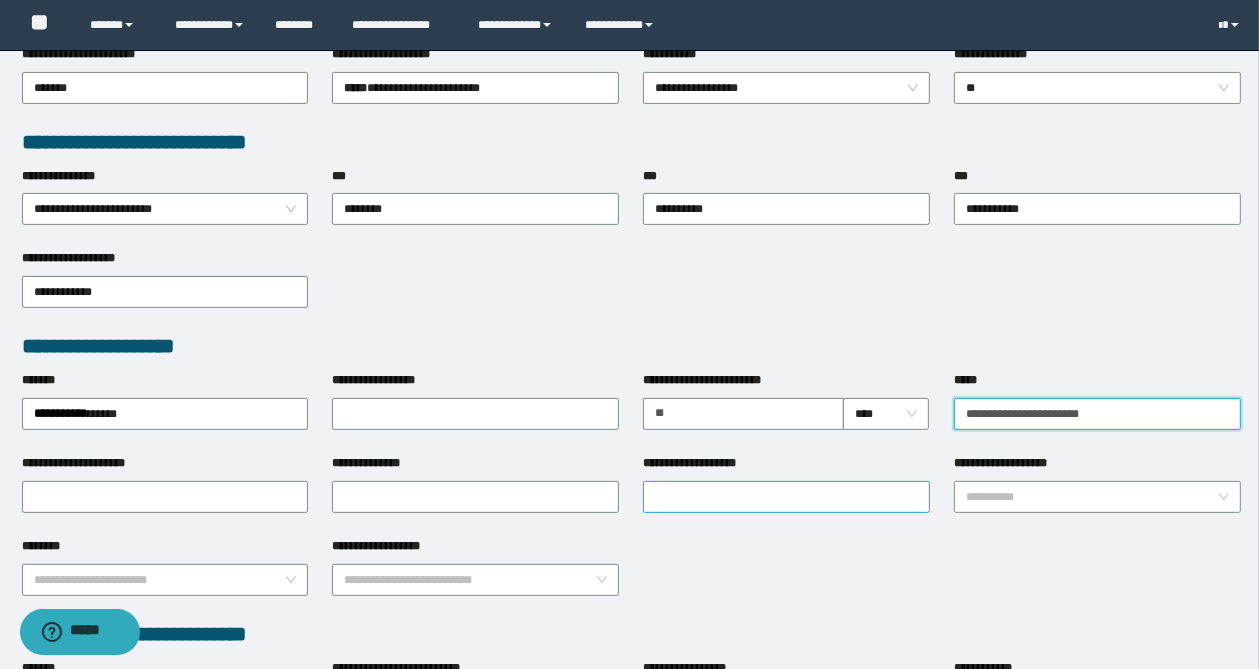 type on "**********" 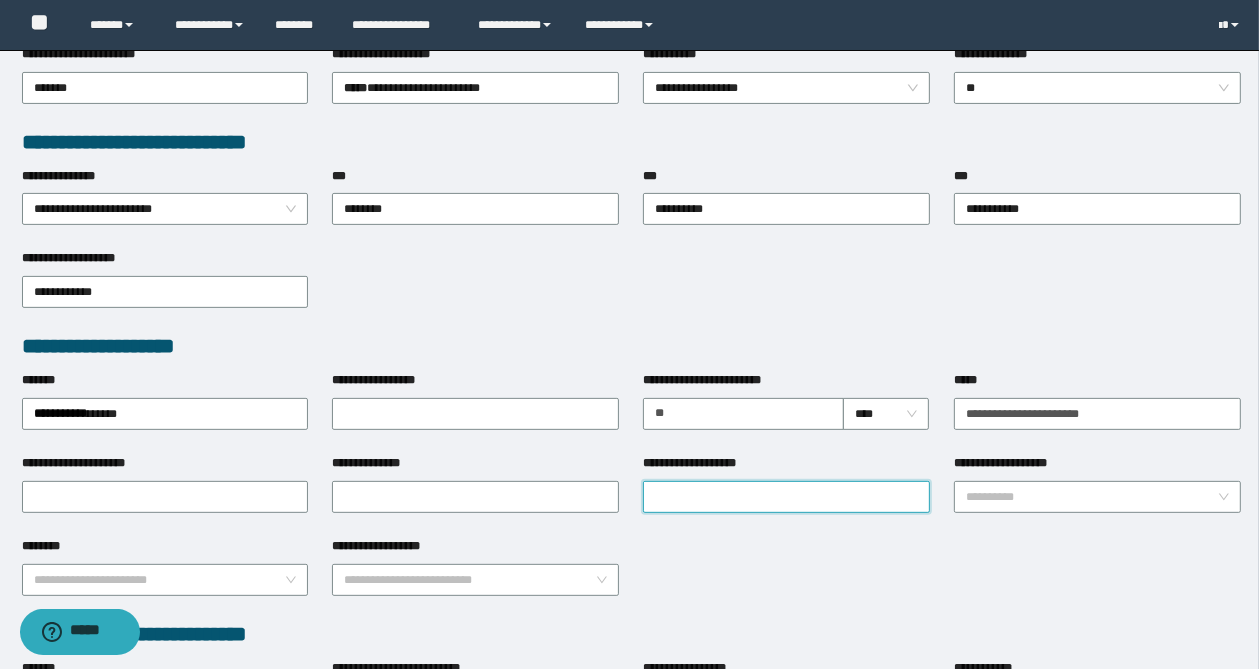 drag, startPoint x: 737, startPoint y: 498, endPoint x: 655, endPoint y: 498, distance: 82 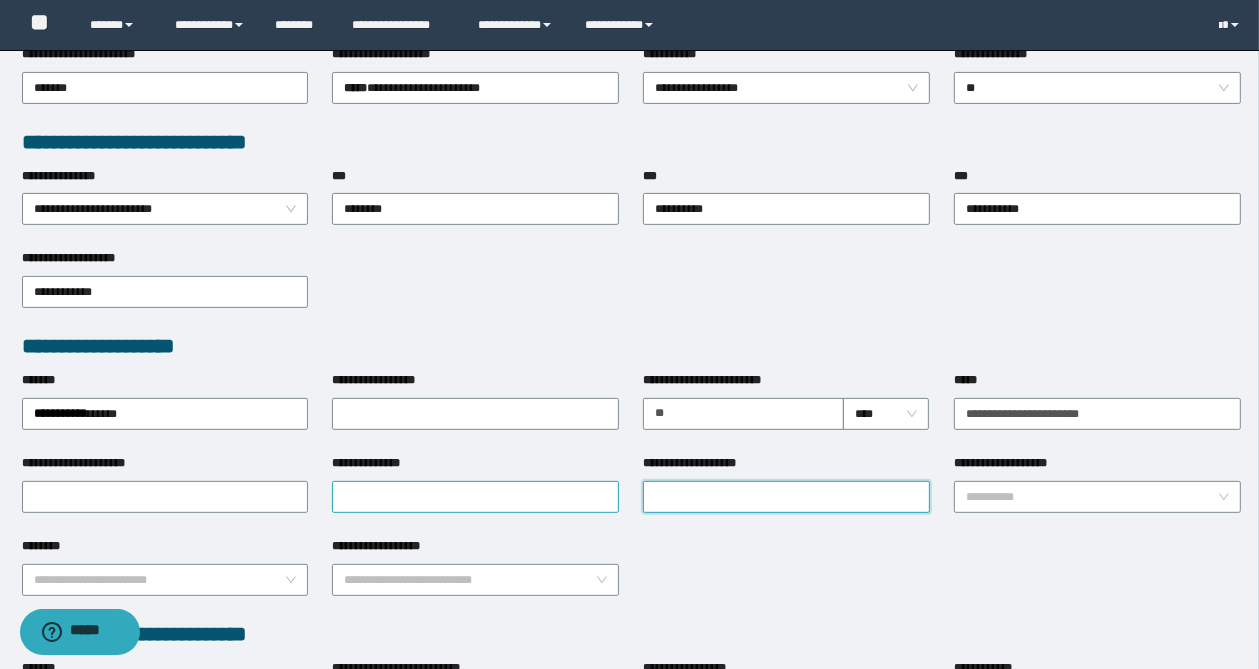 paste on "**********" 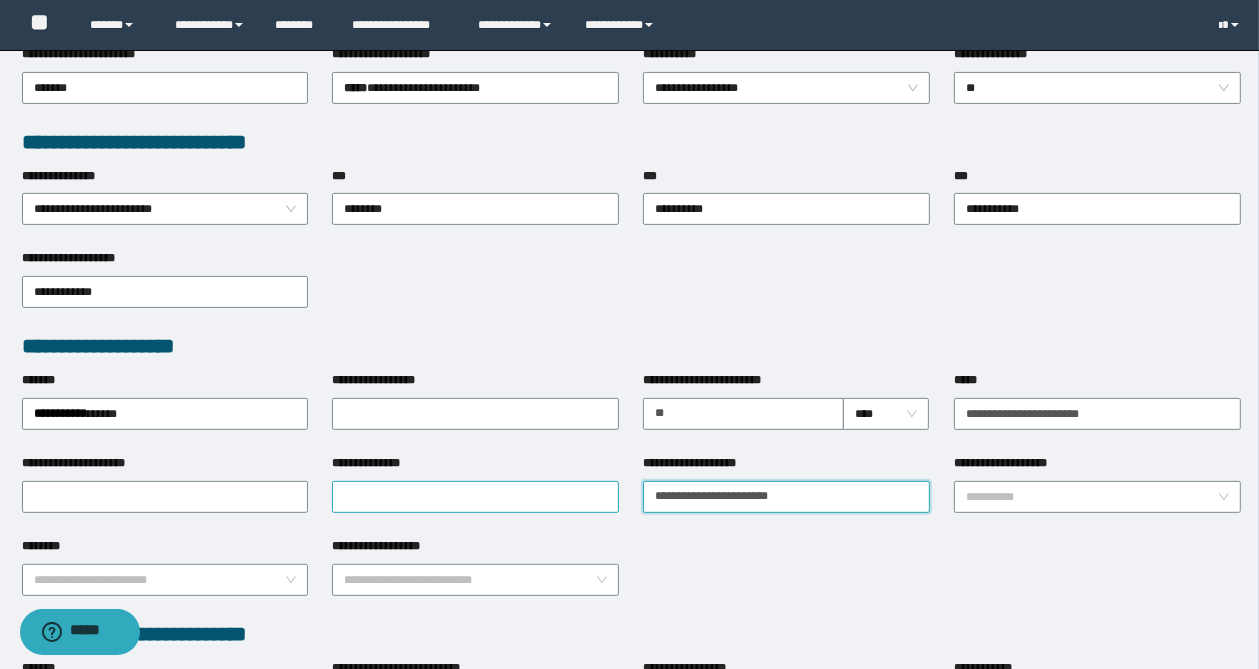 type on "**********" 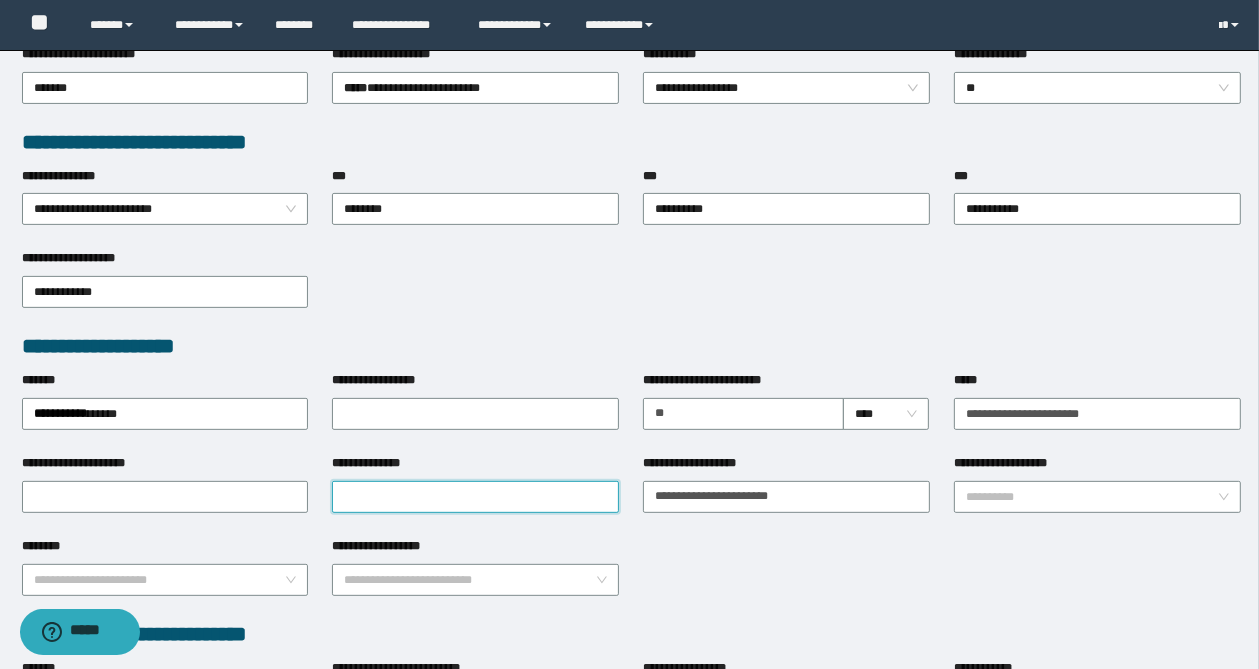 drag, startPoint x: 451, startPoint y: 493, endPoint x: 315, endPoint y: 492, distance: 136.00368 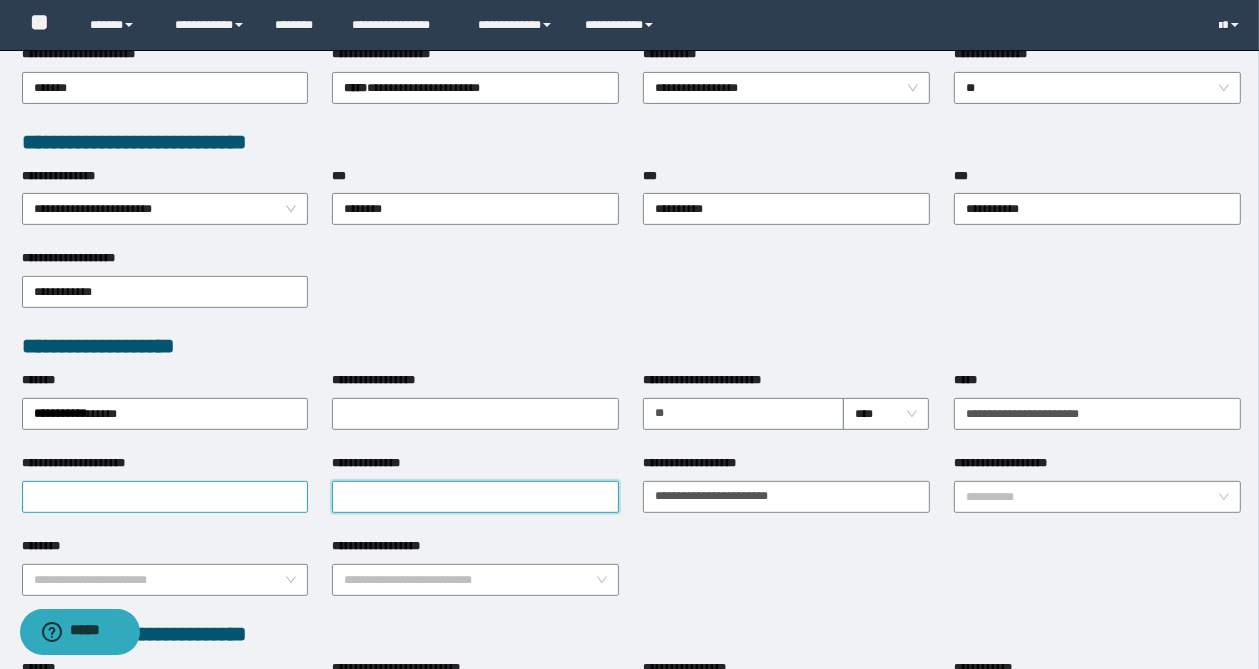 paste on "**********" 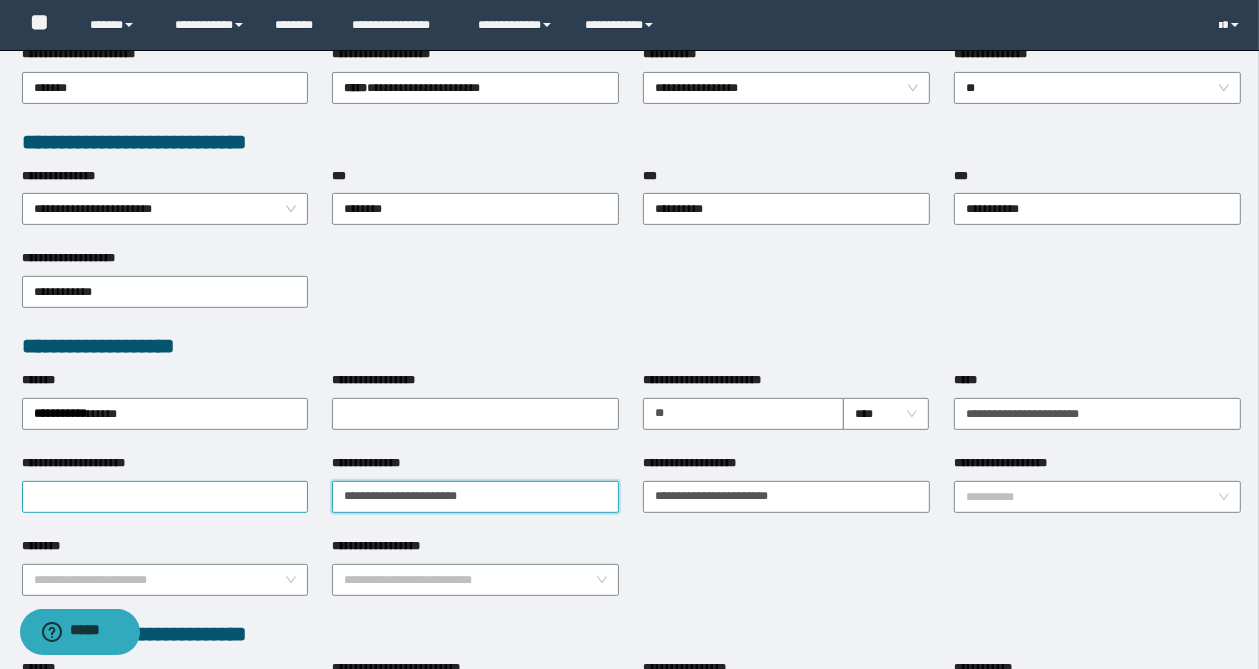 type on "**********" 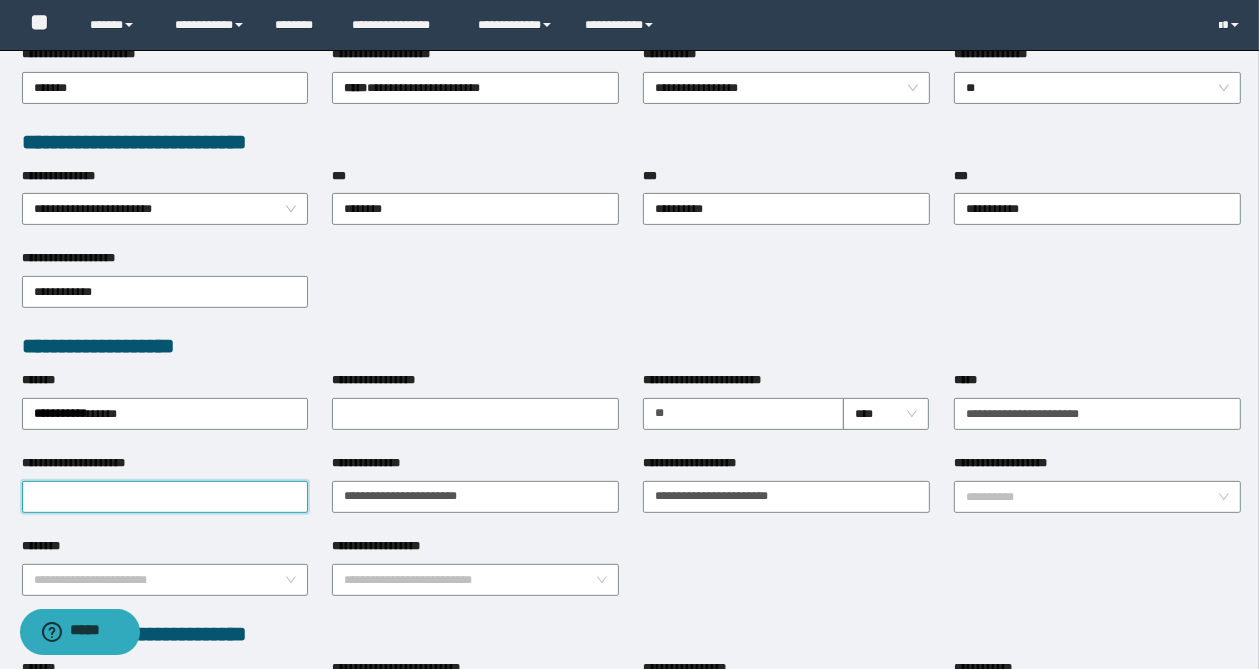 click on "**********" at bounding box center (165, 497) 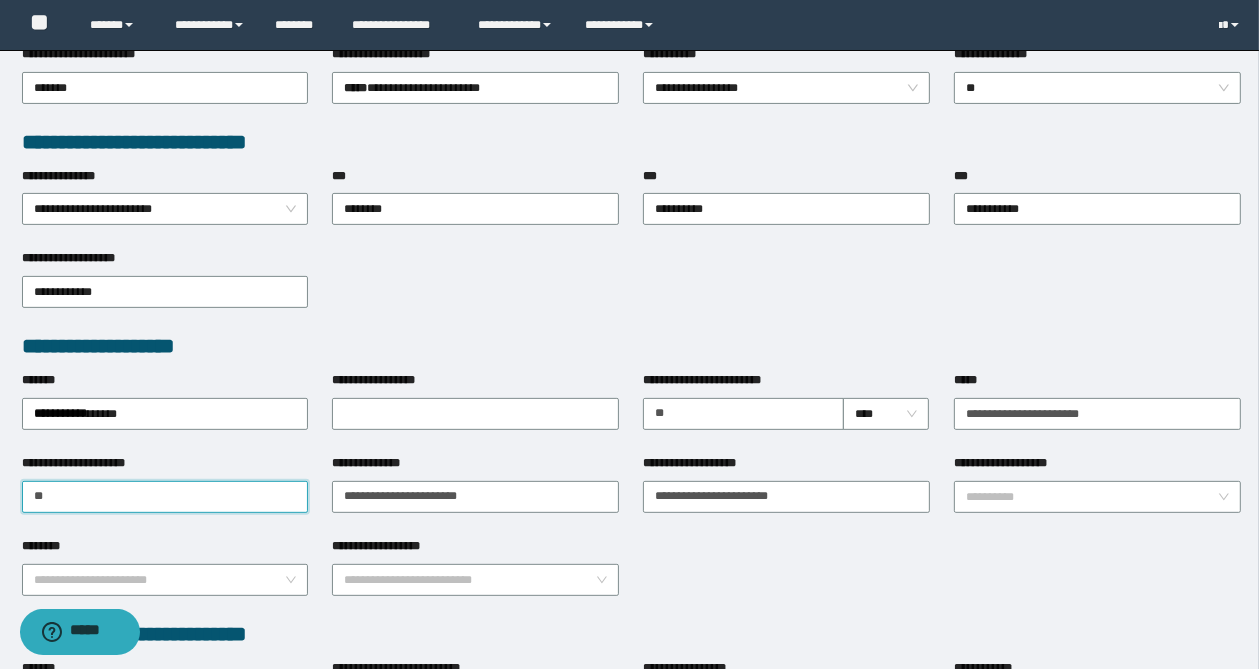 type on "*" 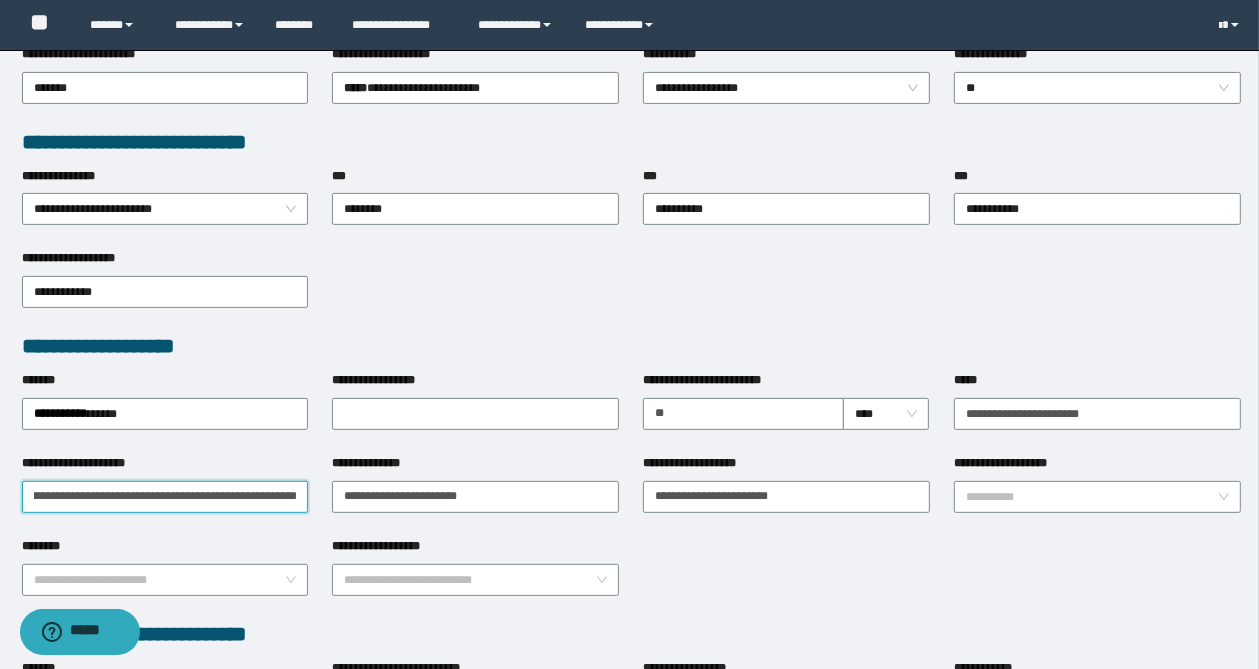 paste on "**********" 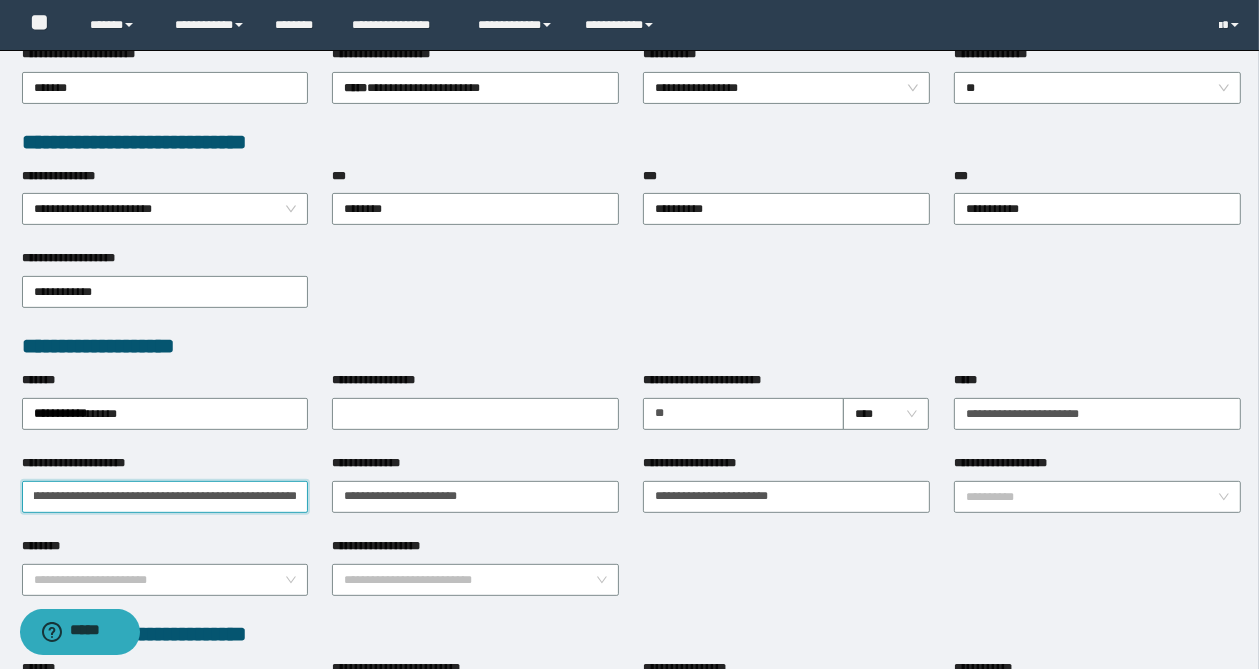 scroll, scrollTop: 0, scrollLeft: 760, axis: horizontal 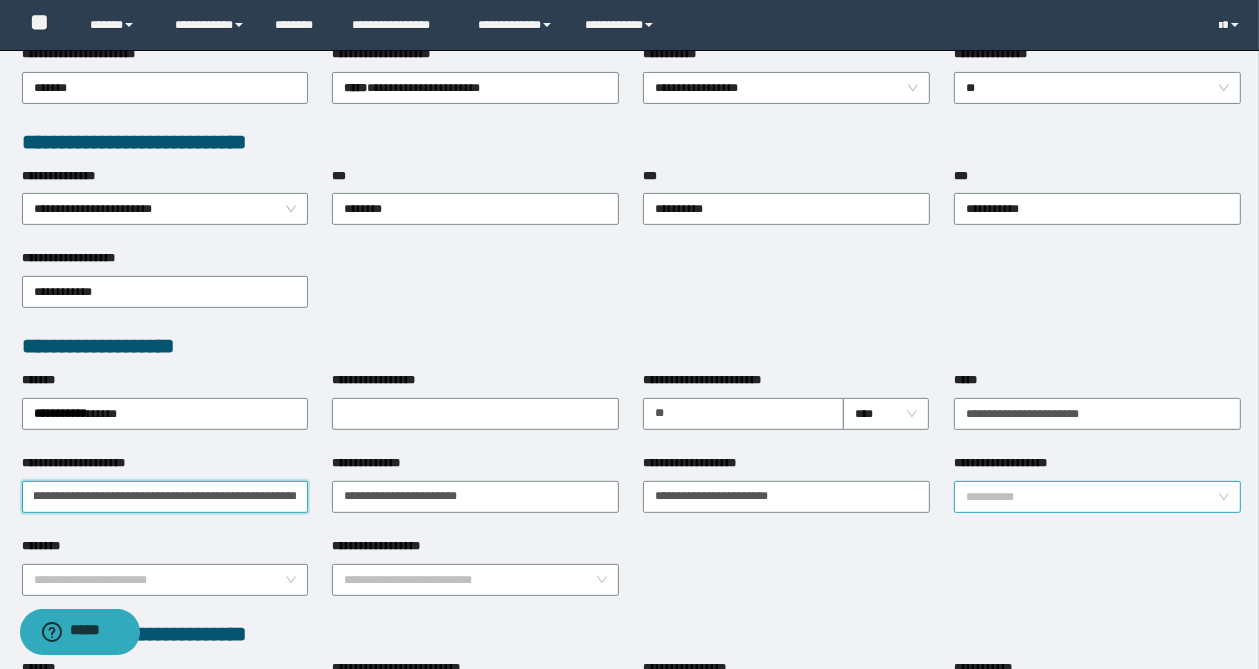 type on "**********" 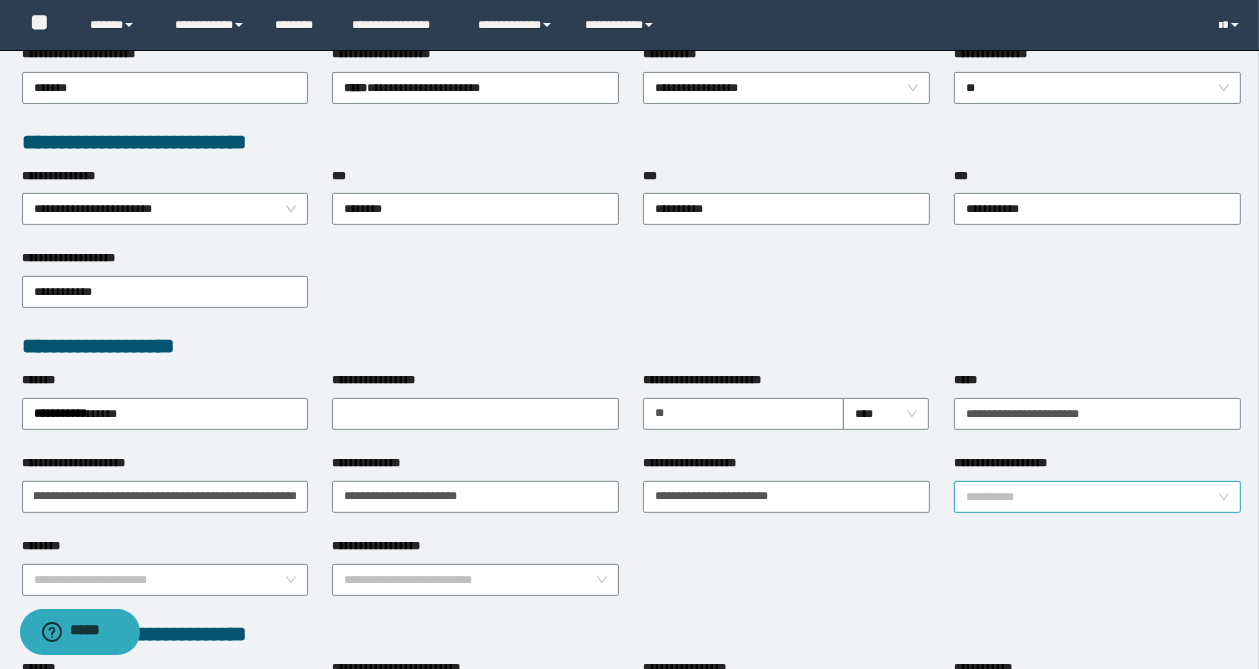 click on "**********" at bounding box center [1091, 497] 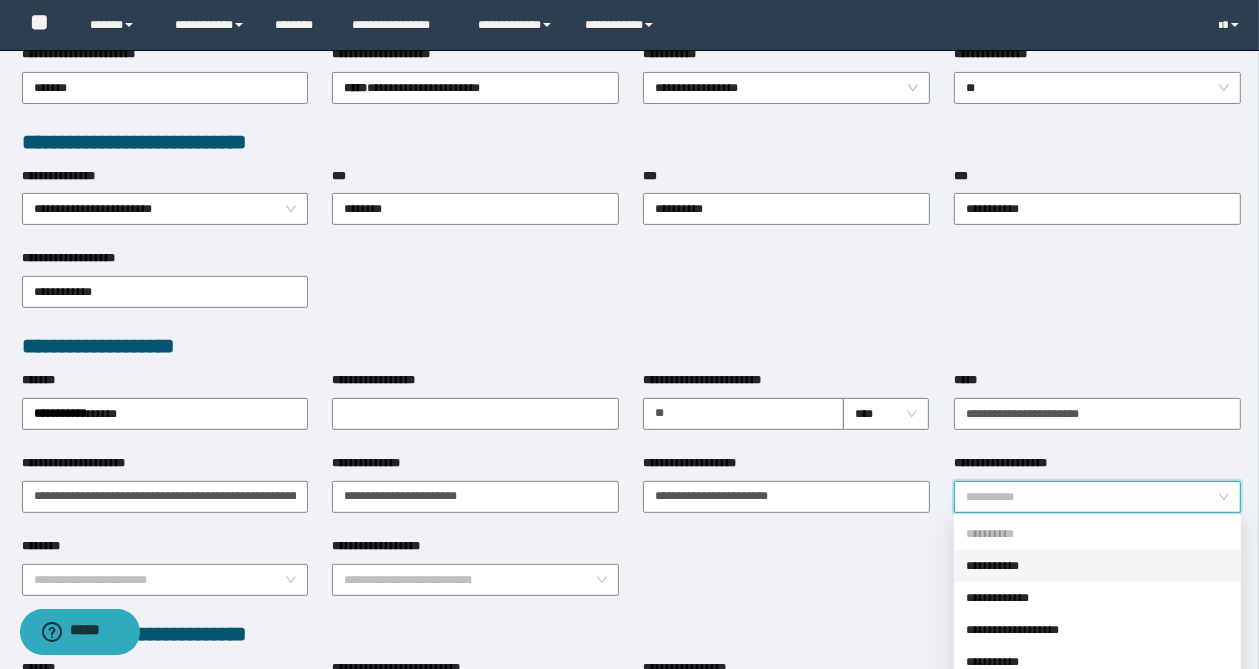 click on "**********" at bounding box center [1097, 566] 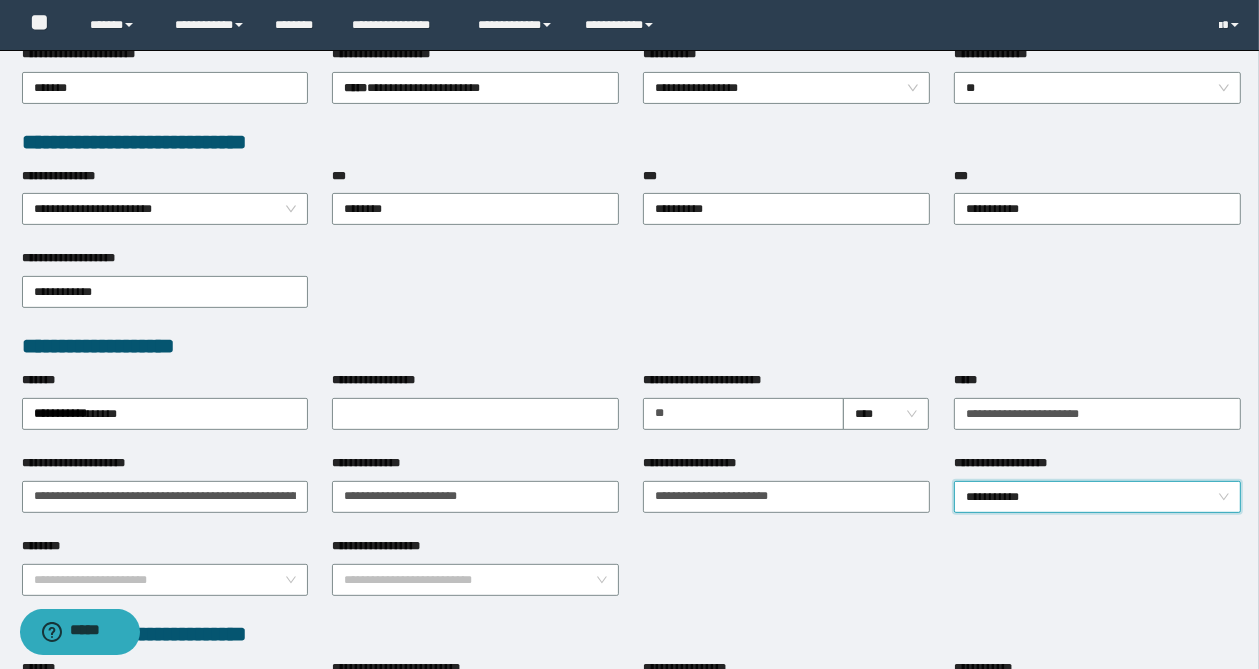 drag, startPoint x: 809, startPoint y: 575, endPoint x: 796, endPoint y: 563, distance: 17.691807 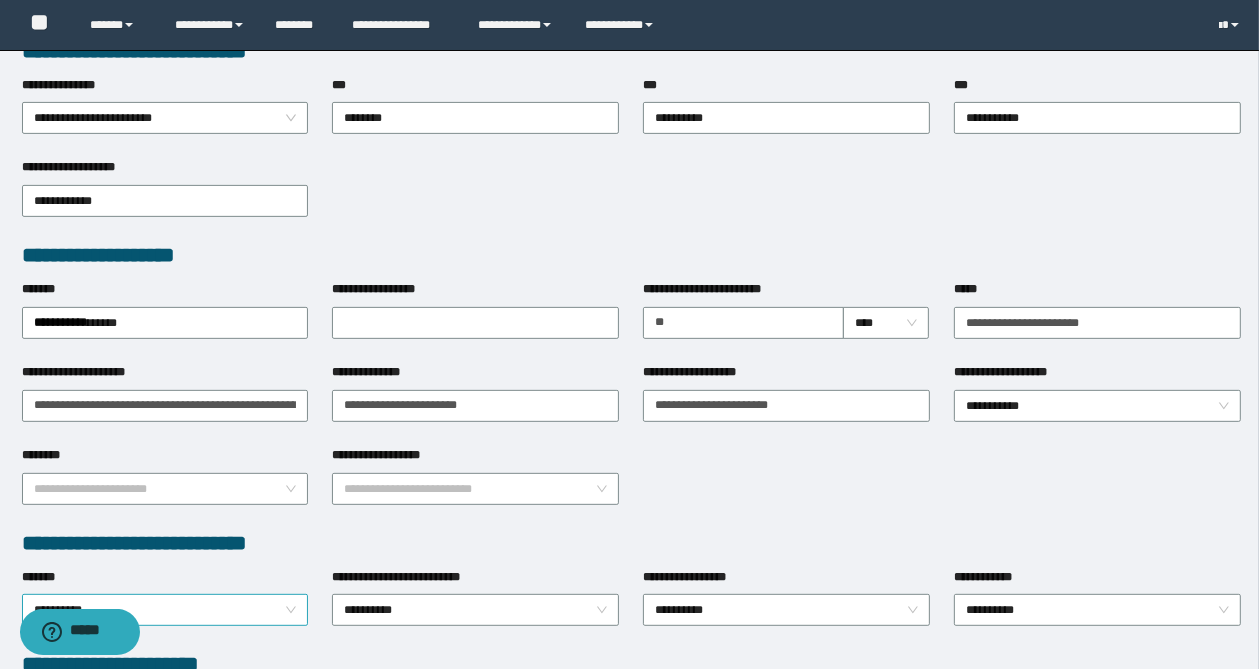 scroll, scrollTop: 720, scrollLeft: 0, axis: vertical 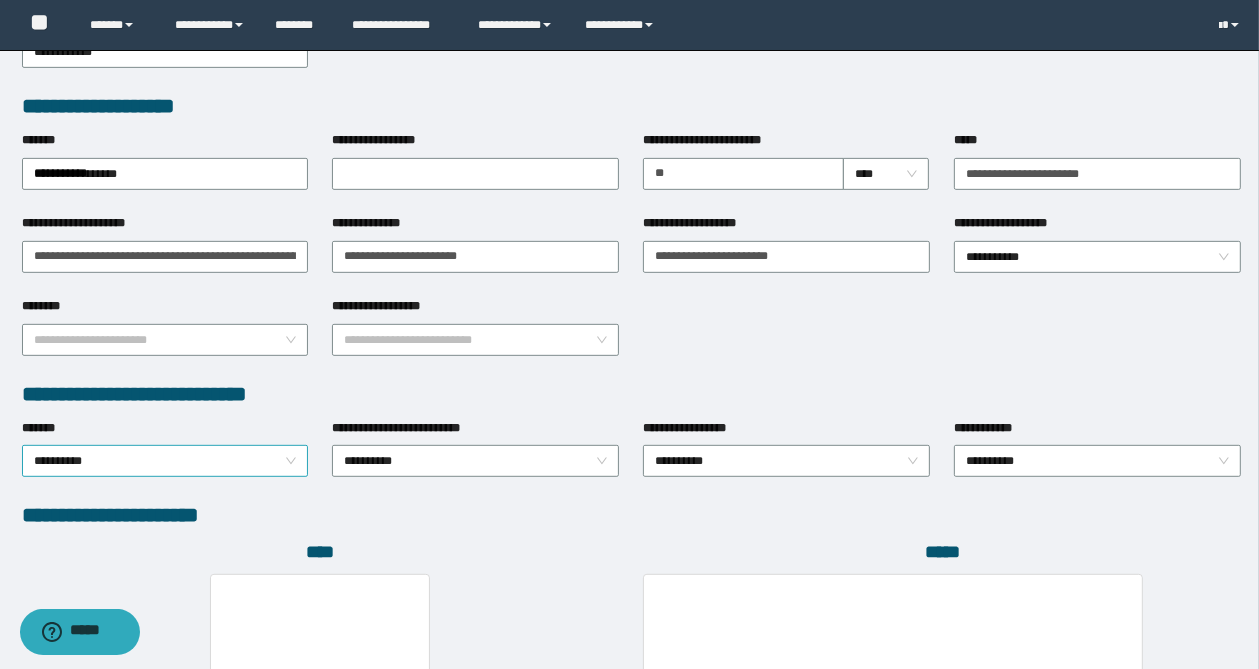 click on "**********" at bounding box center [165, 461] 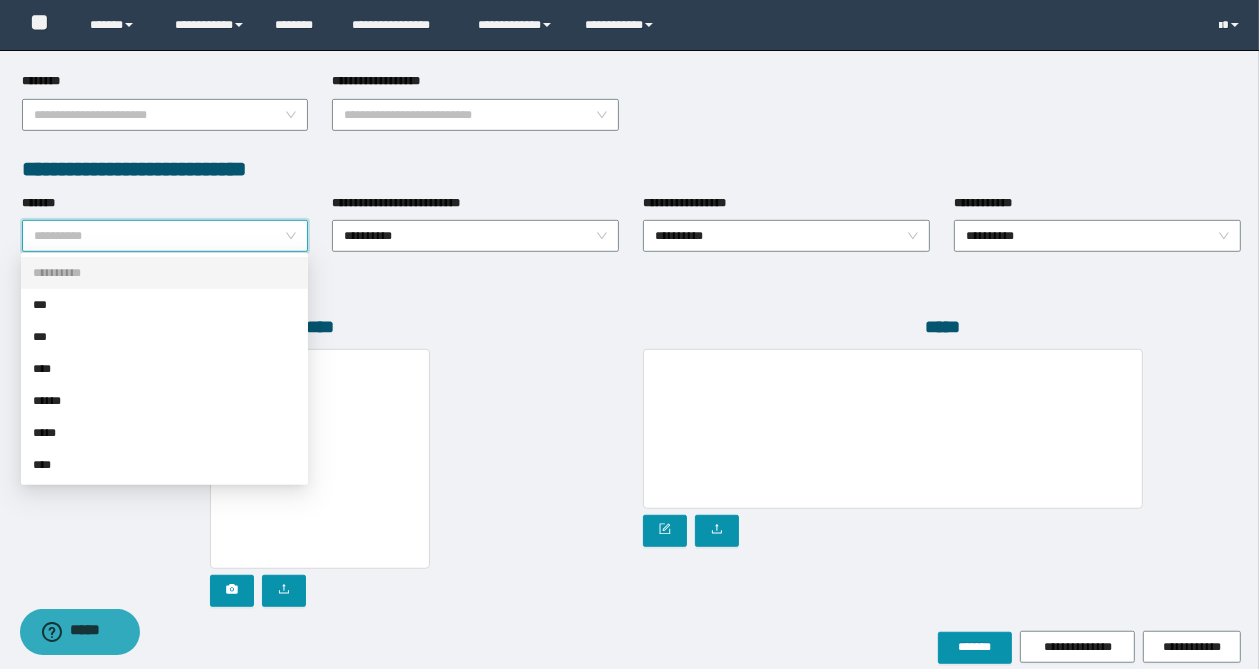 scroll, scrollTop: 960, scrollLeft: 0, axis: vertical 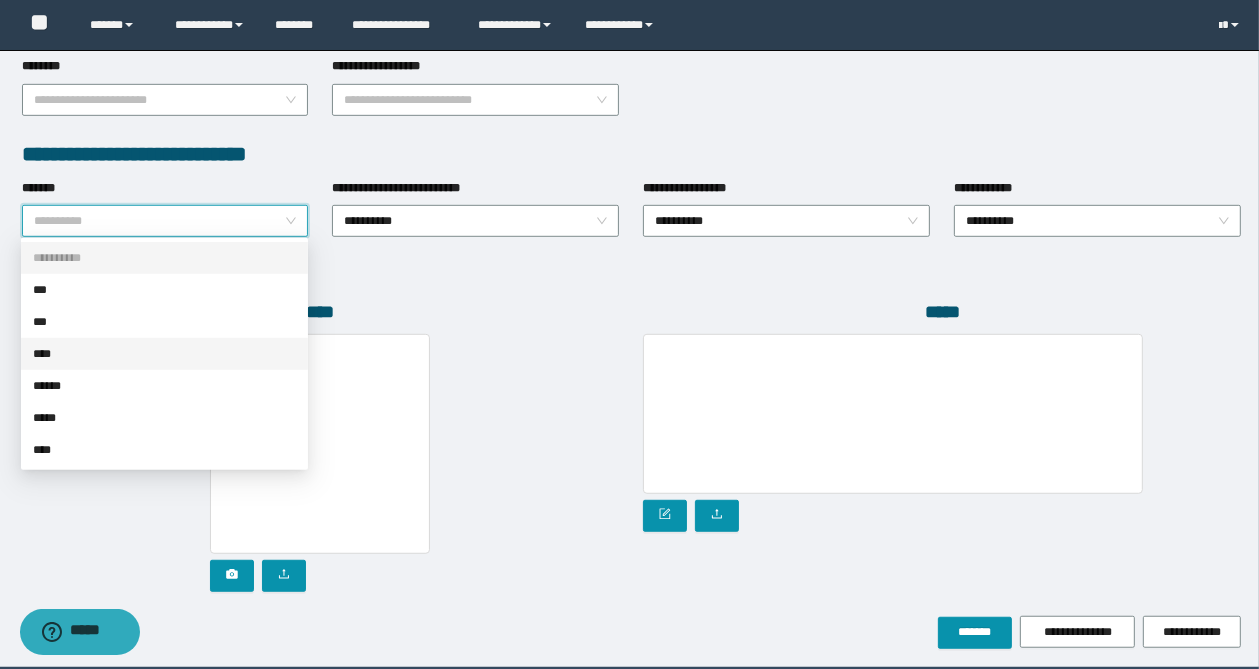 click on "****" at bounding box center [164, 354] 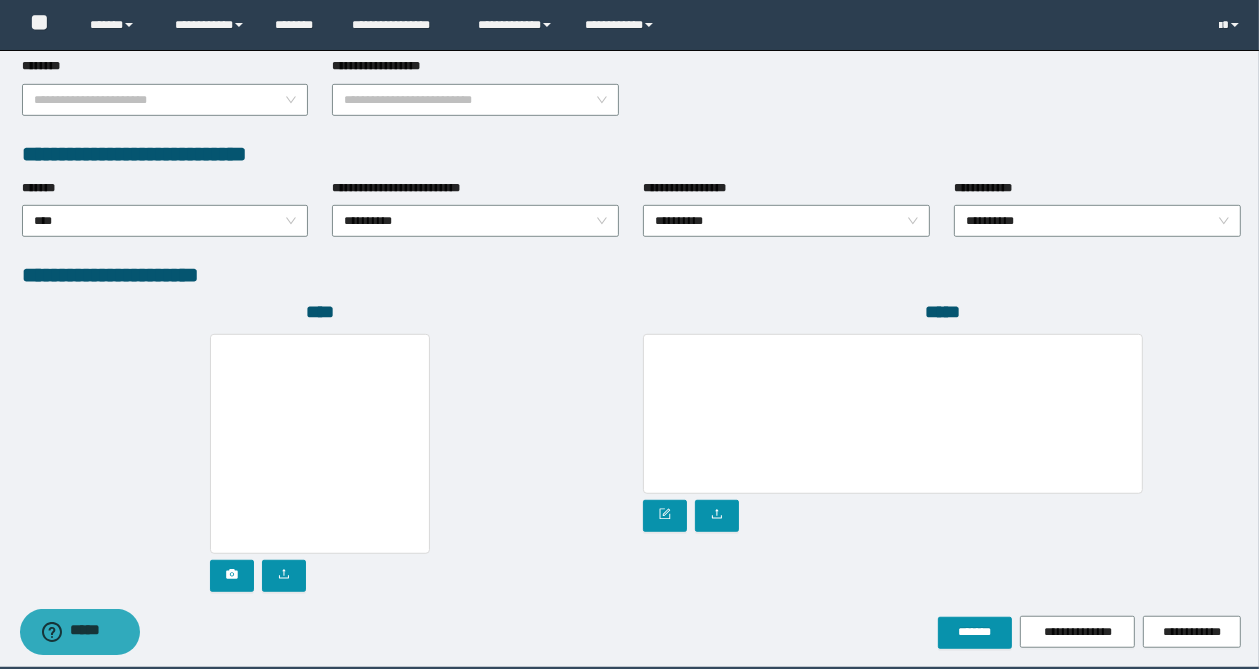 click at bounding box center [321, 463] 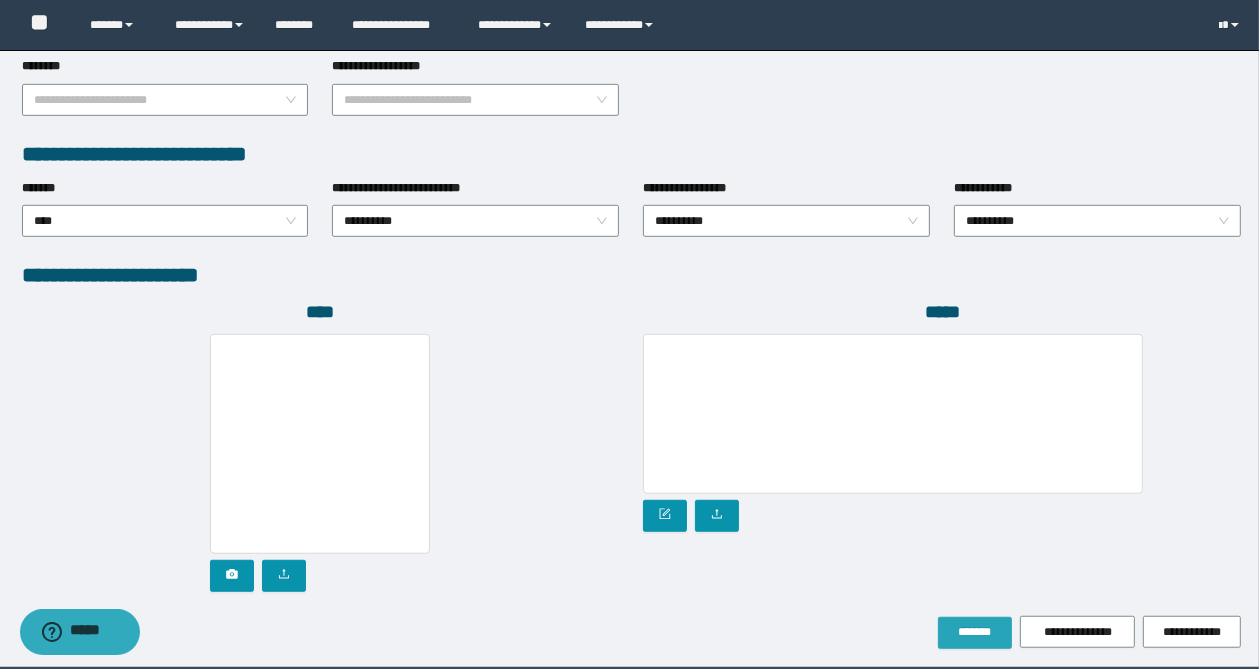 click on "*******" at bounding box center (975, 632) 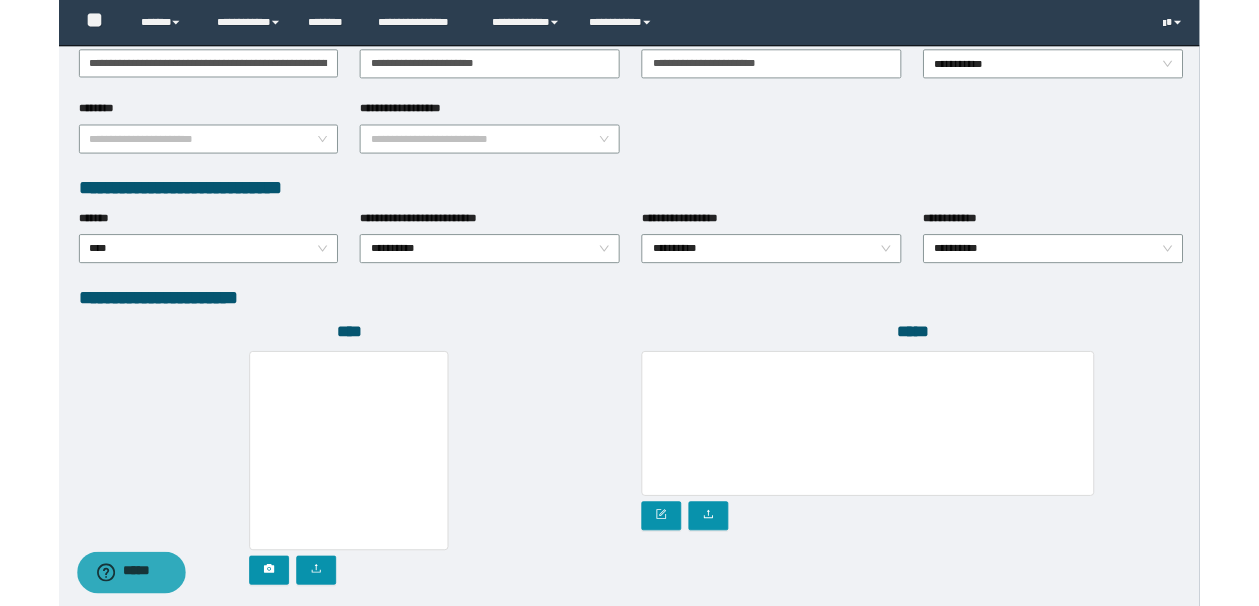 scroll, scrollTop: 1012, scrollLeft: 0, axis: vertical 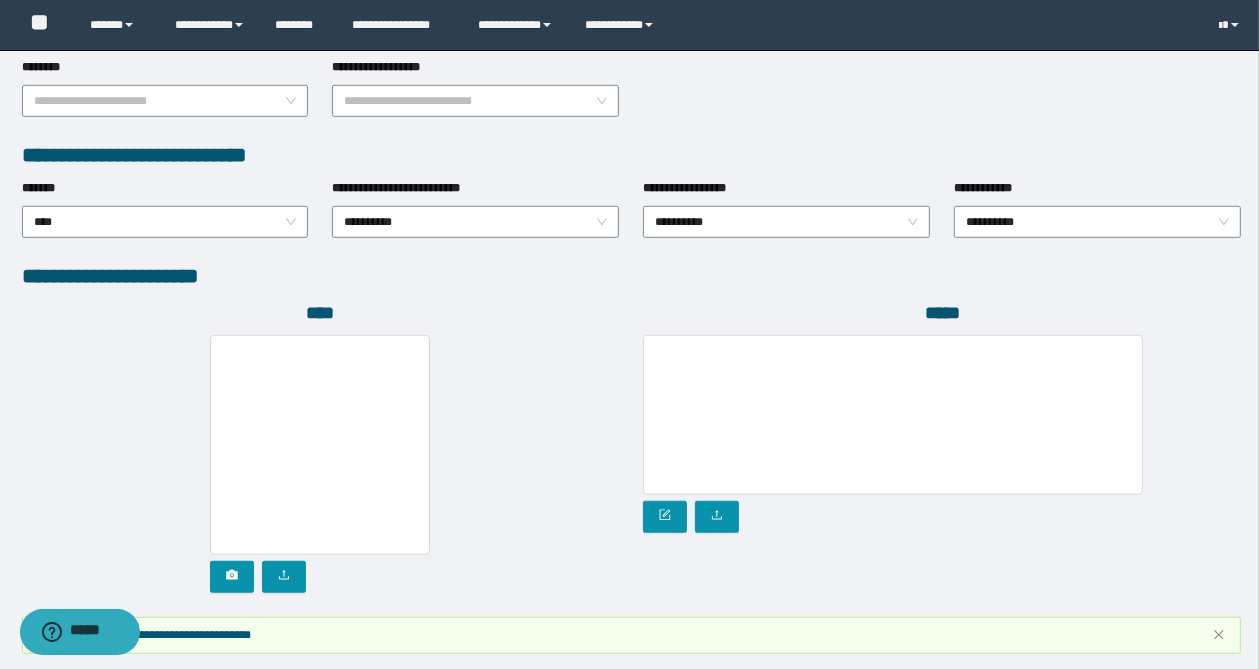type 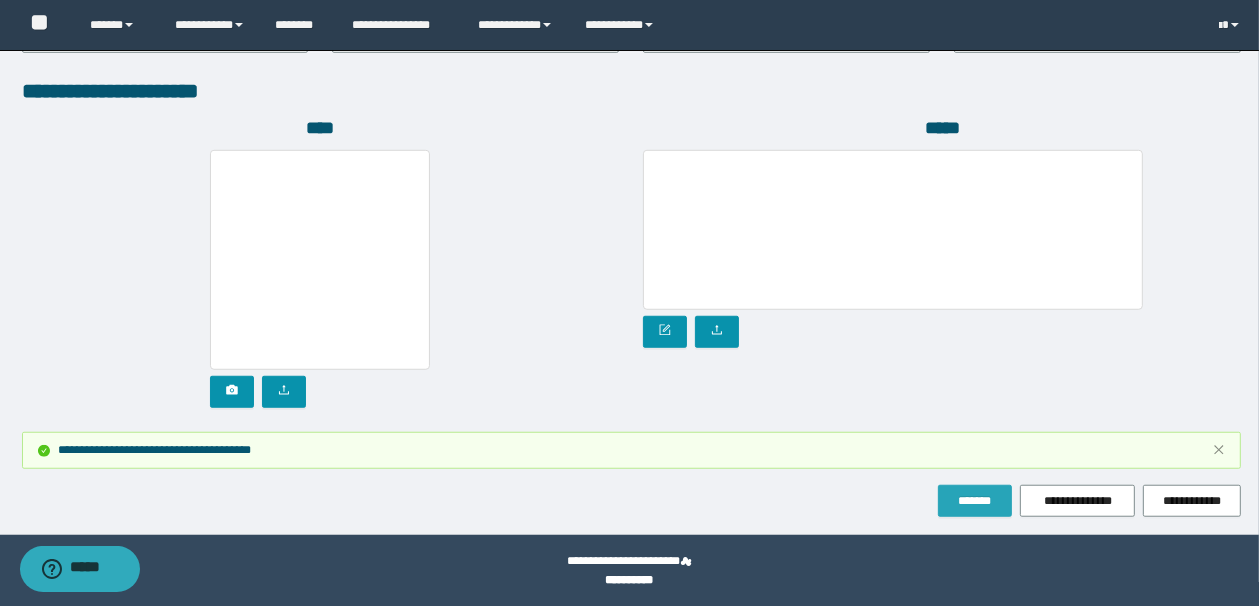 scroll, scrollTop: 1200, scrollLeft: 0, axis: vertical 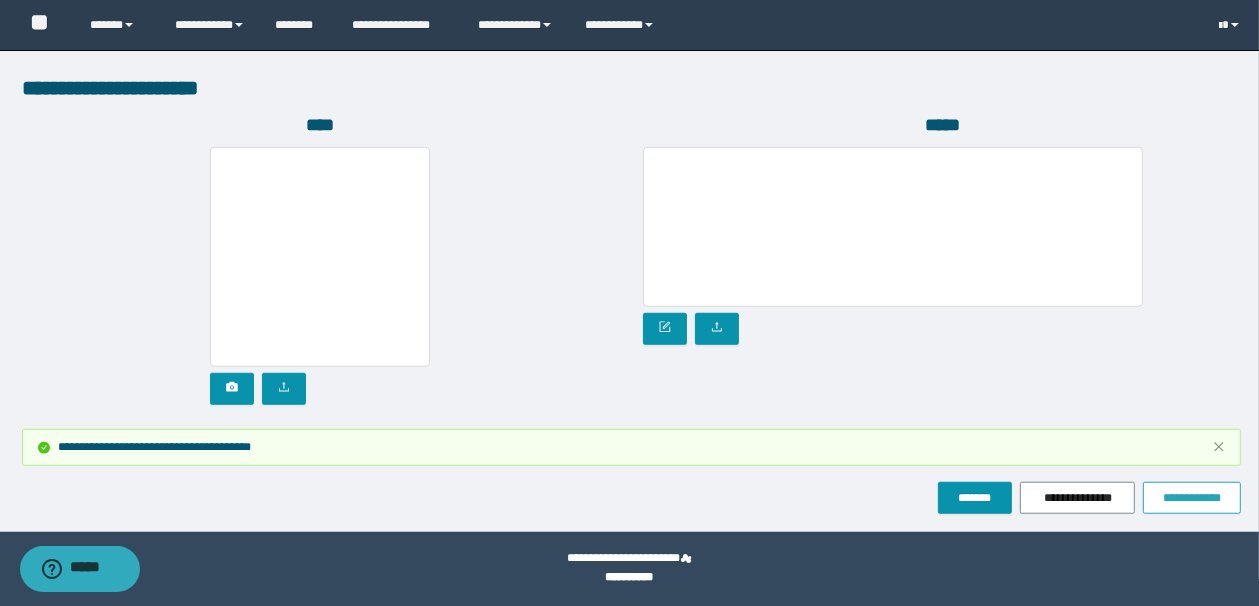 drag, startPoint x: 1200, startPoint y: 496, endPoint x: 1187, endPoint y: 492, distance: 13.601471 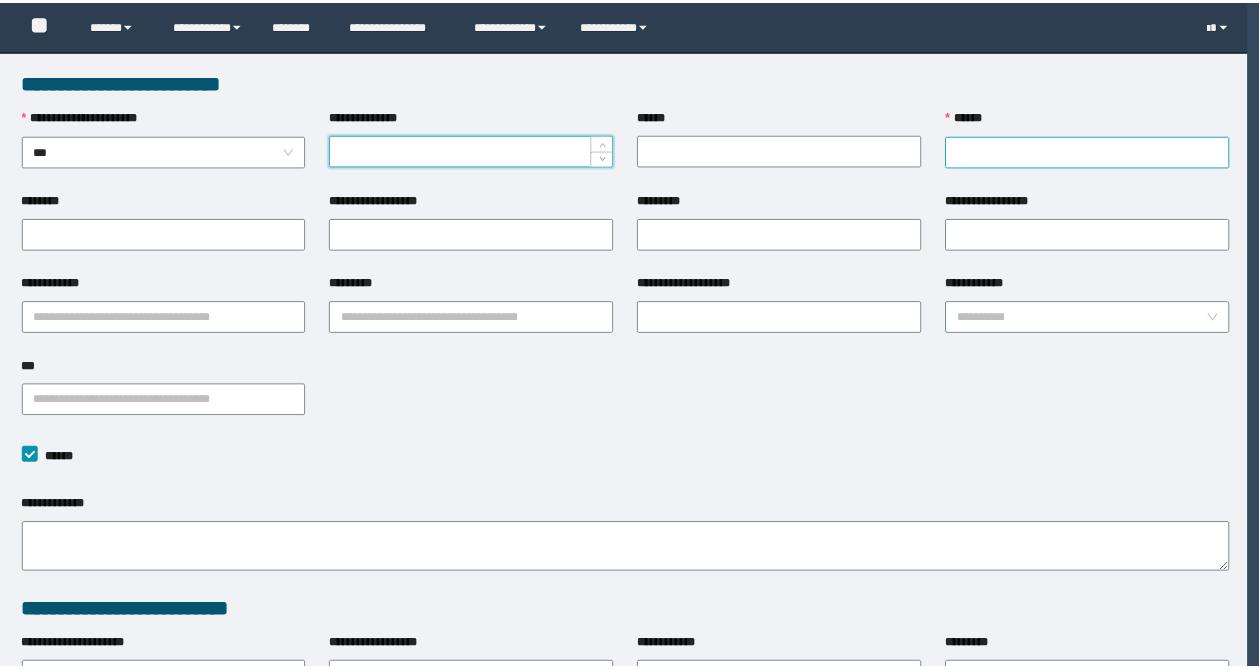 scroll, scrollTop: 0, scrollLeft: 0, axis: both 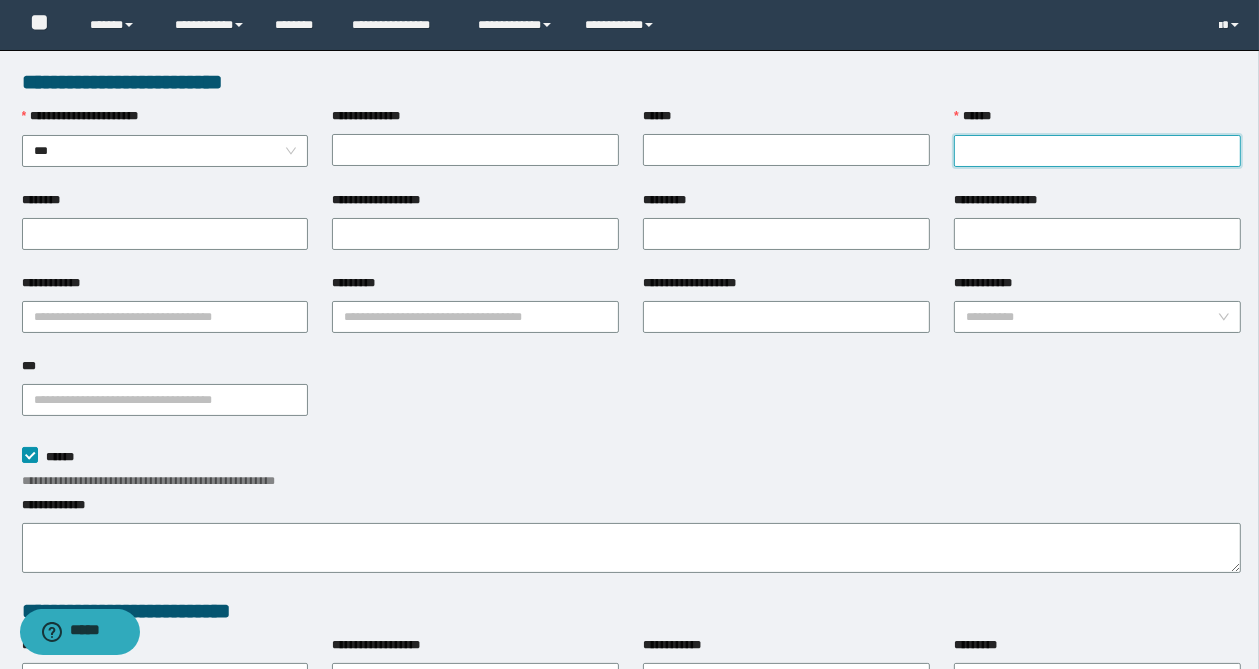 click on "******" at bounding box center (1097, 151) 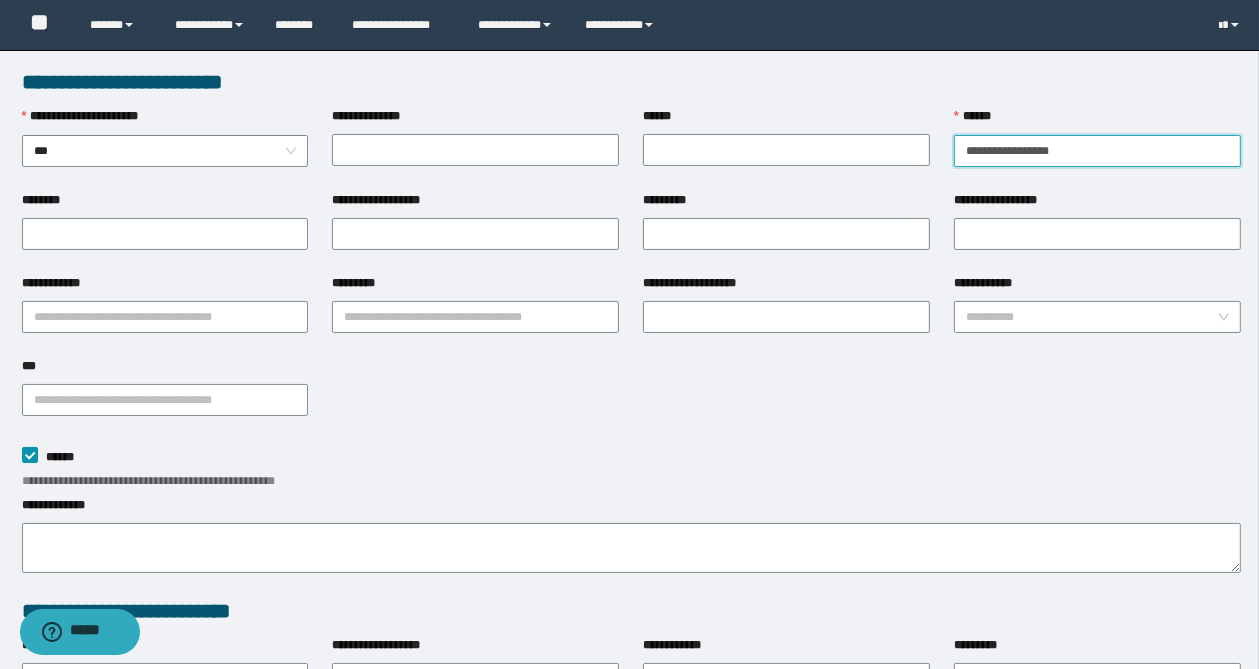 type on "**********" 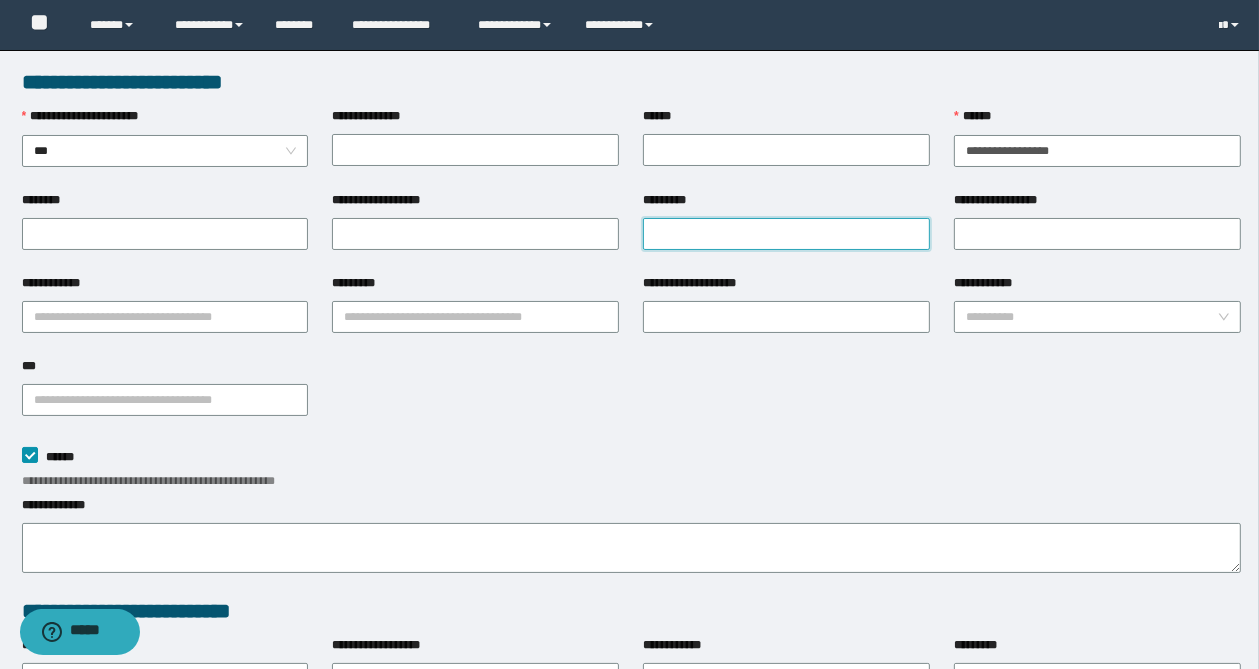 click on "*********" at bounding box center [786, 234] 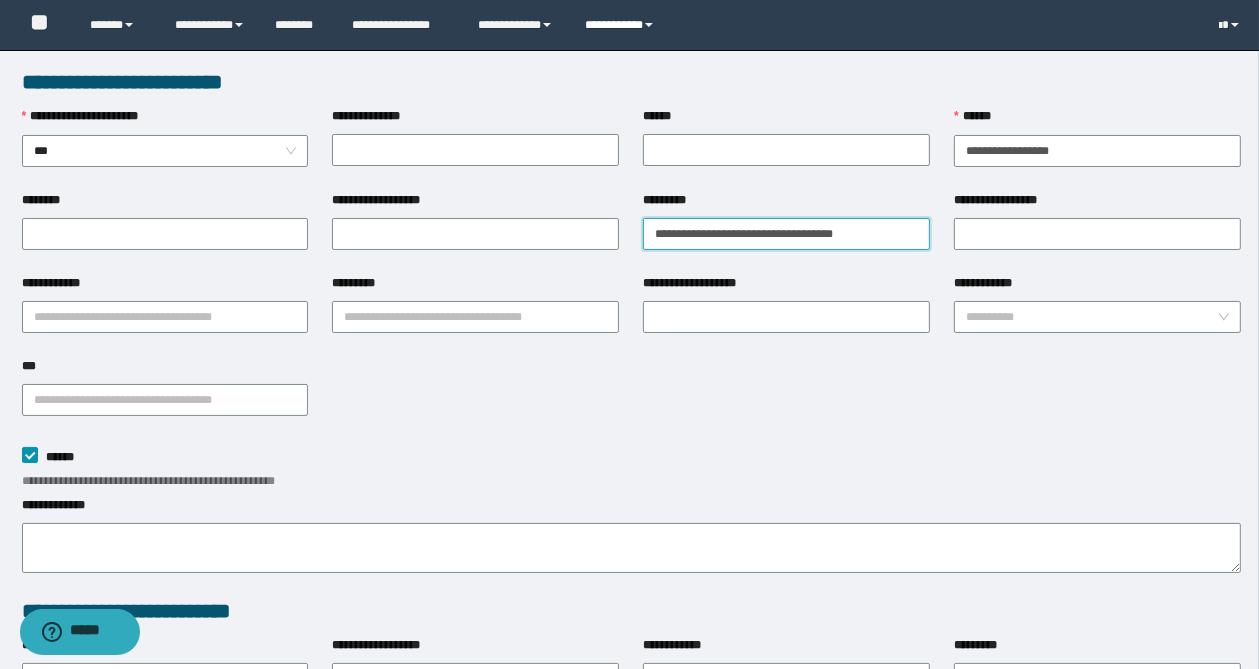 type on "**********" 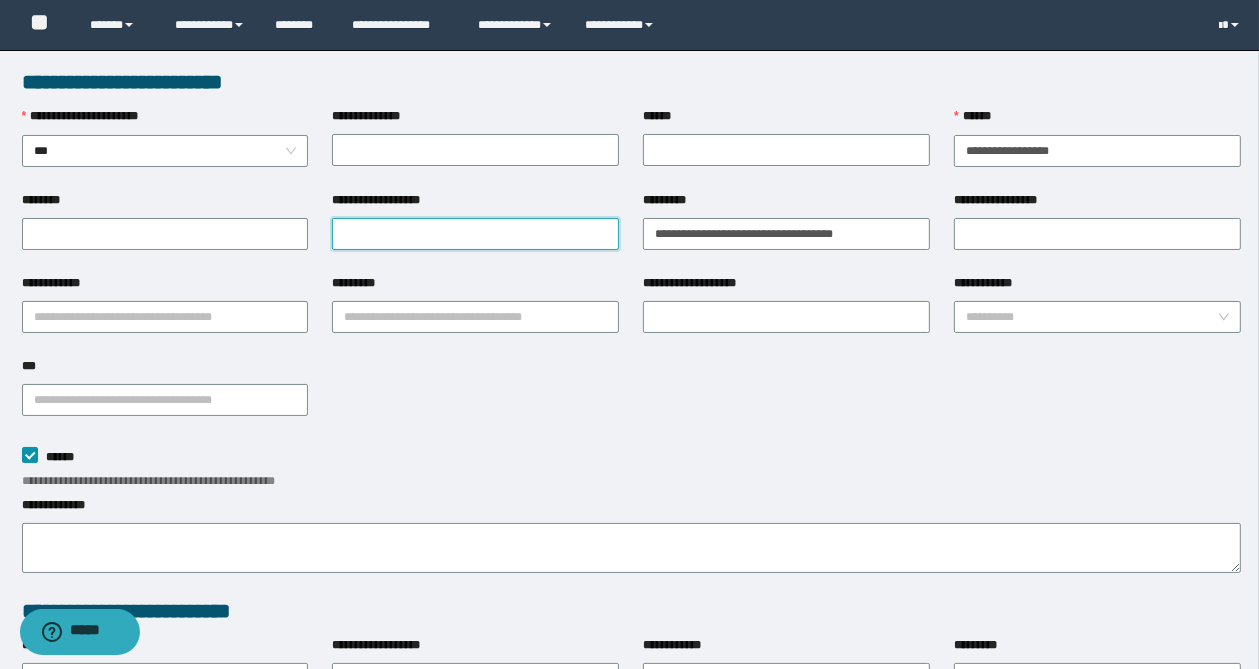 click on "**********" at bounding box center [475, 234] 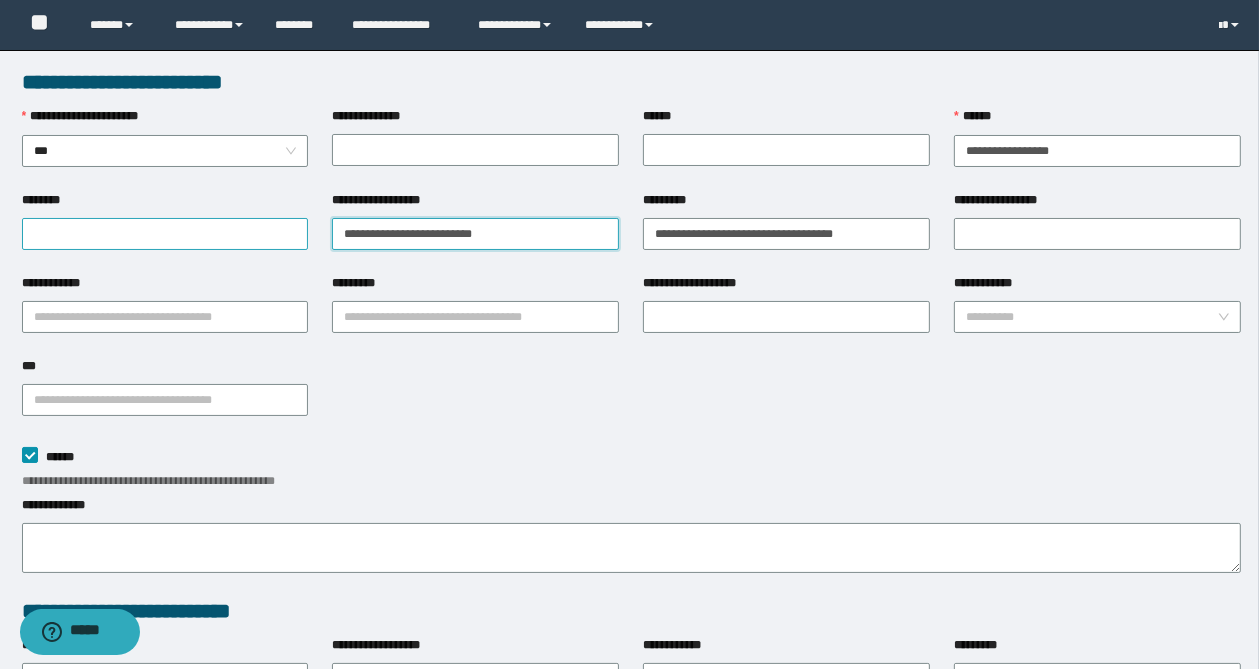 drag, startPoint x: 353, startPoint y: 231, endPoint x: 236, endPoint y: 218, distance: 117.72001 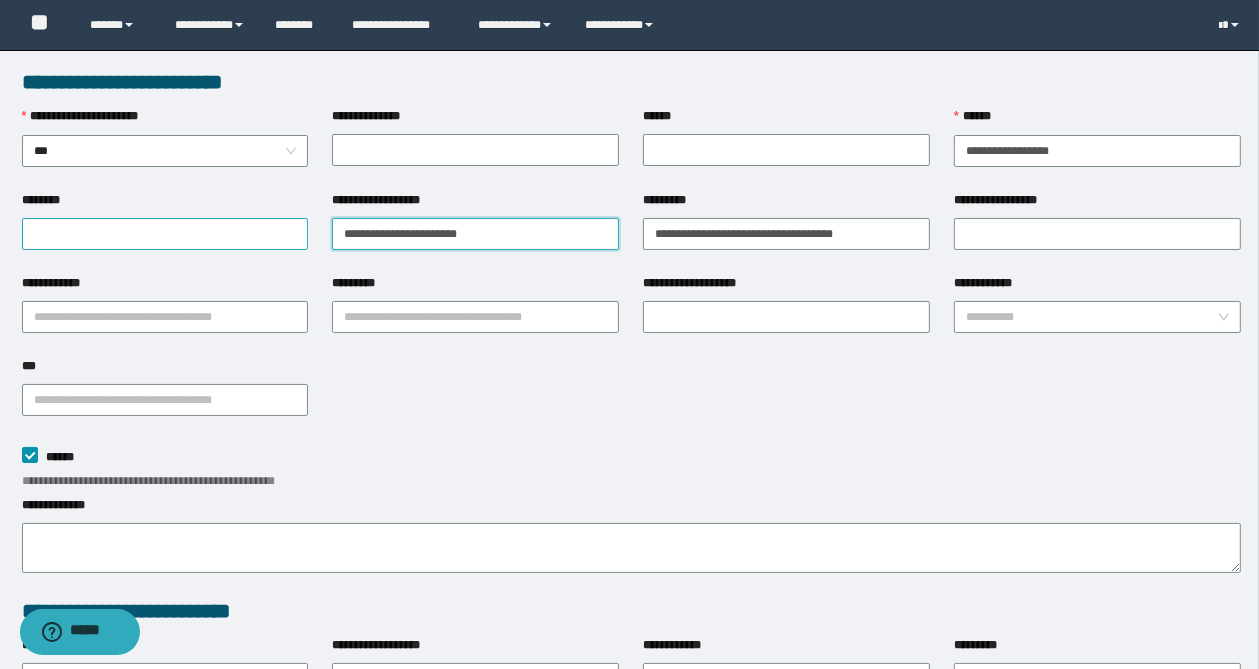 drag, startPoint x: 481, startPoint y: 224, endPoint x: 285, endPoint y: 221, distance: 196.02296 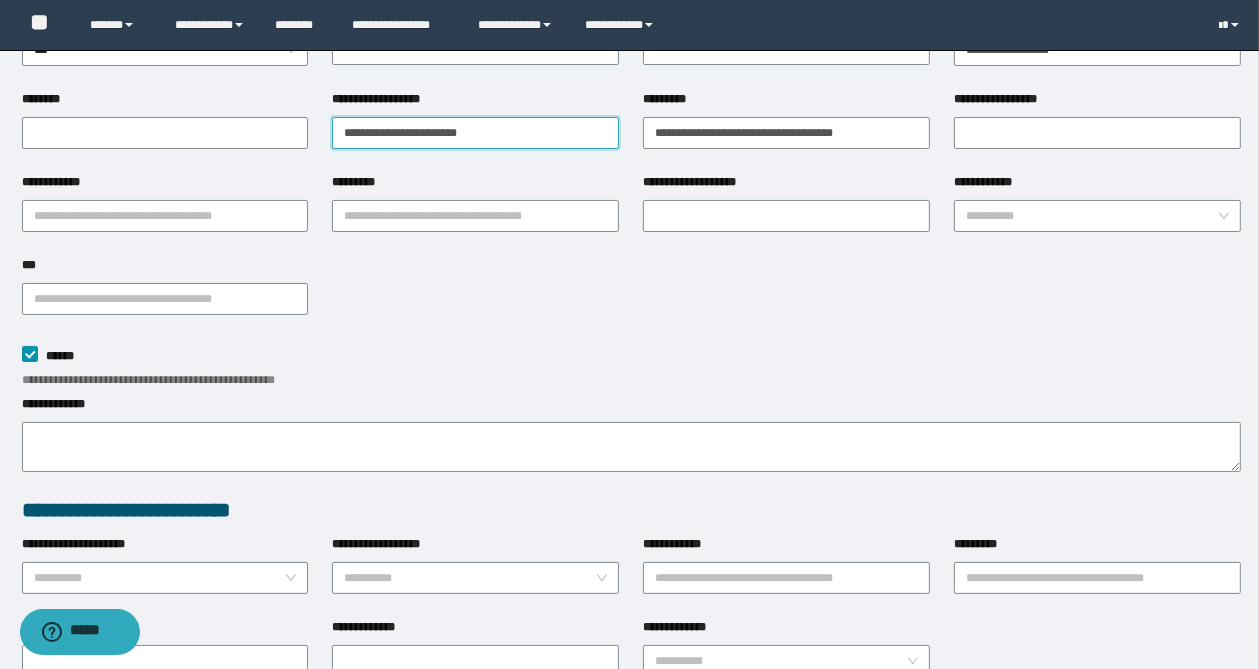 scroll, scrollTop: 400, scrollLeft: 0, axis: vertical 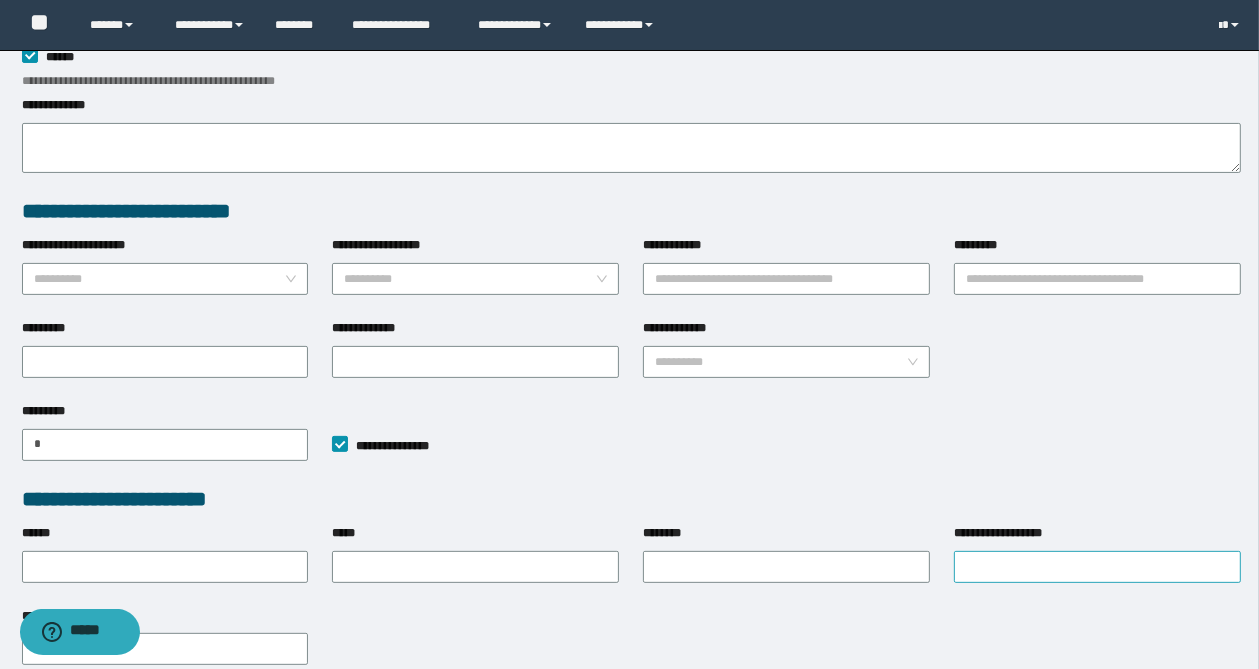 type on "**********" 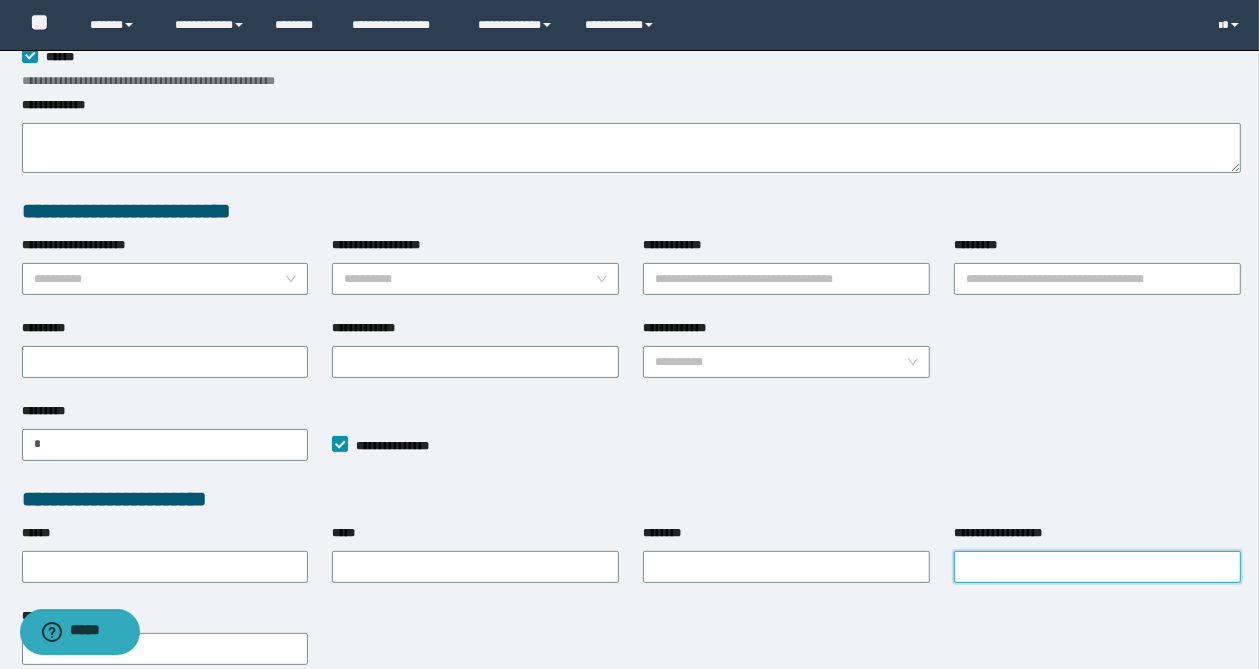 drag, startPoint x: 1015, startPoint y: 564, endPoint x: 270, endPoint y: 588, distance: 745.3865 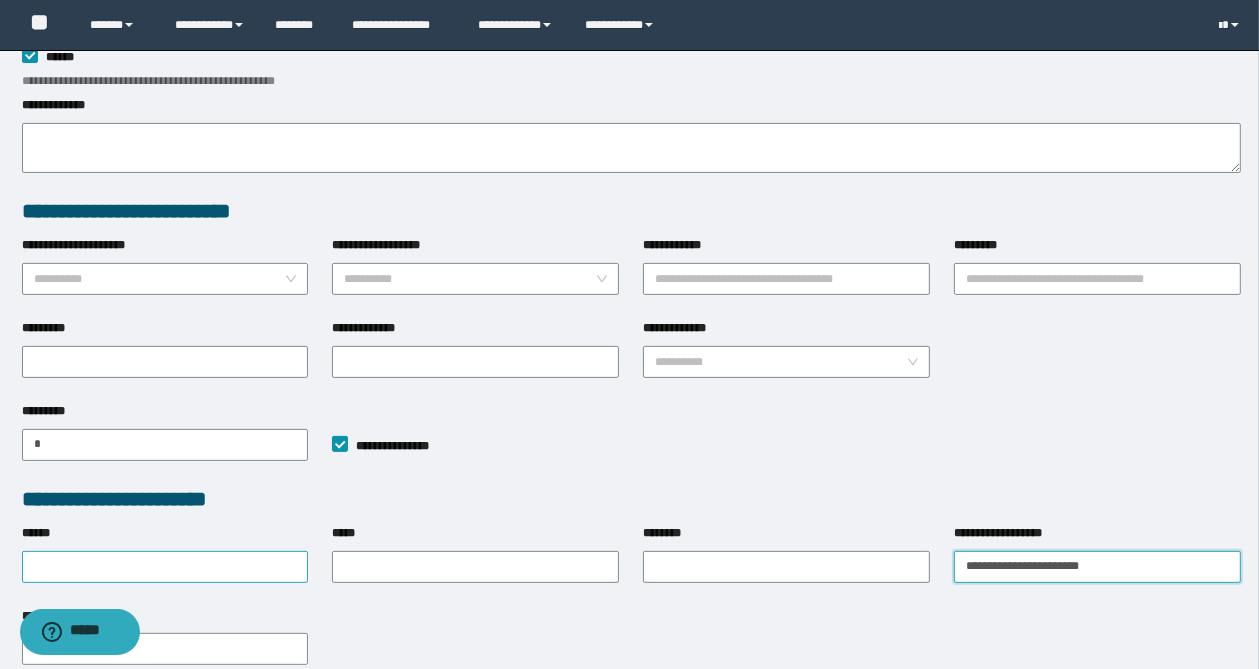type on "**********" 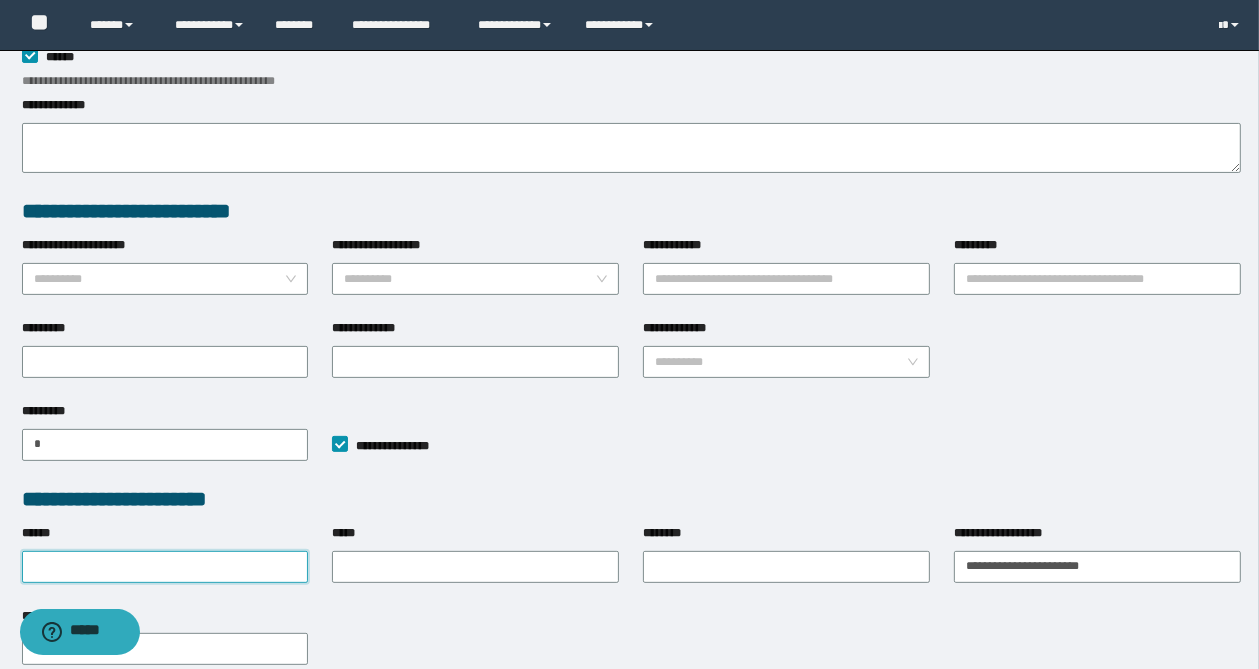 click on "******" at bounding box center [165, 567] 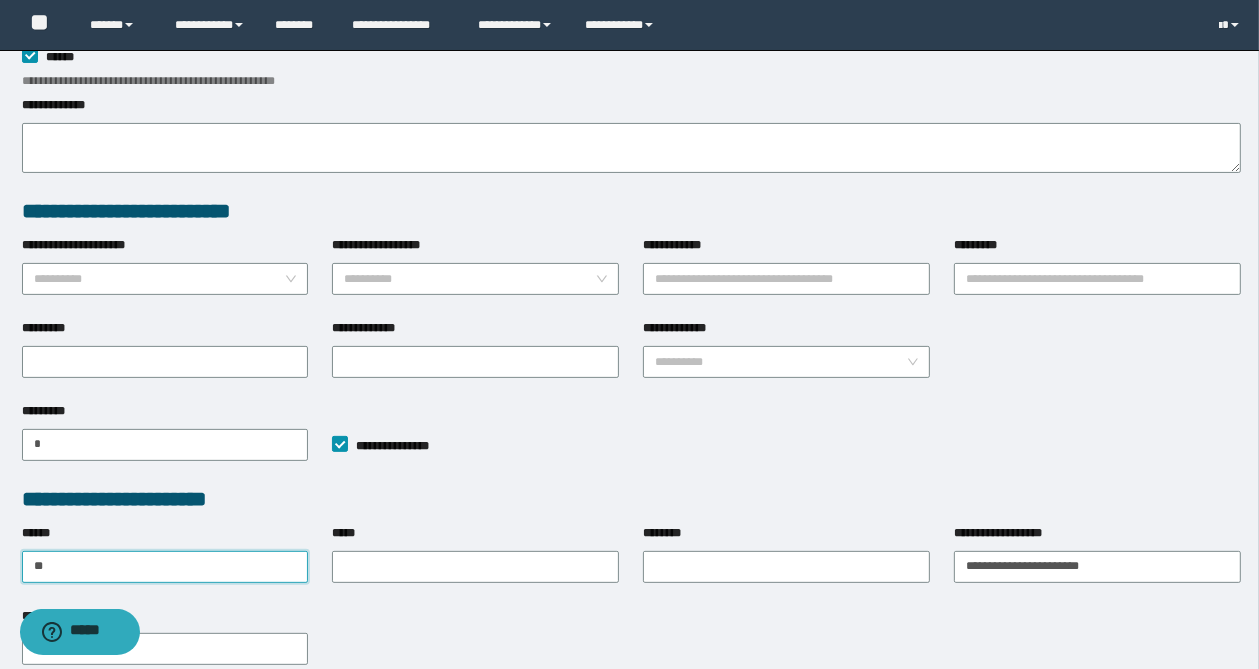 type on "*" 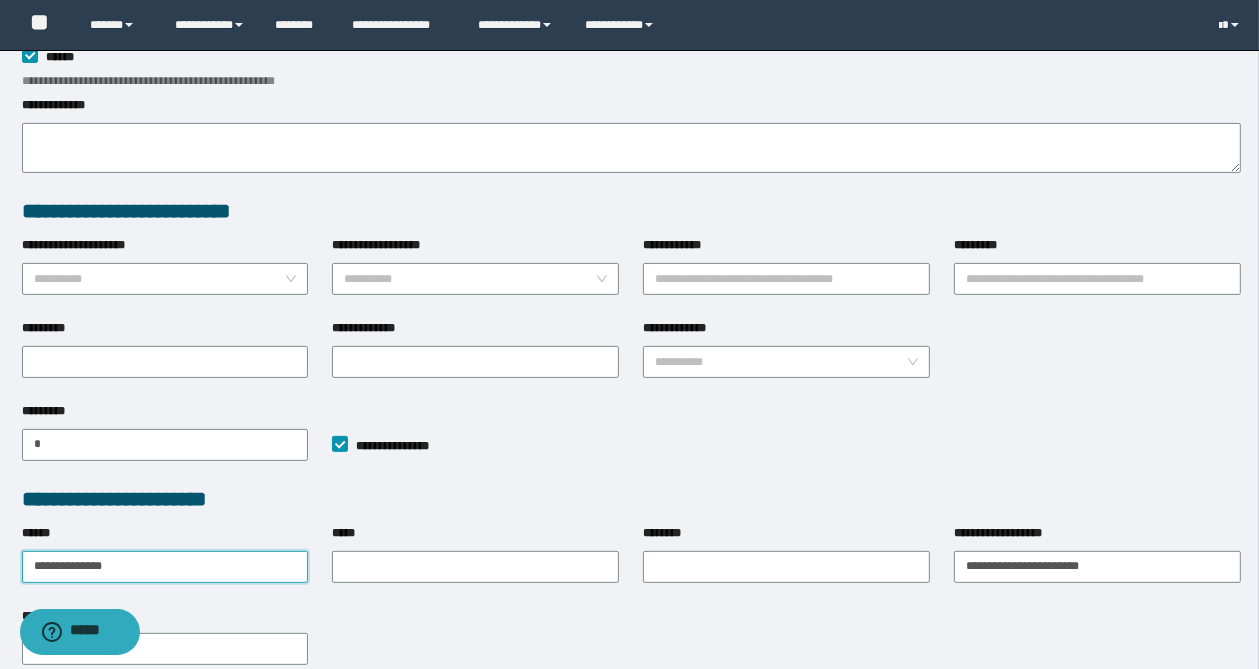 type on "**********" 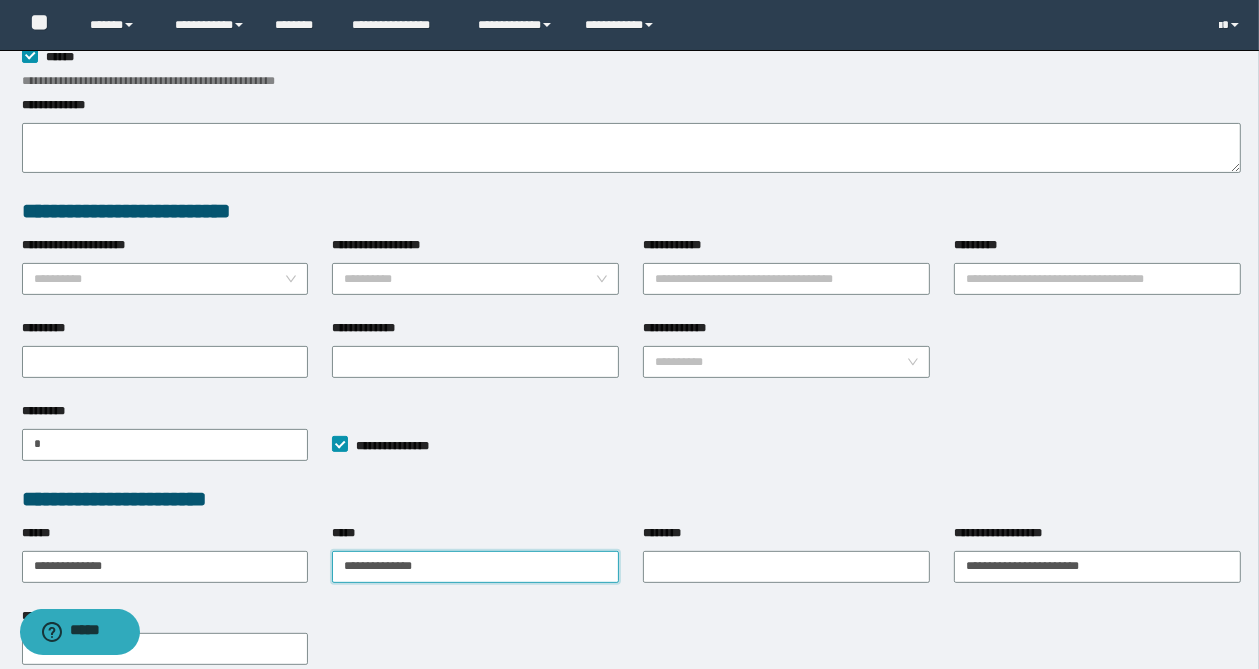 type on "**********" 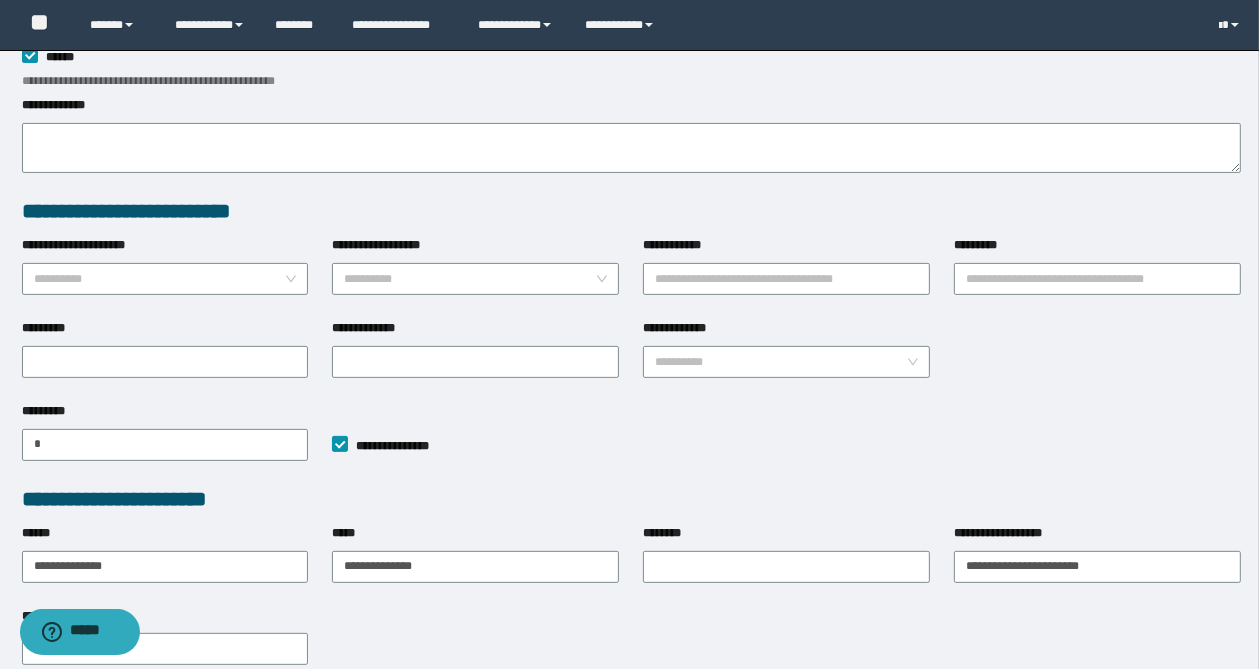 click on "*********" at bounding box center [632, 648] 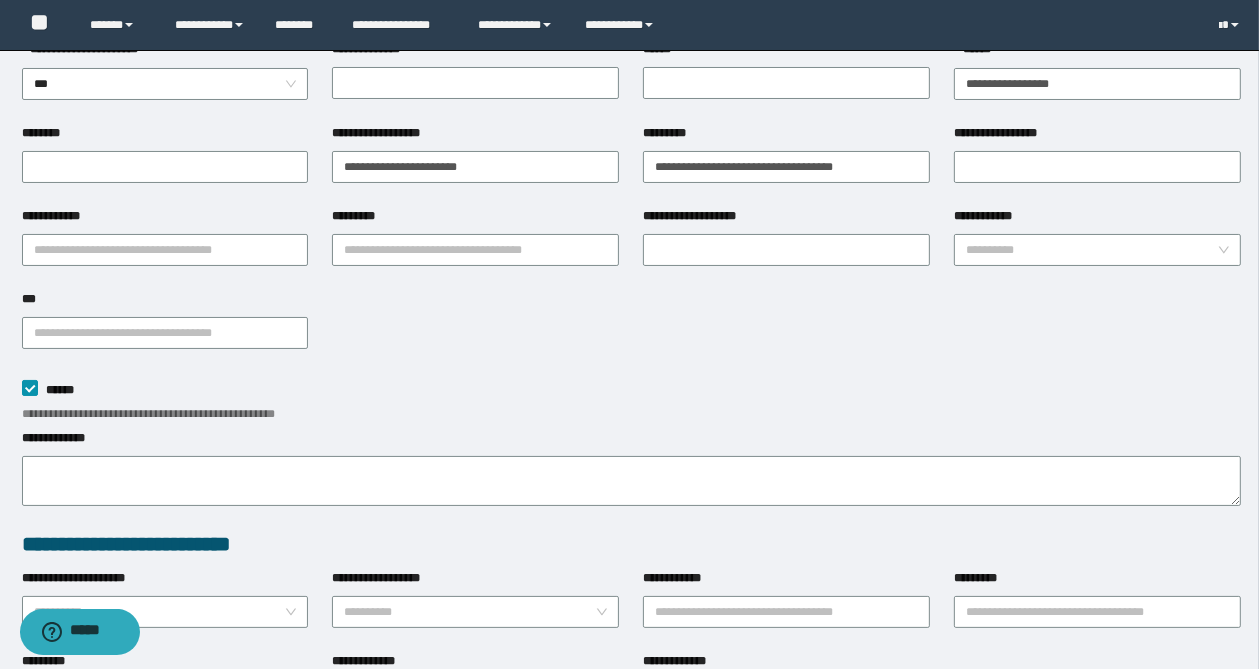 scroll, scrollTop: 0, scrollLeft: 0, axis: both 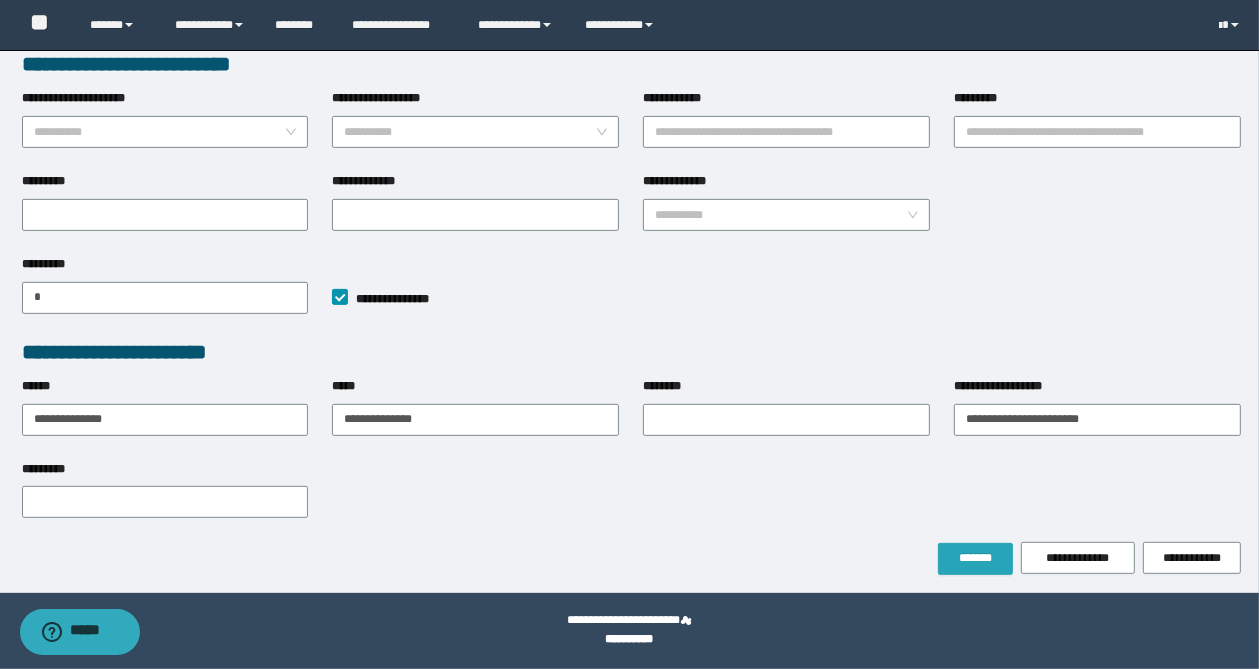 click on "*******" at bounding box center (975, 559) 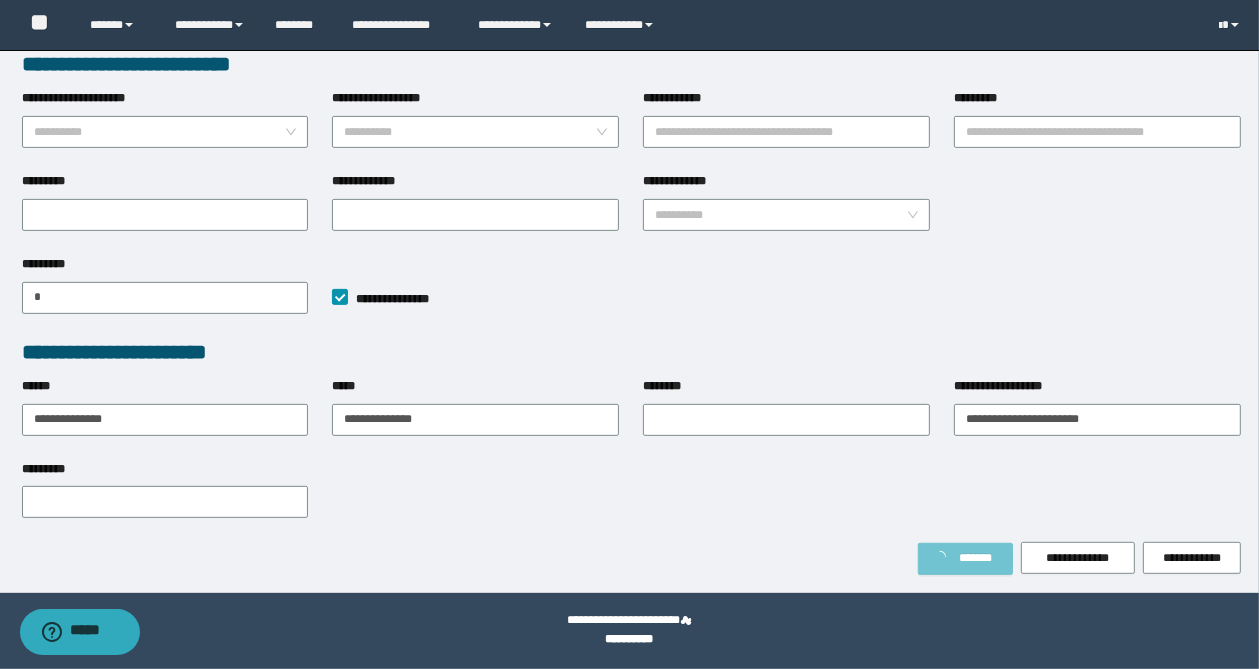 scroll, scrollTop: 599, scrollLeft: 0, axis: vertical 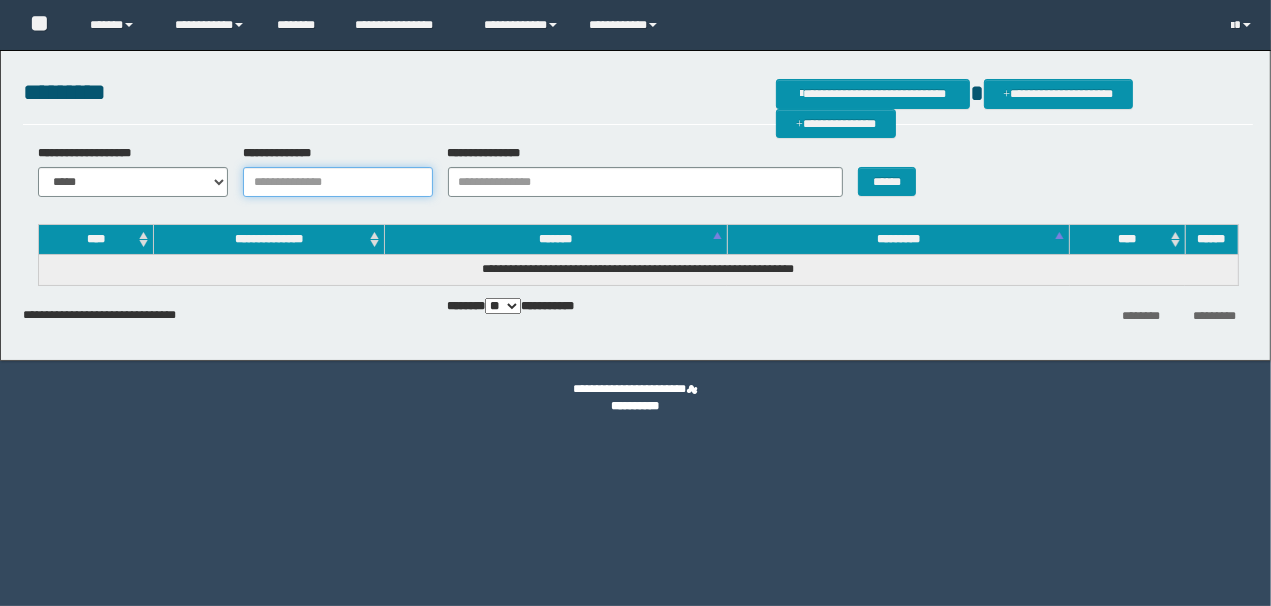 click on "**********" at bounding box center (338, 182) 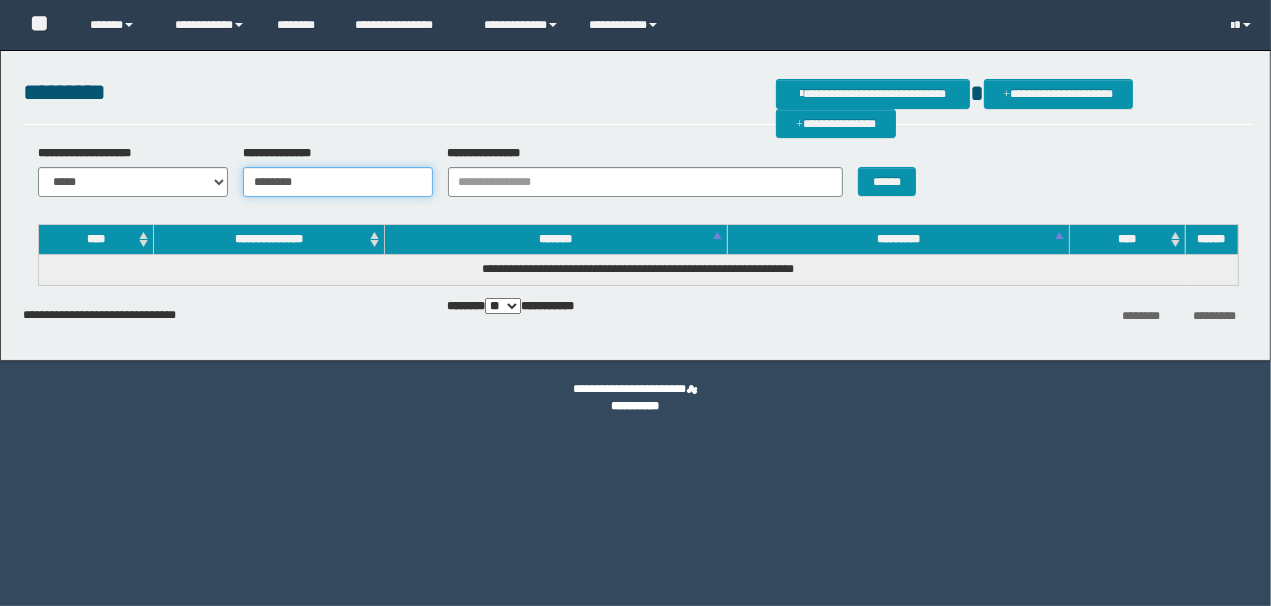 scroll, scrollTop: 0, scrollLeft: 0, axis: both 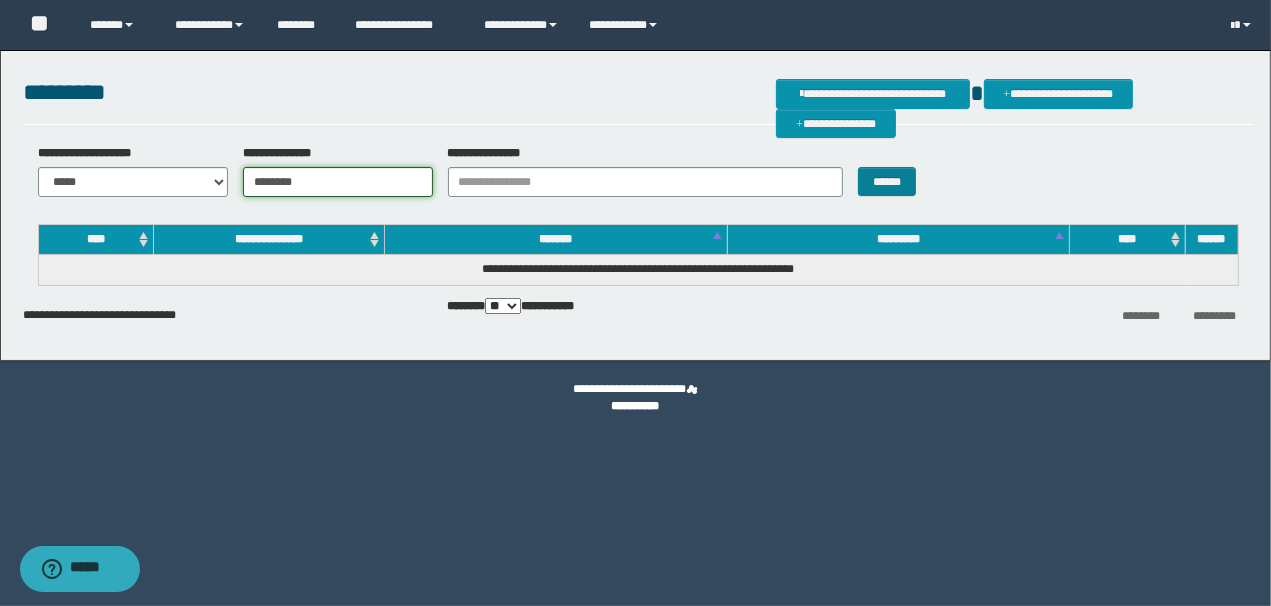 type on "********" 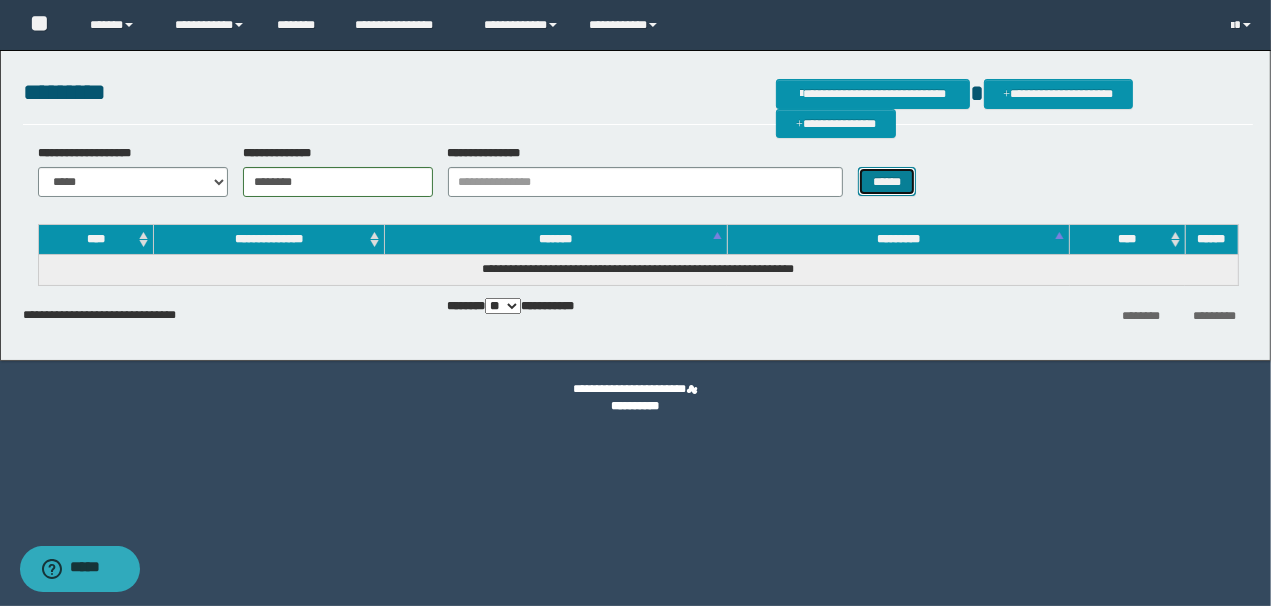 click on "******" at bounding box center (887, 182) 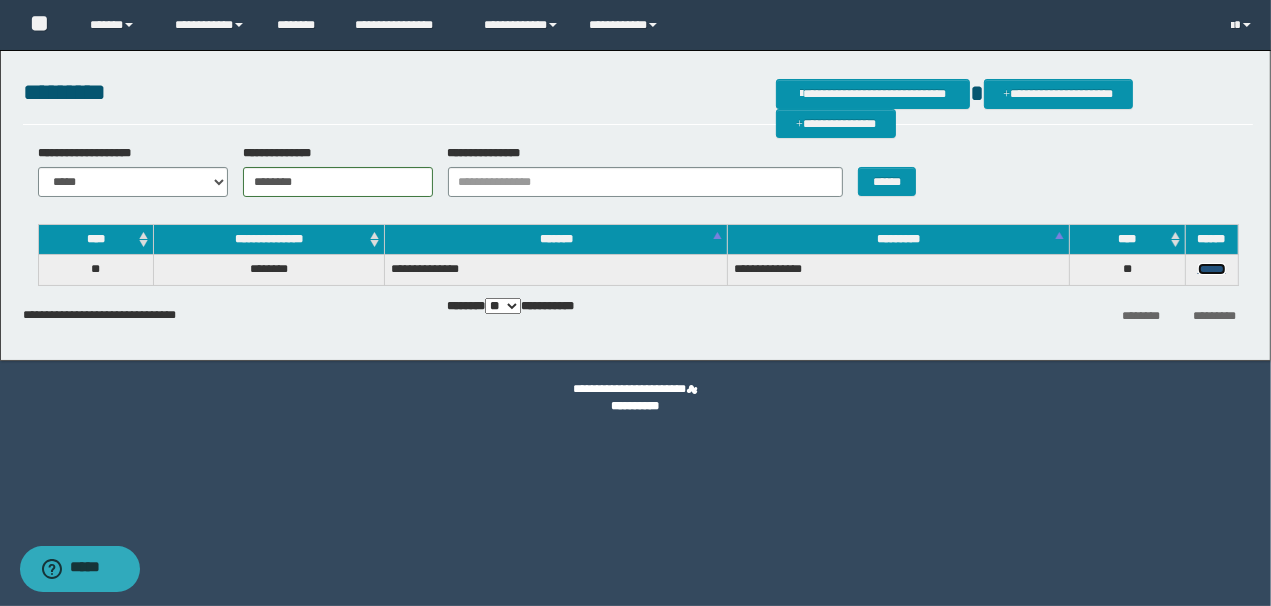click on "******" at bounding box center (1212, 269) 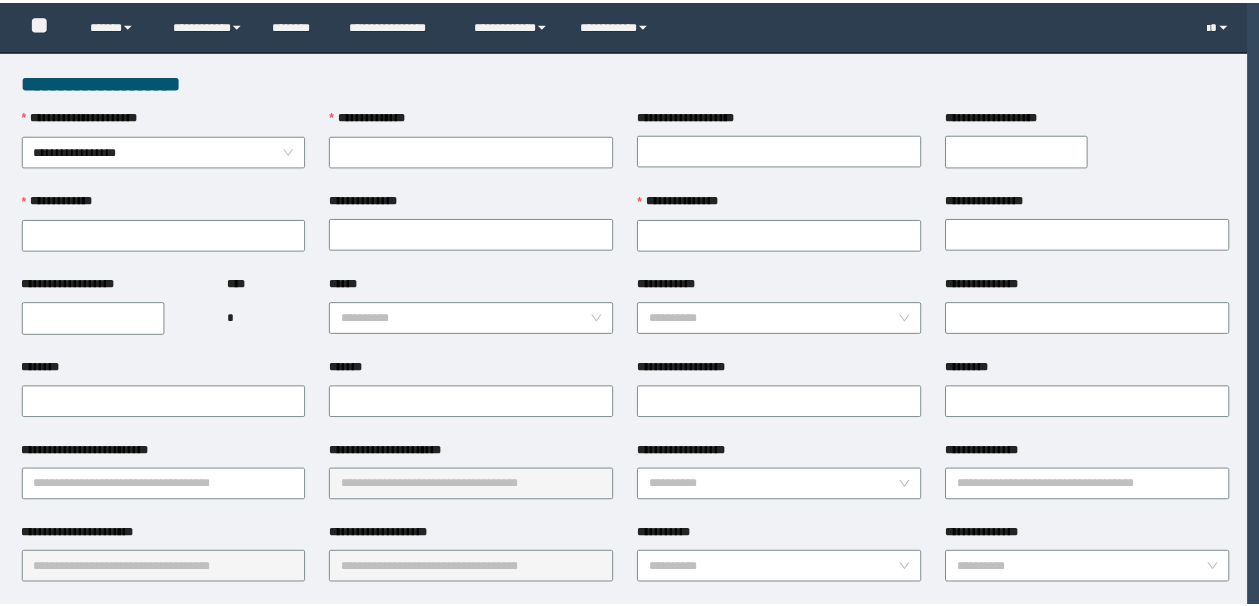 scroll, scrollTop: 0, scrollLeft: 0, axis: both 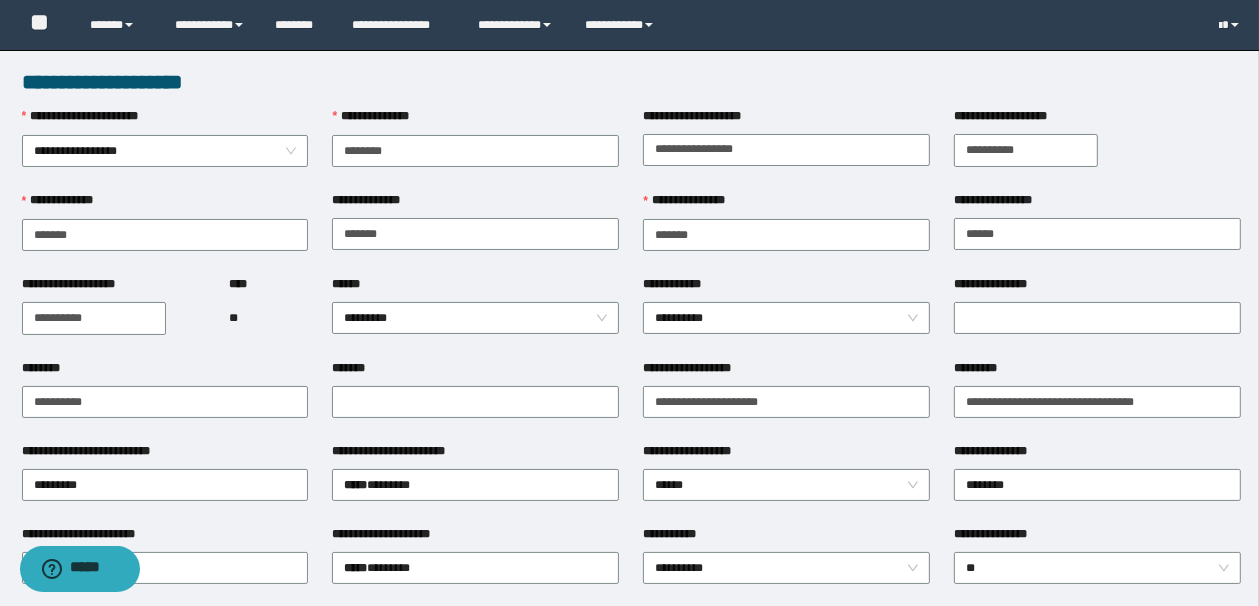 click on "**********" at bounding box center (475, 233) 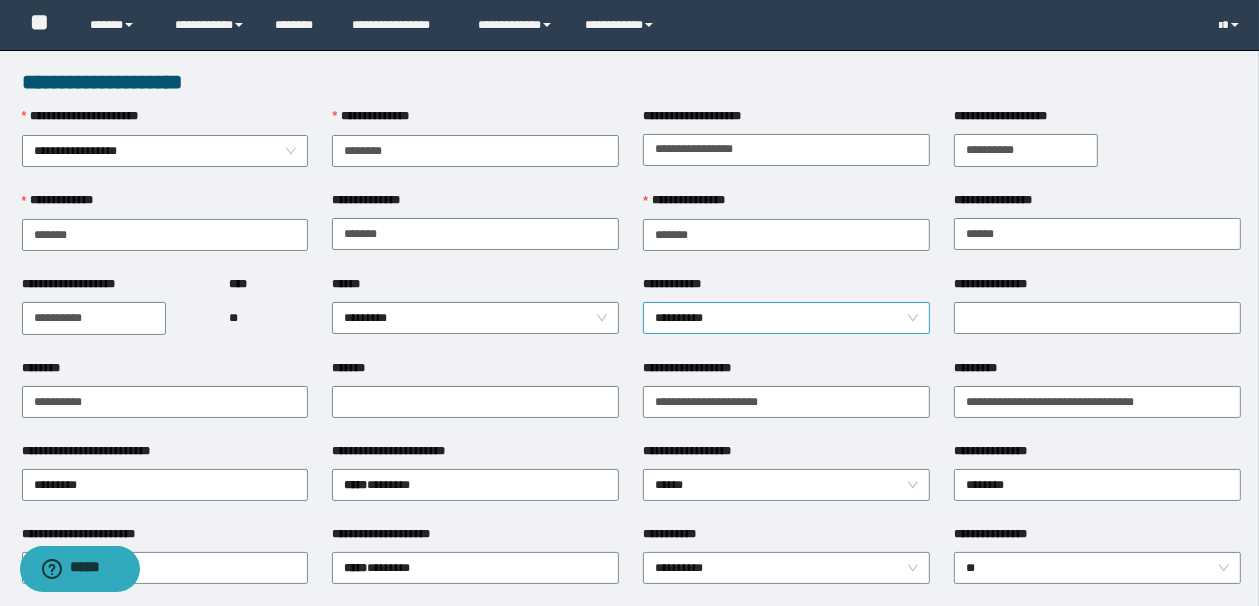 click on "**********" at bounding box center (786, 318) 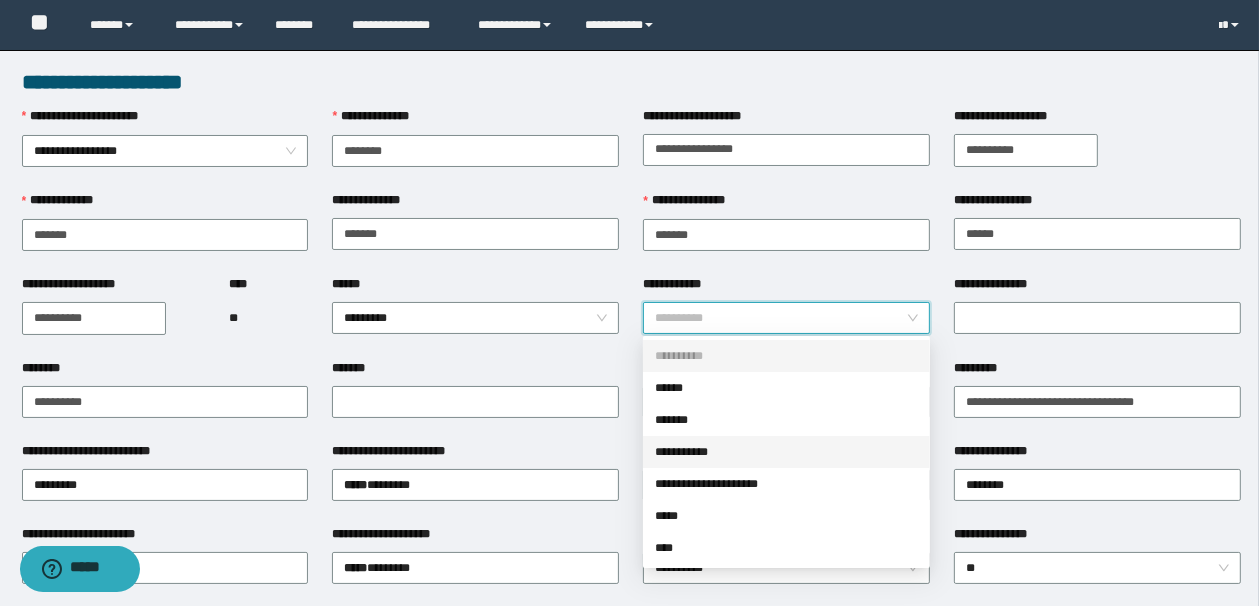 click on "**********" at bounding box center (786, 452) 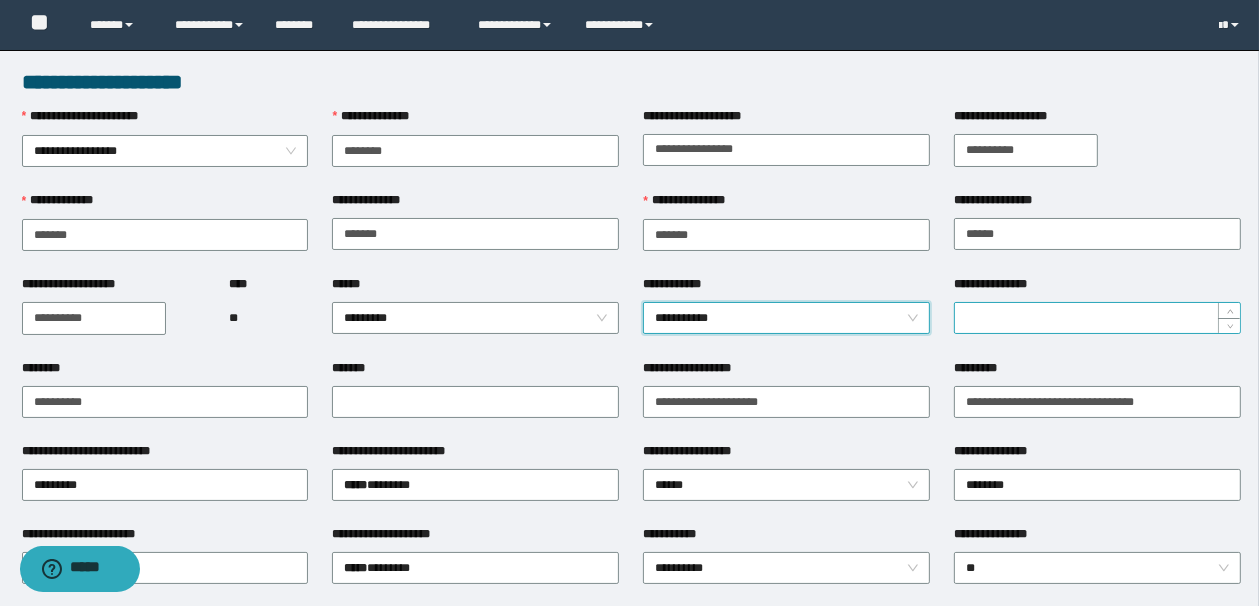 click on "**********" at bounding box center (1097, 318) 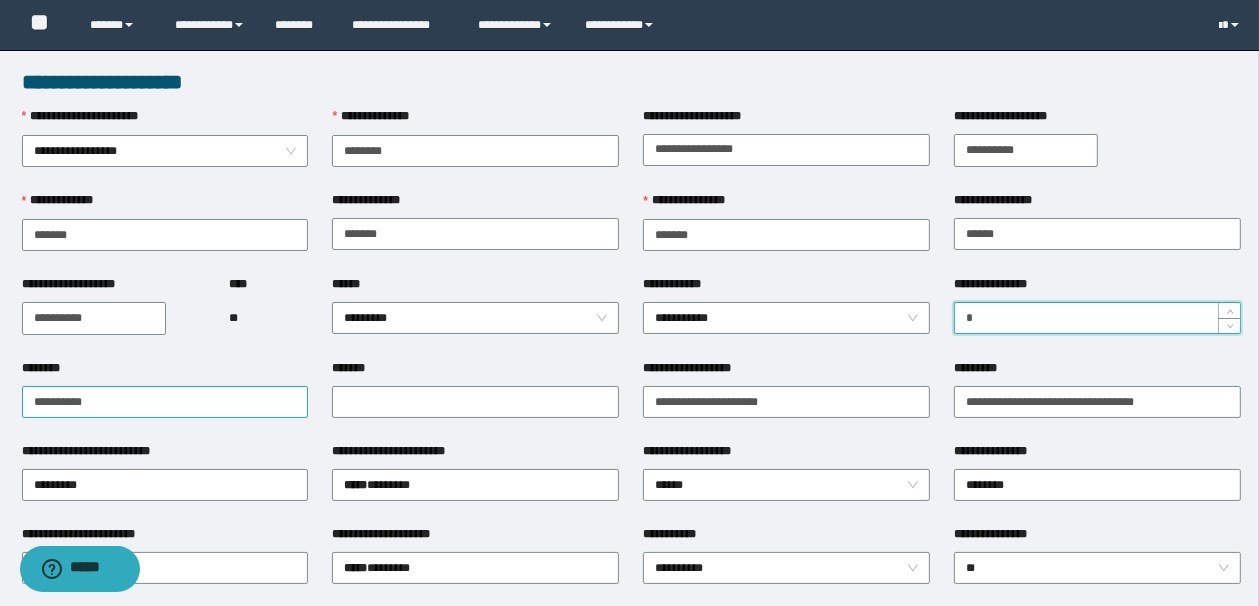 type on "*" 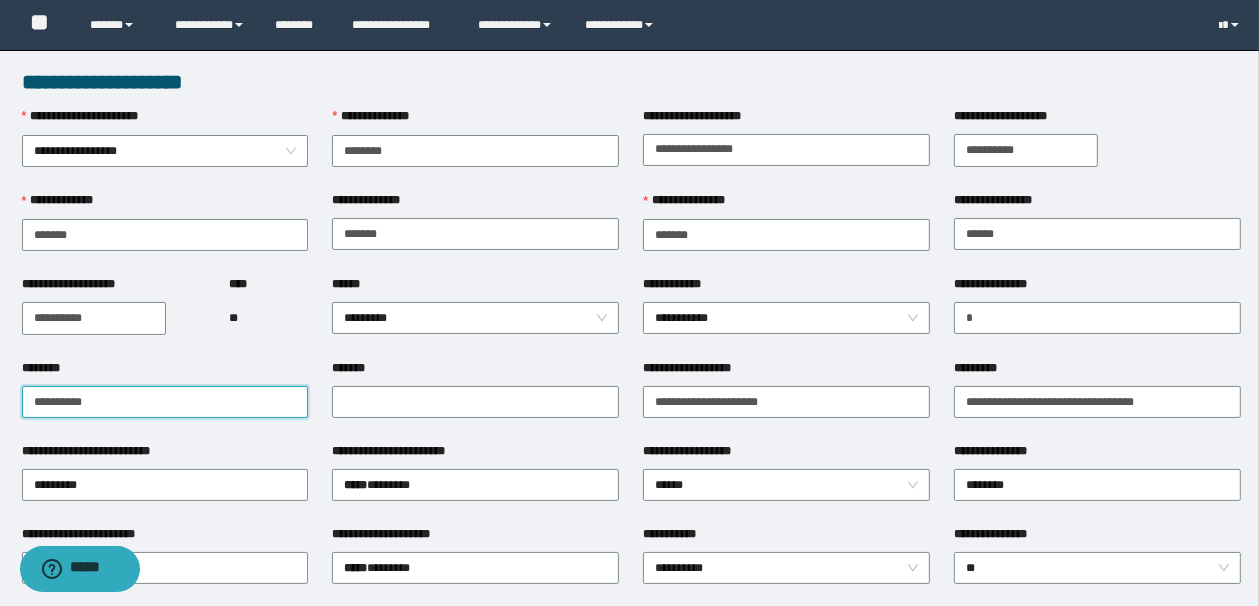 drag, startPoint x: 153, startPoint y: 390, endPoint x: -76, endPoint y: 385, distance: 229.05458 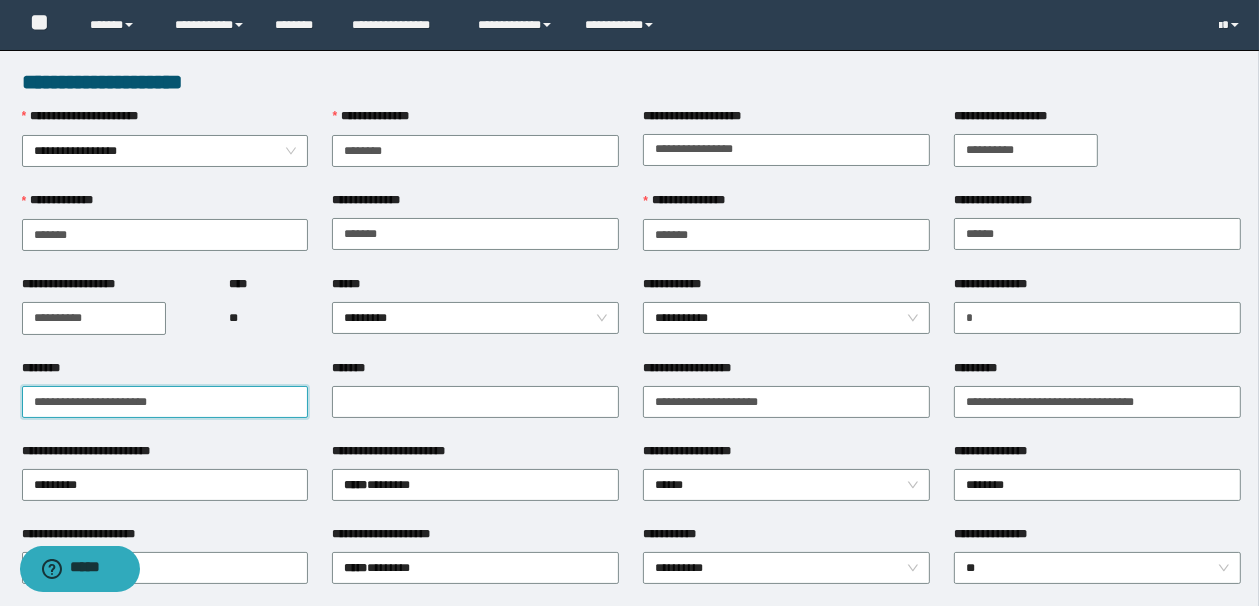 drag, startPoint x: 238, startPoint y: 384, endPoint x: -12, endPoint y: 371, distance: 250.33777 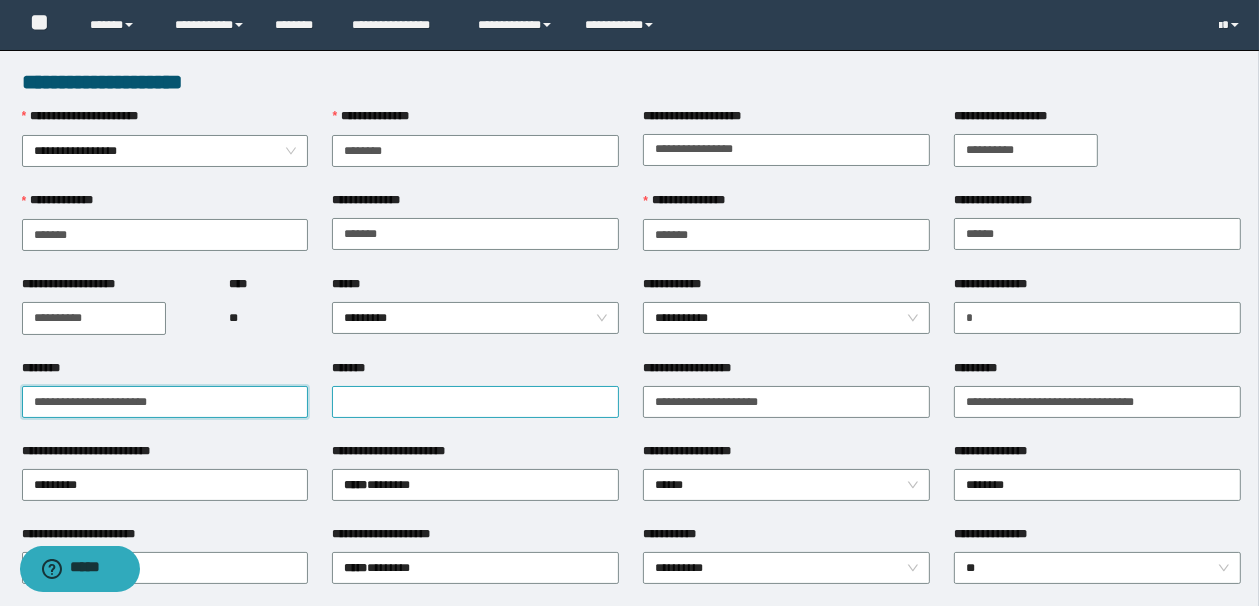type on "**********" 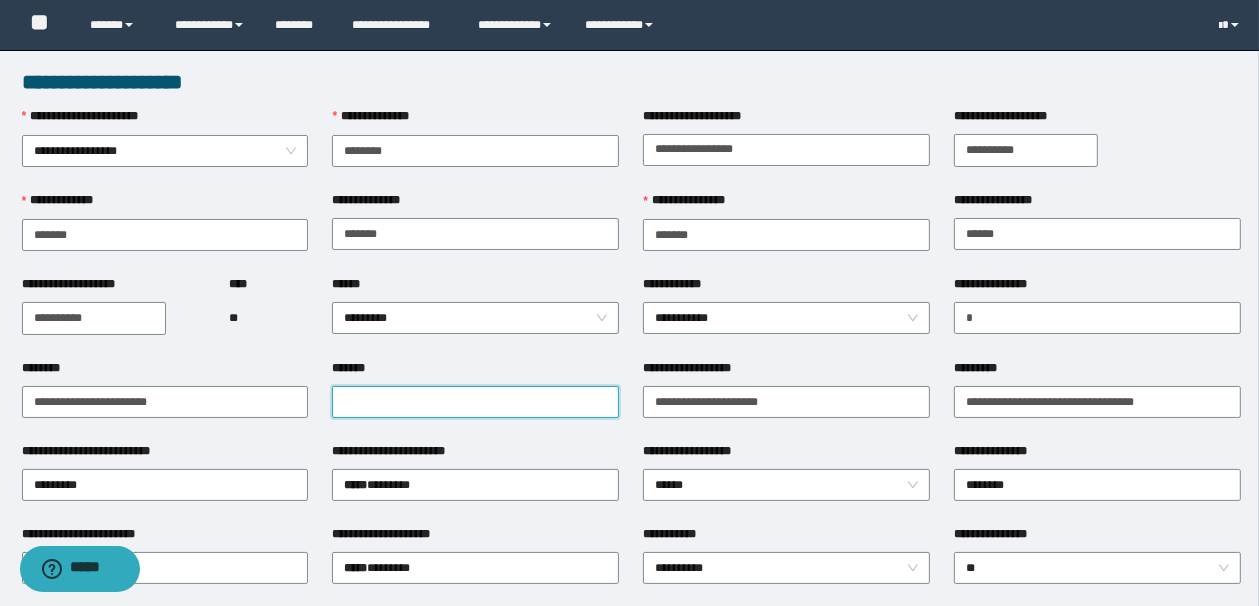click on "*******" at bounding box center [475, 402] 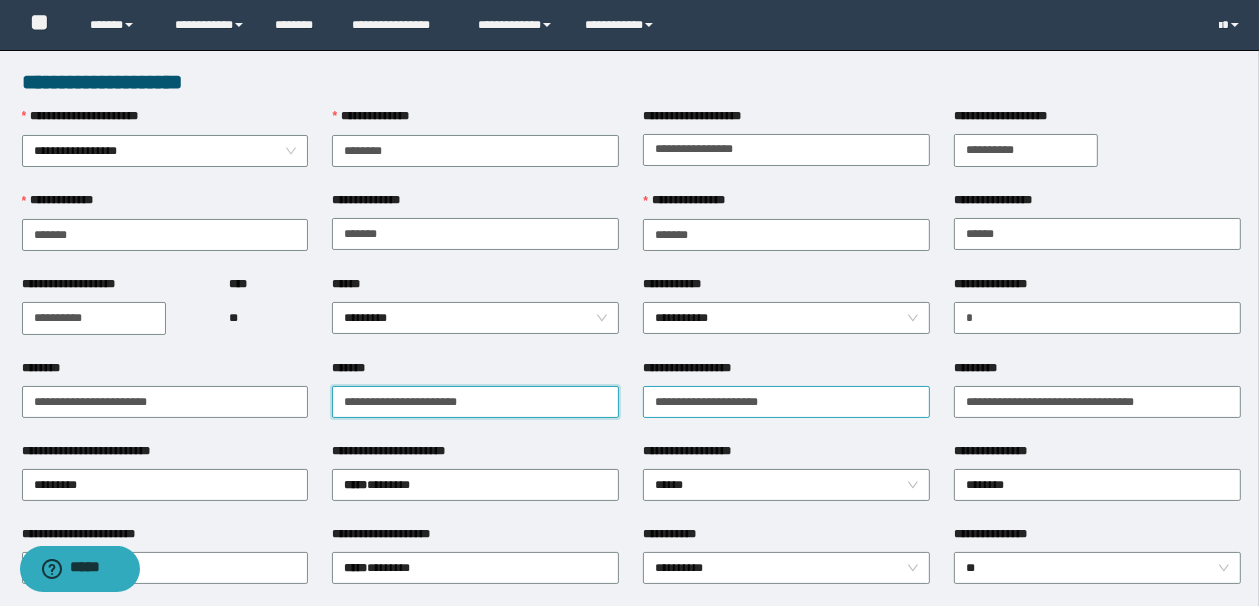 type on "**********" 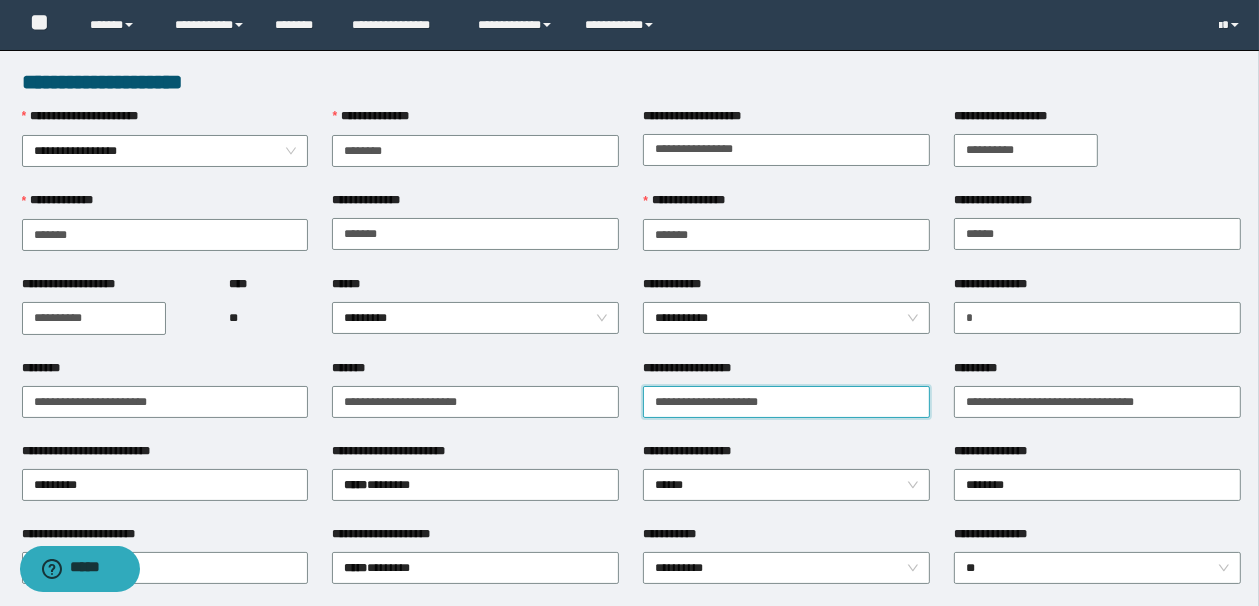 drag, startPoint x: 705, startPoint y: 400, endPoint x: 684, endPoint y: 400, distance: 21 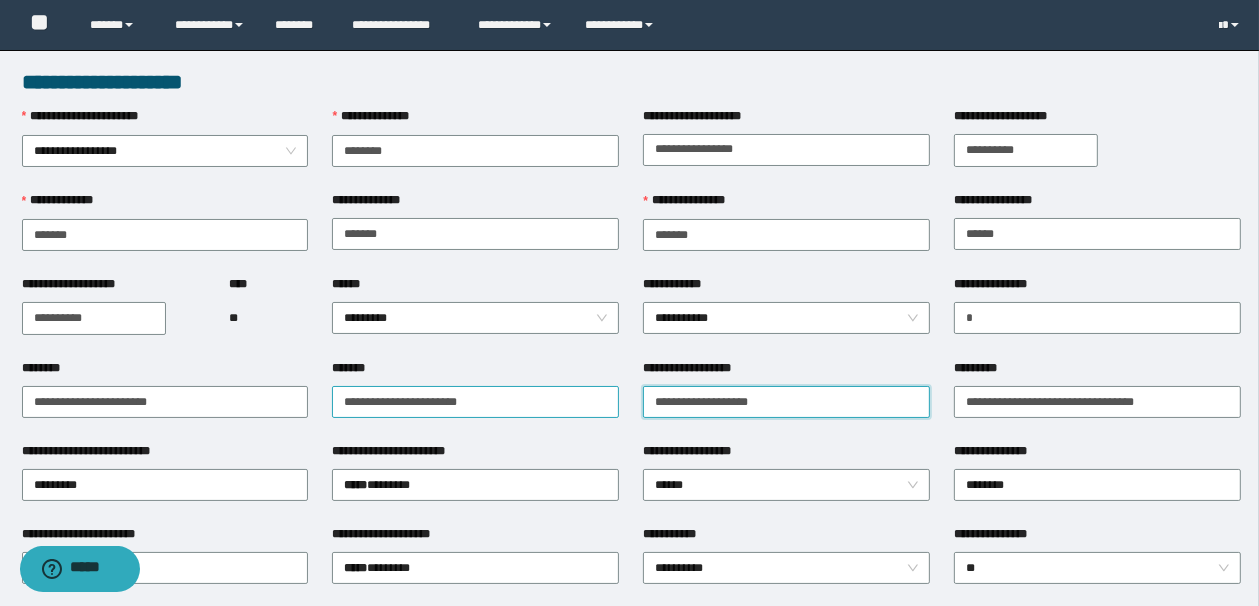 drag, startPoint x: 812, startPoint y: 400, endPoint x: 608, endPoint y: 388, distance: 204.35263 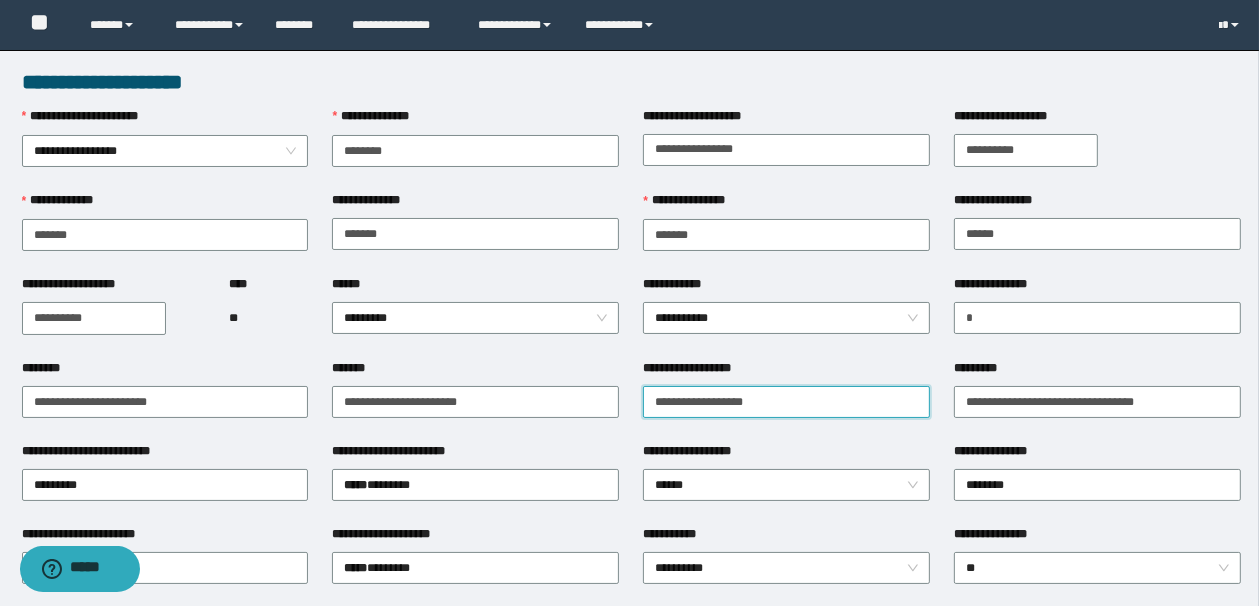 drag, startPoint x: 816, startPoint y: 396, endPoint x: 597, endPoint y: 381, distance: 219.51309 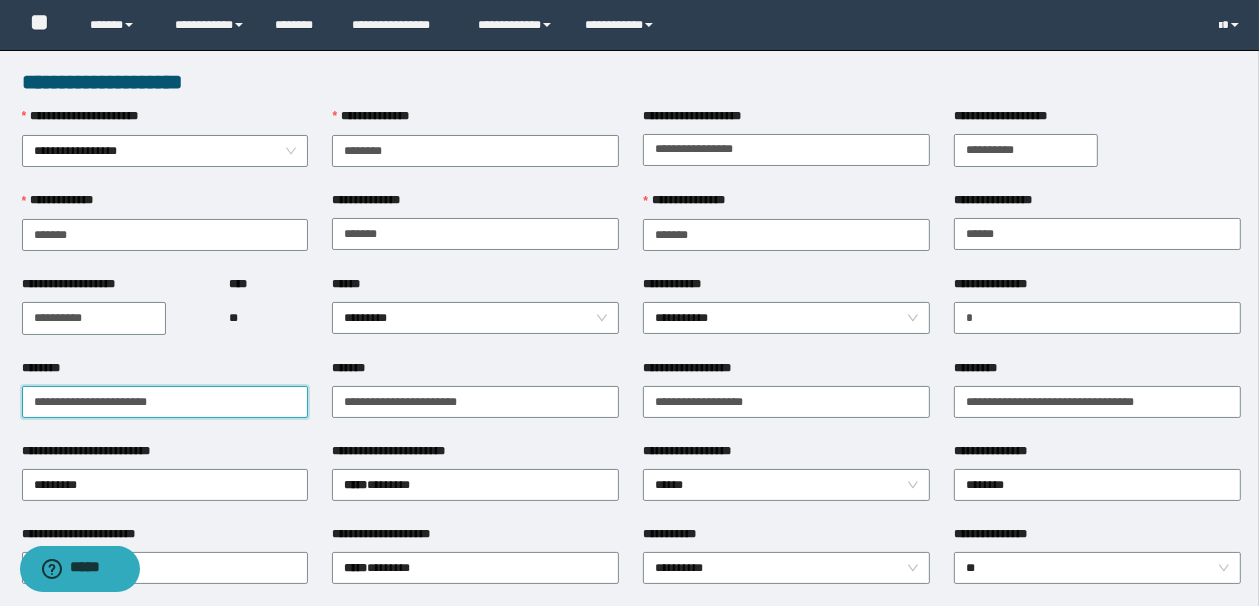 drag, startPoint x: 61, startPoint y: 391, endPoint x: 18, endPoint y: 387, distance: 43.185646 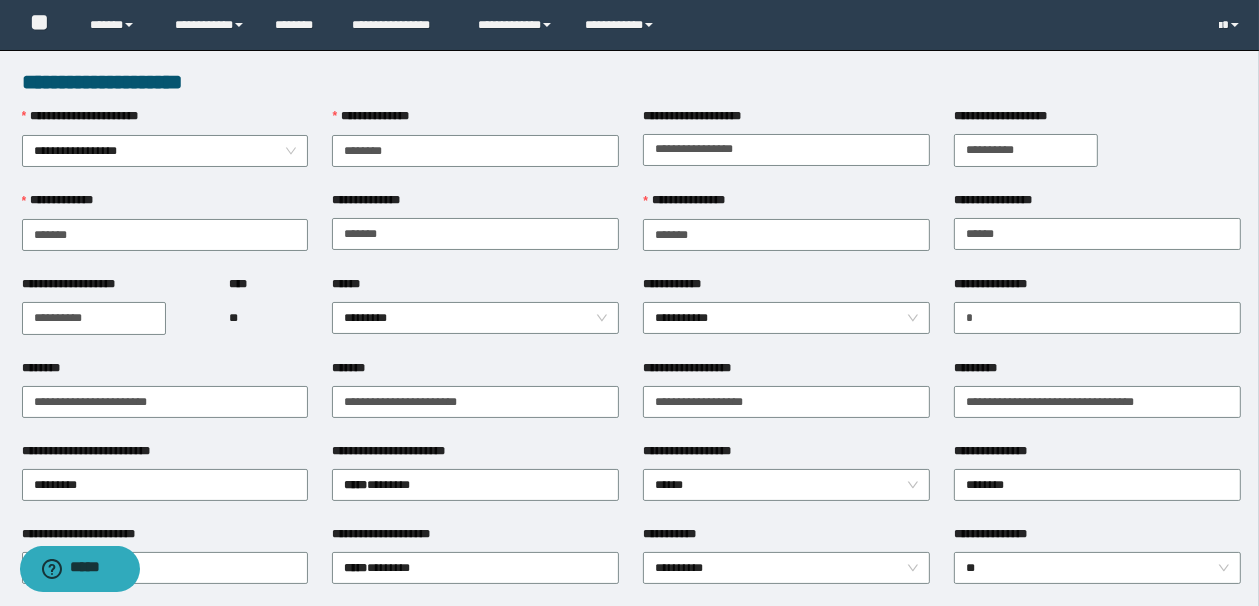 drag, startPoint x: 1187, startPoint y: 113, endPoint x: 783, endPoint y: 15, distance: 415.71625 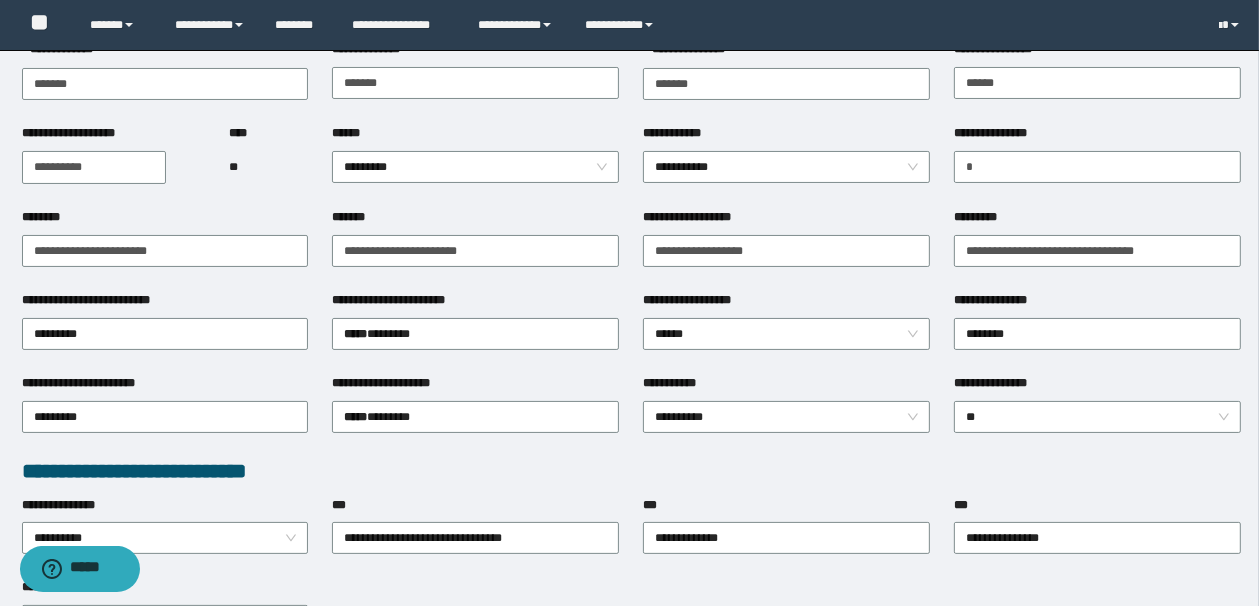 scroll, scrollTop: 160, scrollLeft: 0, axis: vertical 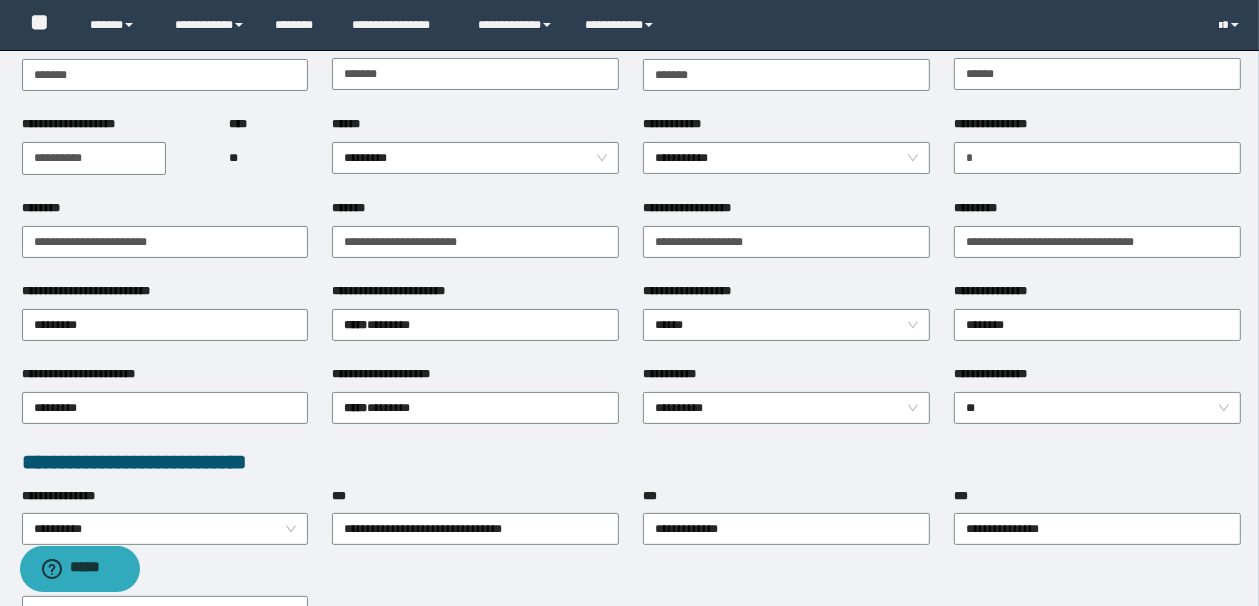 click on "**********" at bounding box center [786, 240] 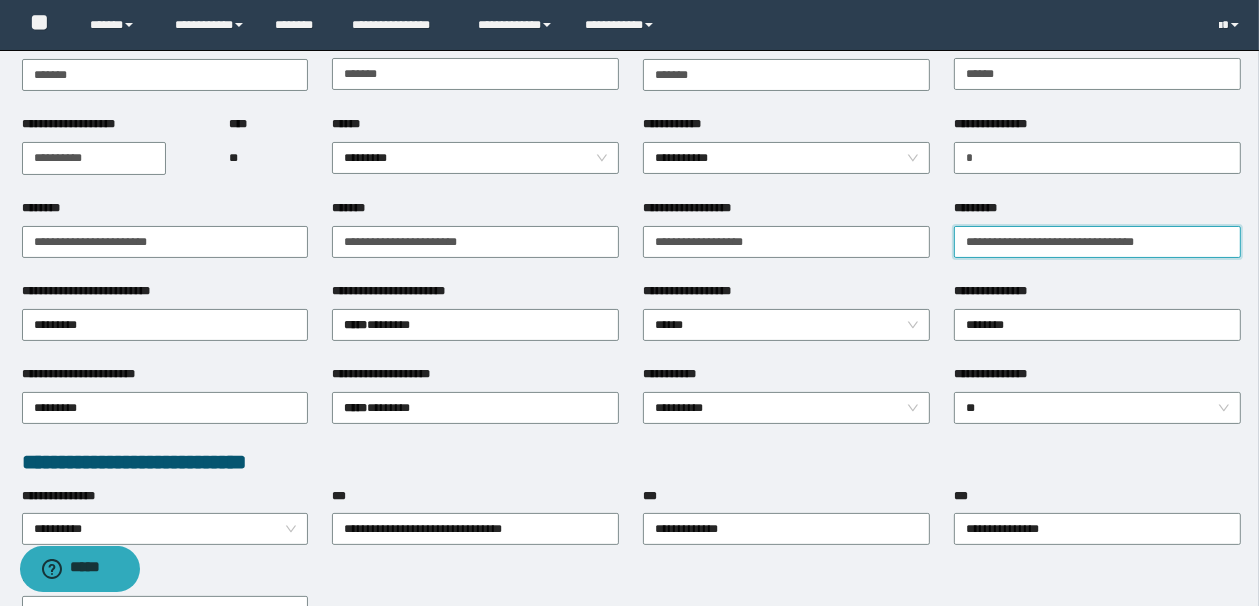 click on "*********" at bounding box center [1097, 242] 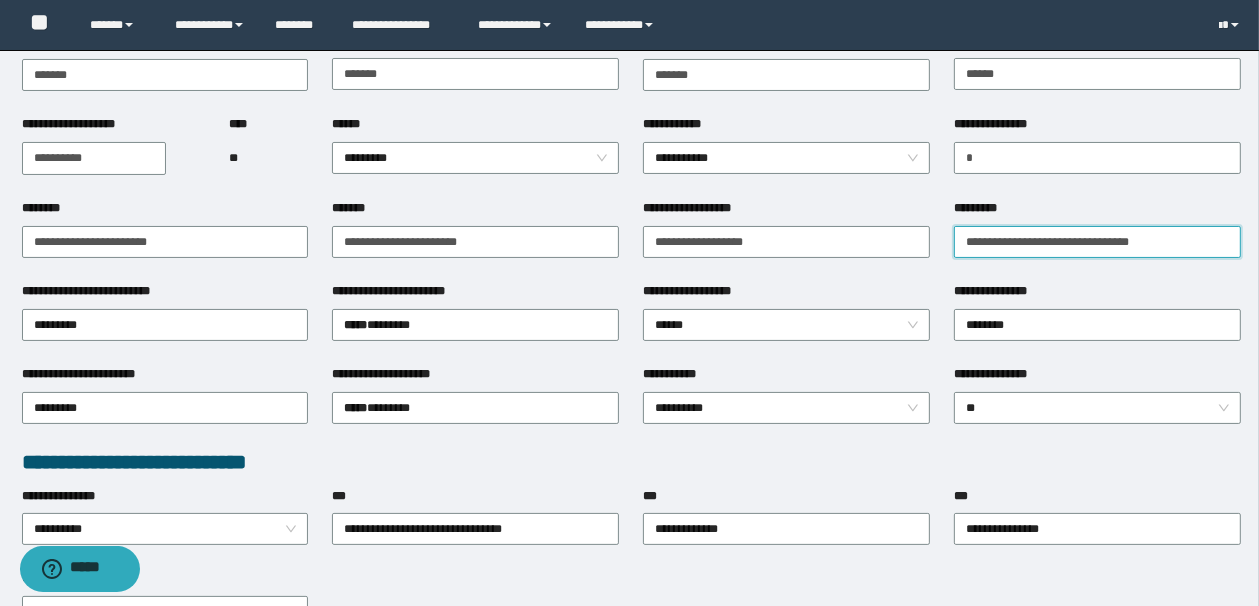 type on "**********" 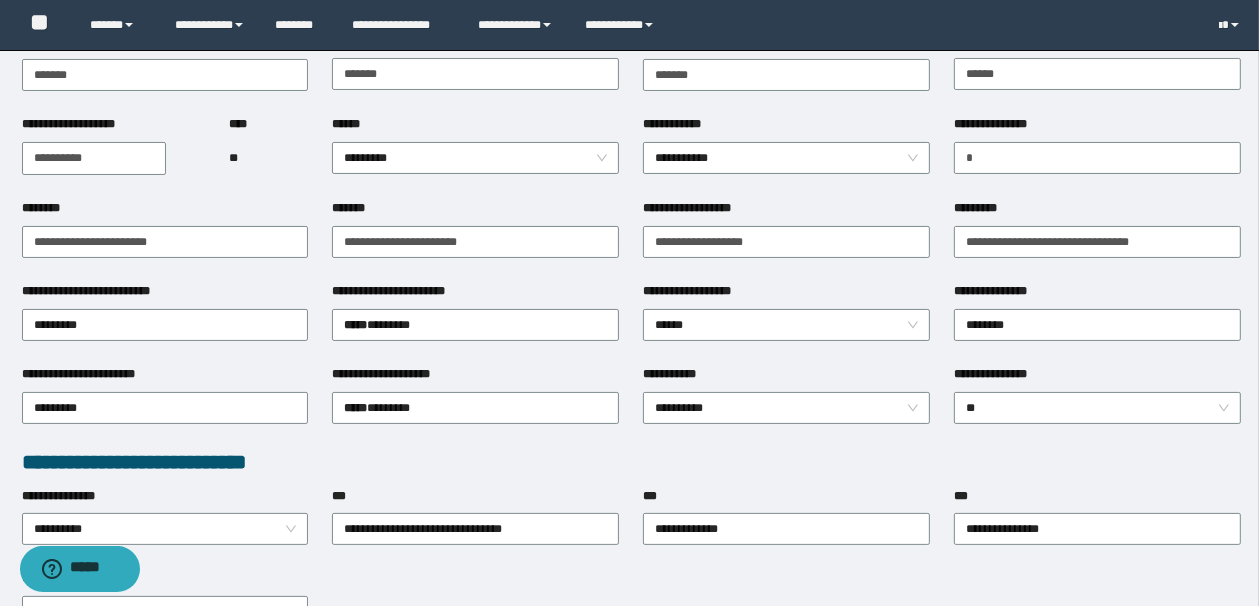 click on "**********" at bounding box center (632, 678) 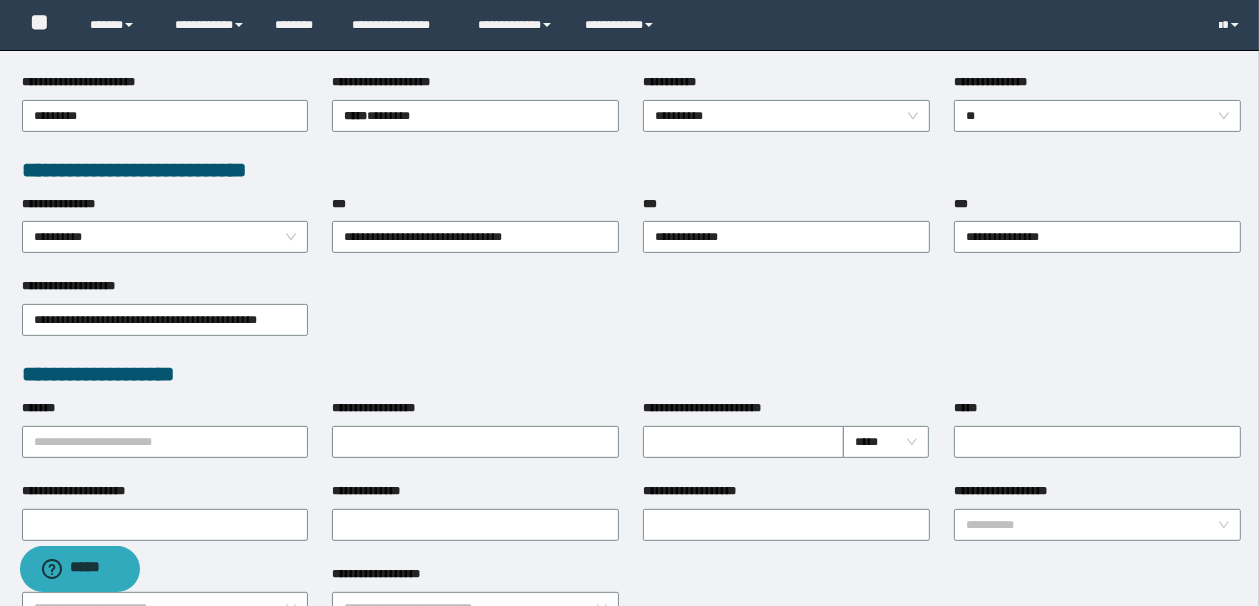 scroll, scrollTop: 480, scrollLeft: 0, axis: vertical 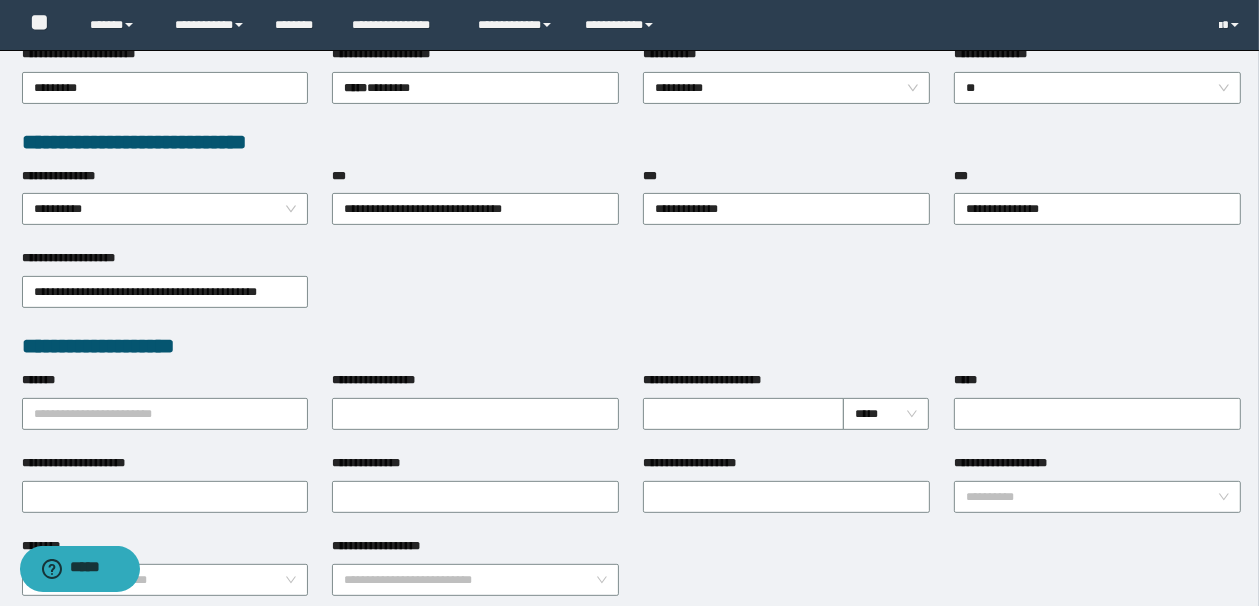 click on "**********" at bounding box center (632, 290) 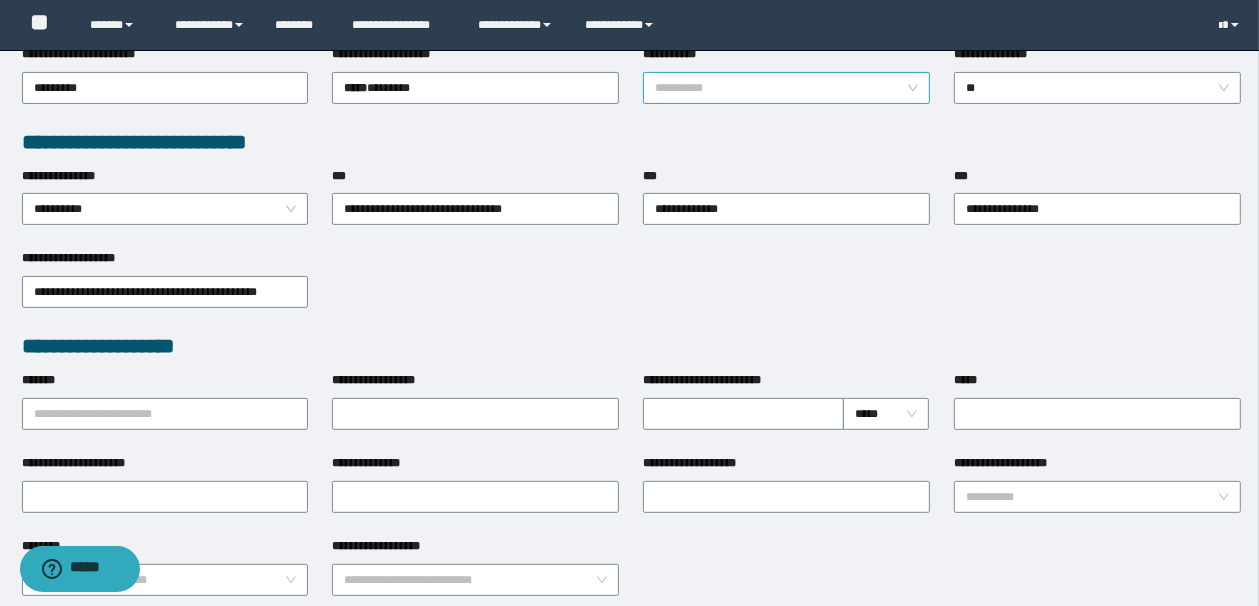 click on "**********" at bounding box center [786, 88] 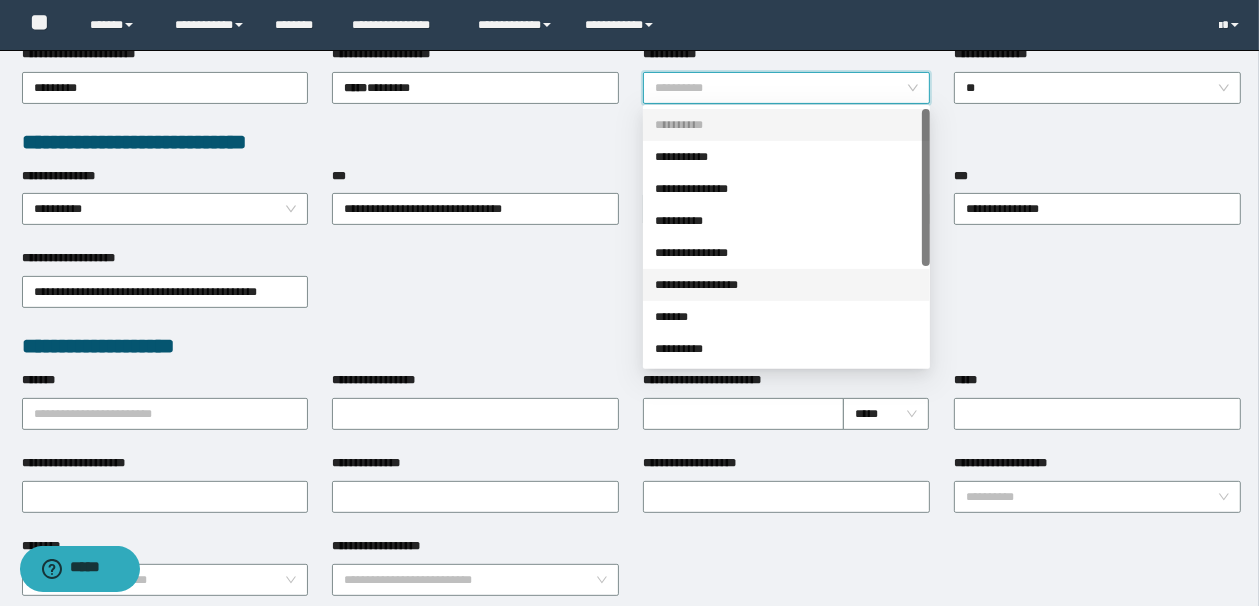 click on "**********" at bounding box center (786, 285) 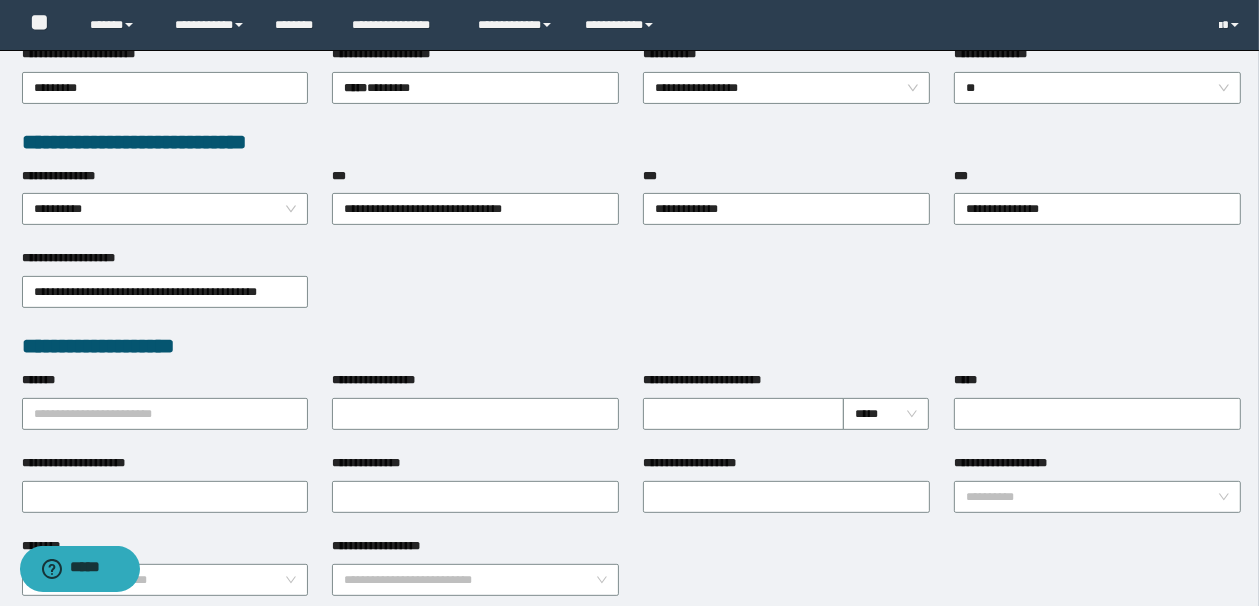 click on "**********" at bounding box center (632, 290) 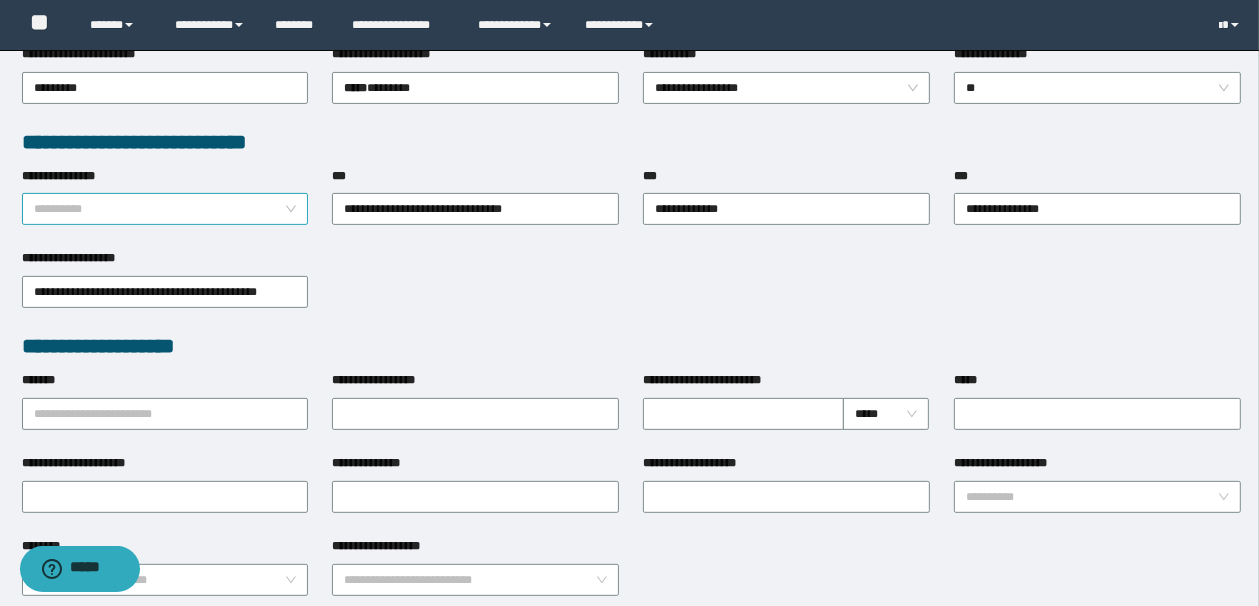 click on "**********" at bounding box center [165, 209] 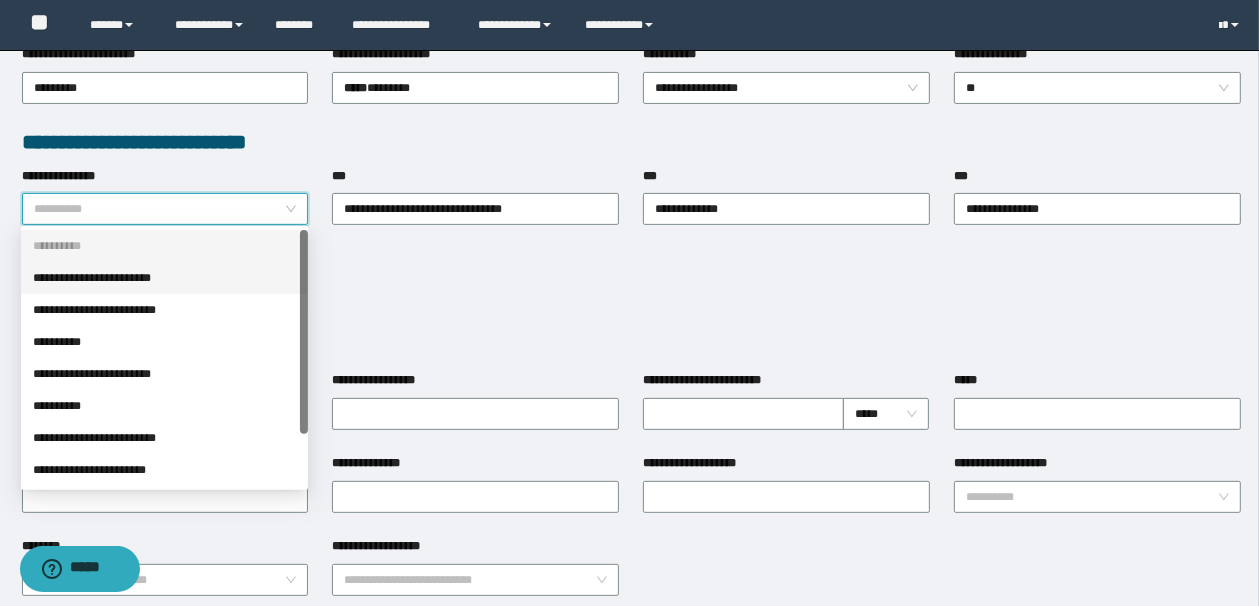 click on "**********" at bounding box center (164, 278) 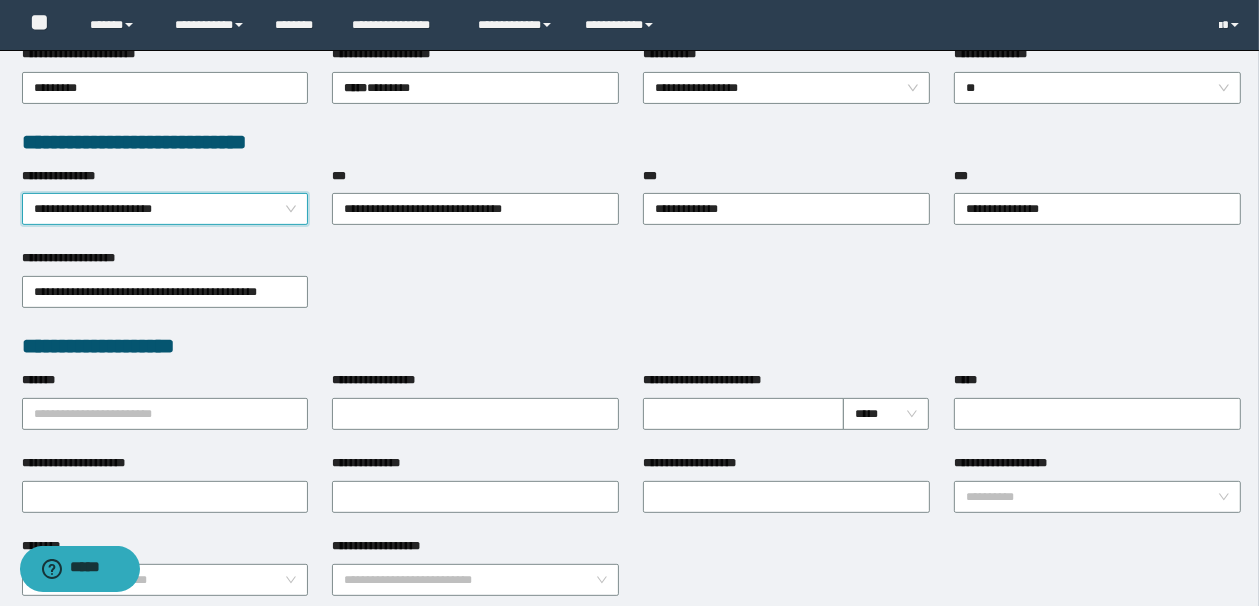 click on "**********" at bounding box center [632, 290] 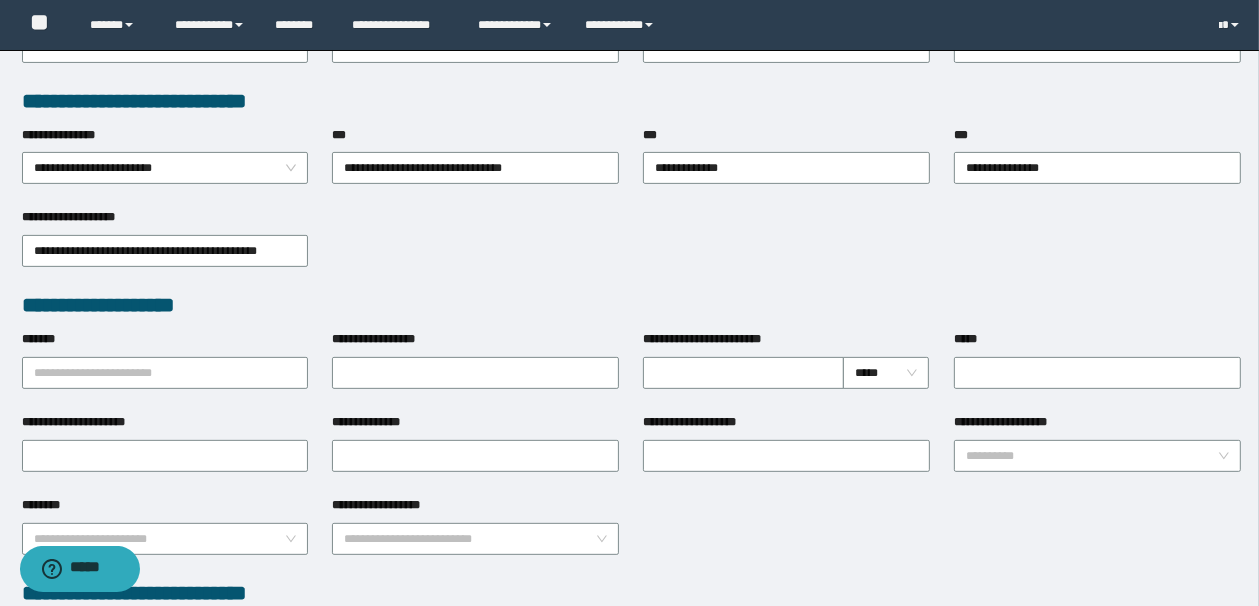 scroll, scrollTop: 560, scrollLeft: 0, axis: vertical 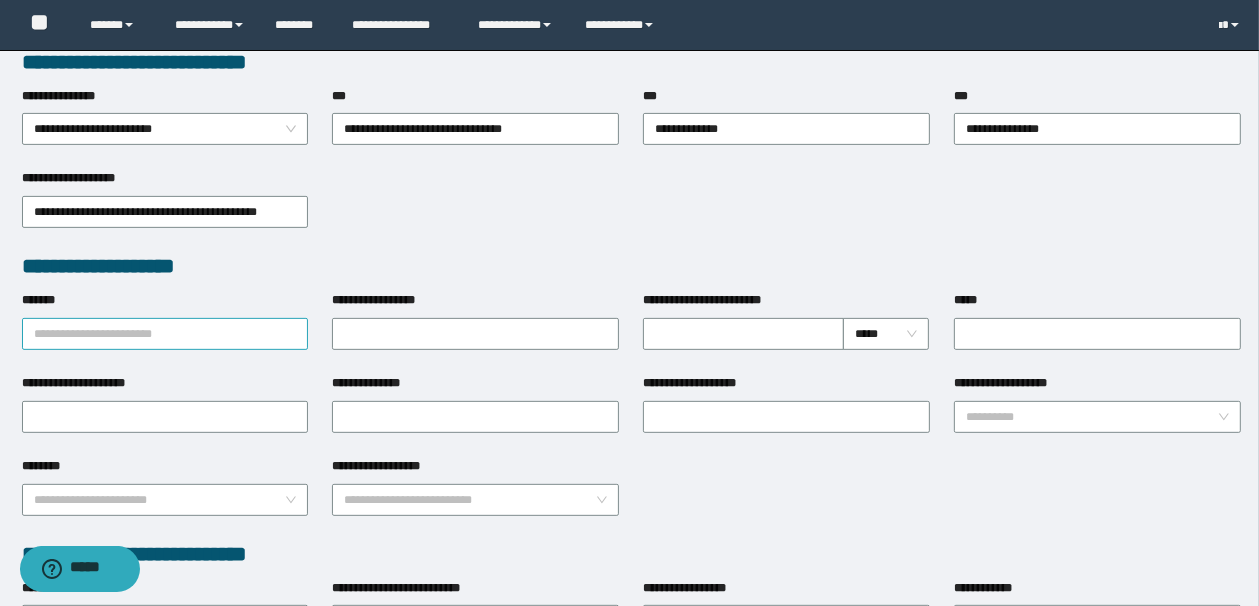 click on "*******" at bounding box center (165, 334) 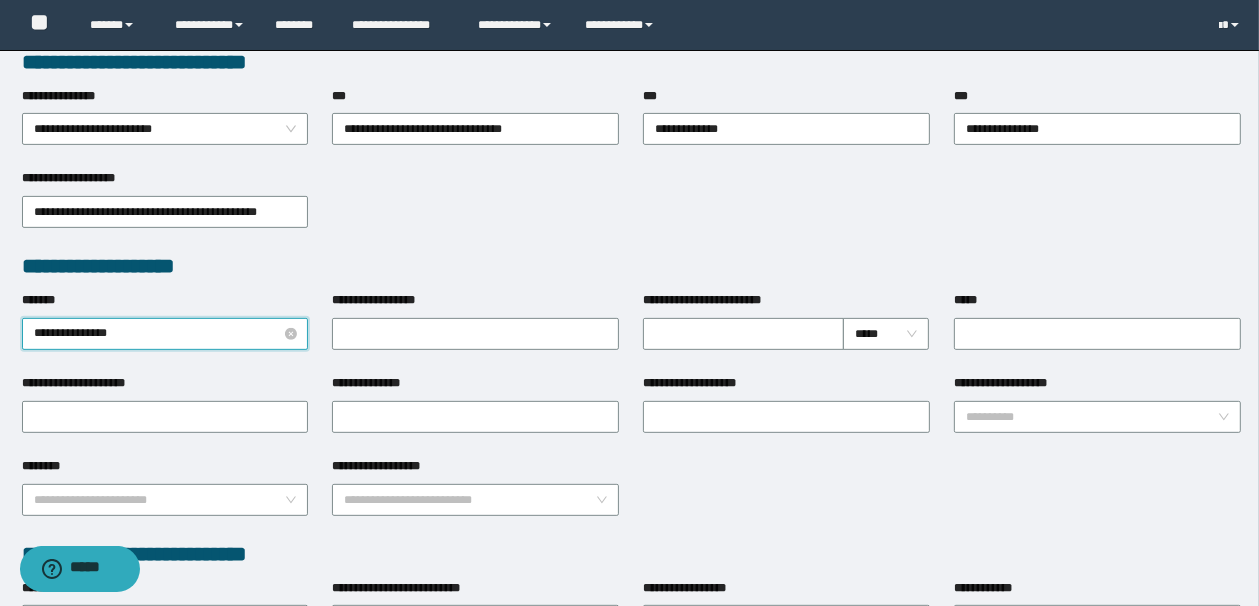 type on "**********" 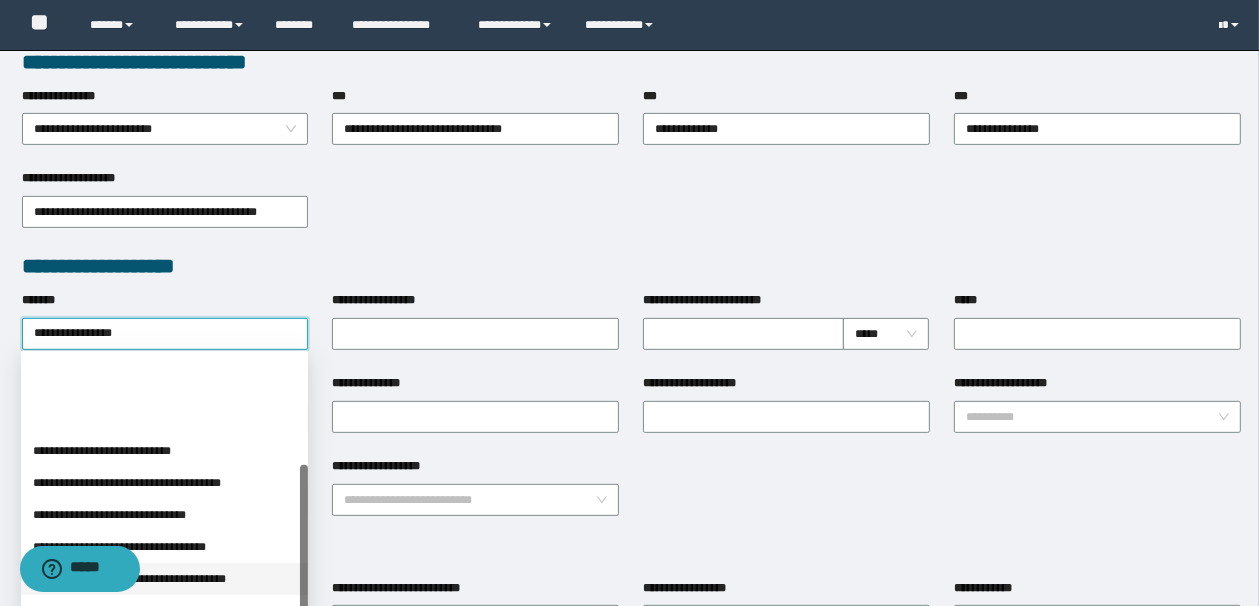 scroll, scrollTop: 192, scrollLeft: 0, axis: vertical 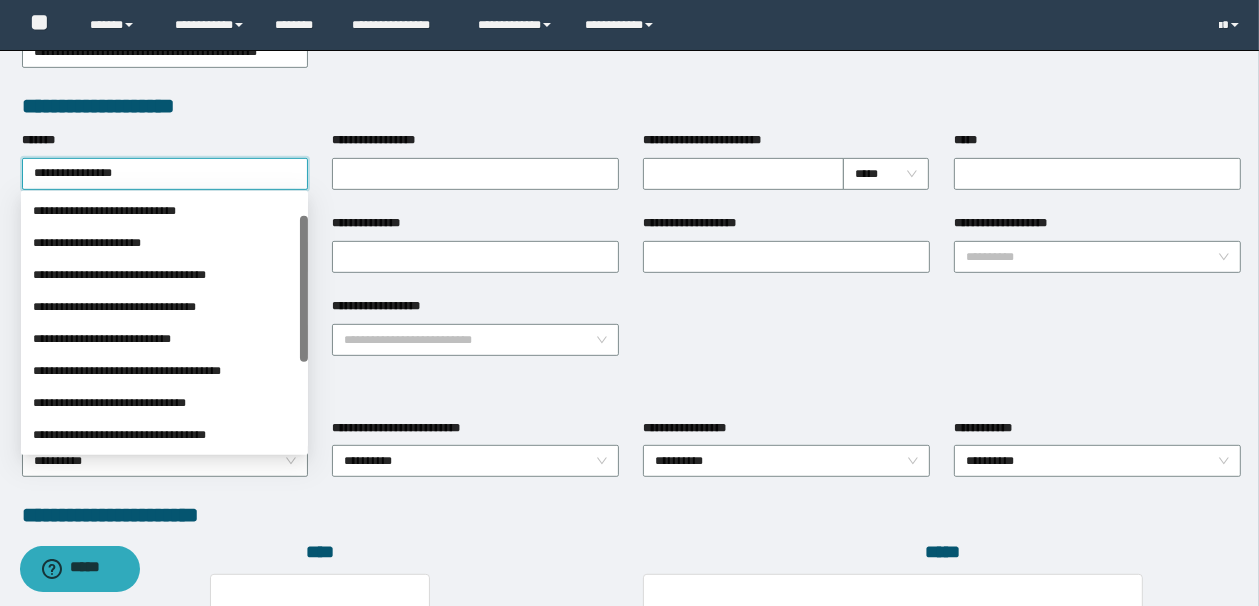 drag, startPoint x: 304, startPoint y: 220, endPoint x: 292, endPoint y: 252, distance: 34.176014 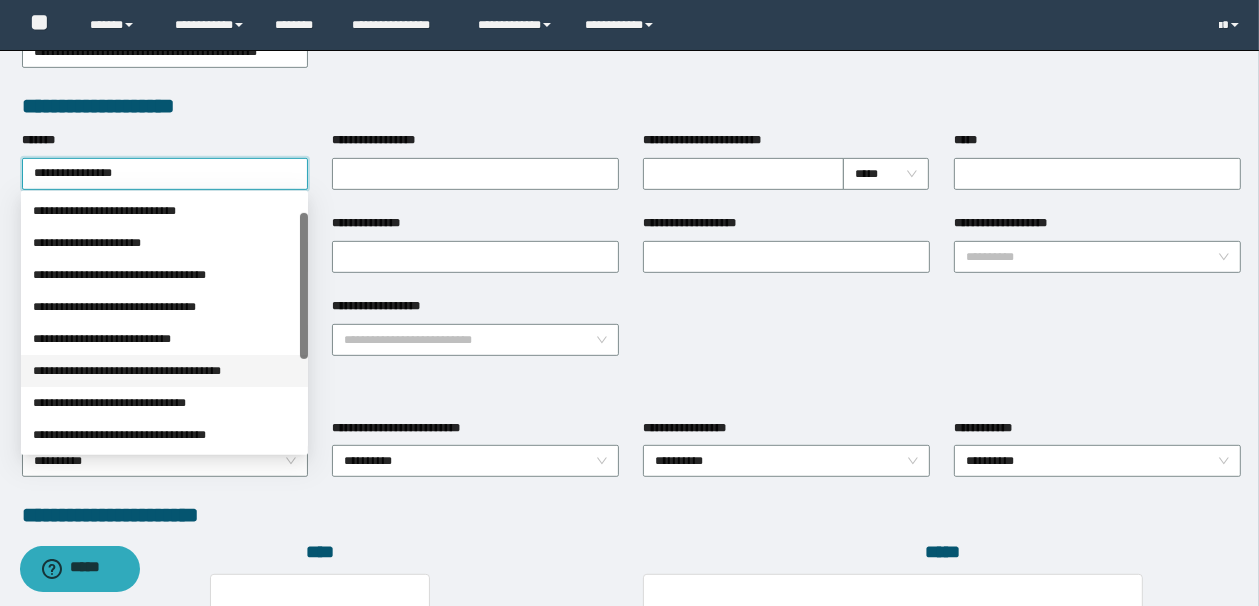 click on "**********" at bounding box center (164, 371) 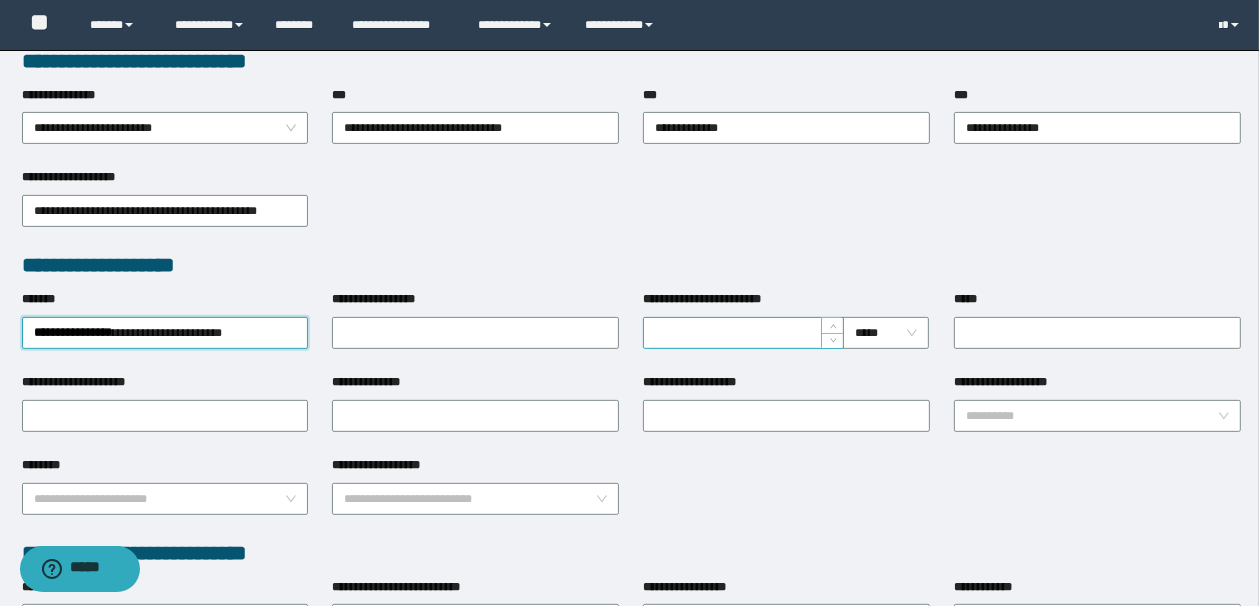 scroll, scrollTop: 560, scrollLeft: 0, axis: vertical 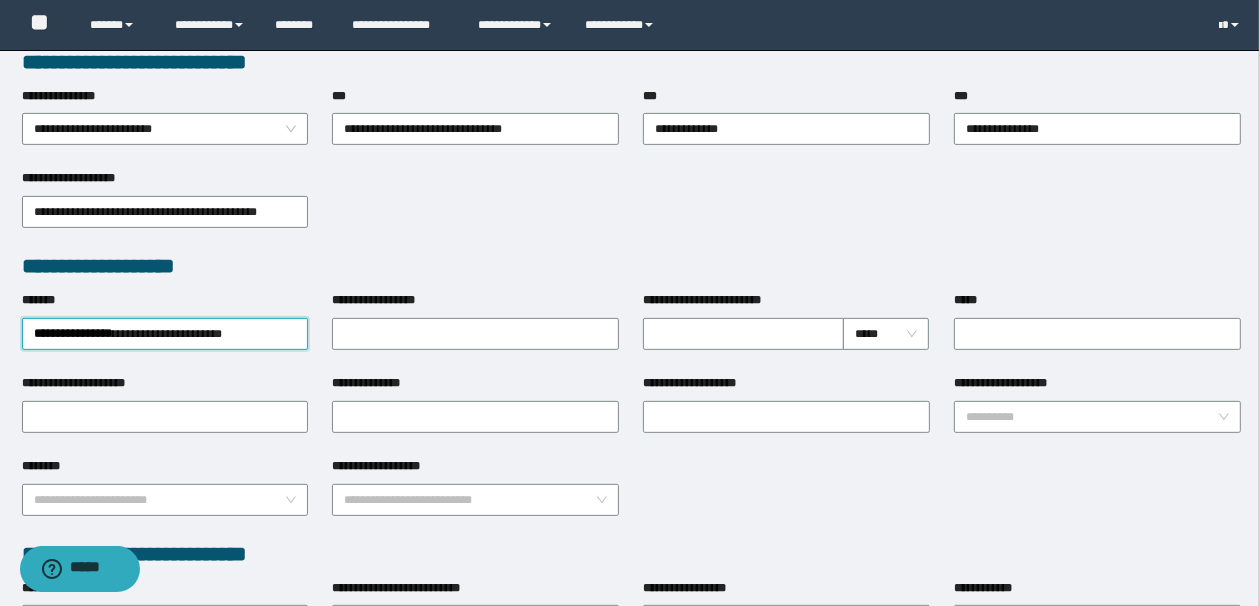 click on "**********" at bounding box center [786, 415] 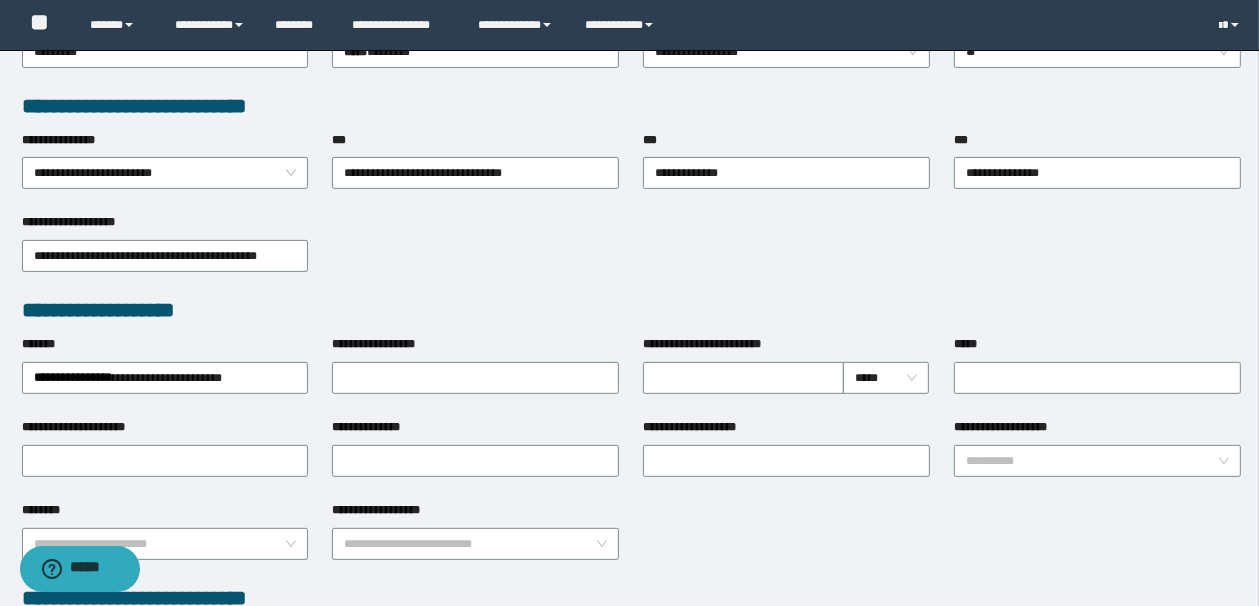 scroll, scrollTop: 480, scrollLeft: 0, axis: vertical 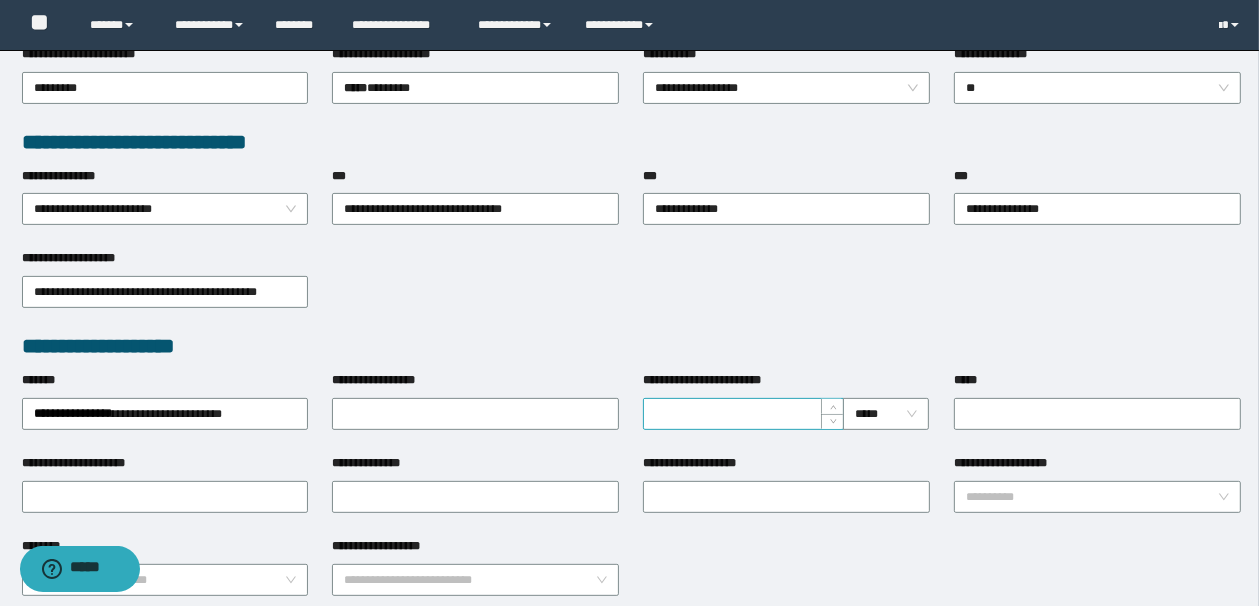 click on "**********" at bounding box center (743, 414) 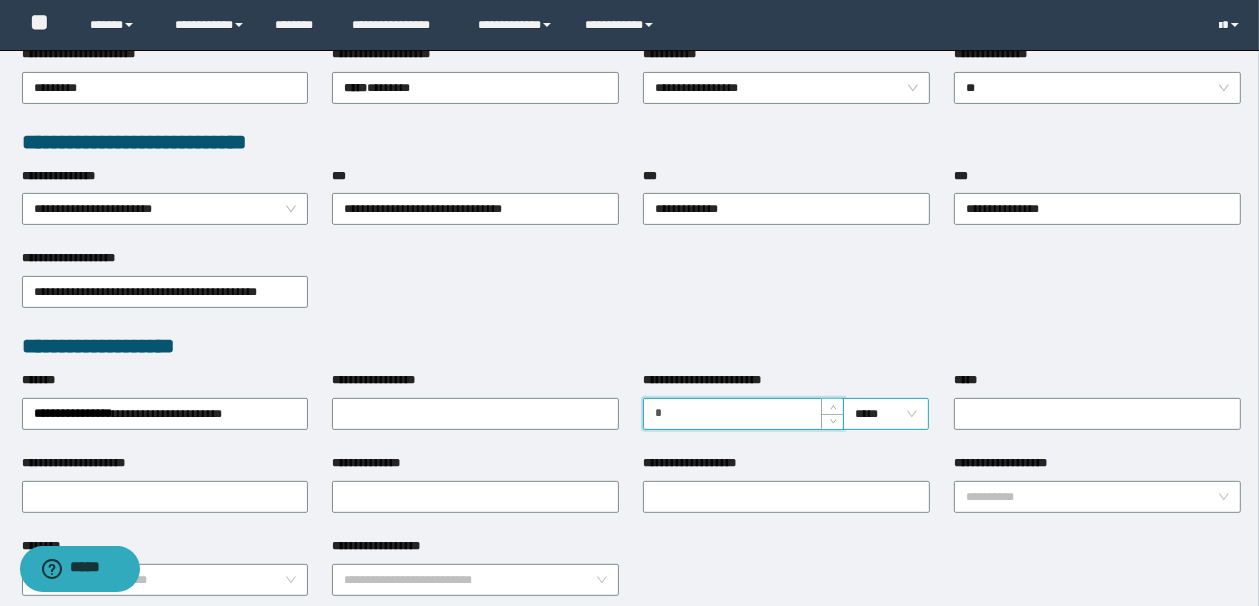 click on "*****" at bounding box center [886, 414] 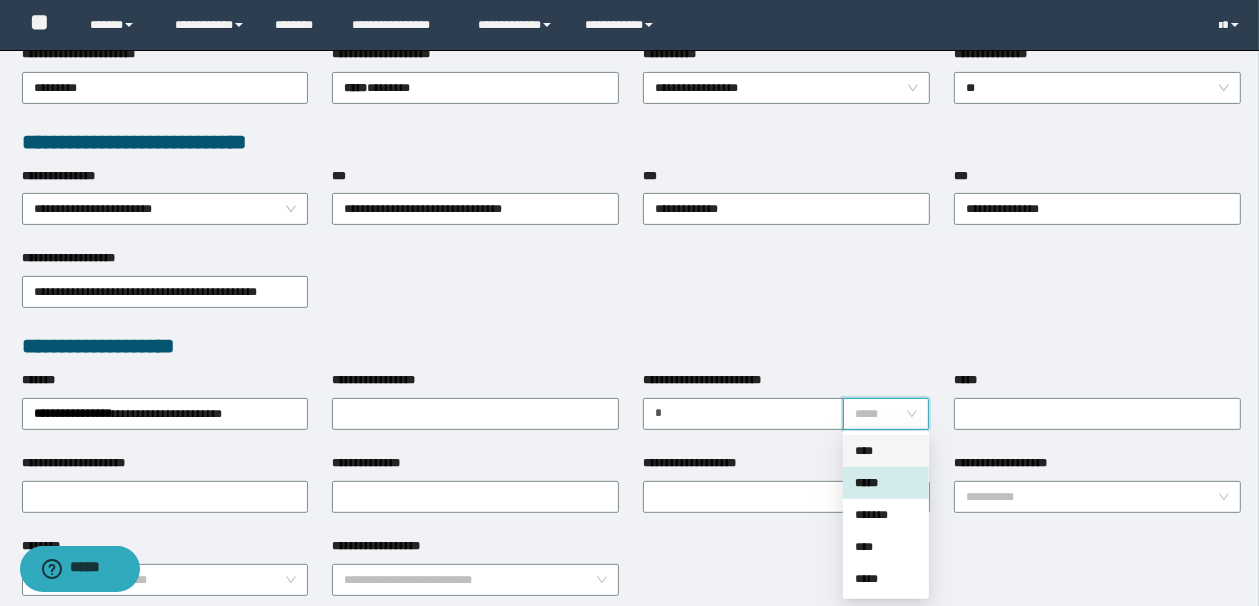 click on "****" at bounding box center (886, 451) 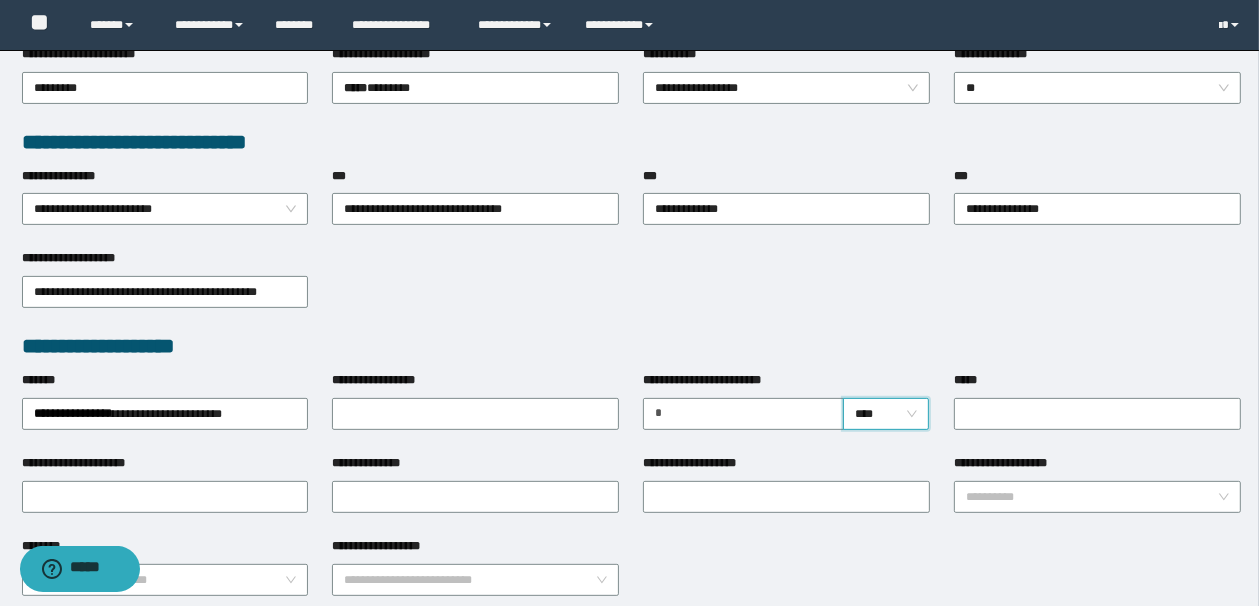 click on "**********" at bounding box center (632, 290) 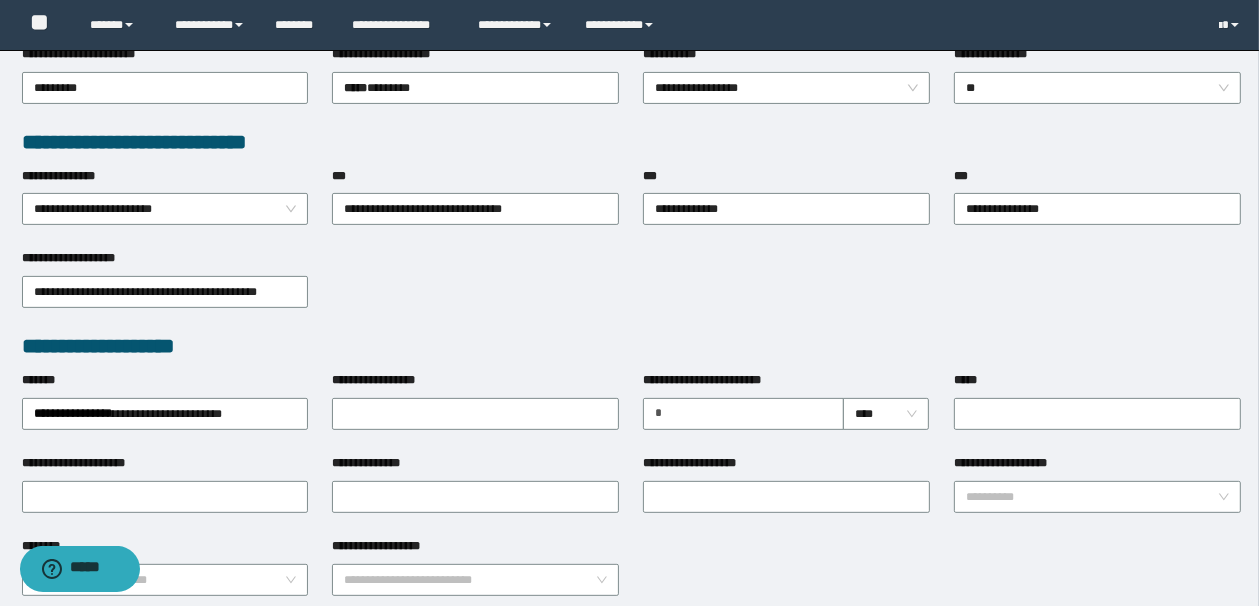click on "**********" at bounding box center (786, 412) 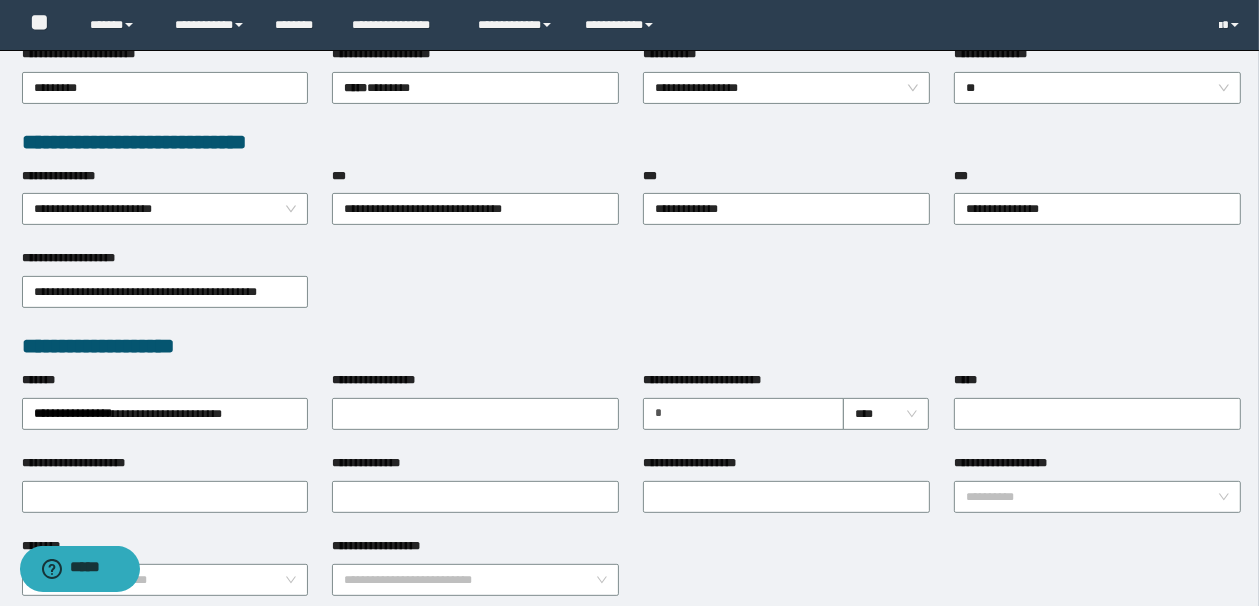 click on "**********" at bounding box center (632, 290) 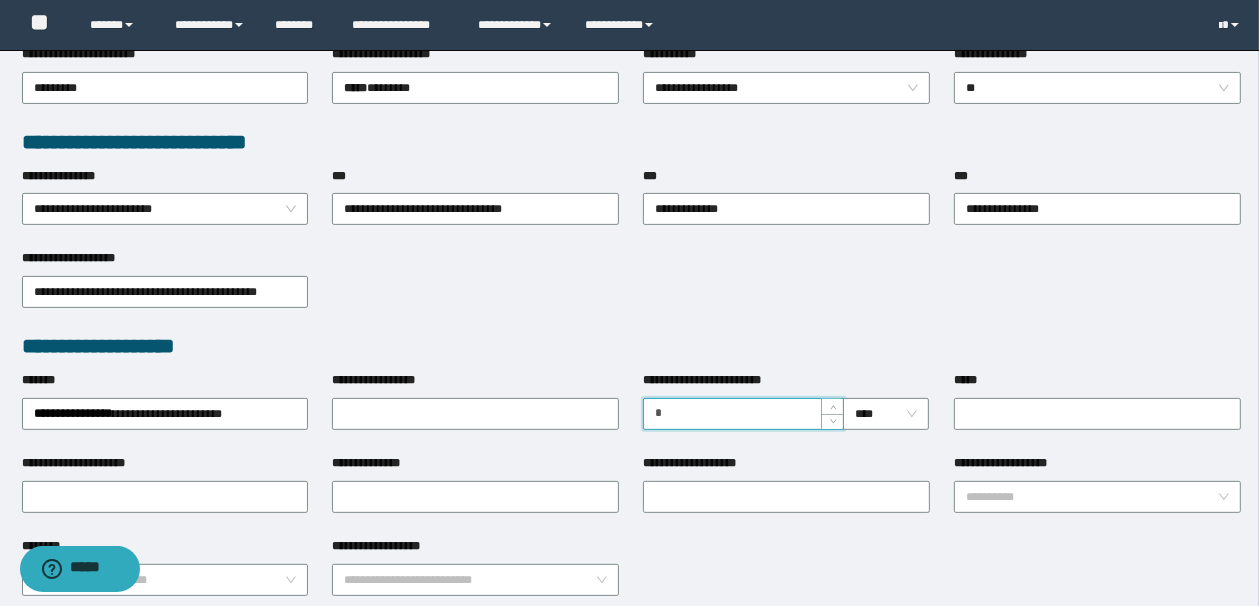 click on "*" at bounding box center [743, 414] 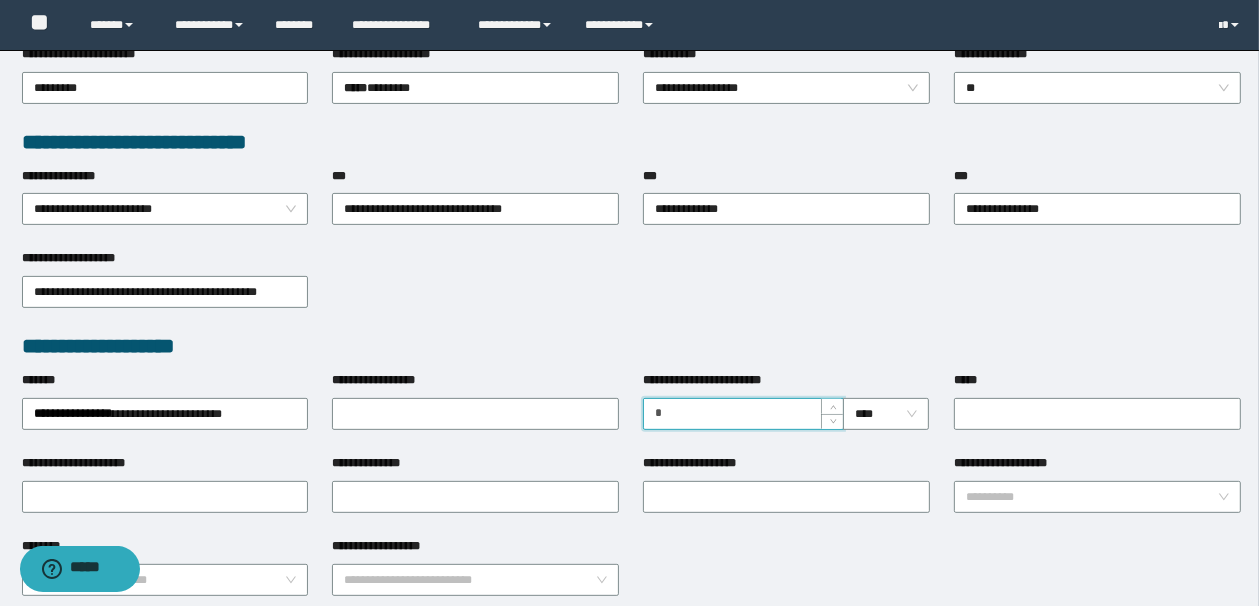 type on "*" 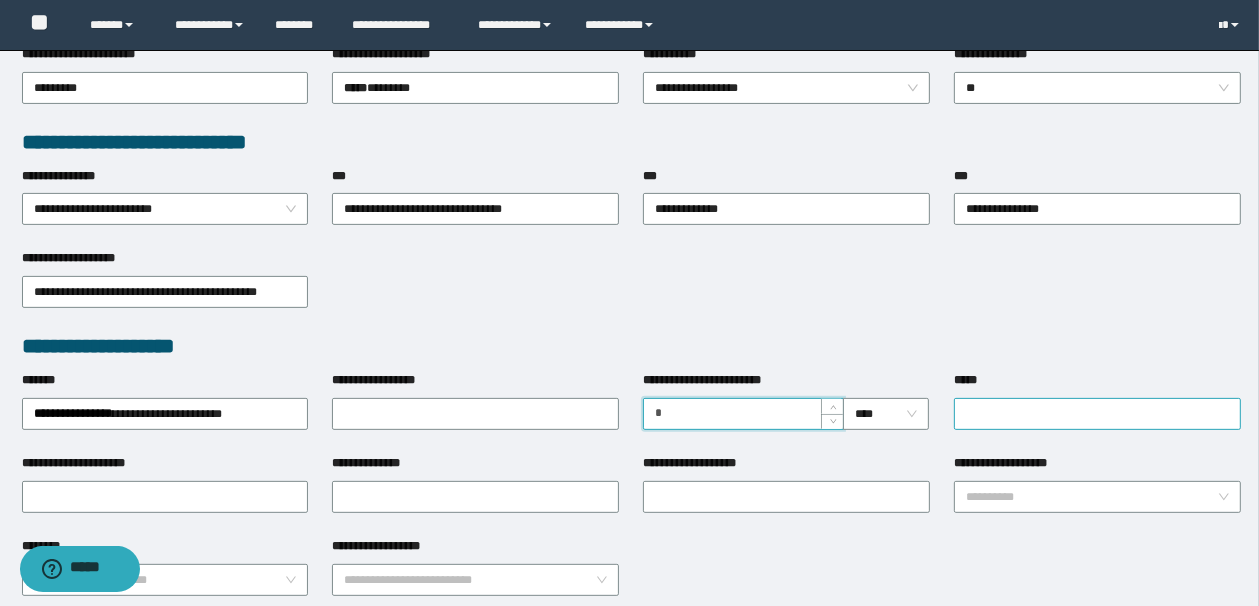 drag, startPoint x: 929, startPoint y: 304, endPoint x: 1008, endPoint y: 398, distance: 122.78844 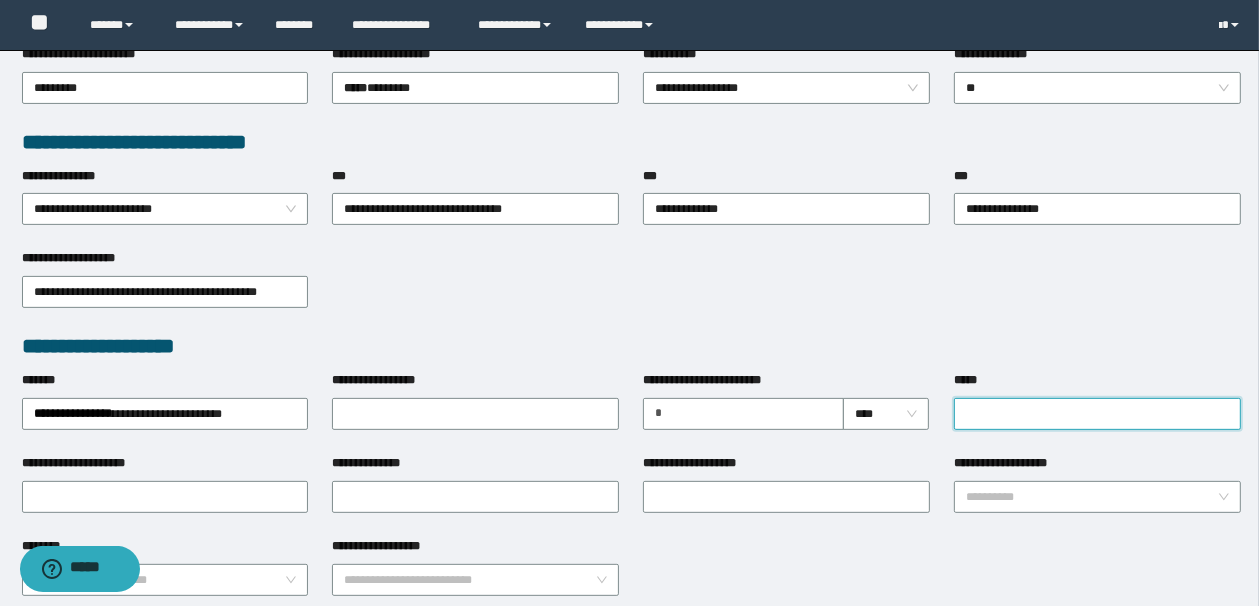 click on "*****" at bounding box center [1097, 414] 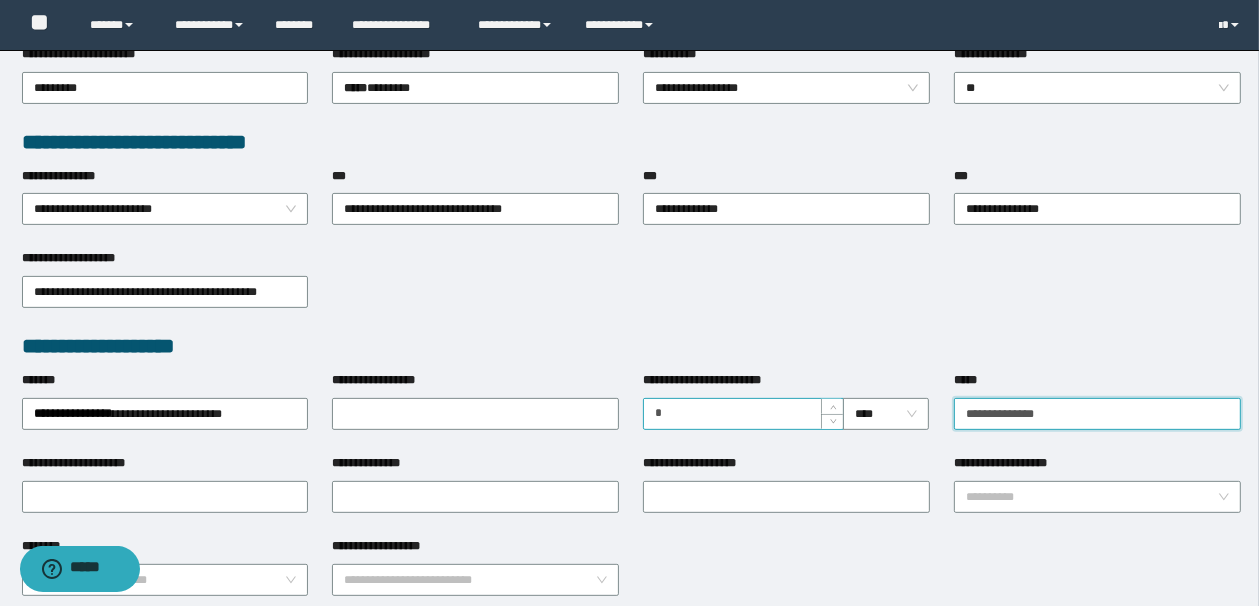 drag, startPoint x: 873, startPoint y: 406, endPoint x: 812, endPoint y: 404, distance: 61.03278 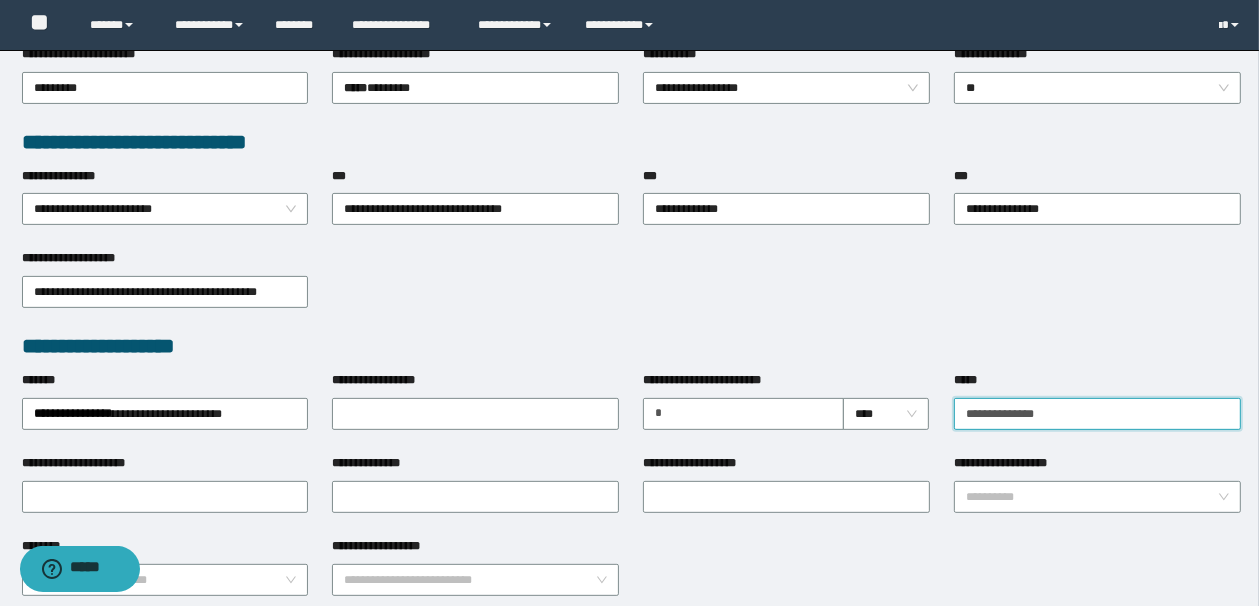 drag, startPoint x: 968, startPoint y: 412, endPoint x: 929, endPoint y: 409, distance: 39.115215 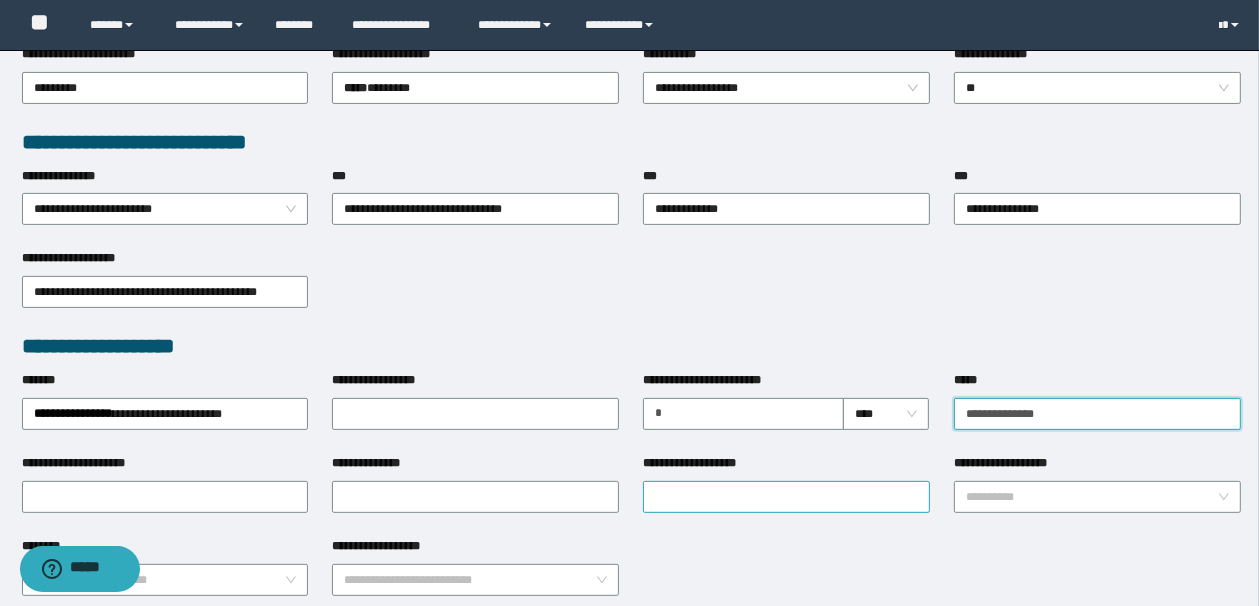 type on "**********" 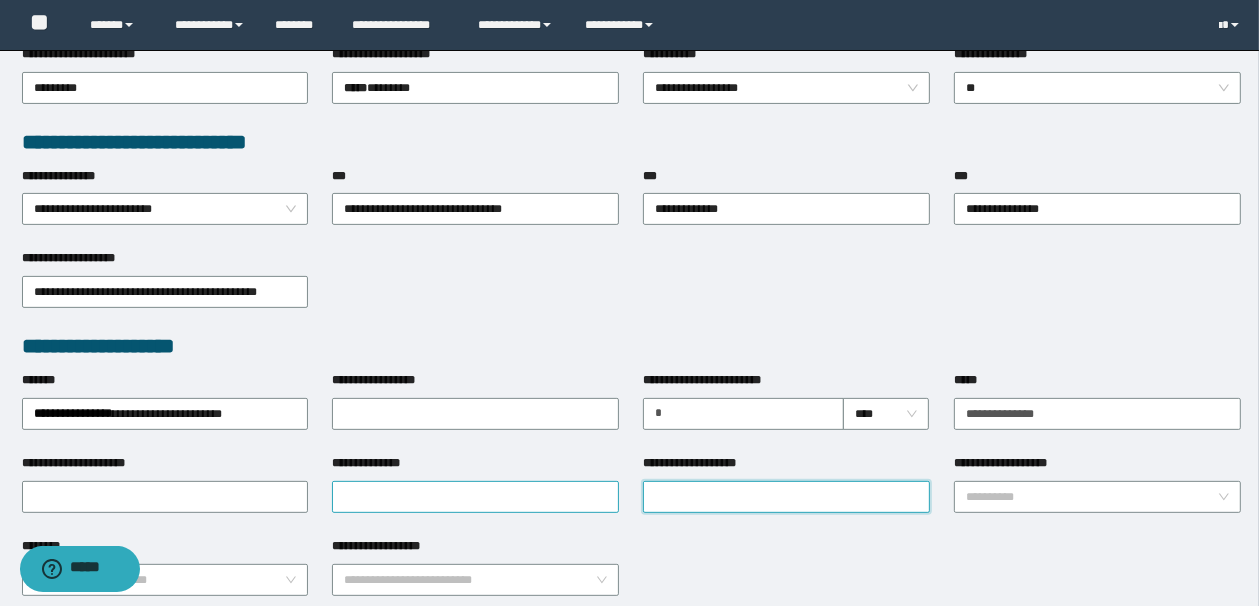 drag, startPoint x: 744, startPoint y: 496, endPoint x: 546, endPoint y: 500, distance: 198.0404 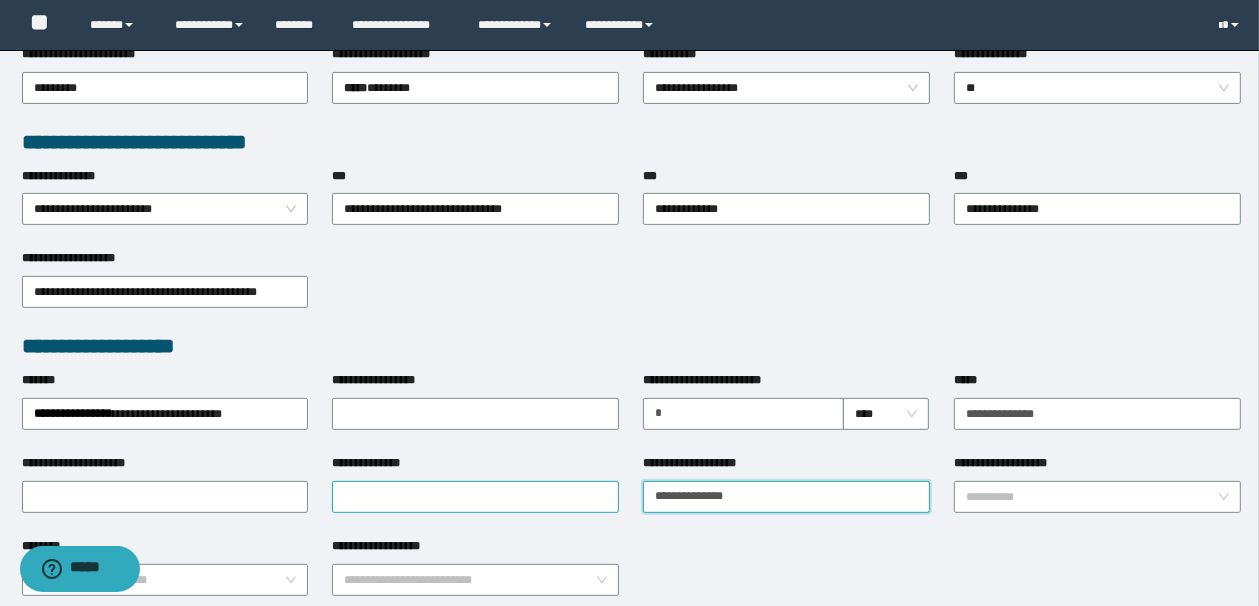 type on "**********" 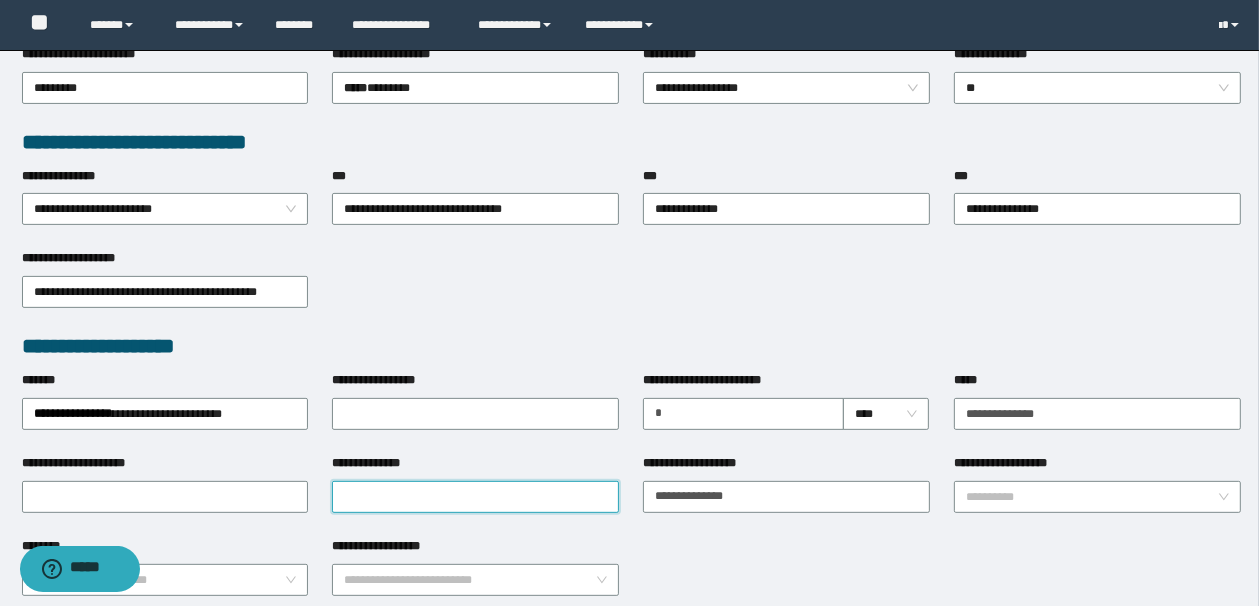 click on "**********" at bounding box center (475, 497) 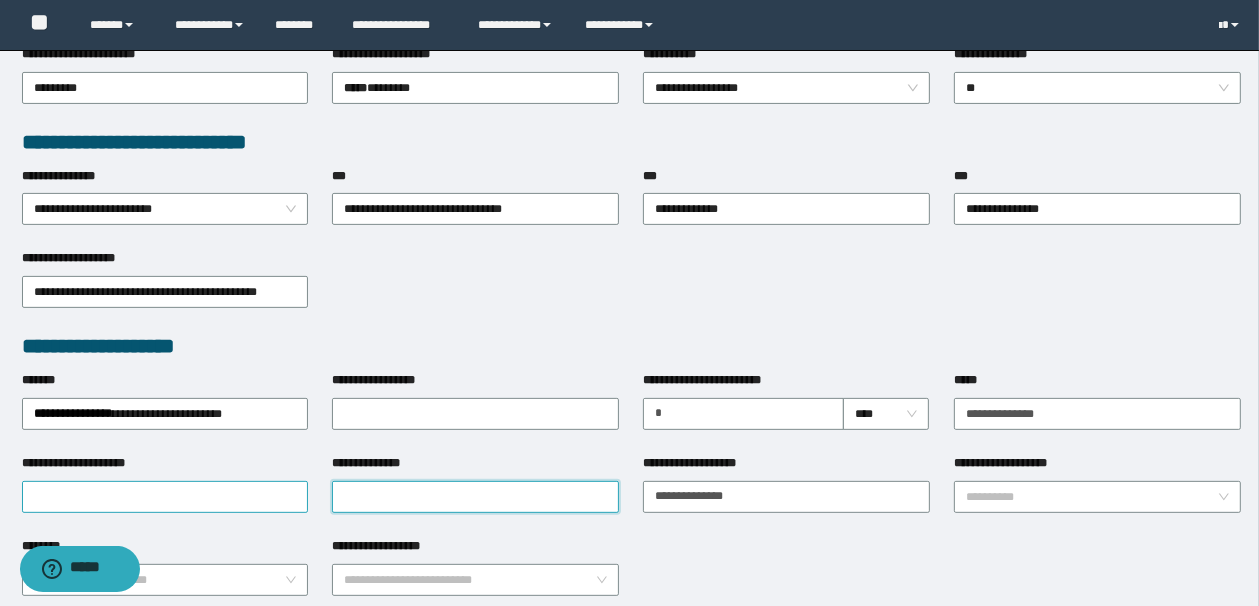 paste on "**********" 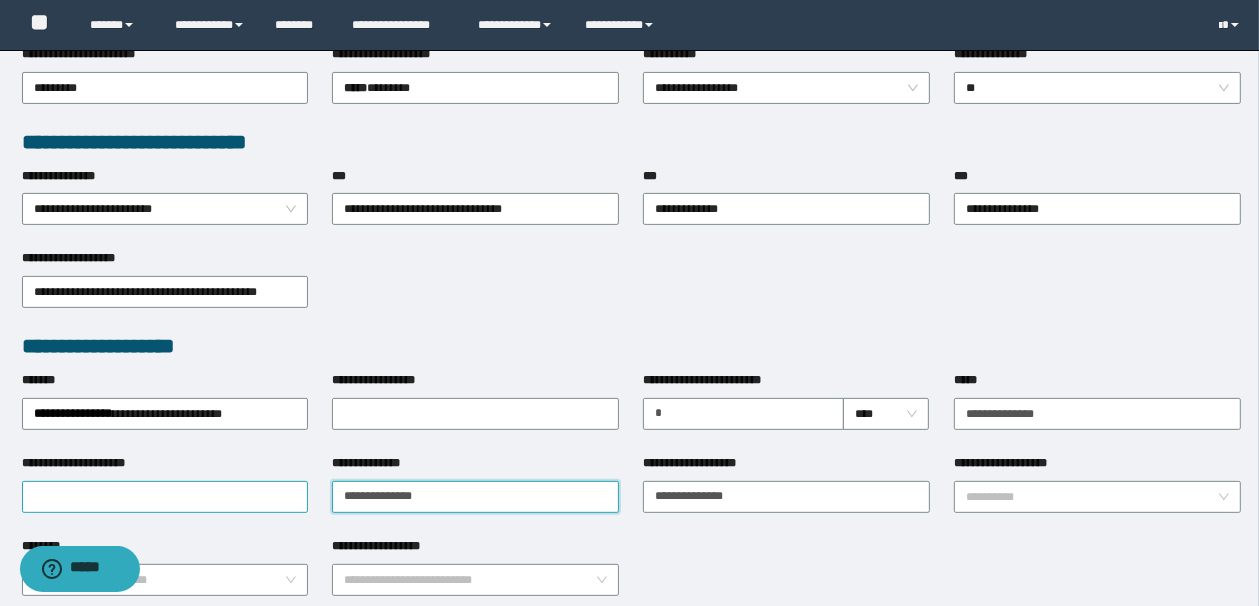 type on "**********" 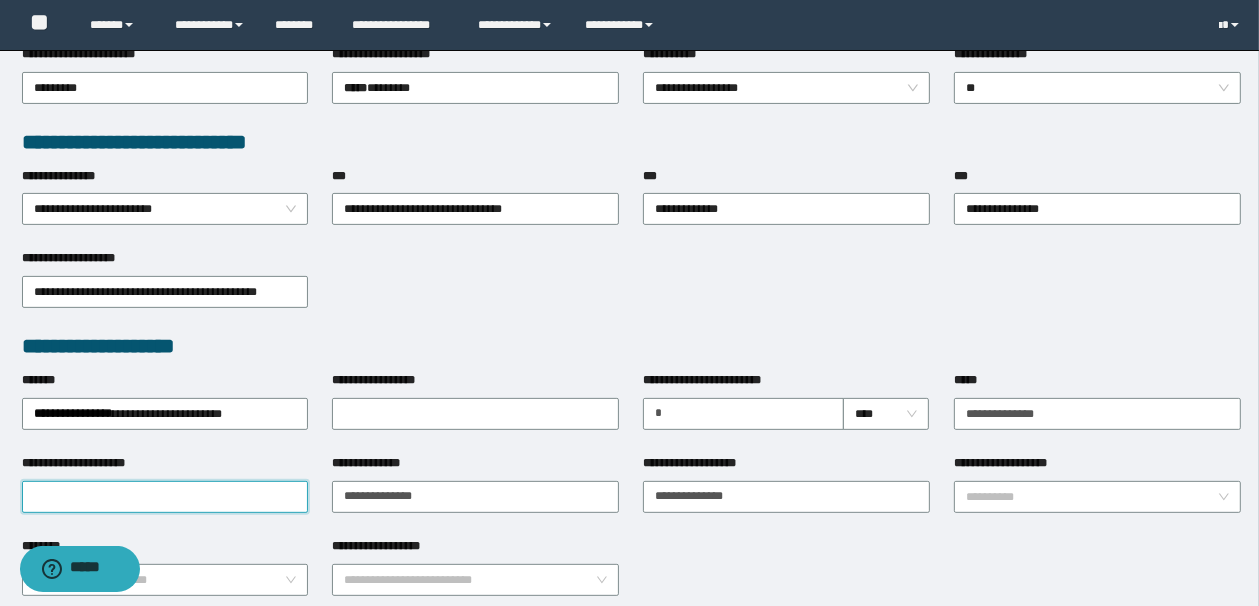 click on "**********" at bounding box center (165, 497) 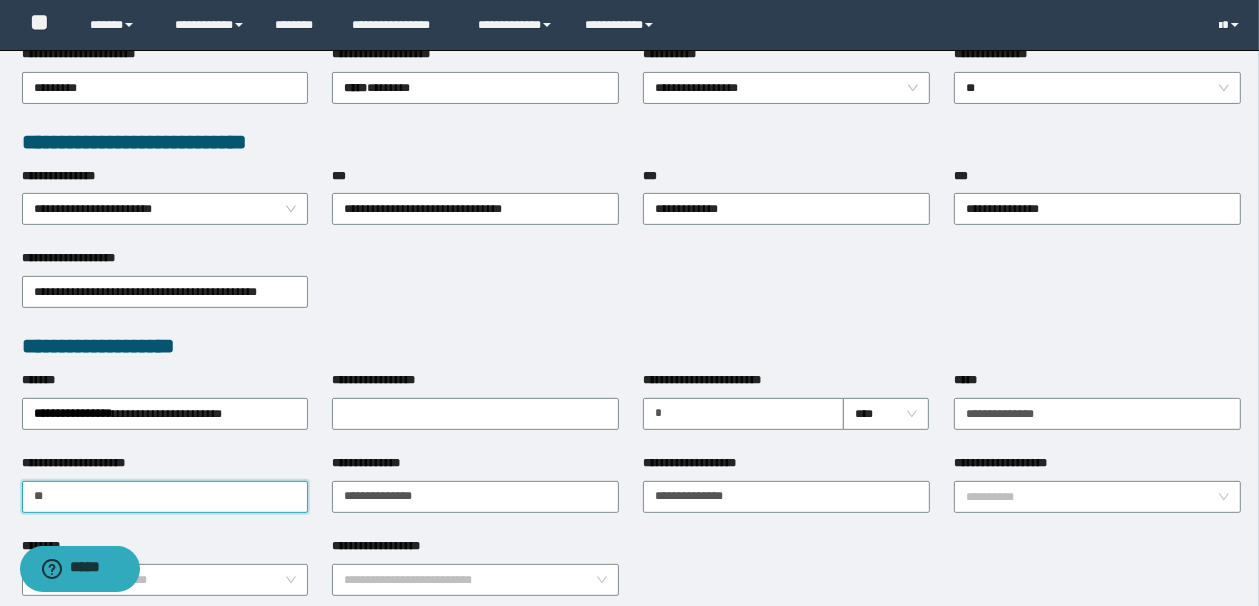 type on "*" 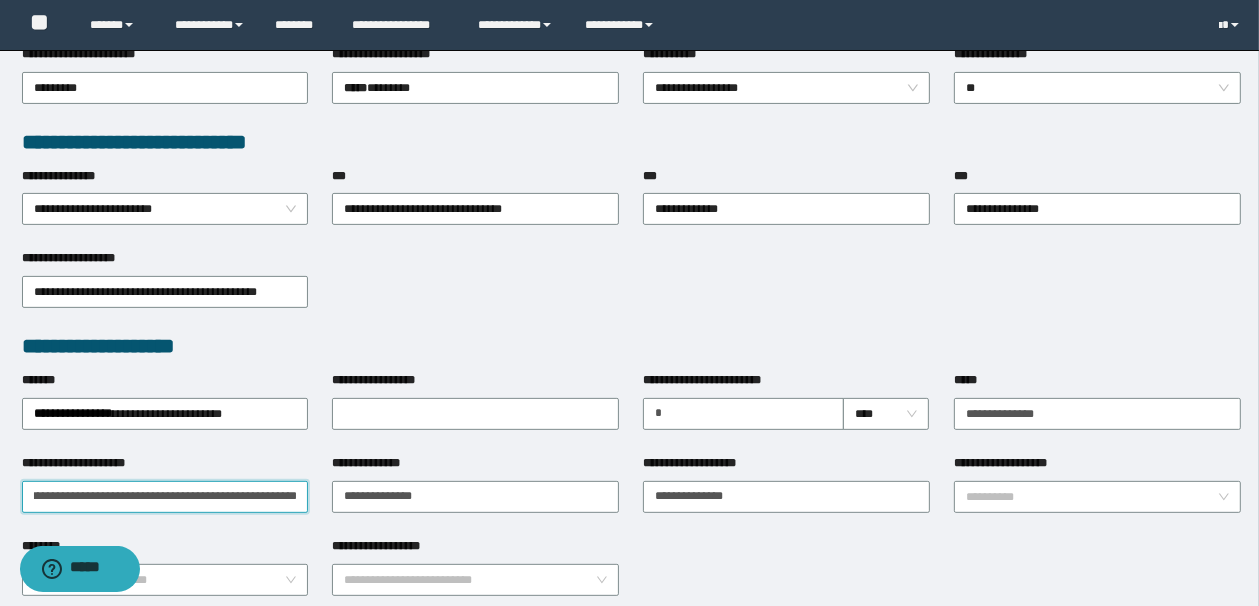 paste on "**********" 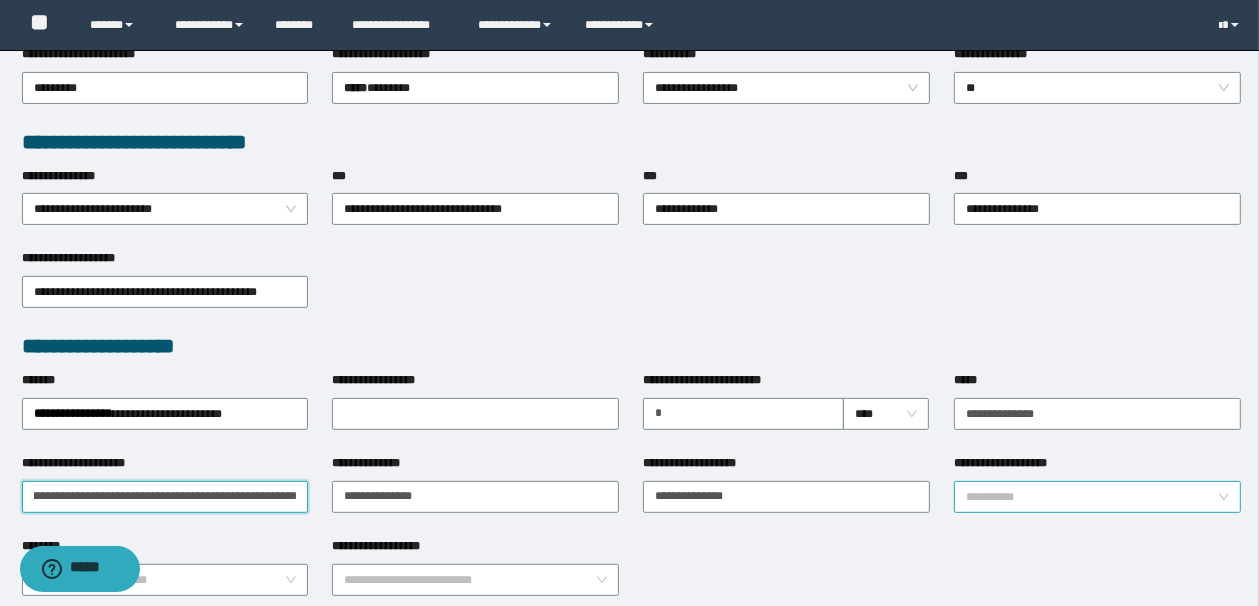 type on "**********" 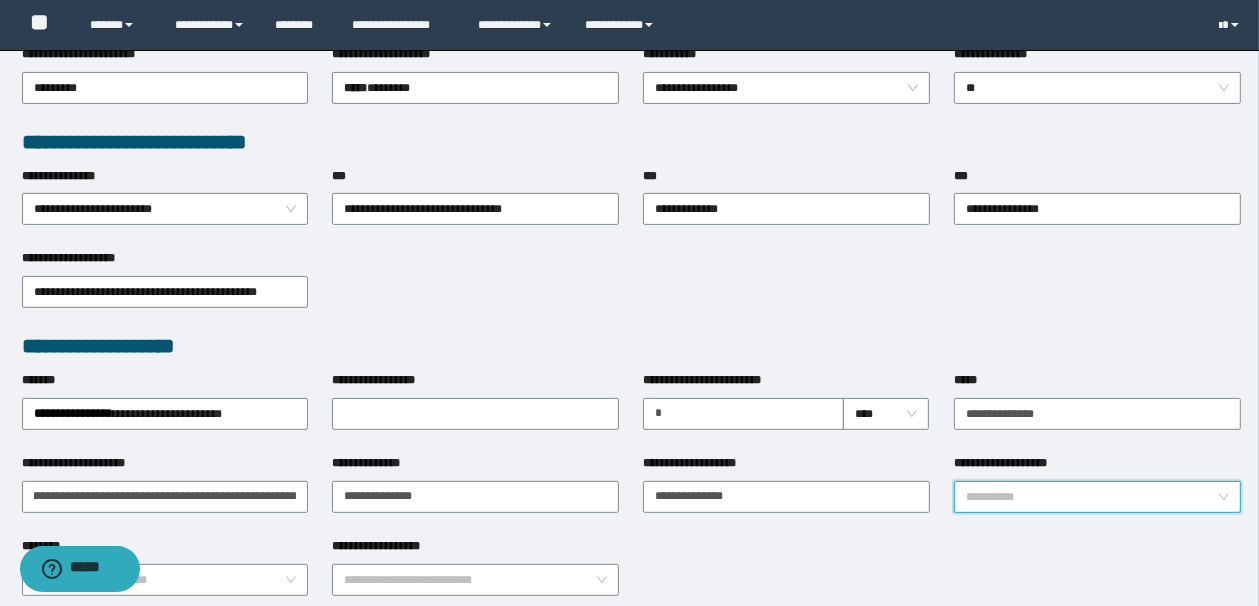 click on "**********" at bounding box center [1091, 497] 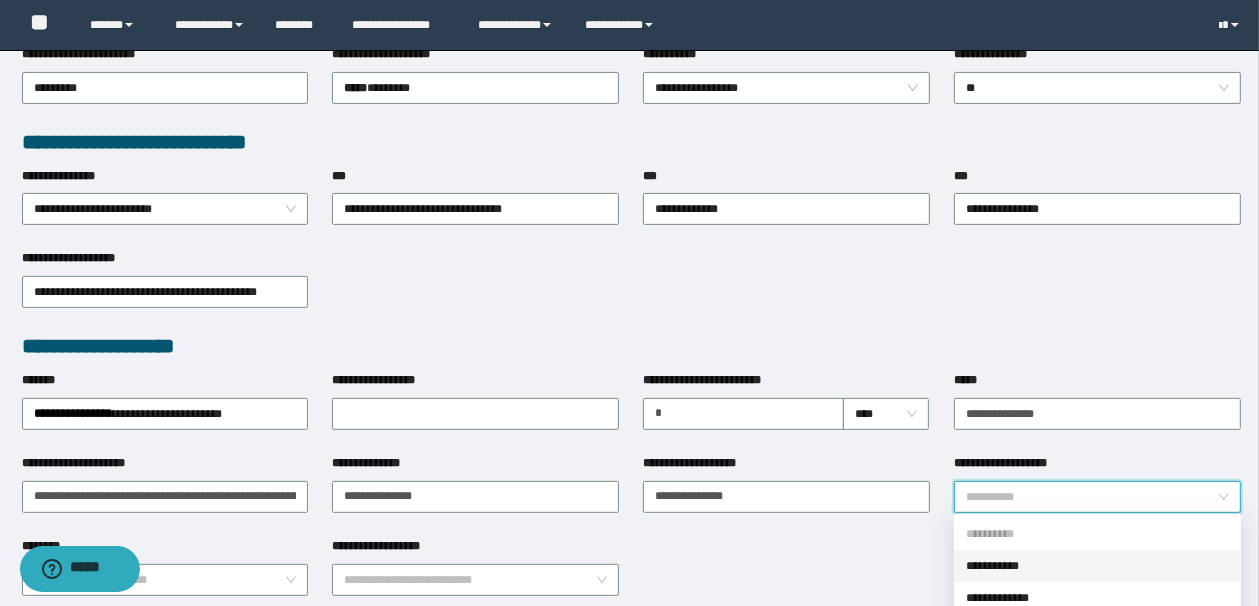 click on "**********" at bounding box center (1097, 566) 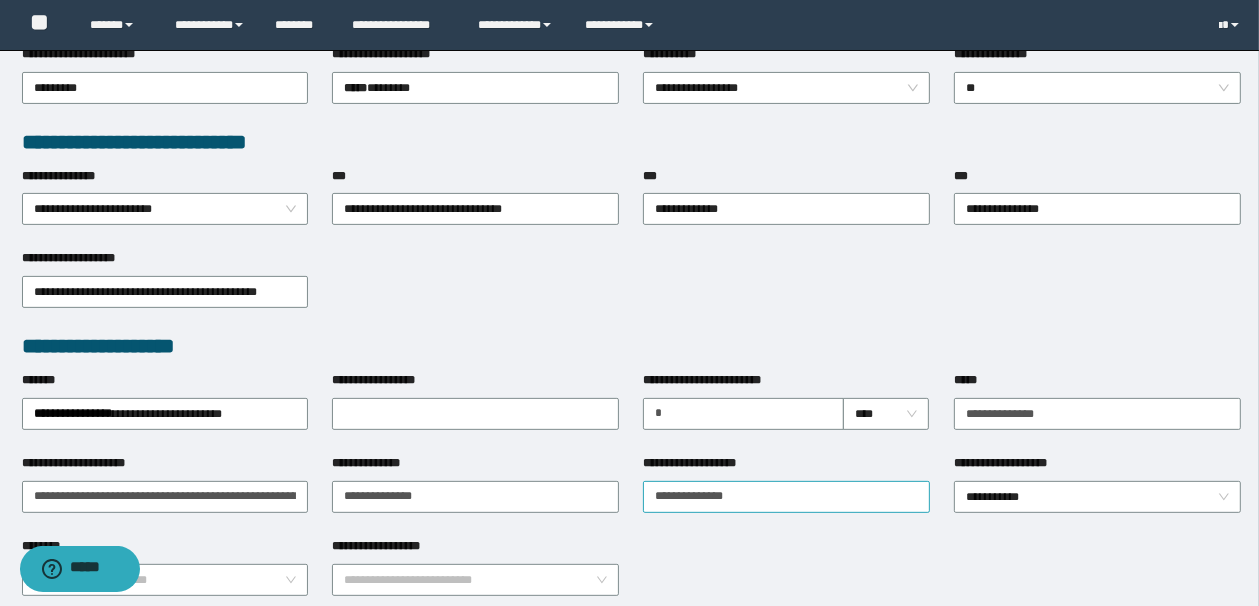 drag, startPoint x: 846, startPoint y: 556, endPoint x: 682, endPoint y: 487, distance: 177.92415 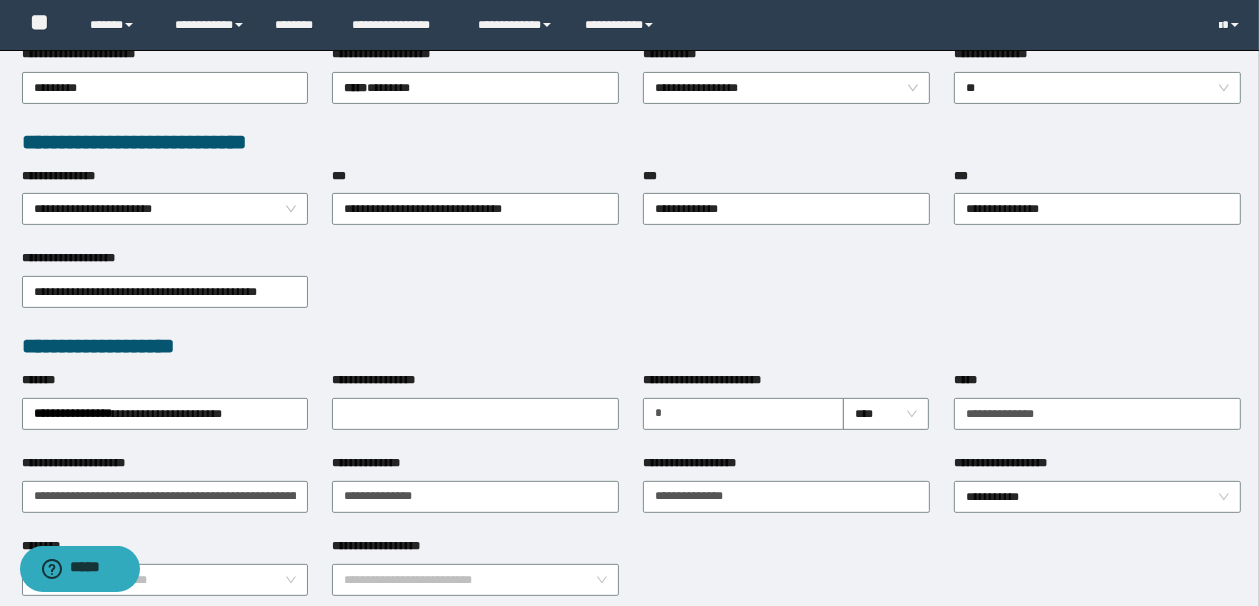 click on "**********" at bounding box center (632, 290) 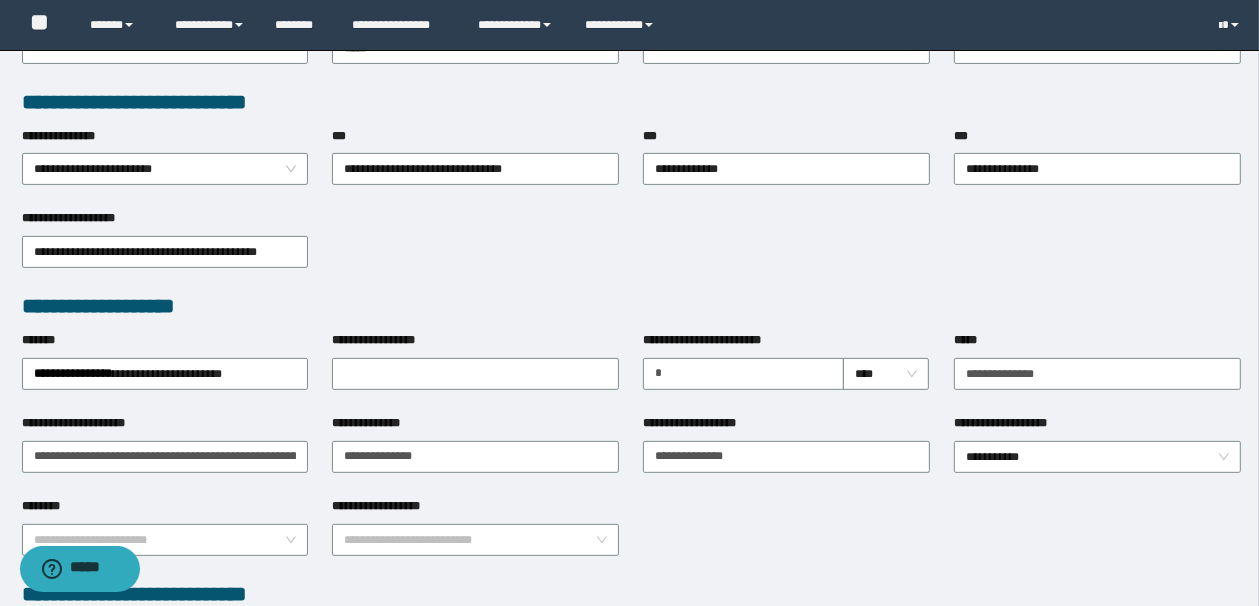 scroll, scrollTop: 560, scrollLeft: 0, axis: vertical 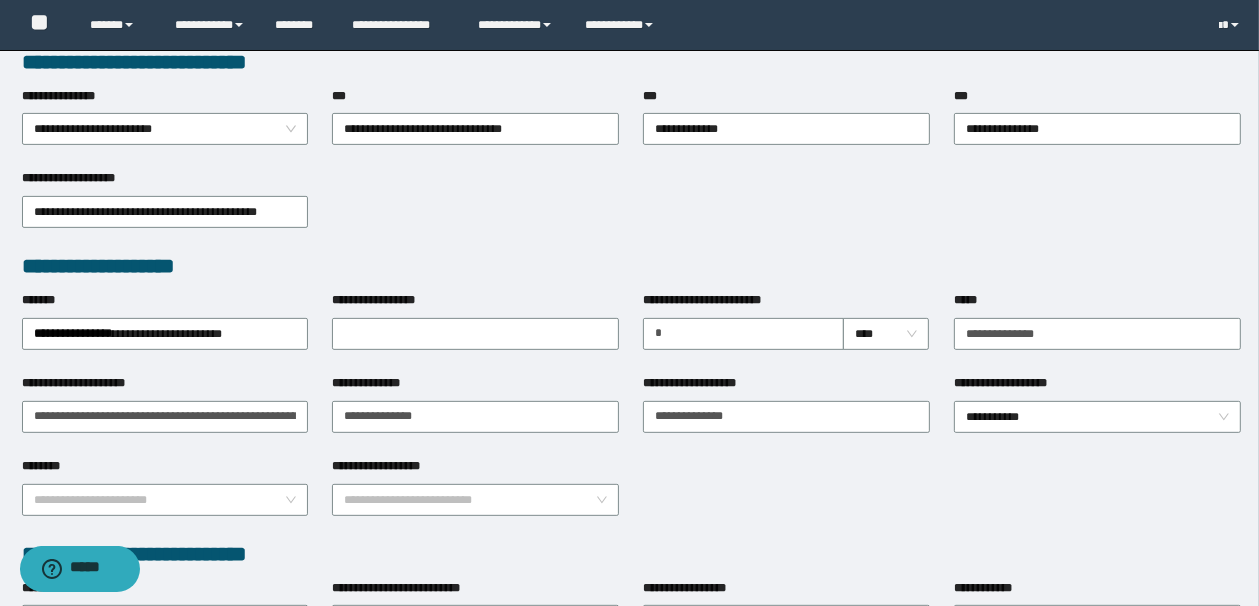 click on "**********" at bounding box center (632, 210) 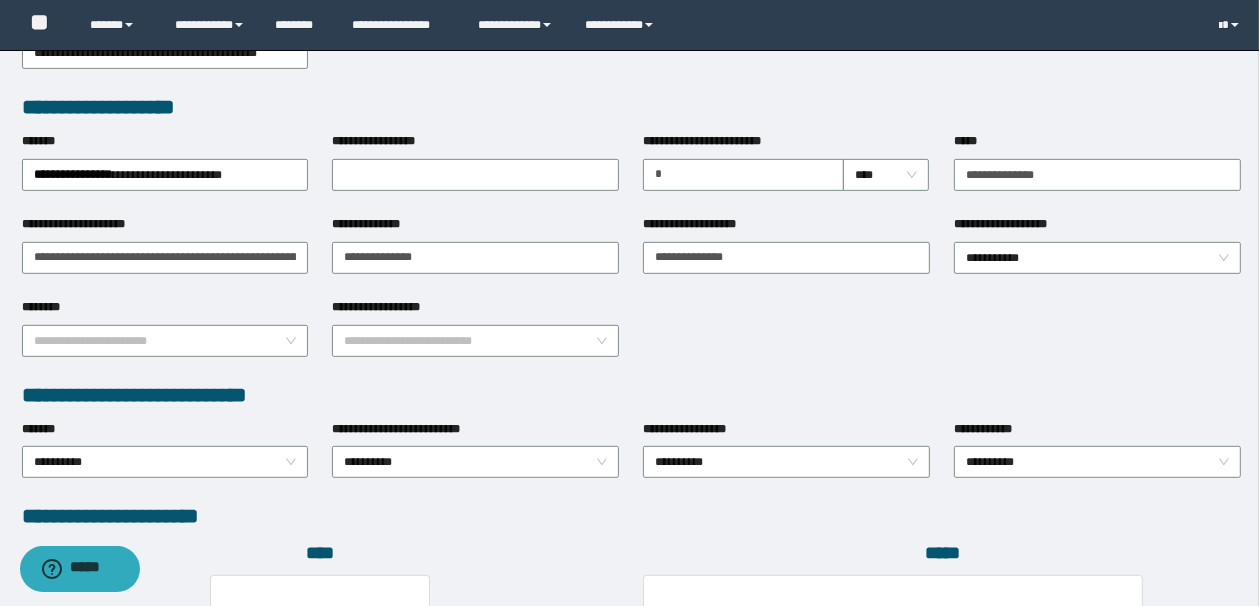 scroll, scrollTop: 720, scrollLeft: 0, axis: vertical 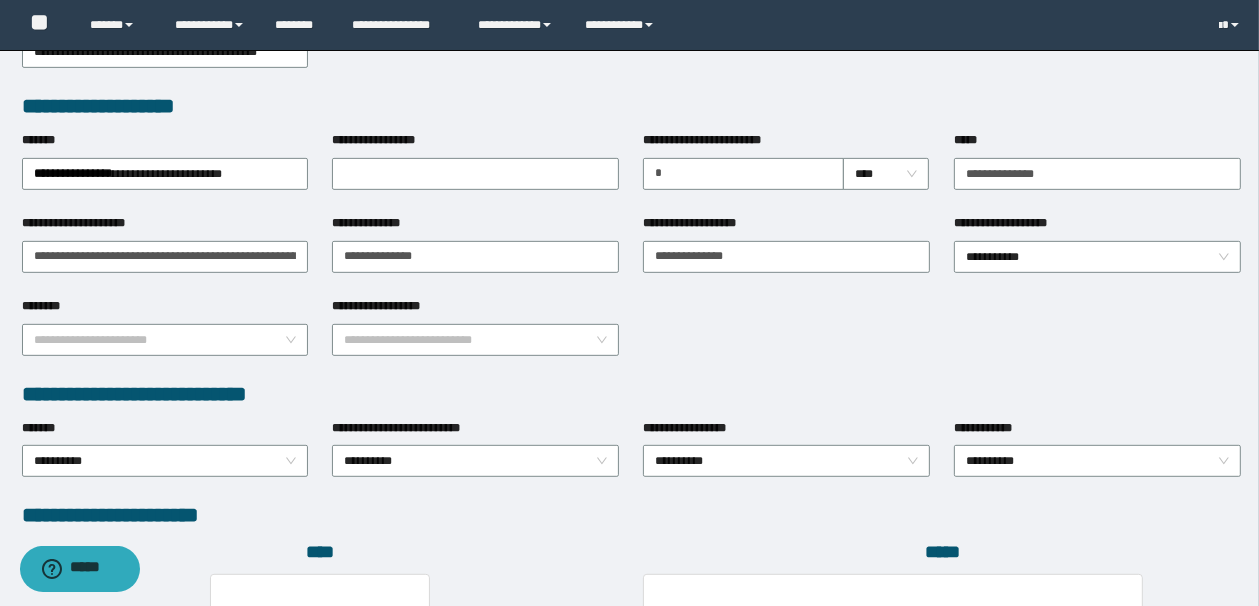 click on "**********" at bounding box center (632, 515) 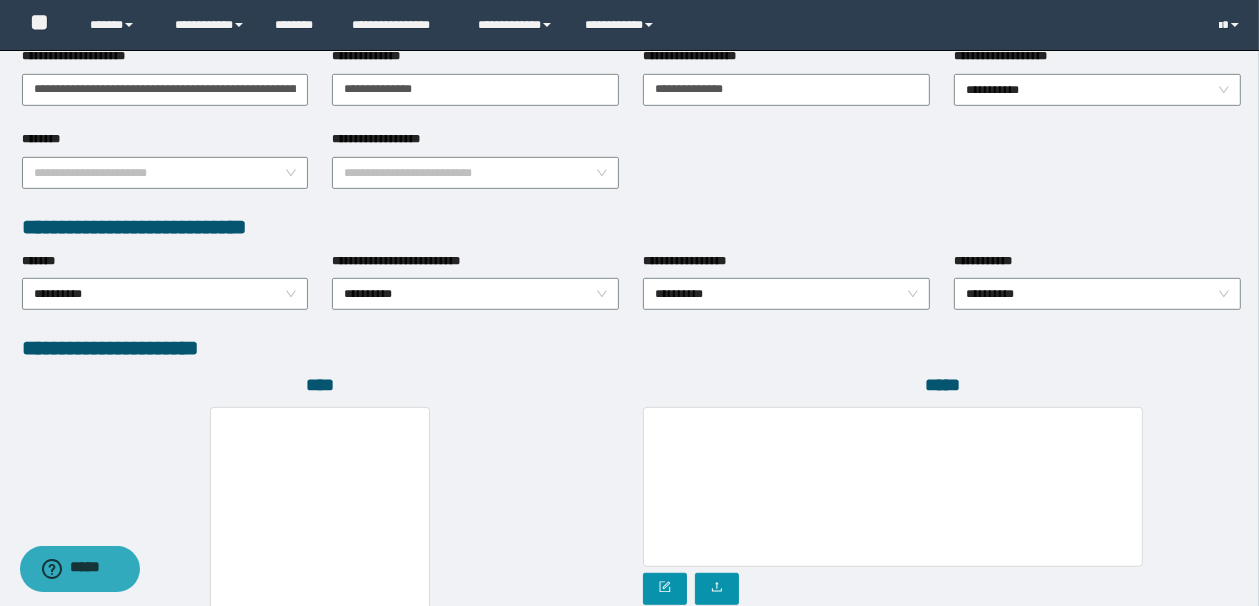 scroll, scrollTop: 960, scrollLeft: 0, axis: vertical 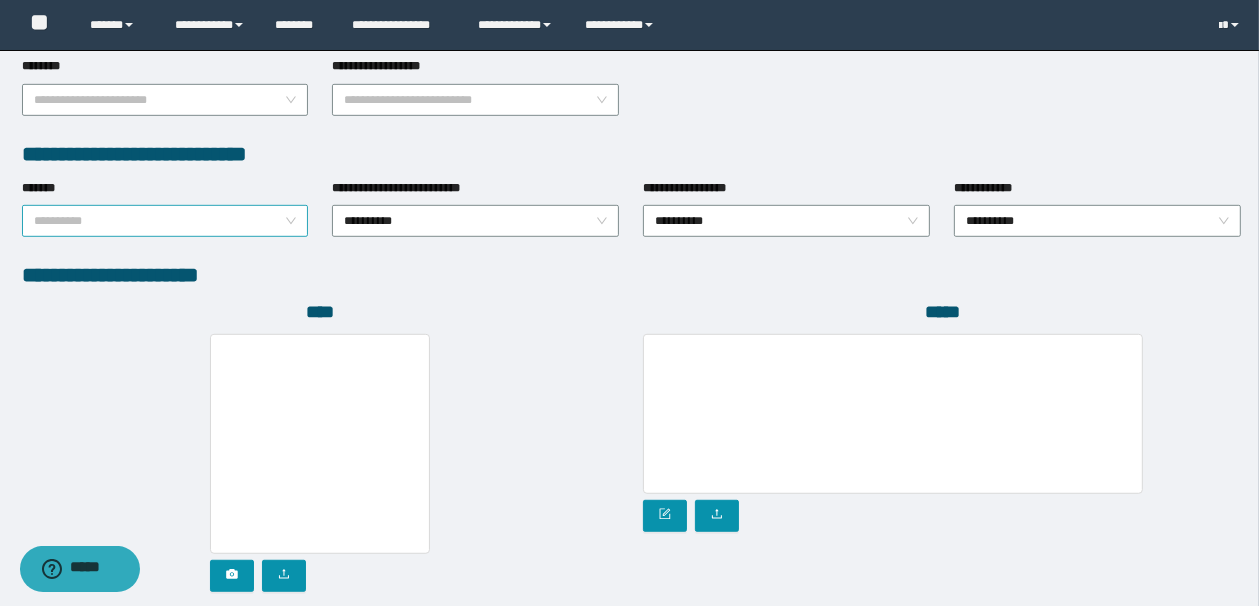 click on "**********" at bounding box center (165, 221) 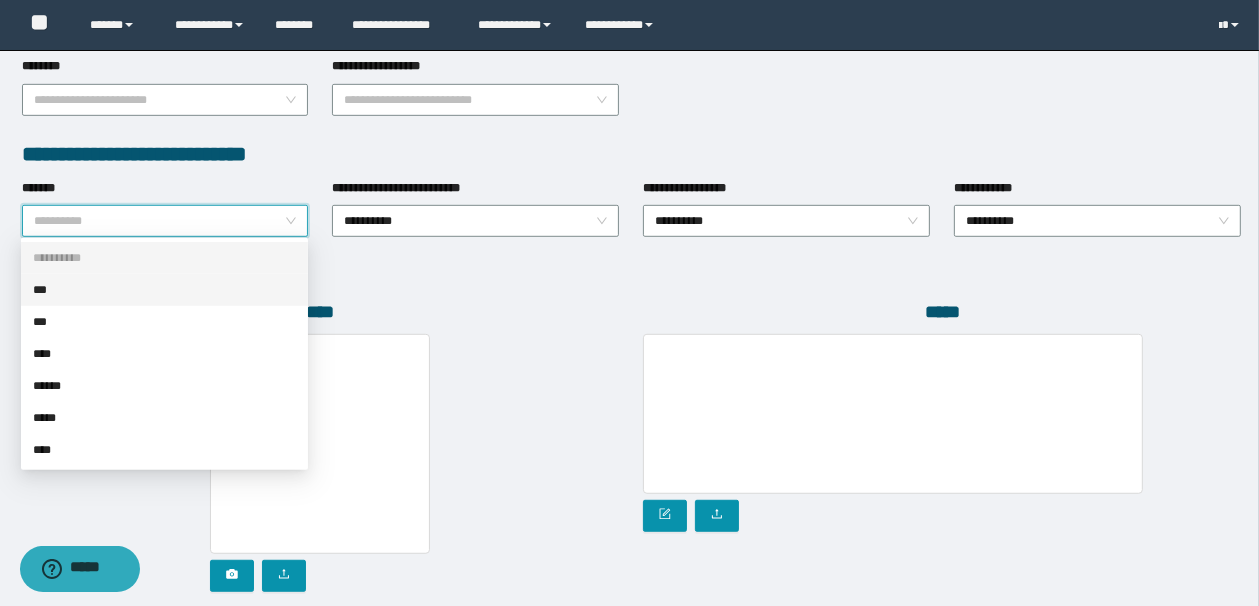 click on "***" at bounding box center [164, 290] 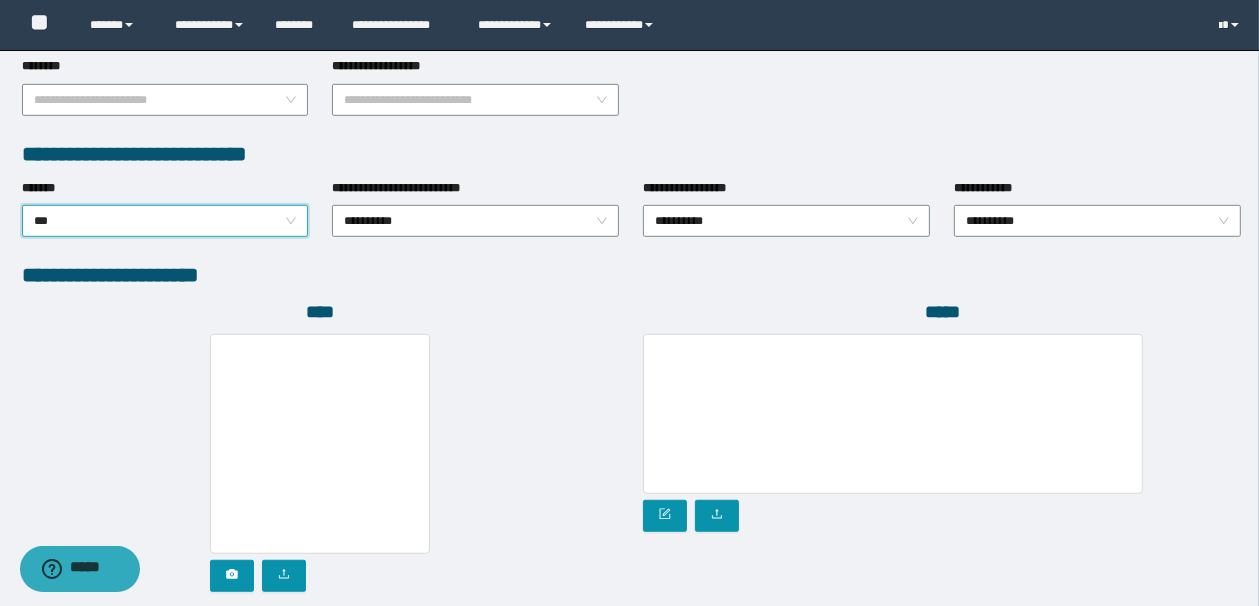 drag, startPoint x: 503, startPoint y: 308, endPoint x: 752, endPoint y: 490, distance: 308.4234 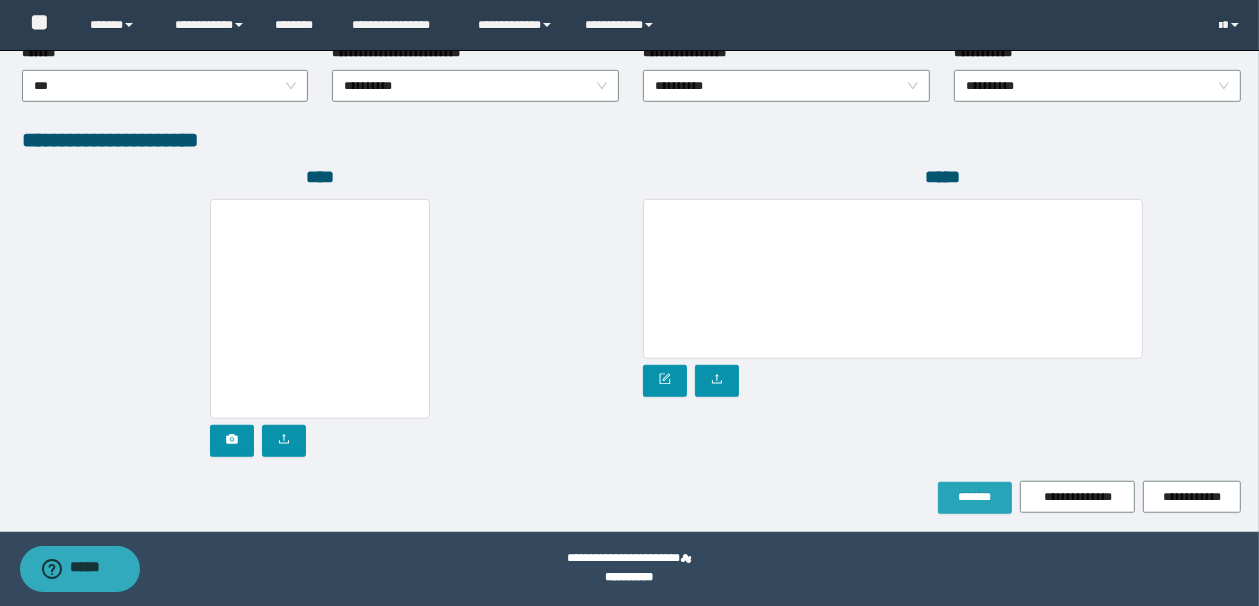scroll, scrollTop: 1096, scrollLeft: 0, axis: vertical 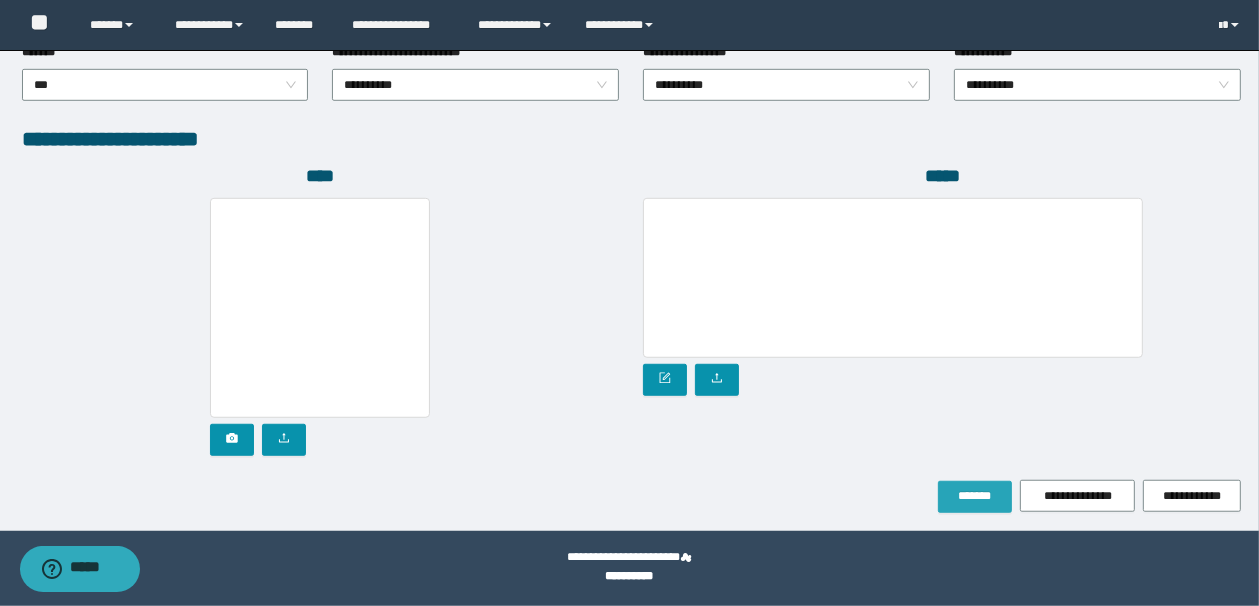 click on "*******" at bounding box center [975, 496] 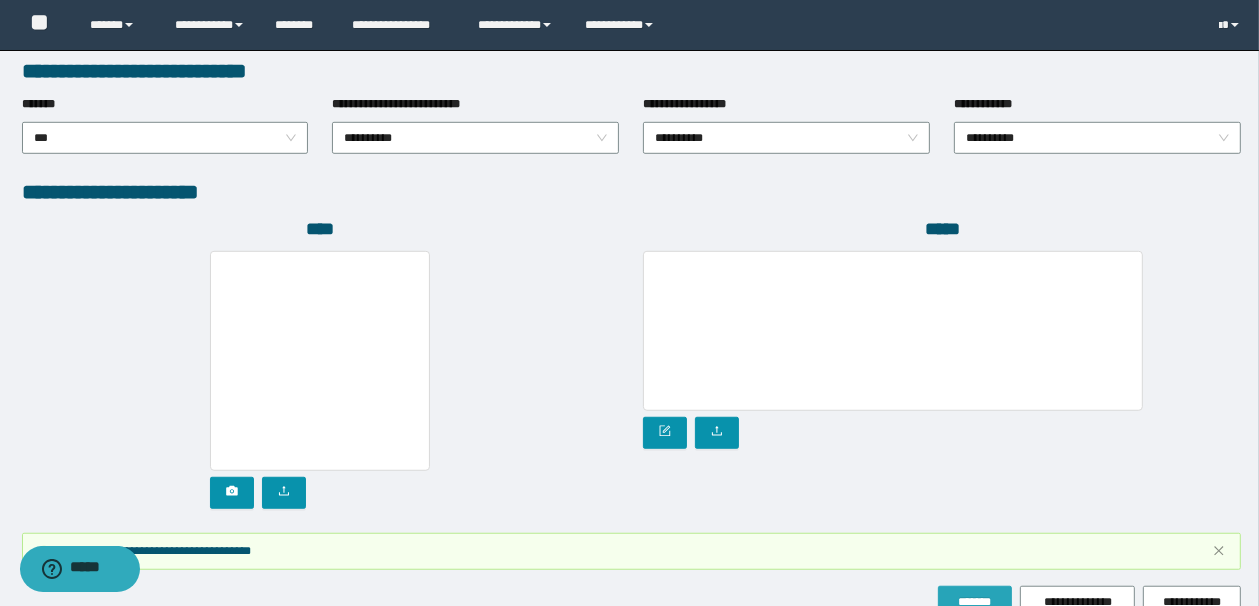 scroll, scrollTop: 1148, scrollLeft: 0, axis: vertical 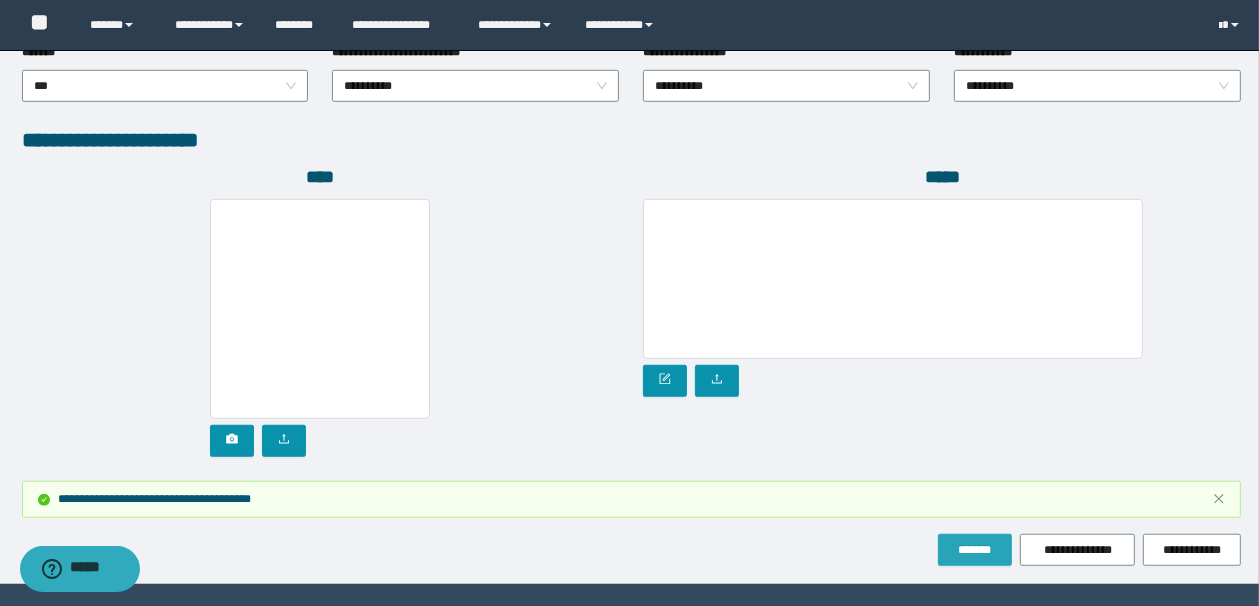type 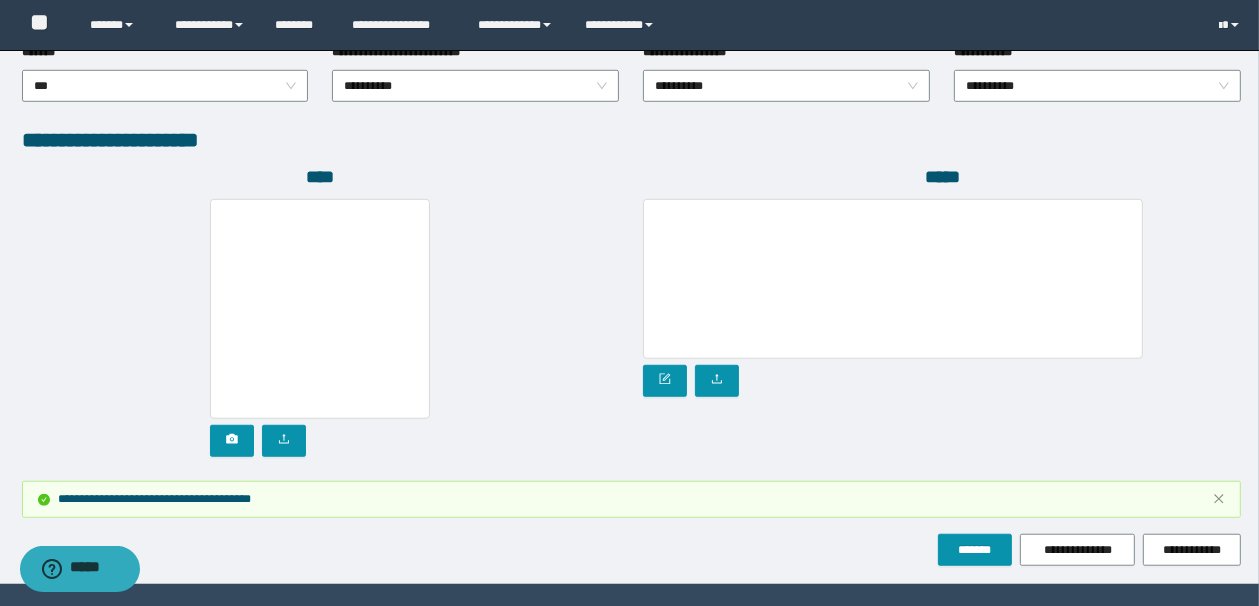 click on "*****" at bounding box center [942, 323] 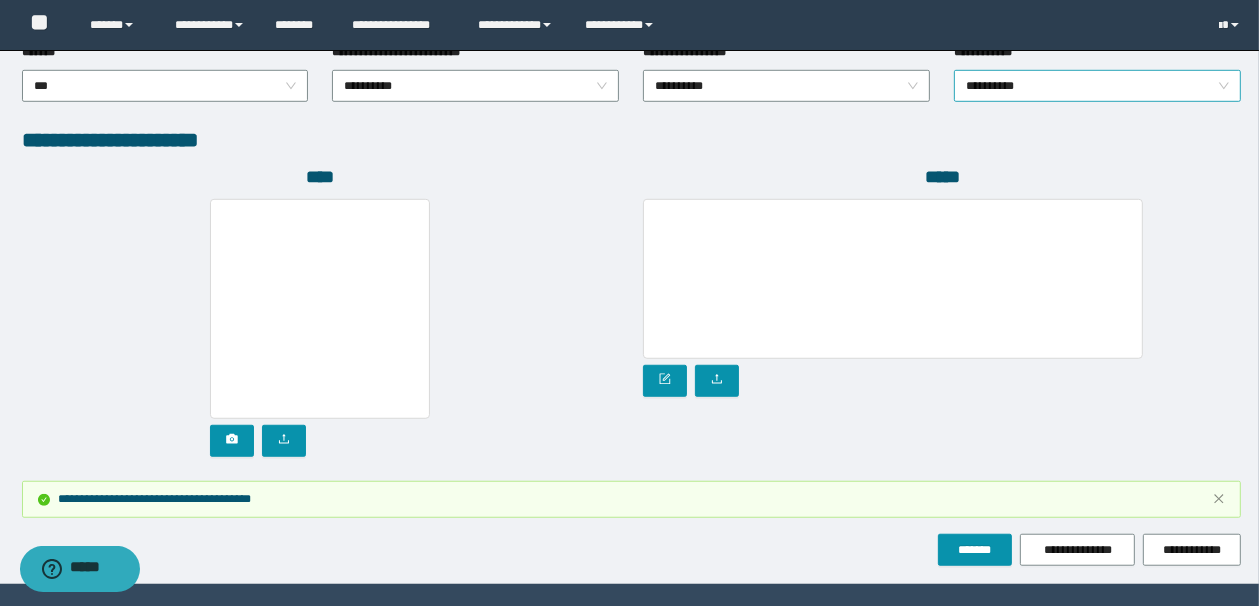drag, startPoint x: 1128, startPoint y: 394, endPoint x: 1003, endPoint y: 67, distance: 350.07715 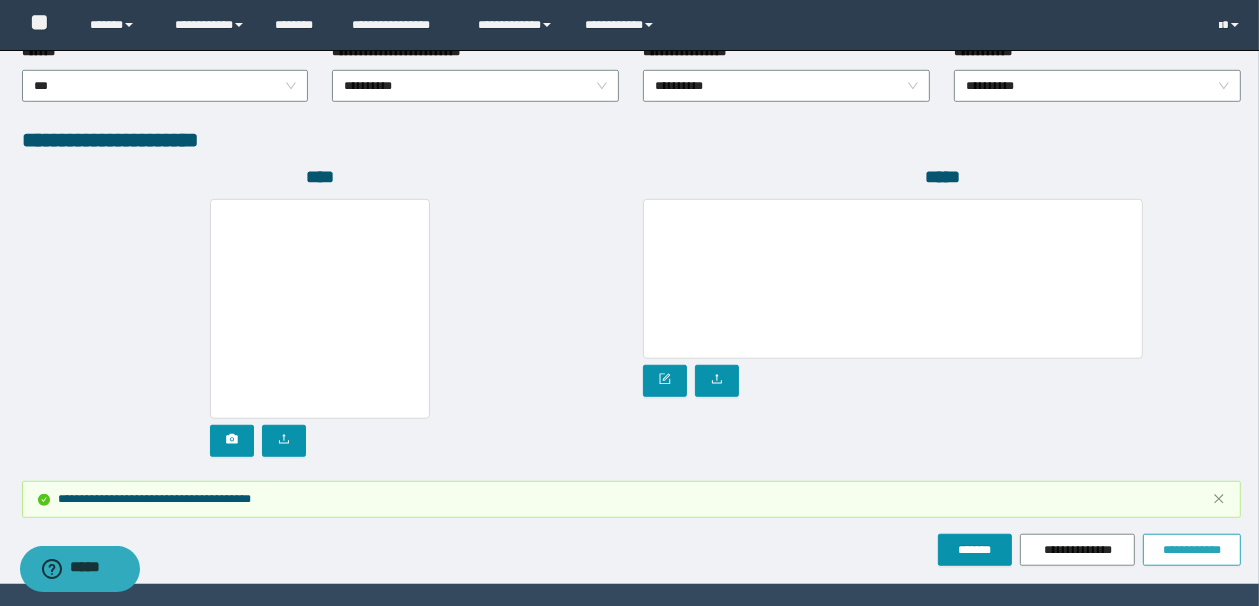 click on "**********" at bounding box center [1192, 550] 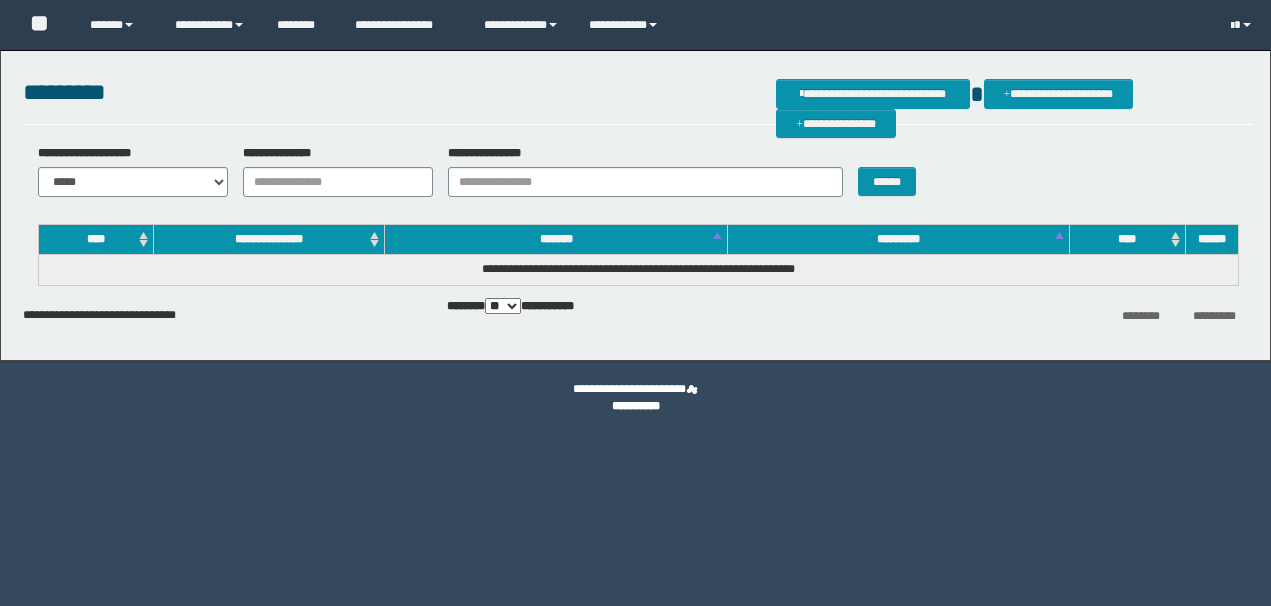 scroll, scrollTop: 0, scrollLeft: 0, axis: both 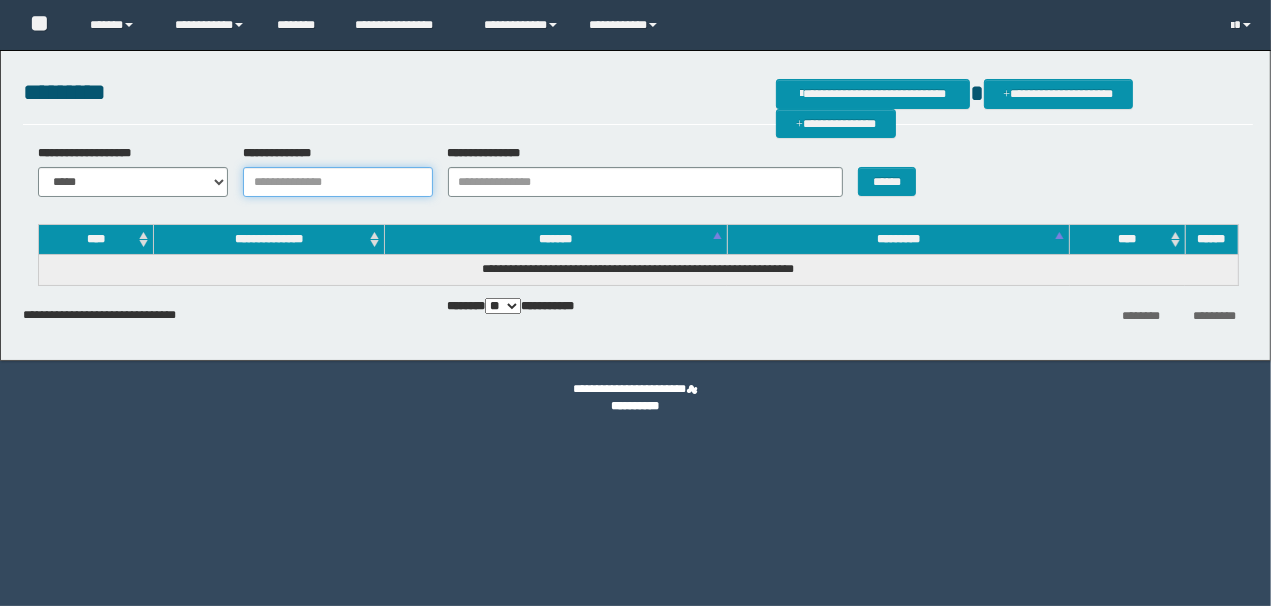 click on "**********" at bounding box center [338, 182] 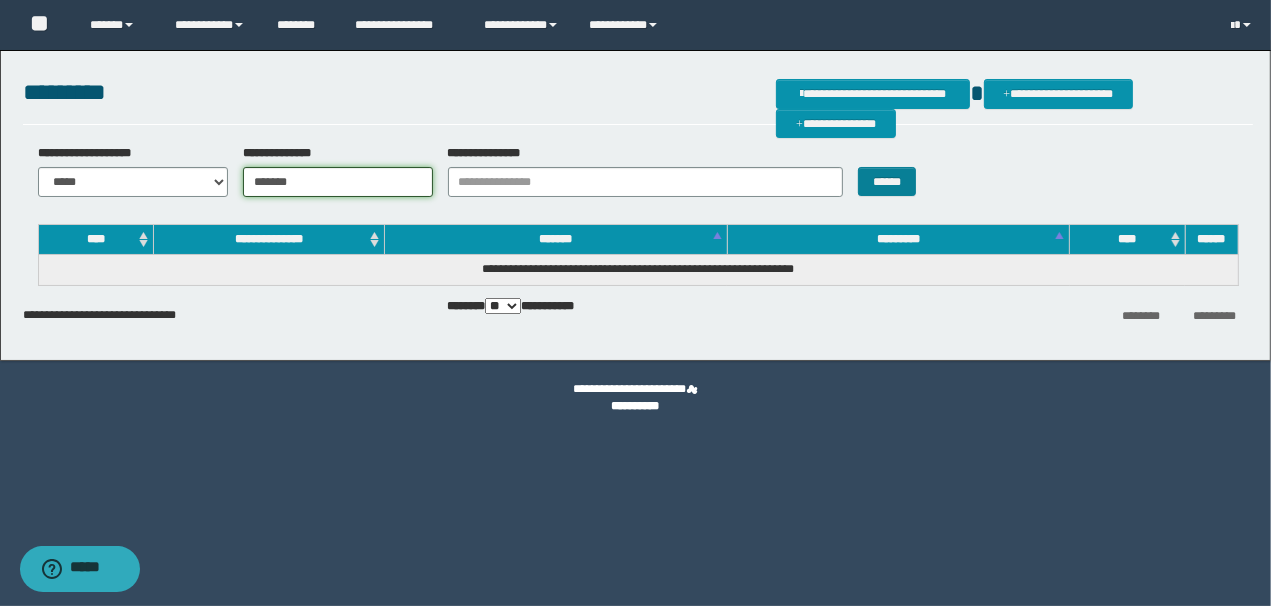 type on "*******" 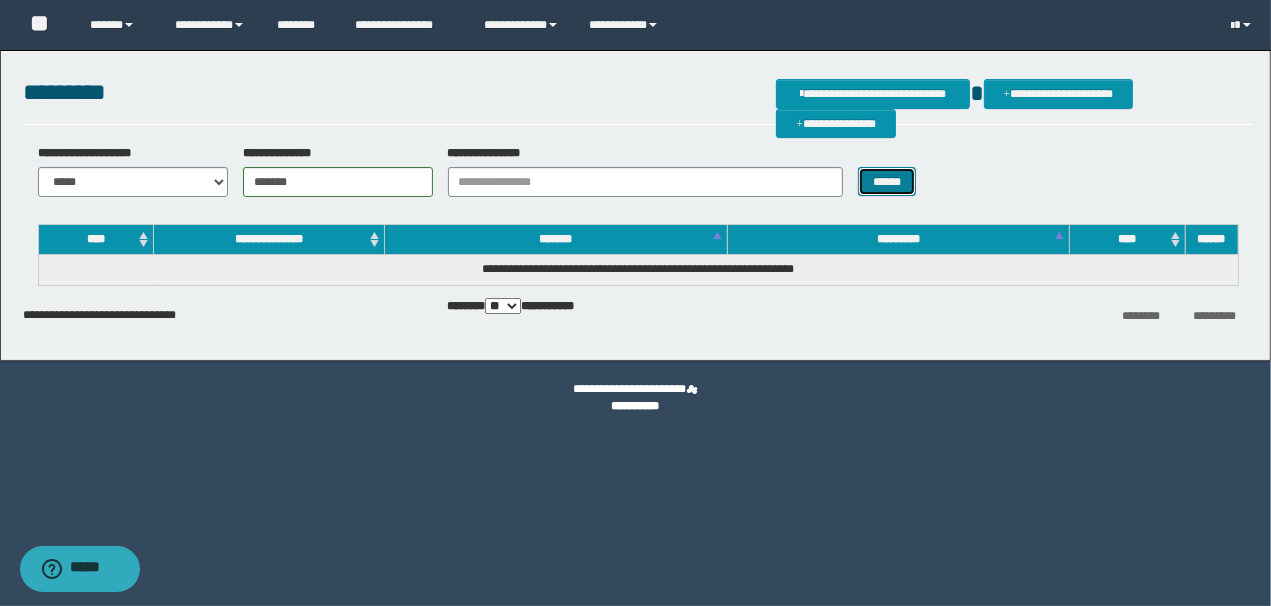 click on "******" at bounding box center [887, 182] 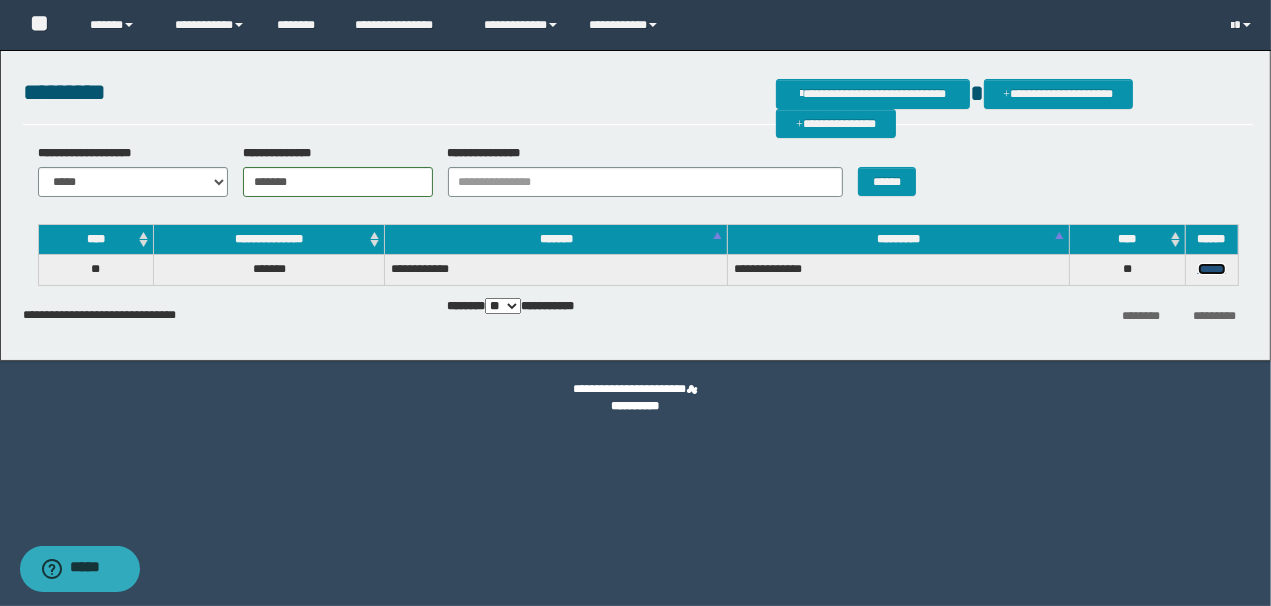 click on "******" at bounding box center (1212, 269) 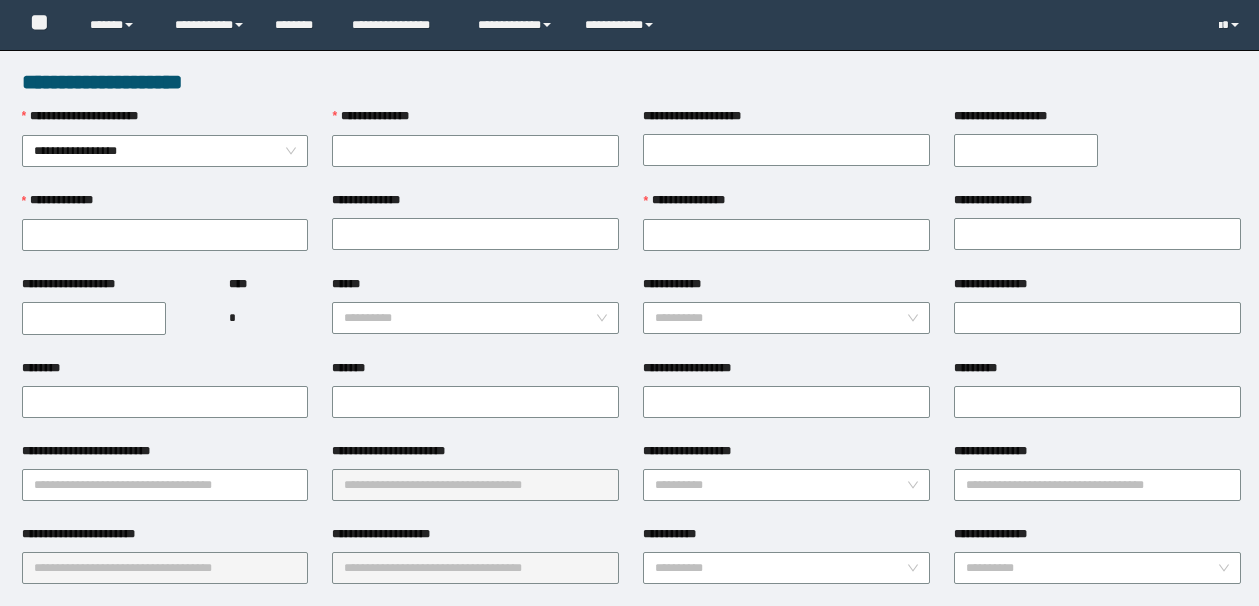 scroll, scrollTop: 0, scrollLeft: 0, axis: both 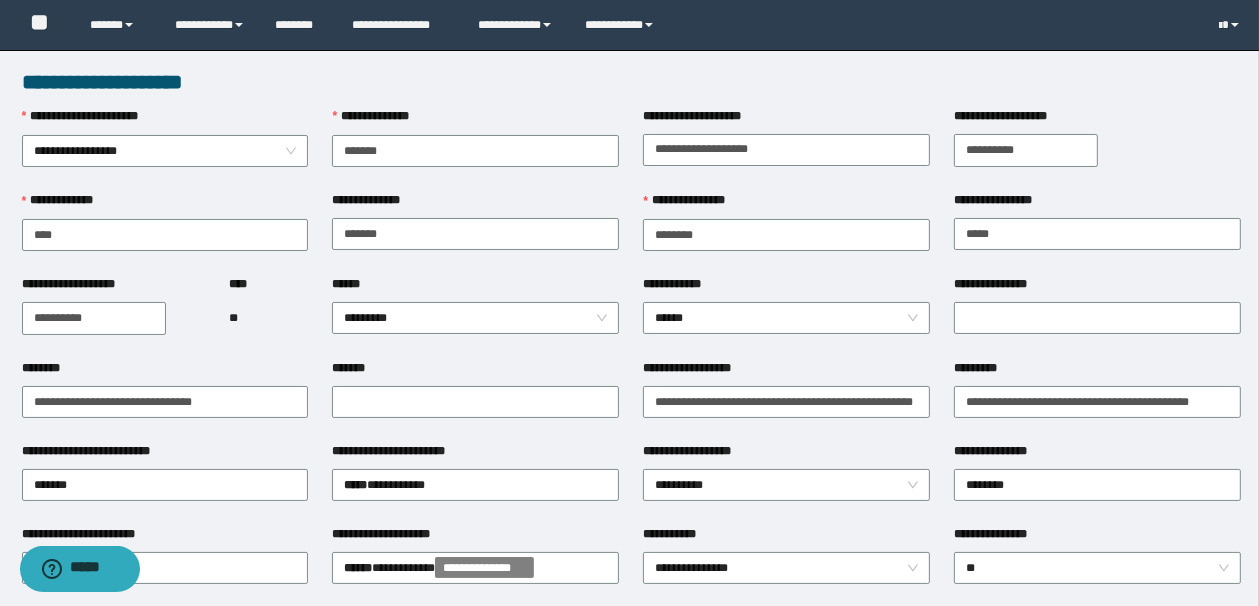 click on "**********" at bounding box center [632, 82] 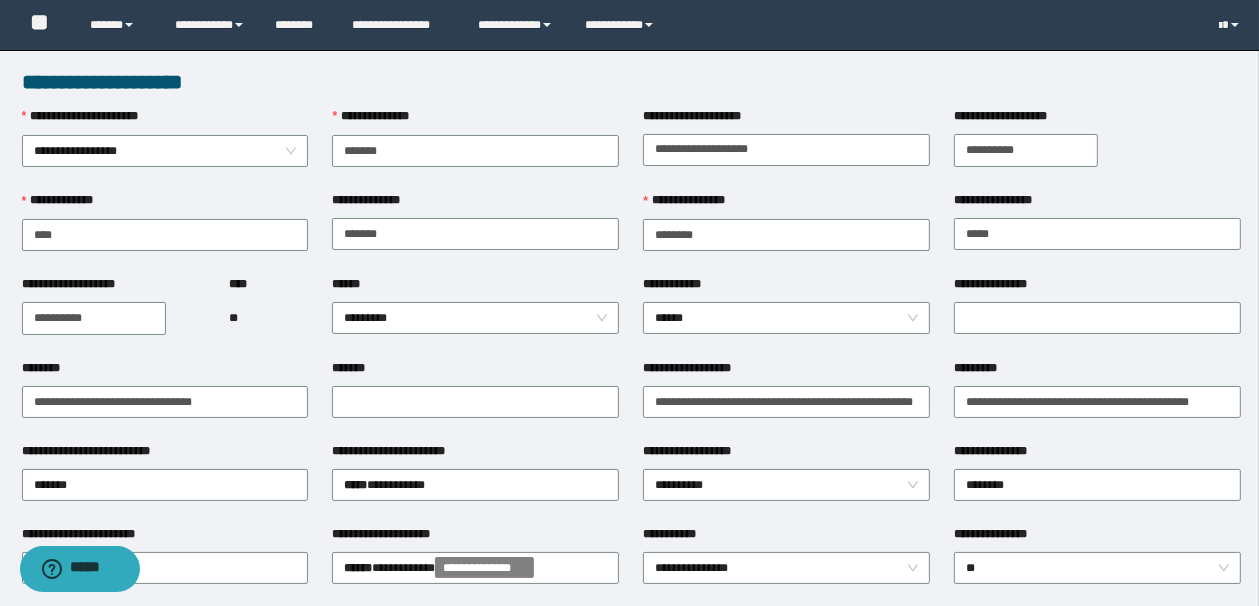 click on "**********" at bounding box center [632, 82] 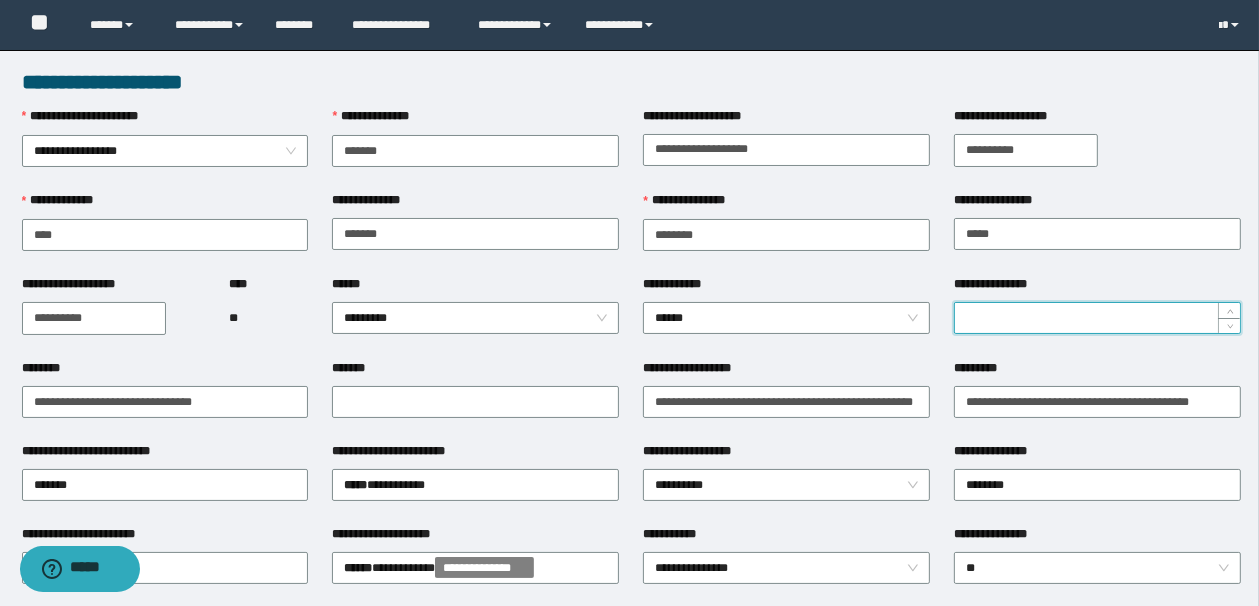 click on "**********" at bounding box center (1097, 318) 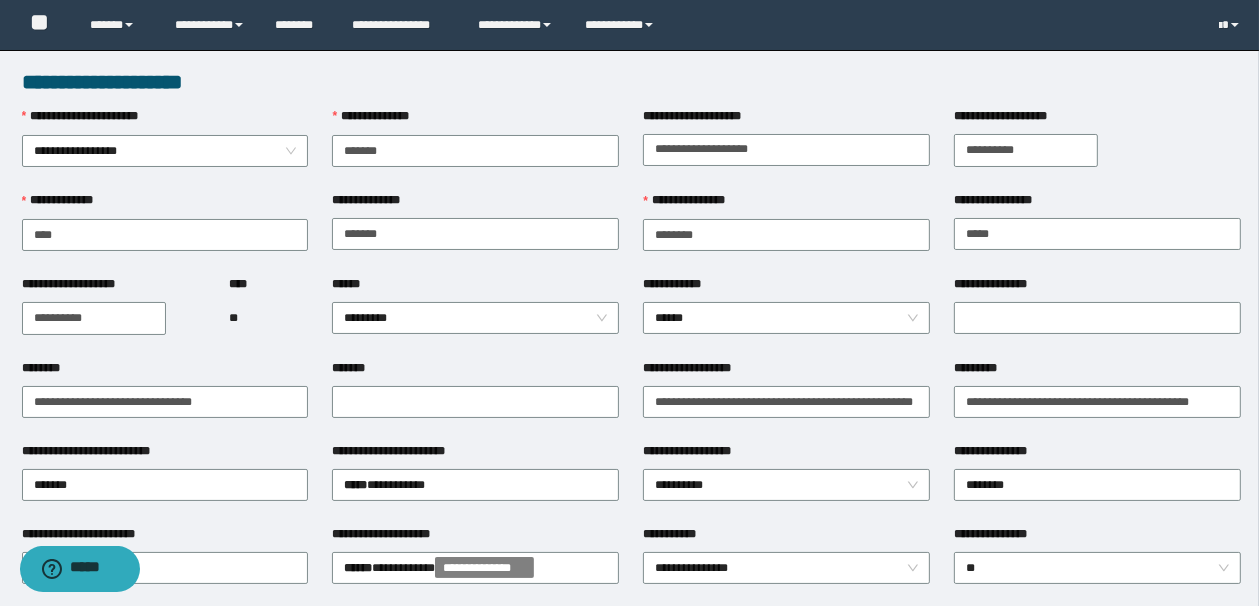 click on "**********" at bounding box center (786, 317) 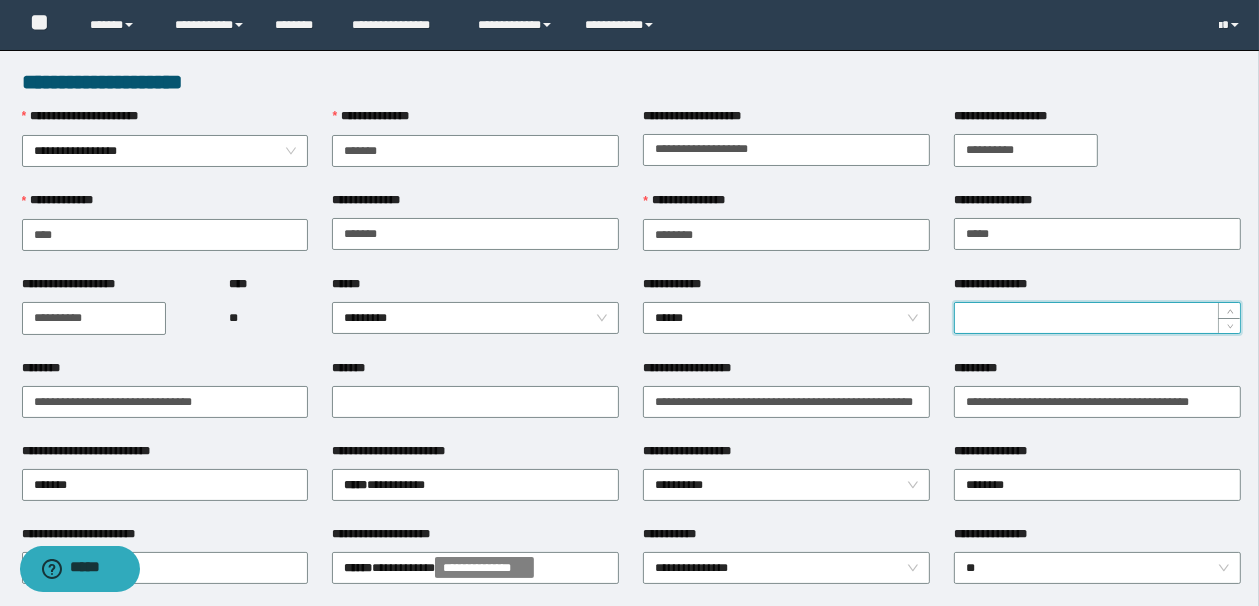 click on "**********" at bounding box center (1097, 318) 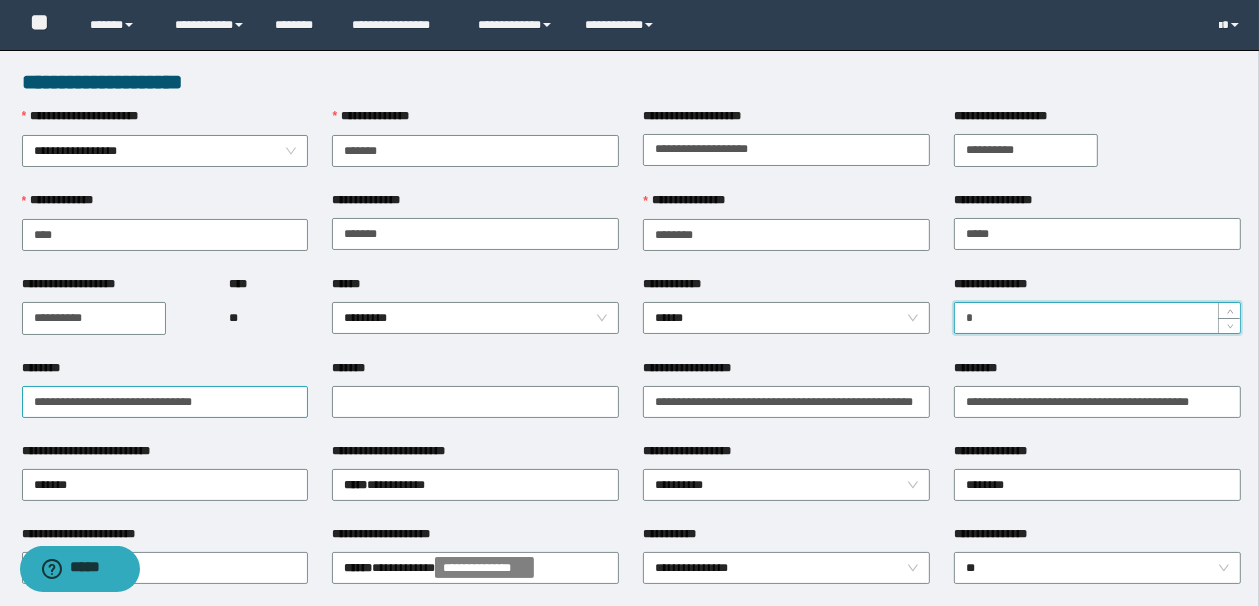 type on "*" 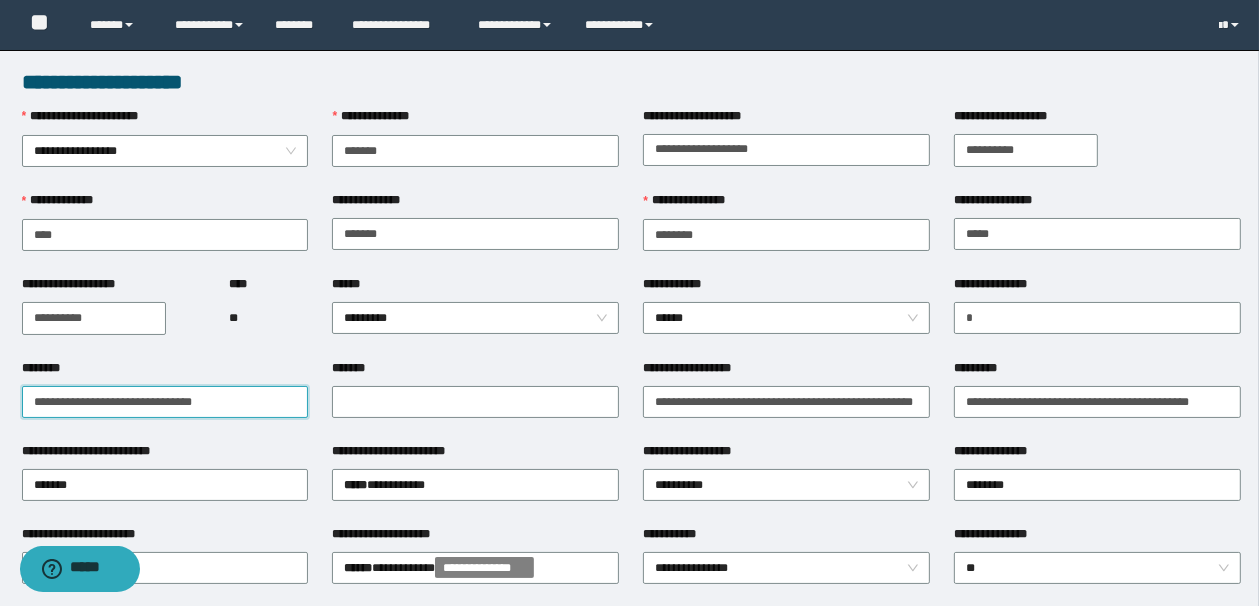 drag, startPoint x: 290, startPoint y: 401, endPoint x: 368, endPoint y: 333, distance: 103.47947 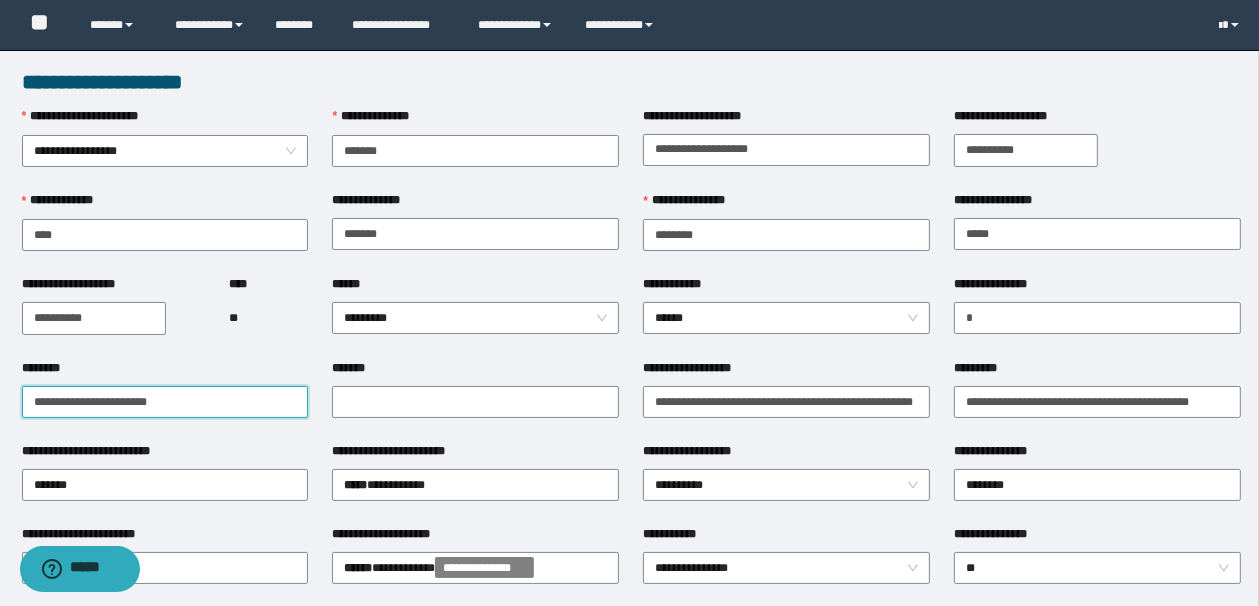 drag, startPoint x: 128, startPoint y: 398, endPoint x: -41, endPoint y: 385, distance: 169.49927 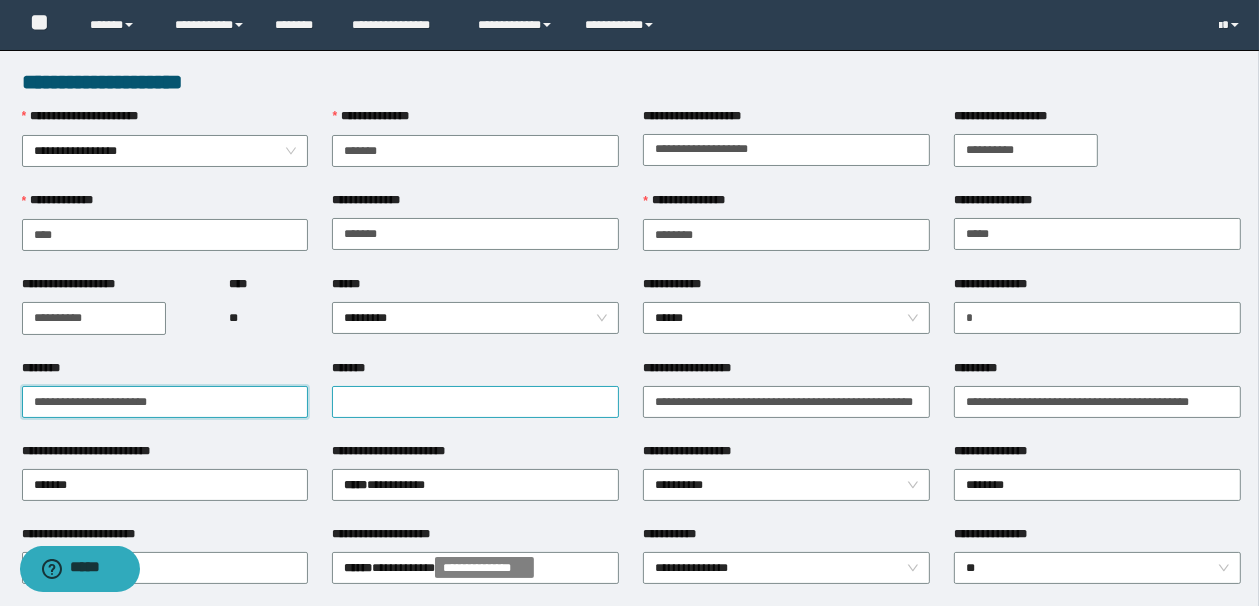 type on "**********" 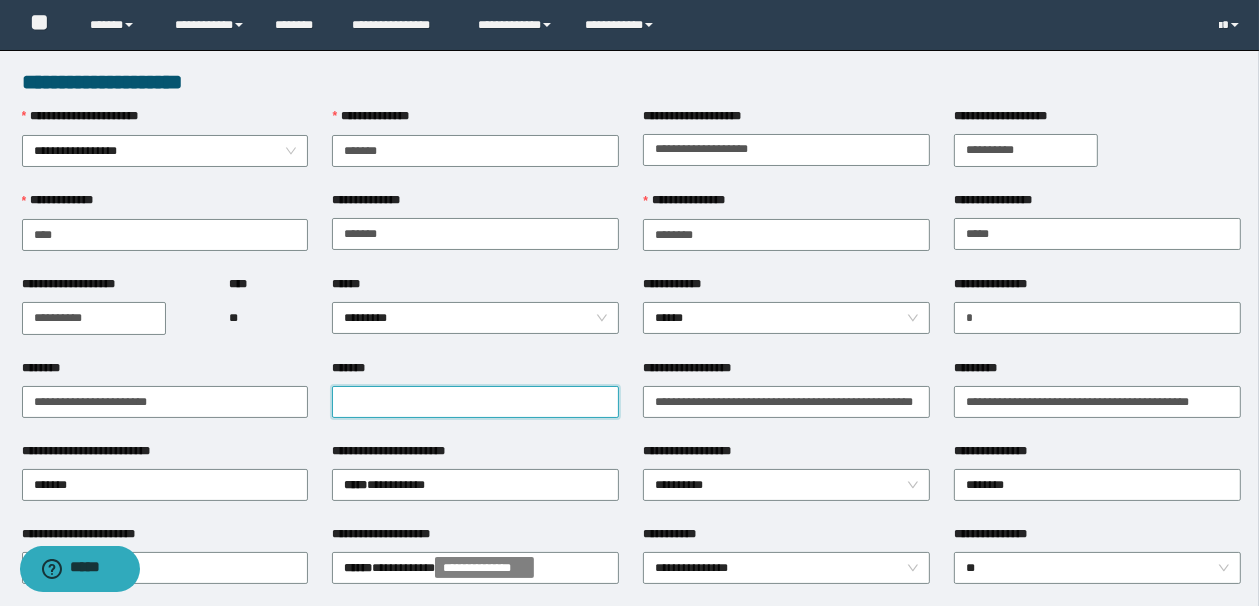click on "*******" at bounding box center [475, 402] 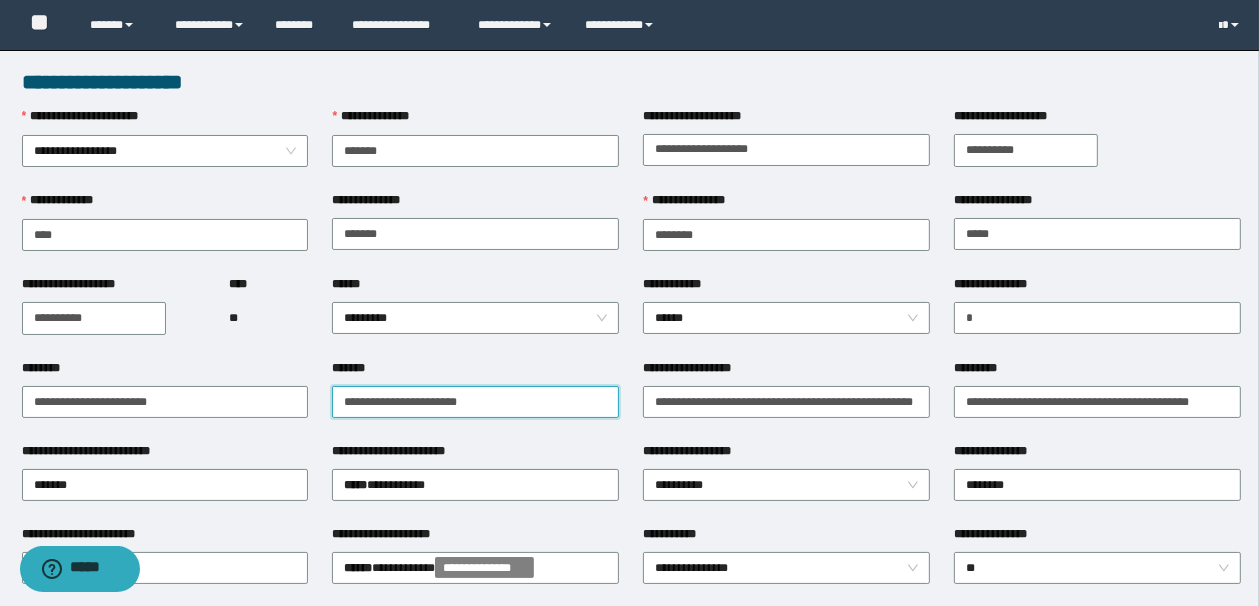 type on "**********" 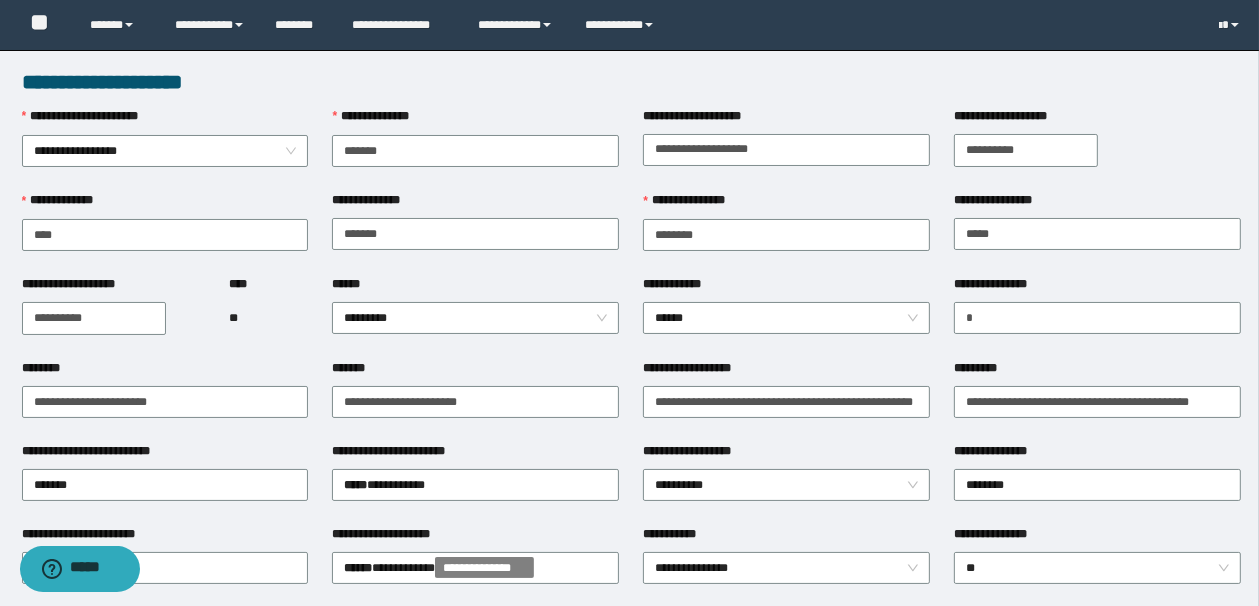 click on "**********" at bounding box center (786, 400) 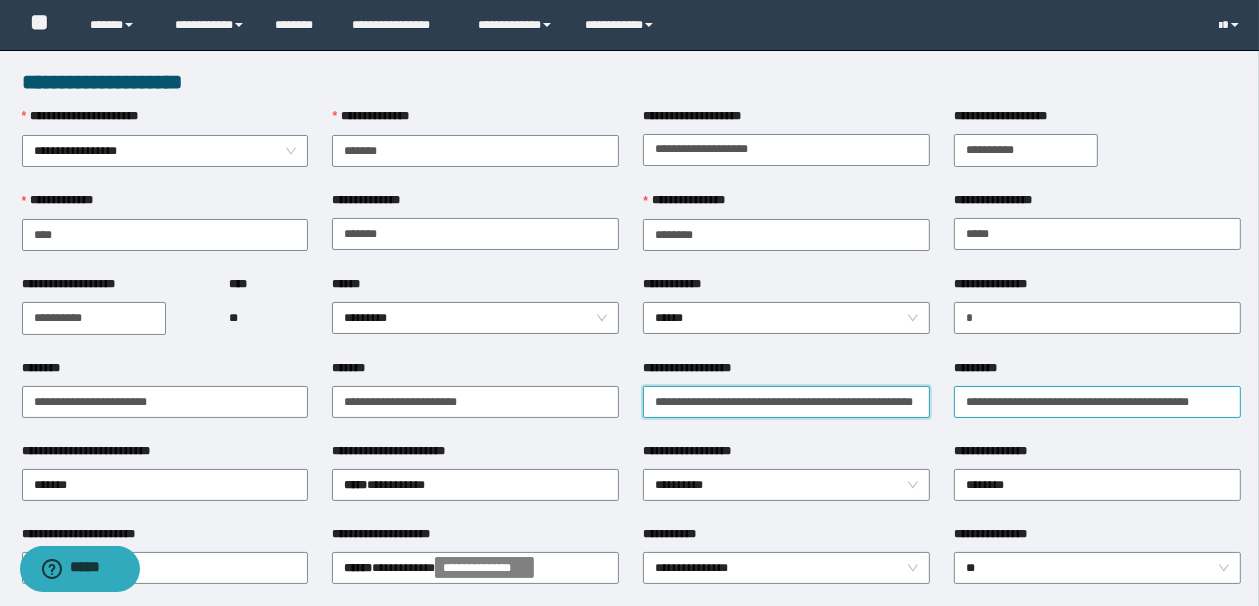 scroll, scrollTop: 0, scrollLeft: 37, axis: horizontal 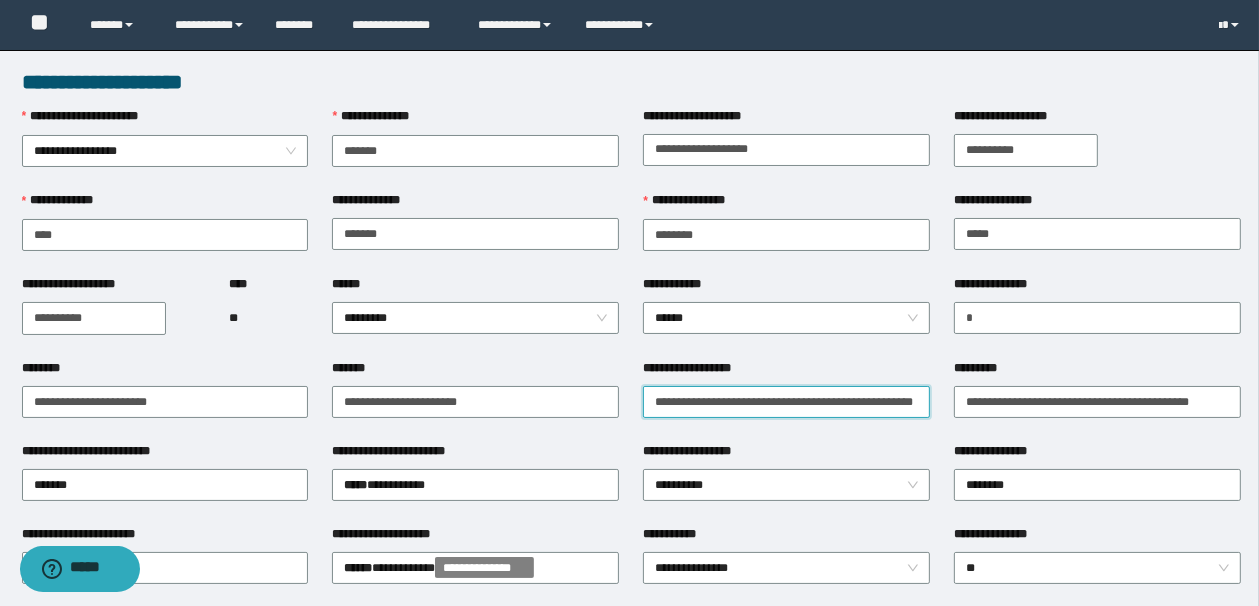 click on "**********" at bounding box center (786, 402) 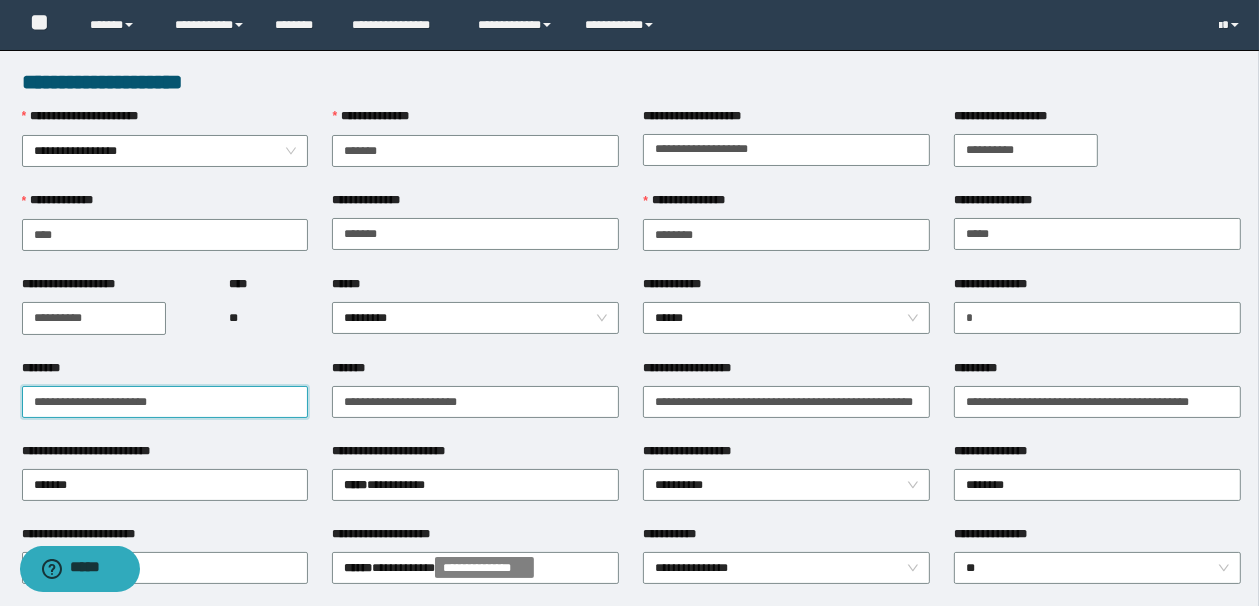 scroll, scrollTop: 0, scrollLeft: 0, axis: both 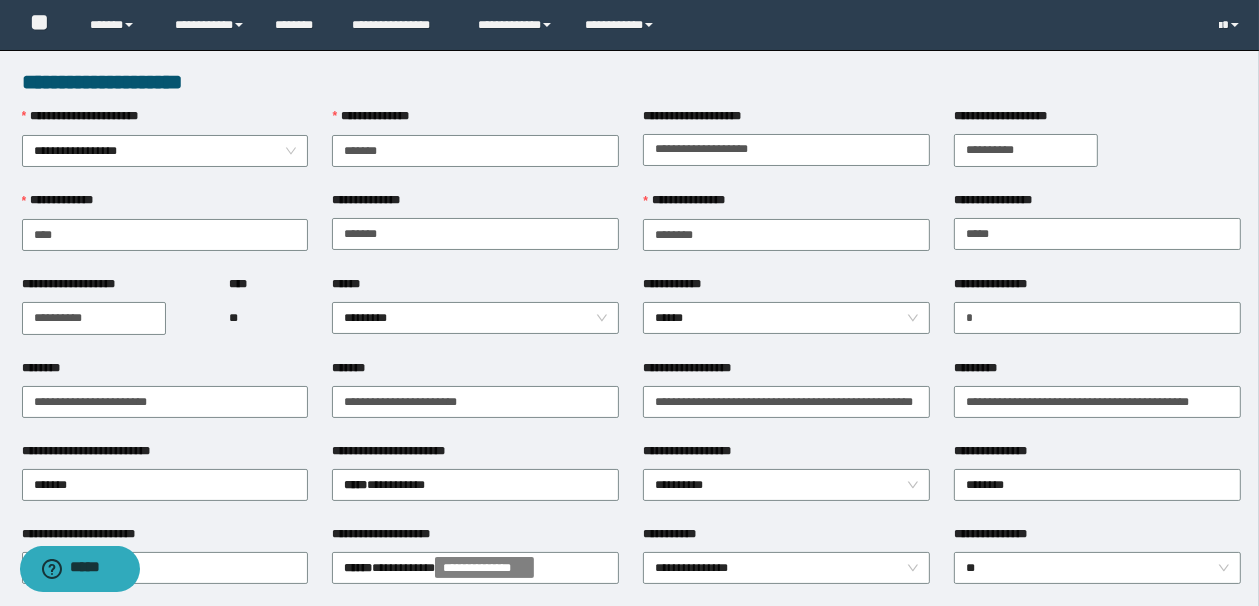click on "**********" at bounding box center [786, 317] 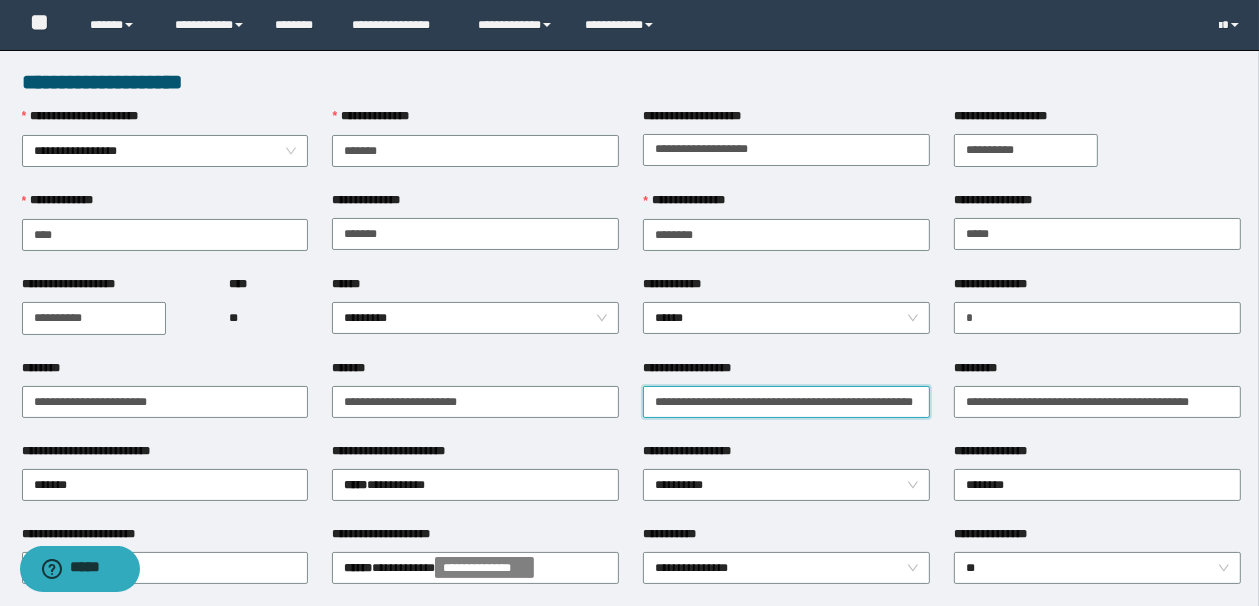 scroll, scrollTop: 0, scrollLeft: 37, axis: horizontal 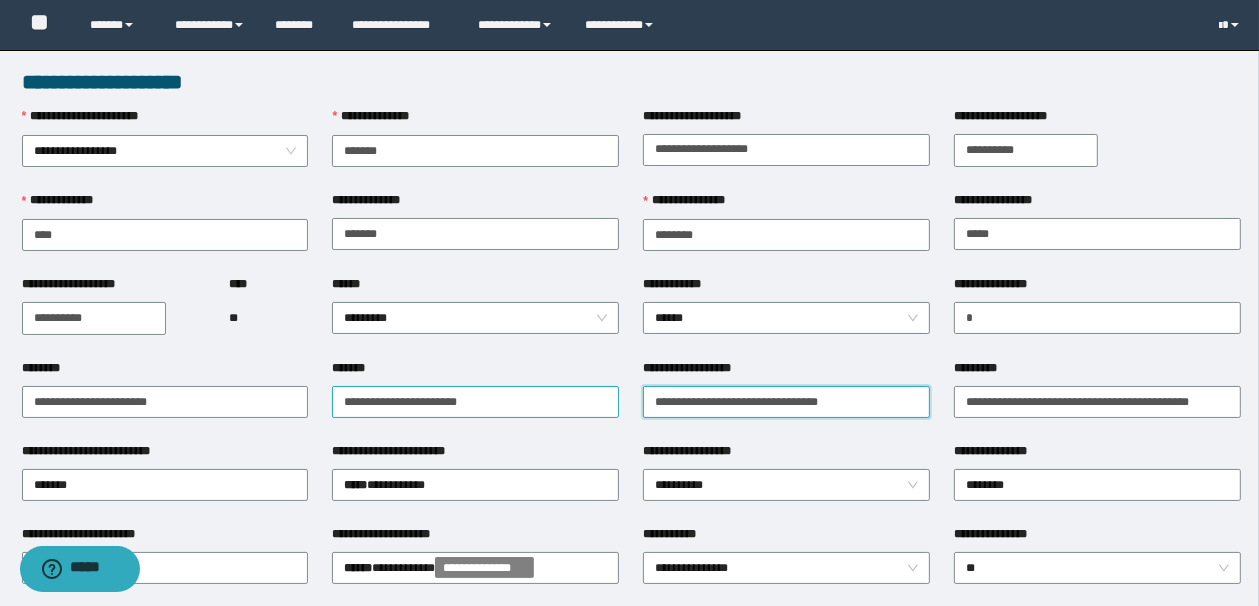 drag, startPoint x: 900, startPoint y: 401, endPoint x: 532, endPoint y: 404, distance: 368.01224 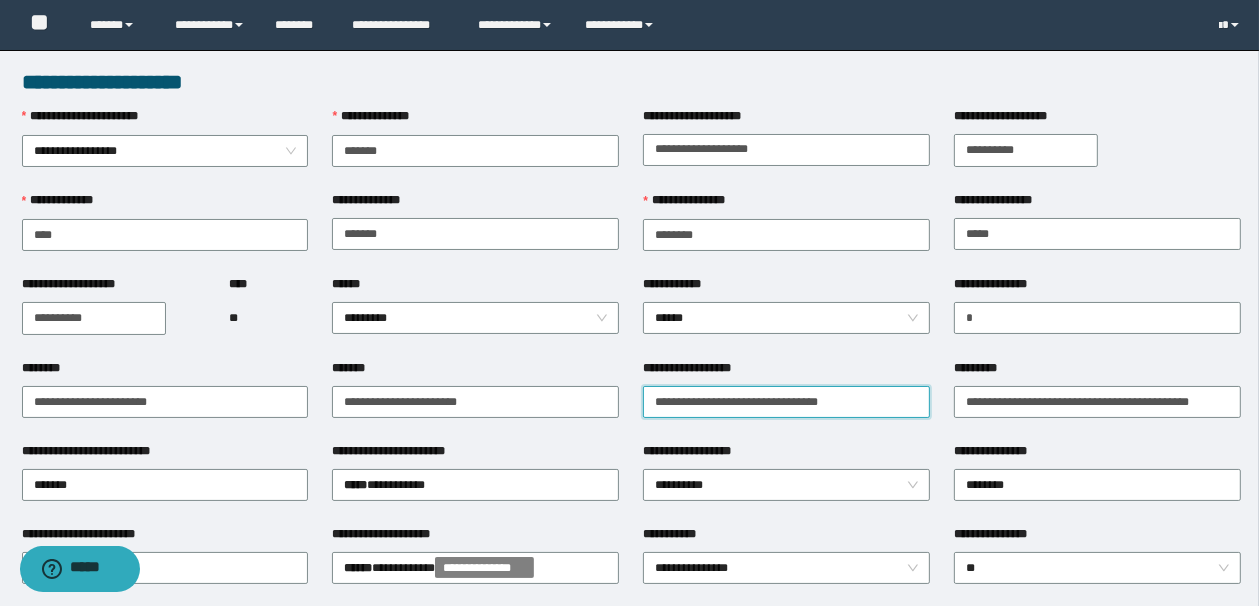type on "**********" 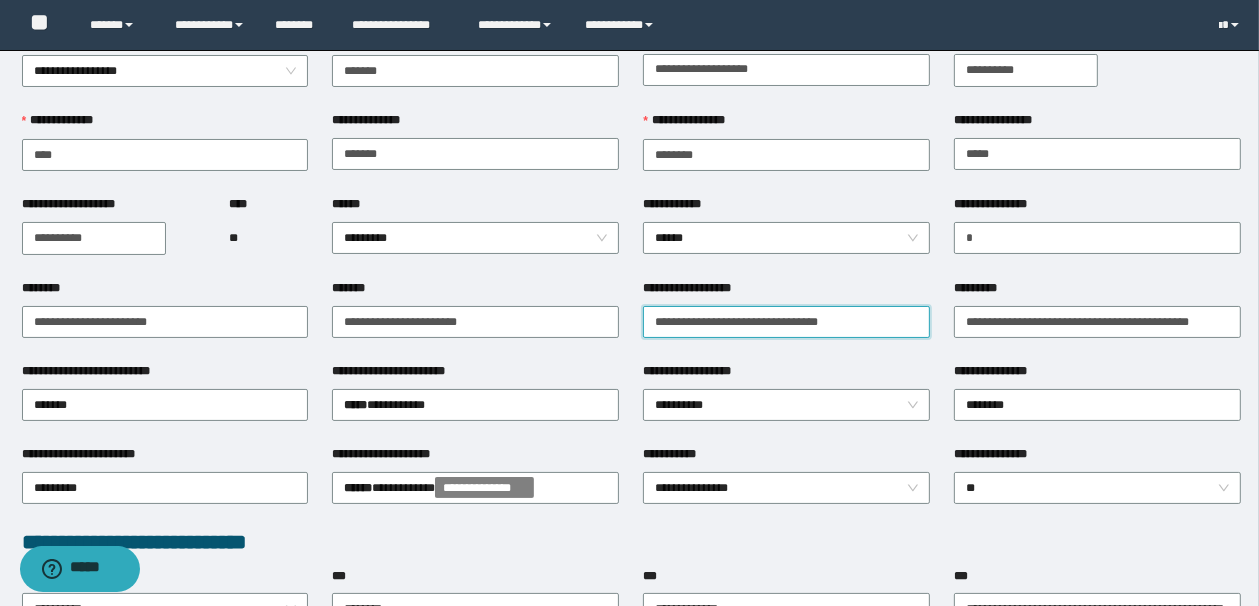 scroll, scrollTop: 160, scrollLeft: 0, axis: vertical 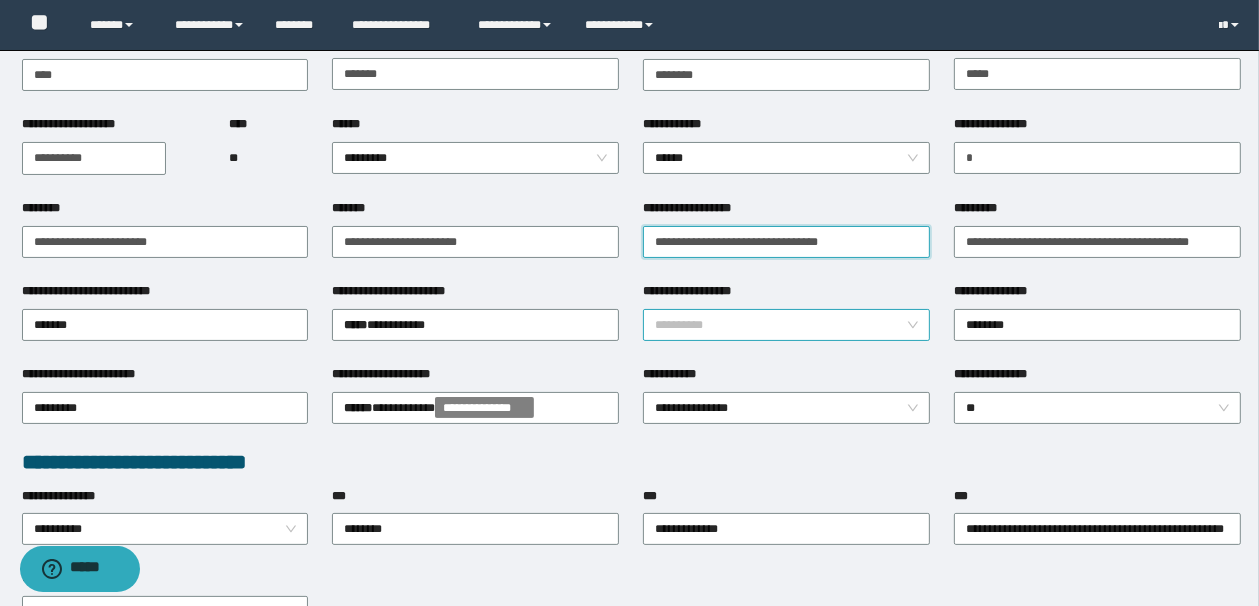 click on "**********" at bounding box center (786, 325) 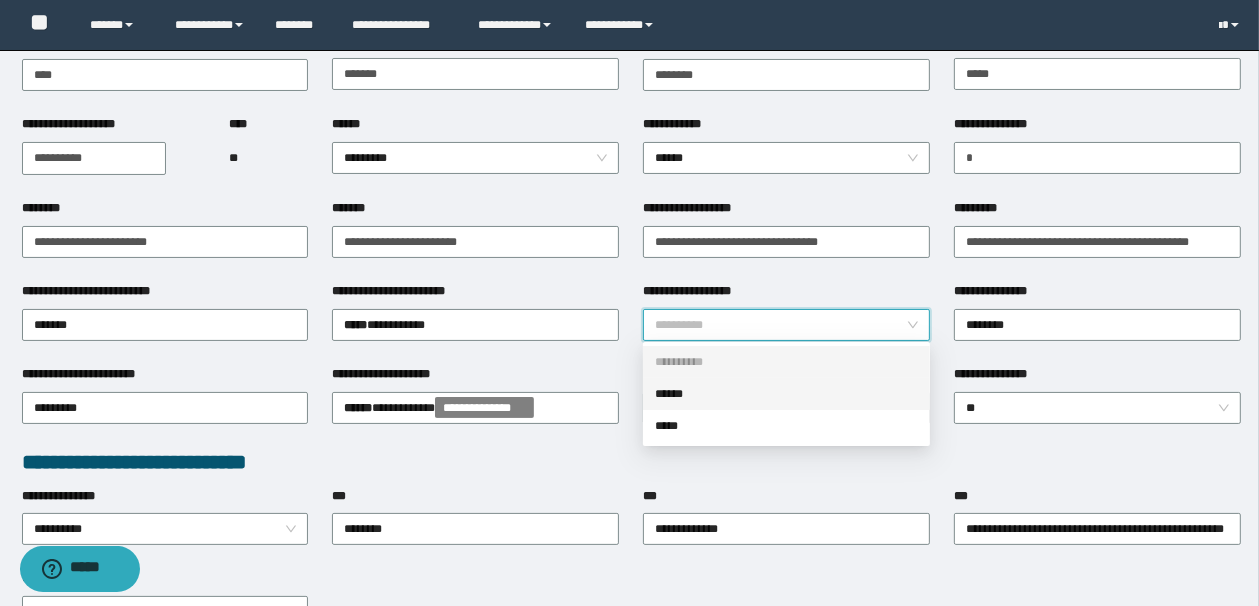 click on "******" at bounding box center [786, 394] 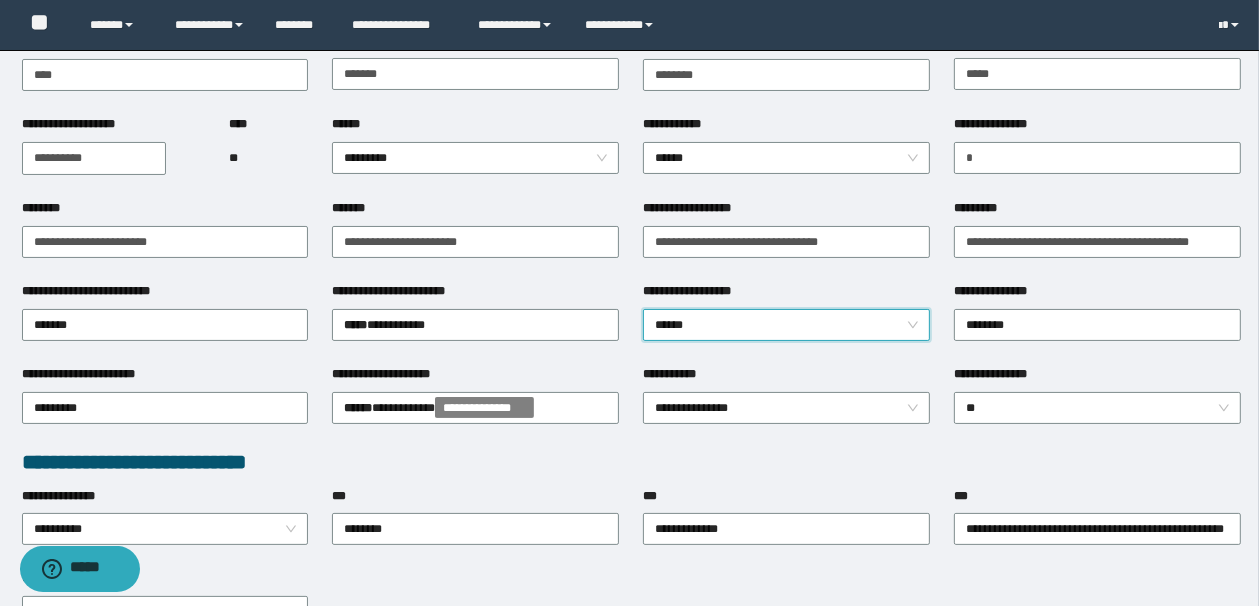 click on "**********" at bounding box center (632, 462) 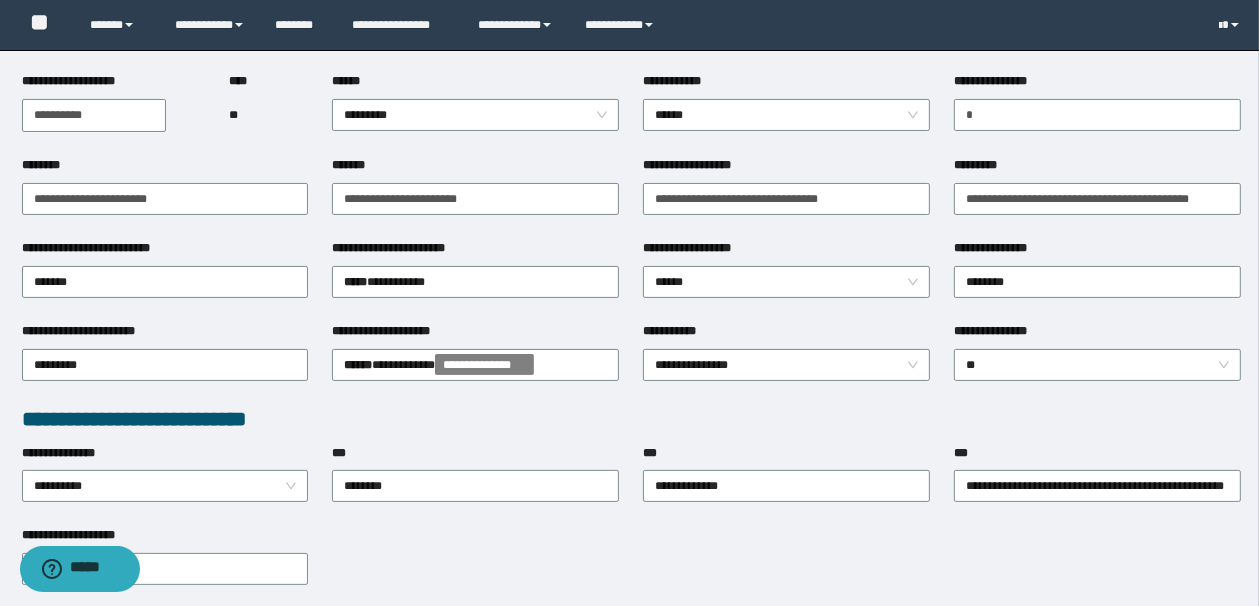 scroll, scrollTop: 240, scrollLeft: 0, axis: vertical 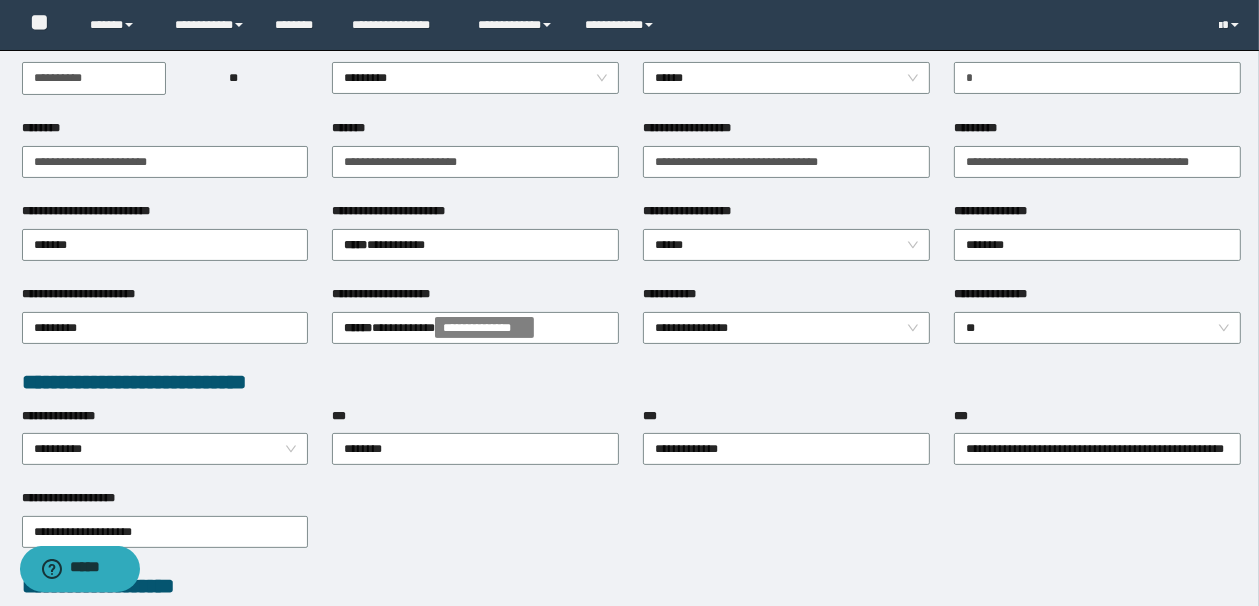 click on "**********" at bounding box center (632, 530) 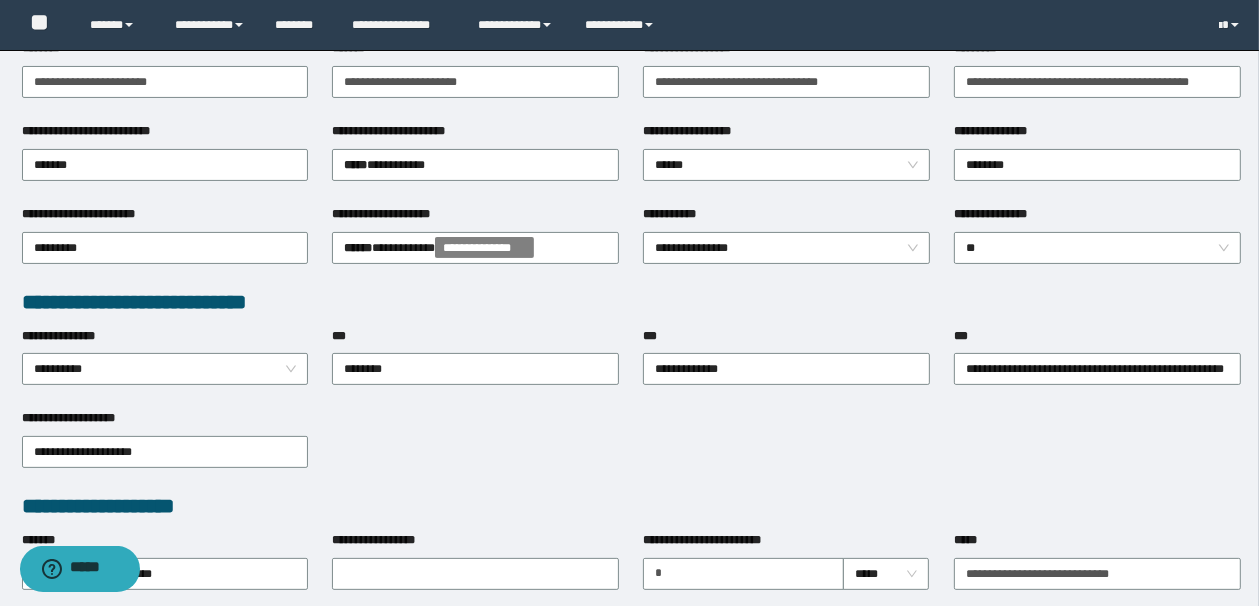 scroll, scrollTop: 400, scrollLeft: 0, axis: vertical 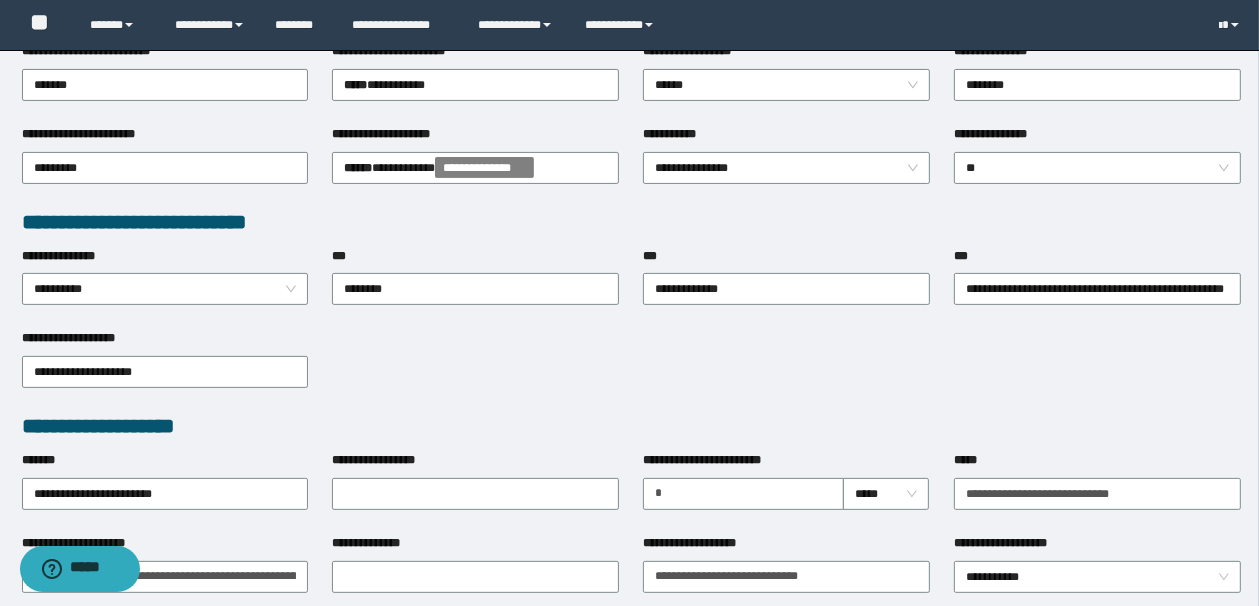 click on "**********" at bounding box center (632, 370) 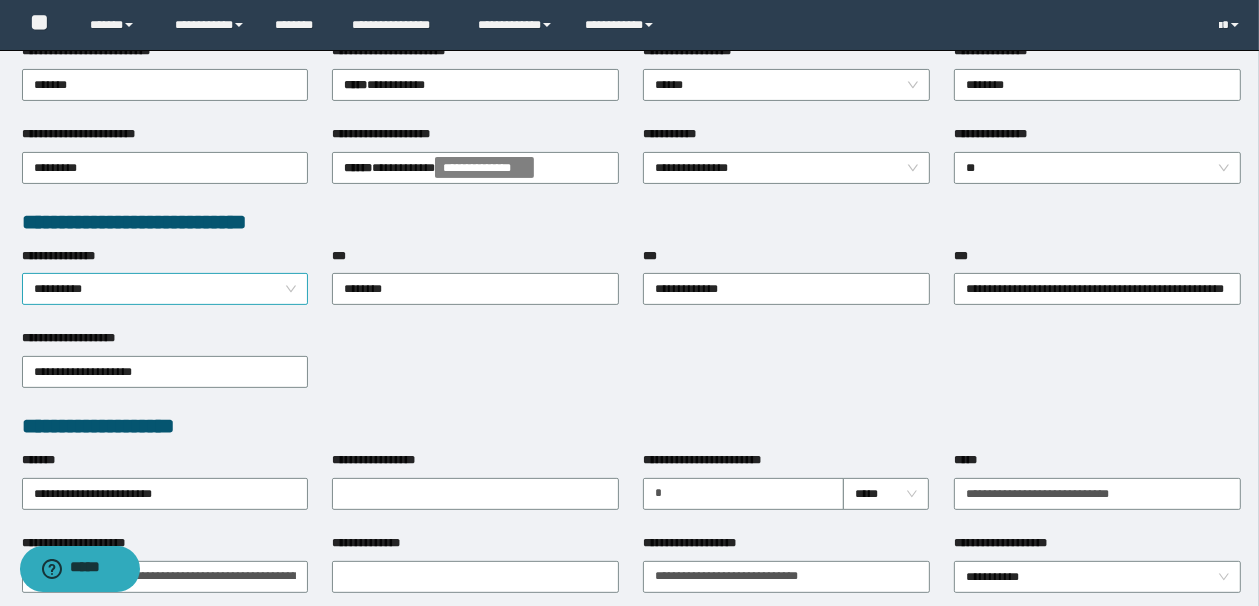 click on "**********" at bounding box center (165, 289) 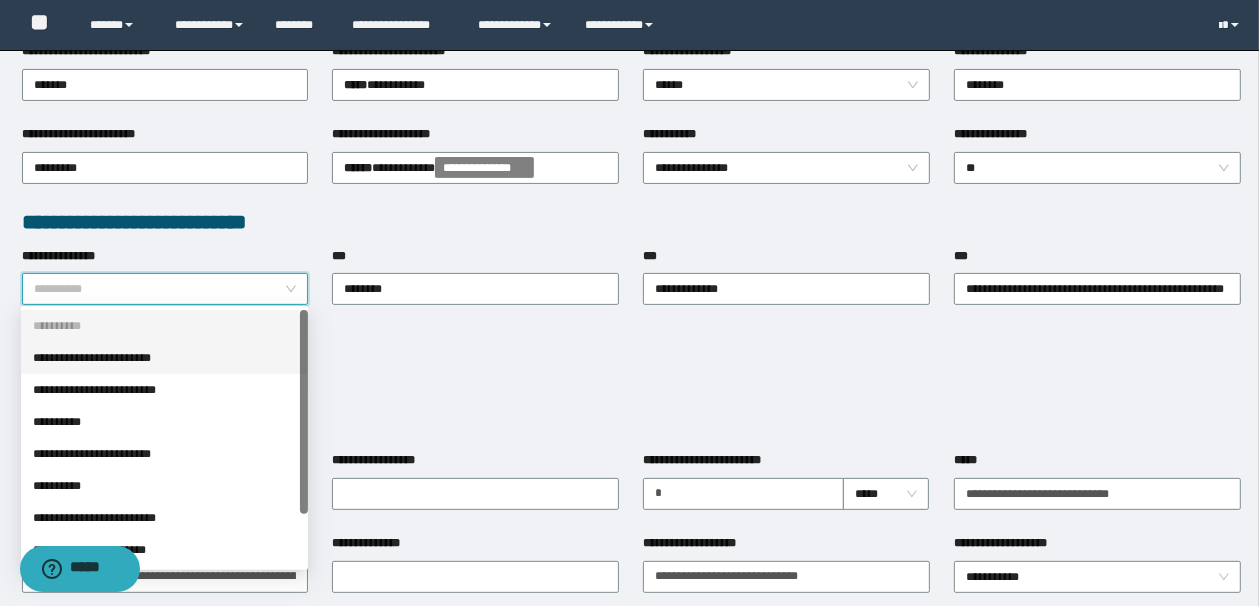click on "**********" at bounding box center [164, 358] 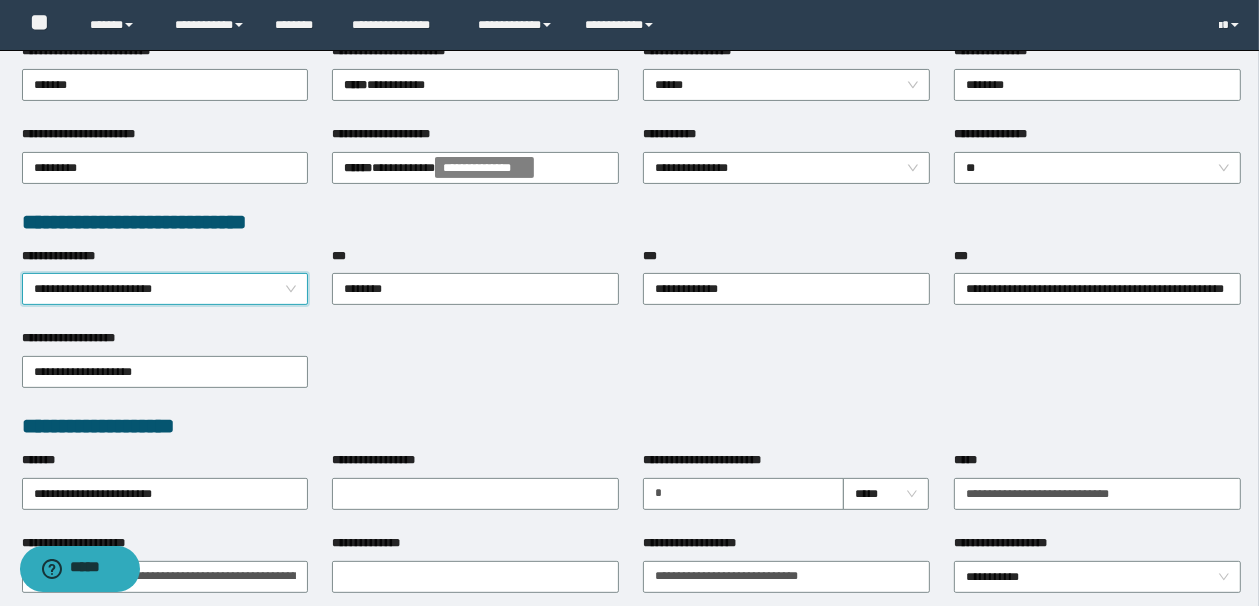 click on "**********" at bounding box center [632, 370] 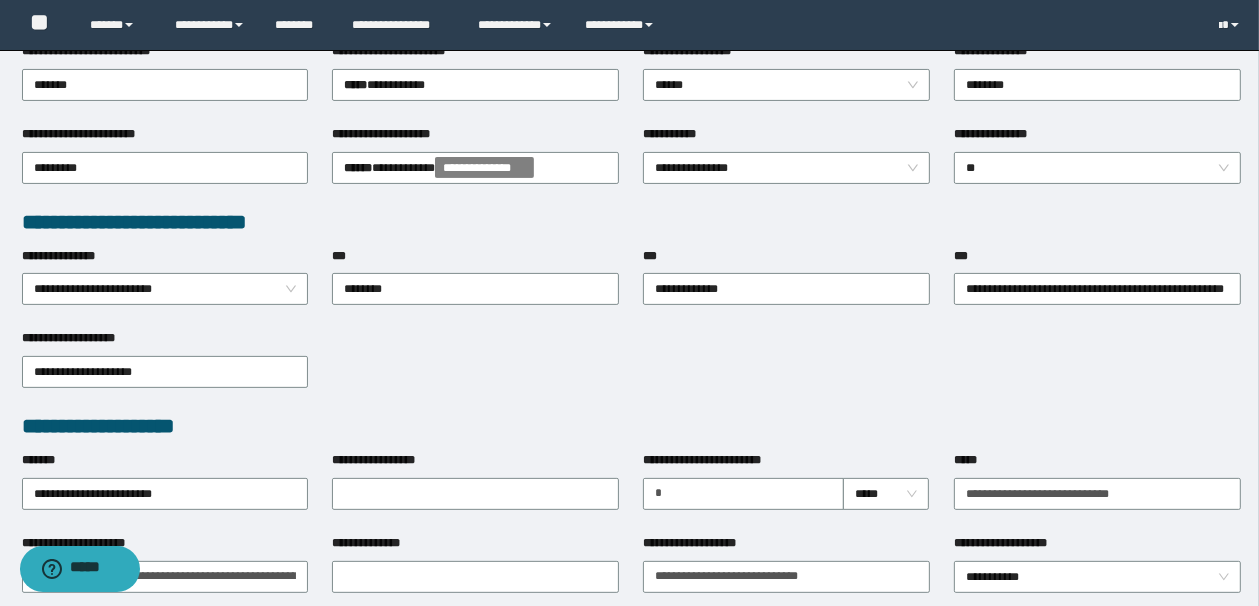 click on "**********" at bounding box center (632, 370) 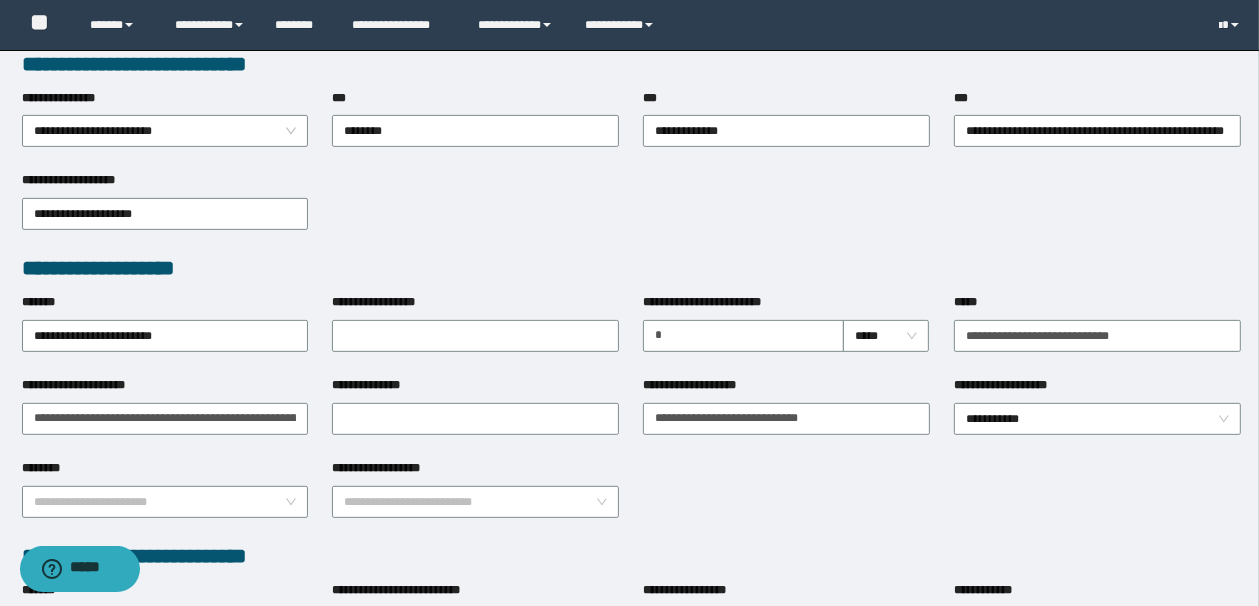 scroll, scrollTop: 560, scrollLeft: 0, axis: vertical 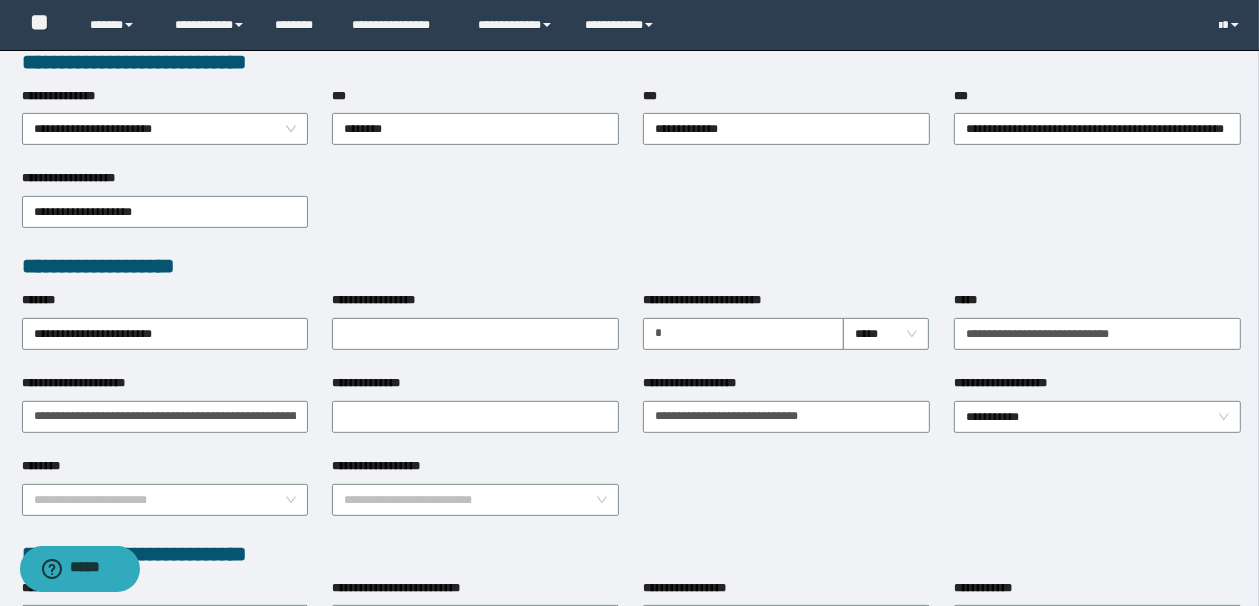 click on "**********" at bounding box center (632, 266) 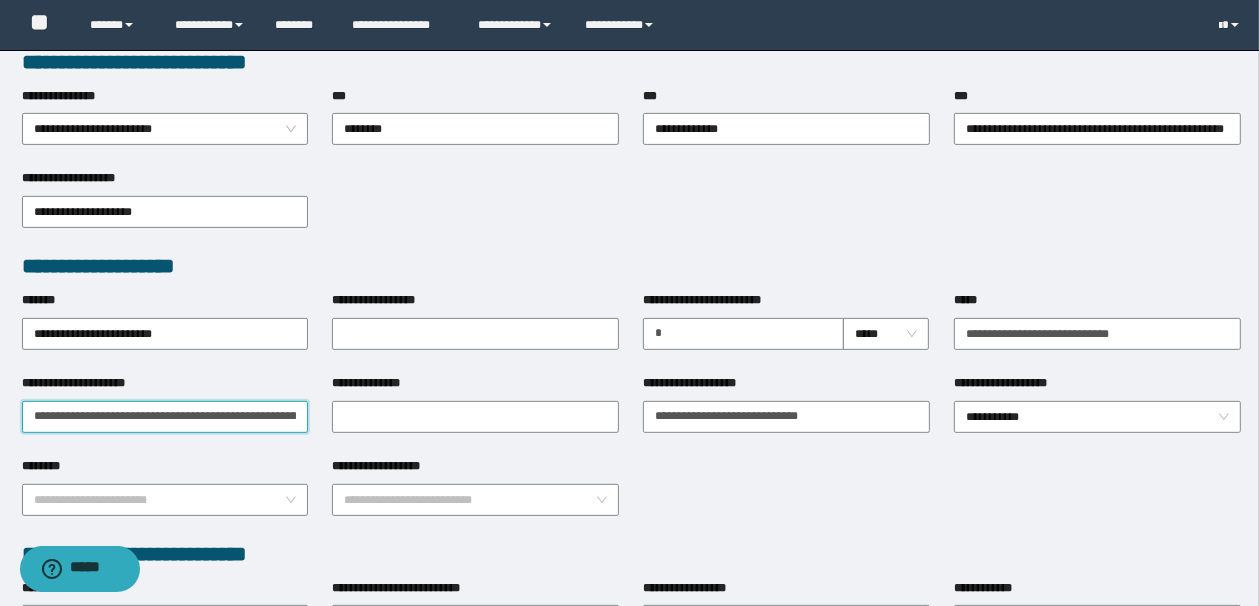 click on "**********" at bounding box center (165, 417) 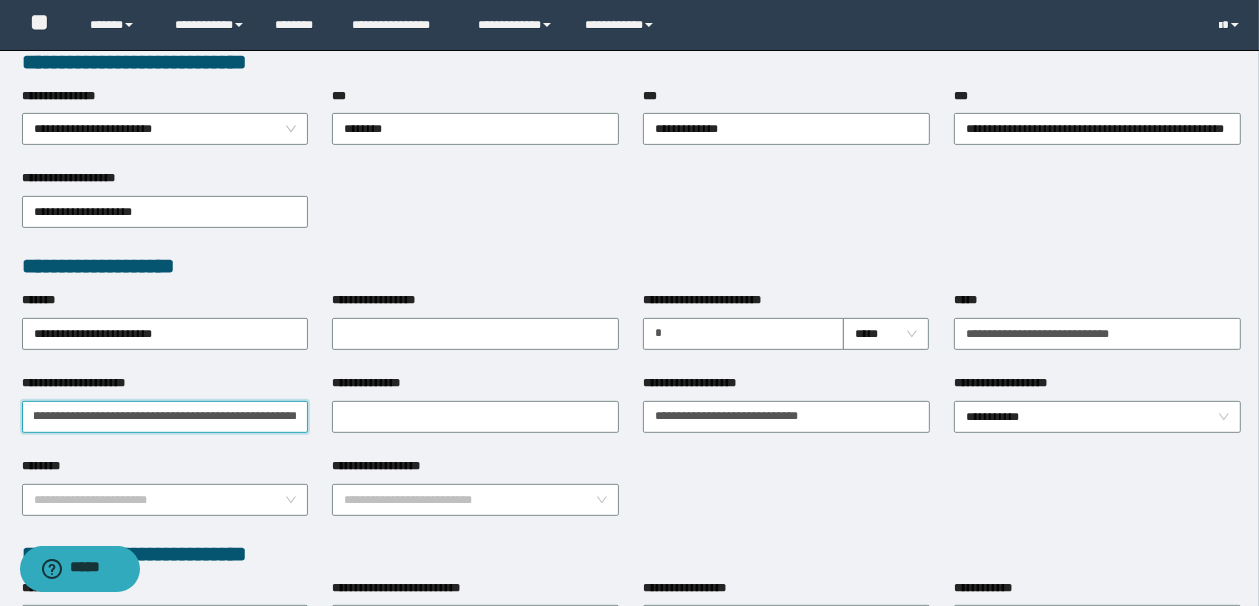 scroll, scrollTop: 0, scrollLeft: 1704, axis: horizontal 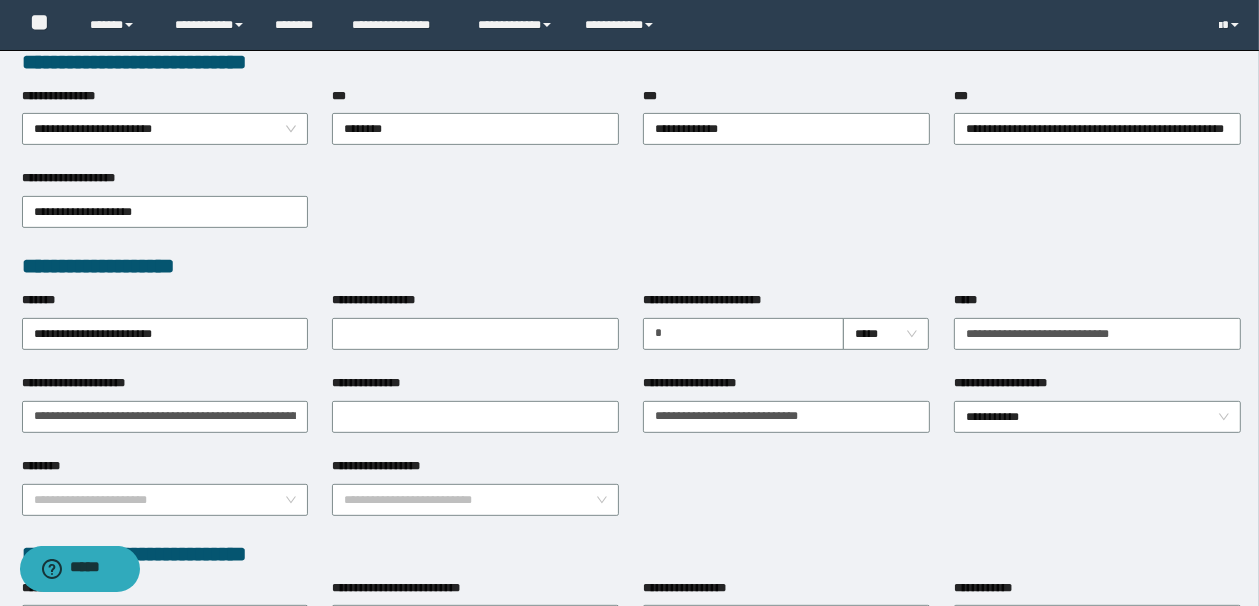 click on "**********" at bounding box center (632, 210) 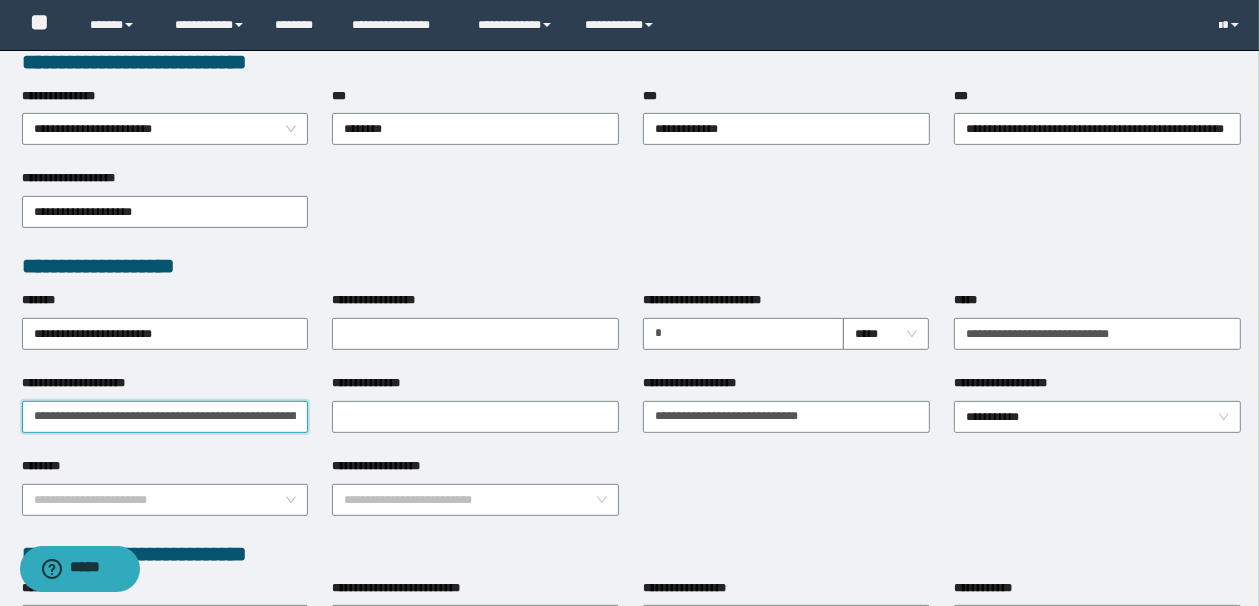 click on "**********" at bounding box center (165, 417) 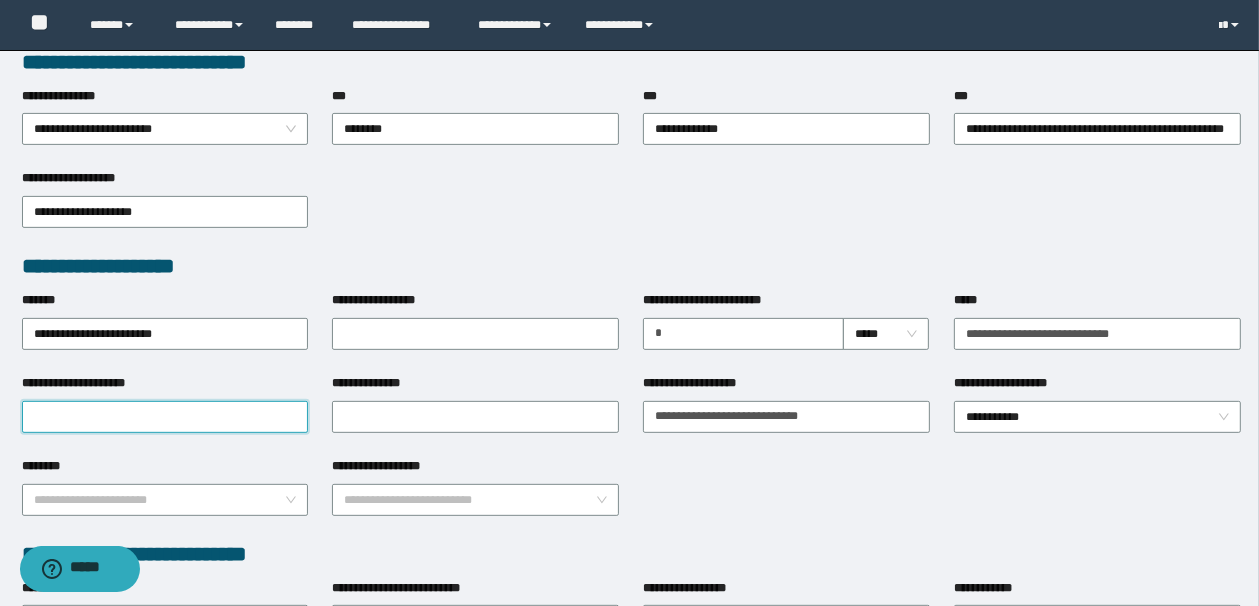 click on "**********" at bounding box center (165, 417) 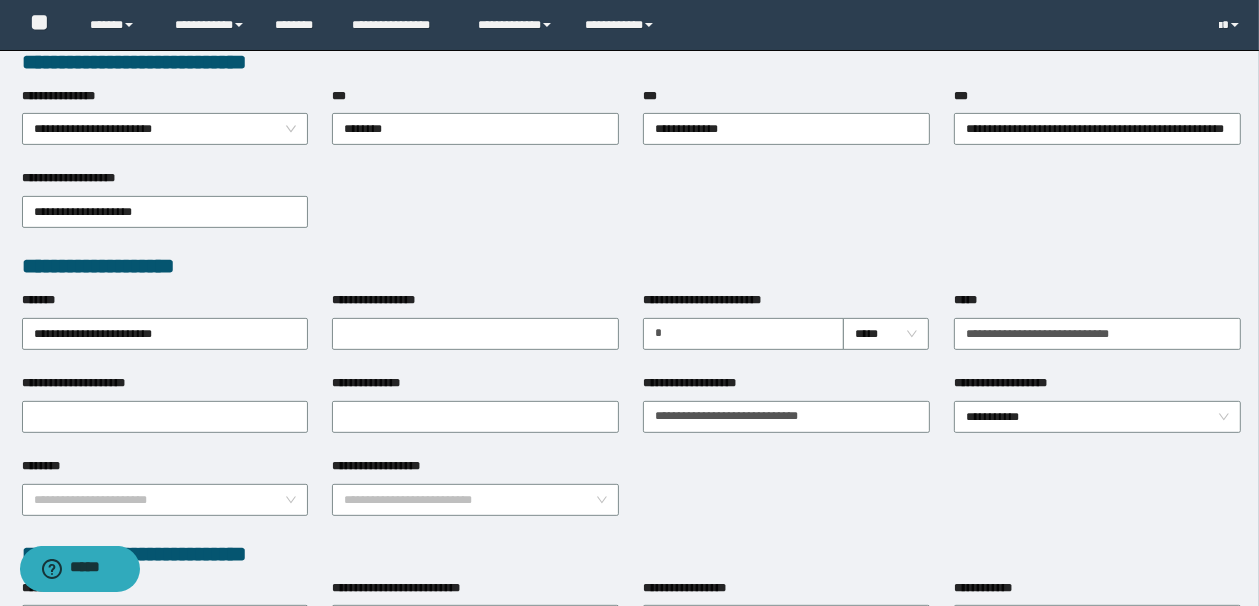 click on "**********" at bounding box center (632, 210) 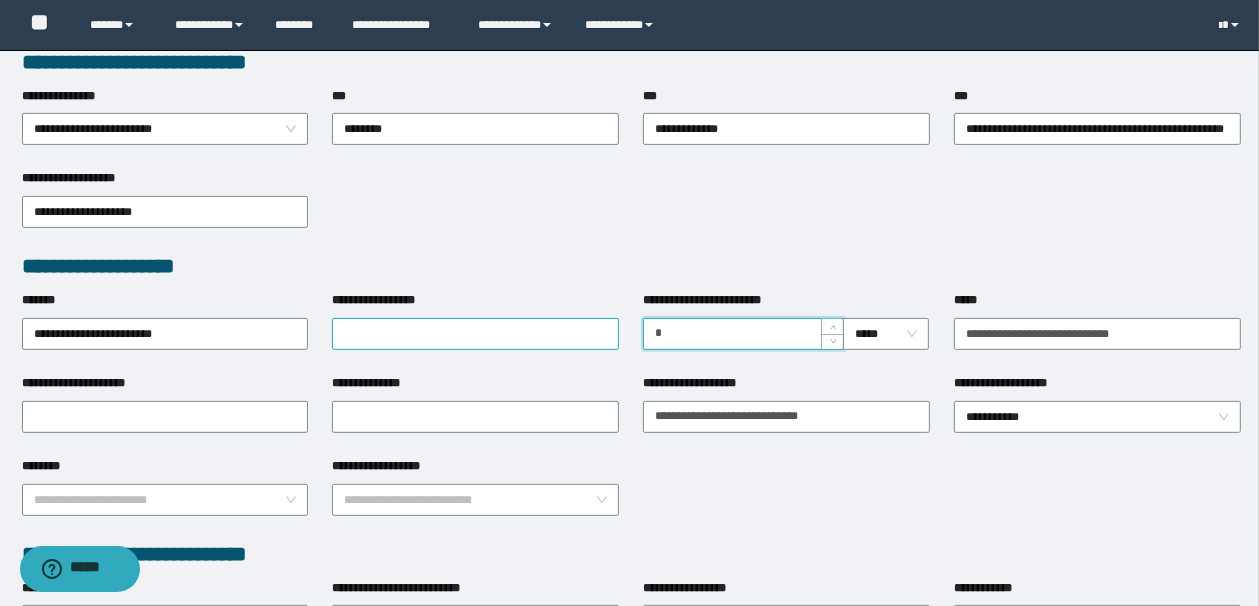 drag, startPoint x: 753, startPoint y: 332, endPoint x: 589, endPoint y: 332, distance: 164 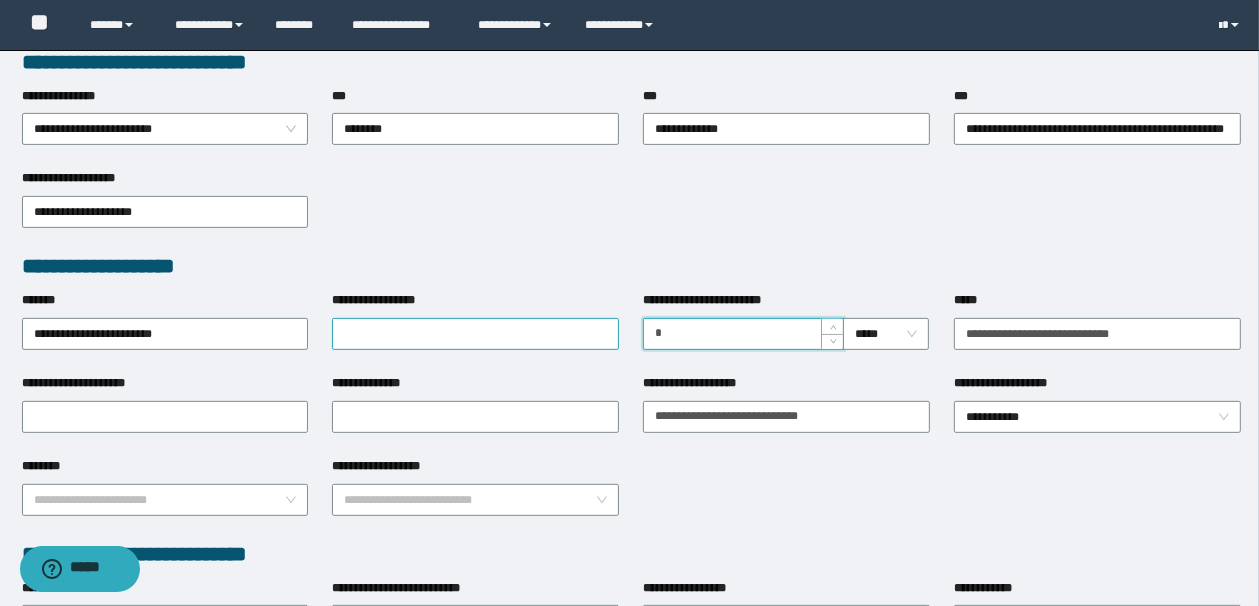 click on "**********" at bounding box center (632, 332) 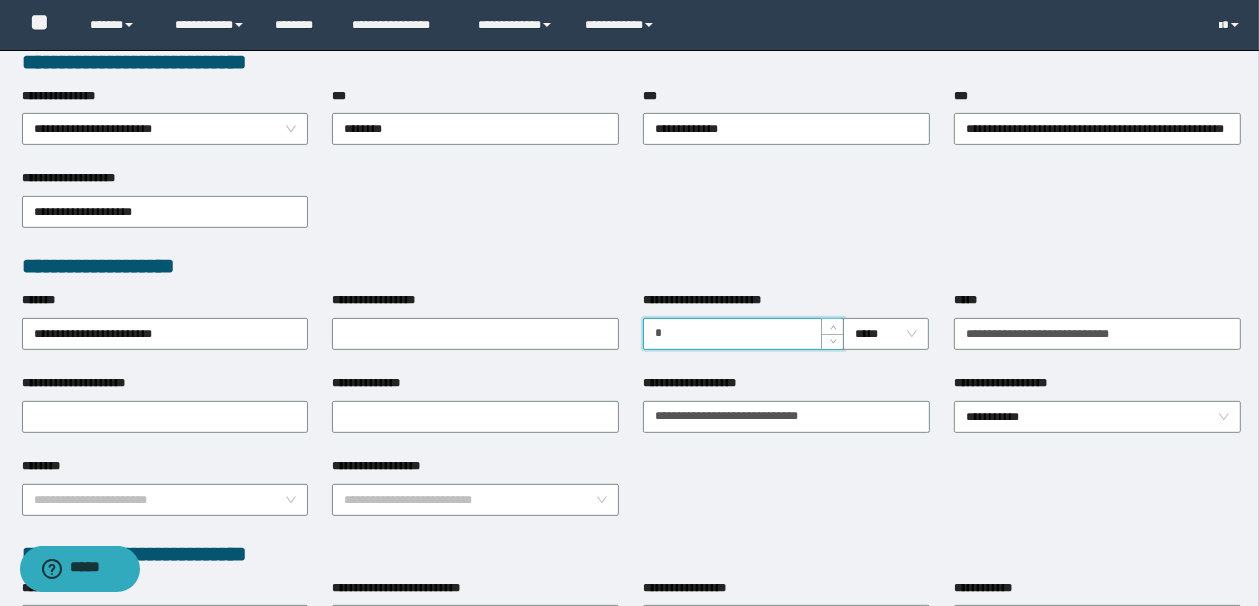 type on "*" 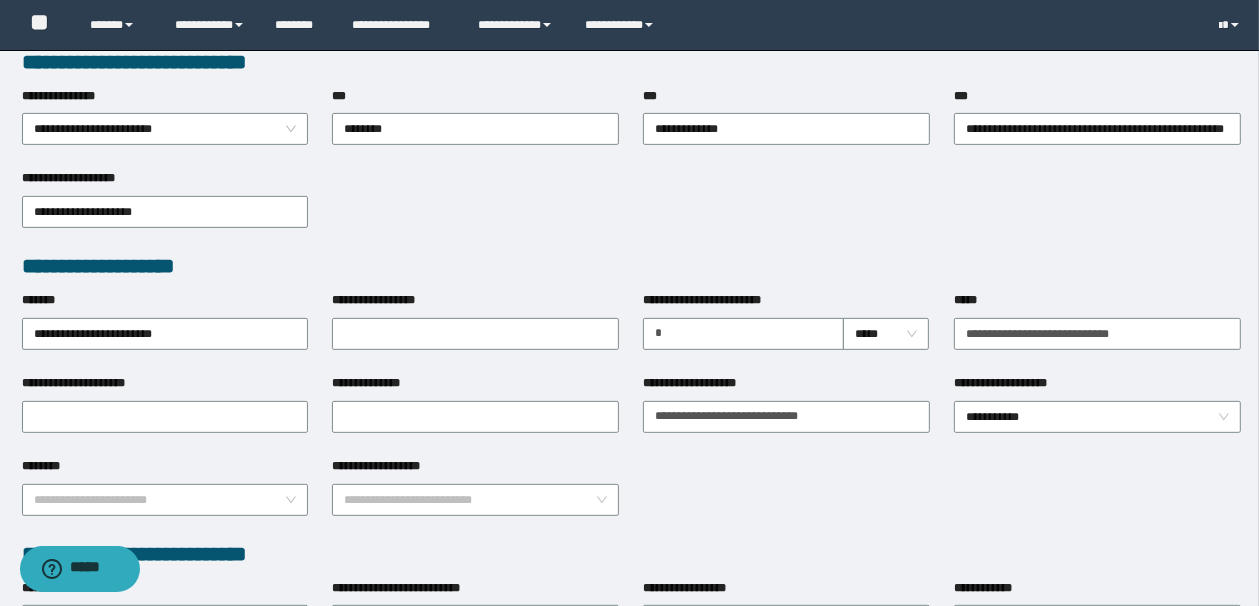 click on "*****" at bounding box center [1097, 332] 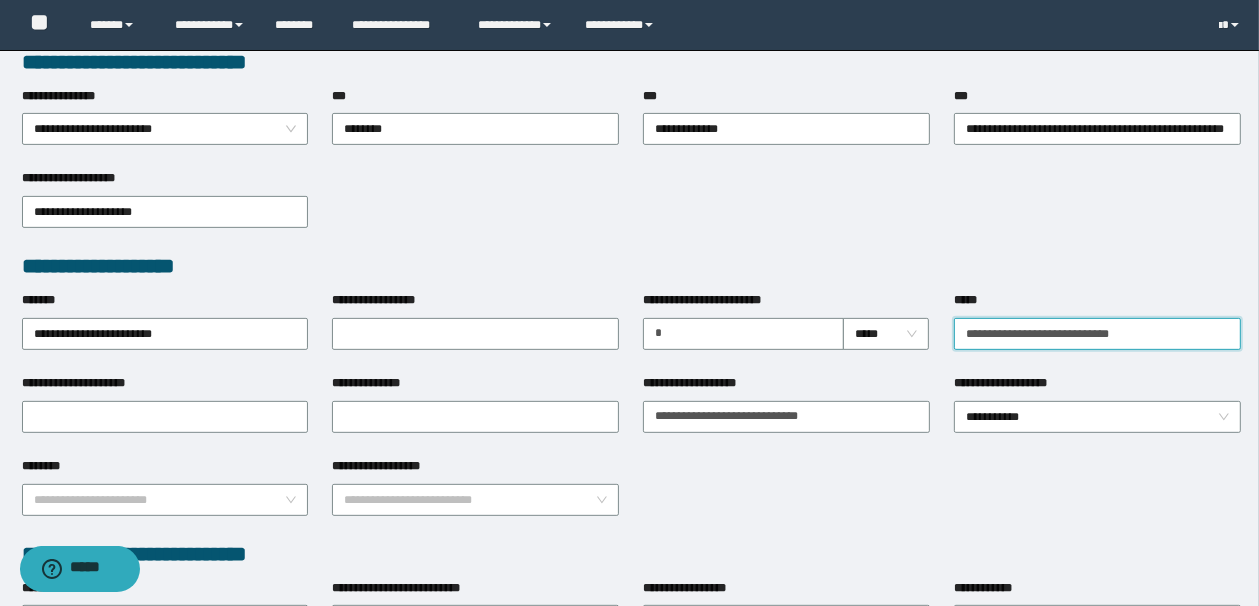 drag, startPoint x: 1191, startPoint y: 330, endPoint x: 932, endPoint y: 336, distance: 259.0695 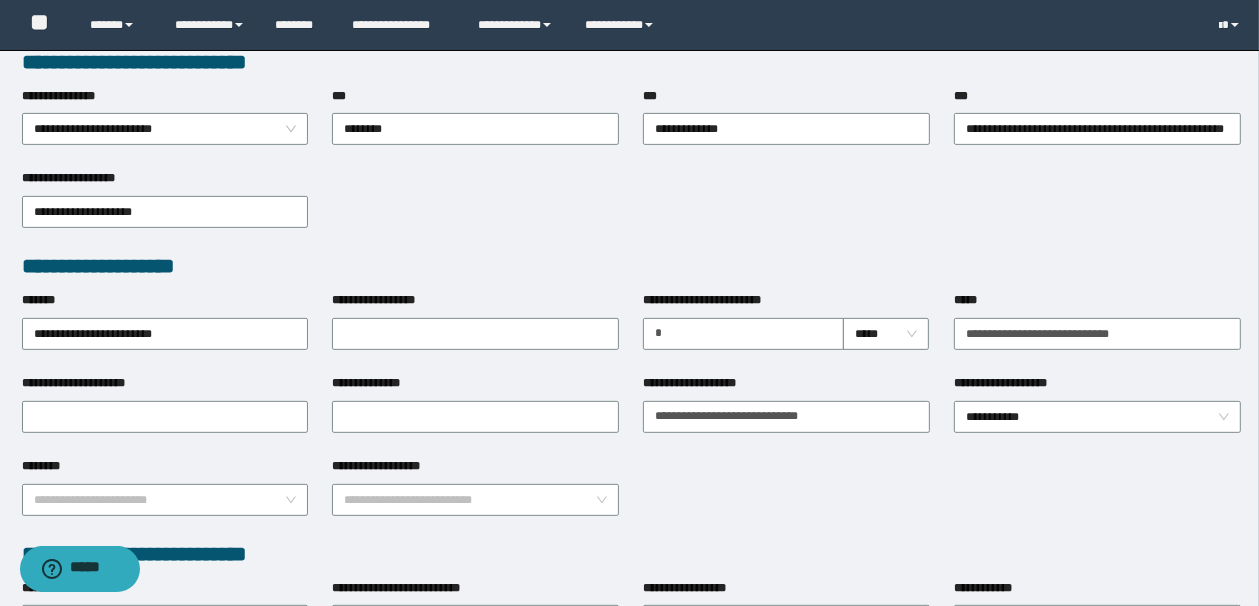 click at bounding box center (1097, 334) 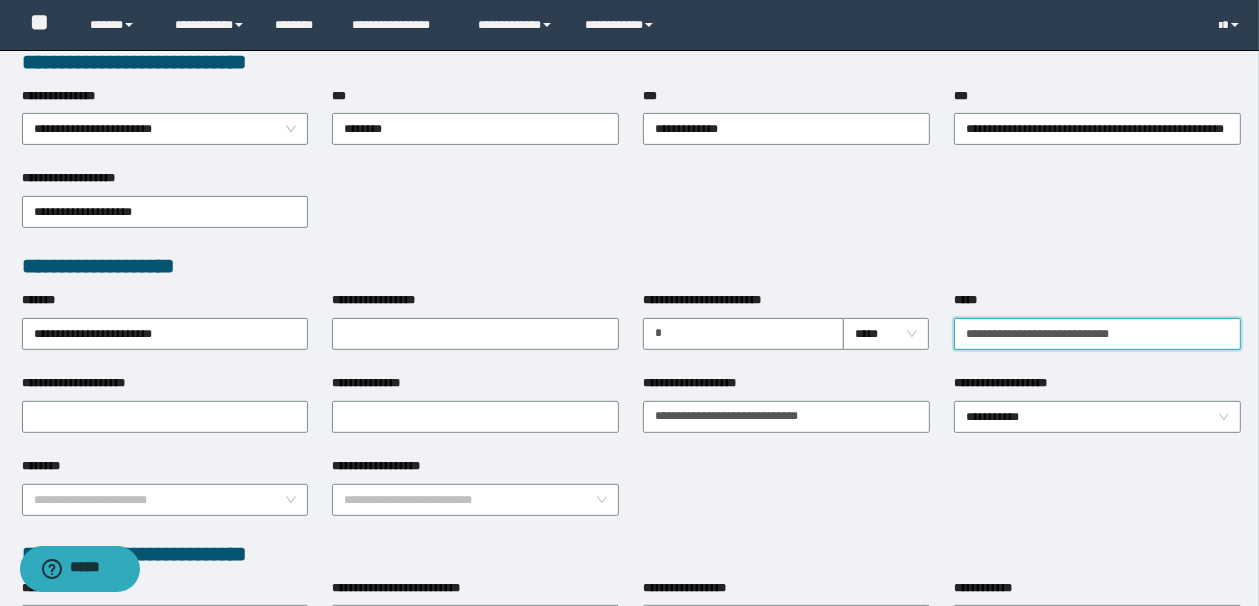 click on "*****" at bounding box center (1097, 334) 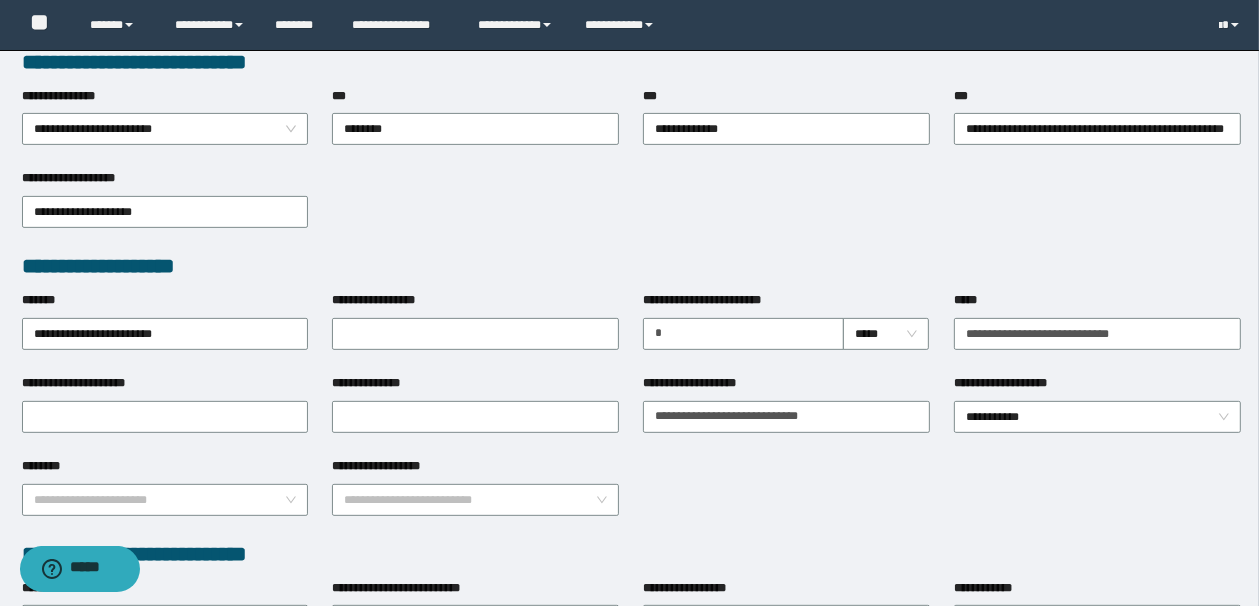 click on "*****" at bounding box center (1097, 332) 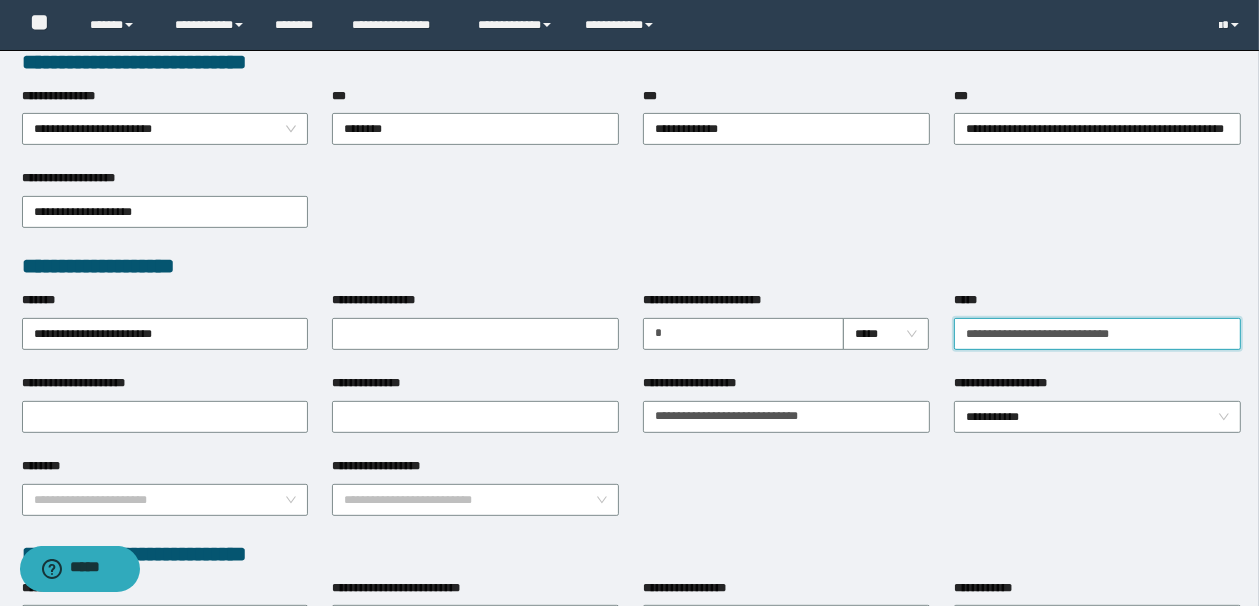 click on "*****" at bounding box center (1097, 334) 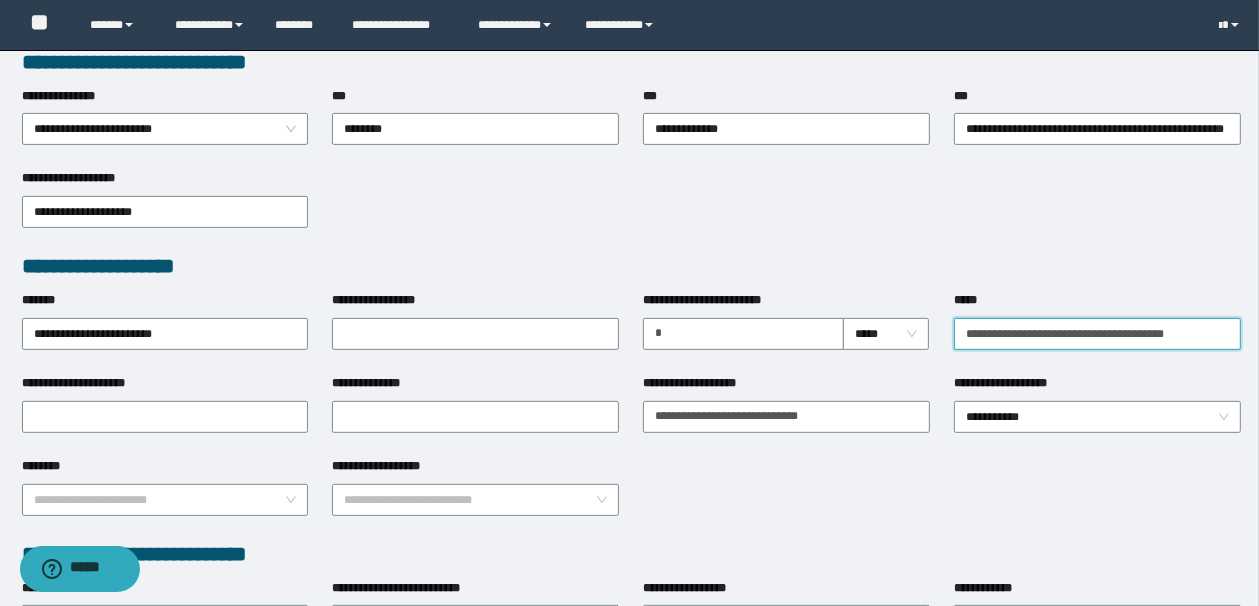 click on "**********" at bounding box center (1097, 334) 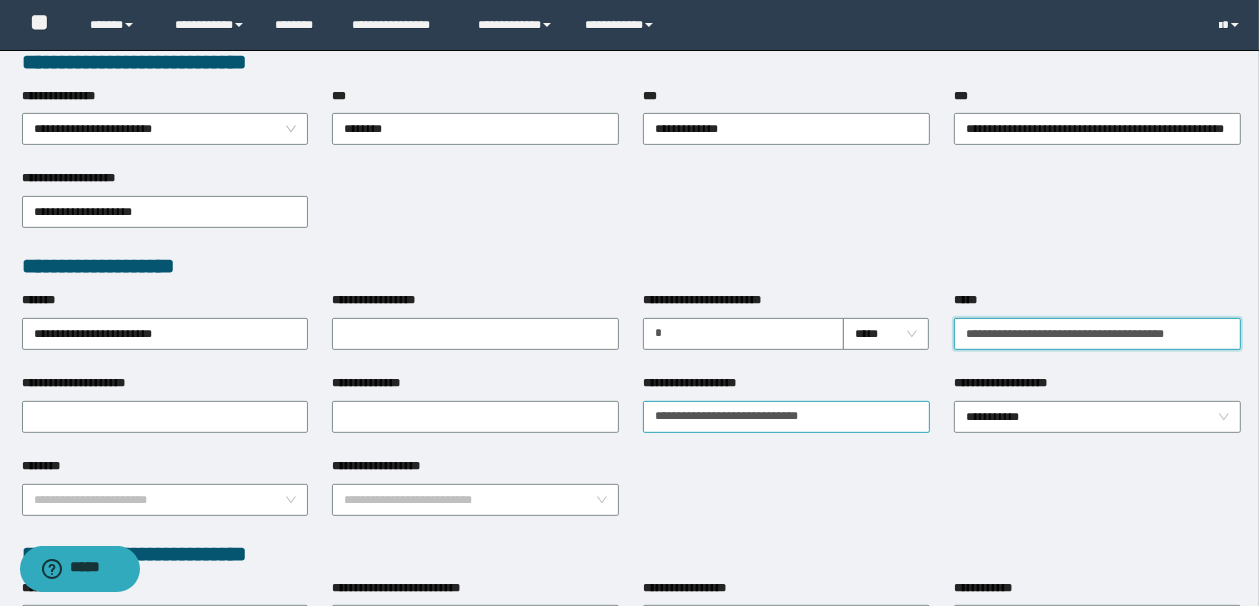 type on "**********" 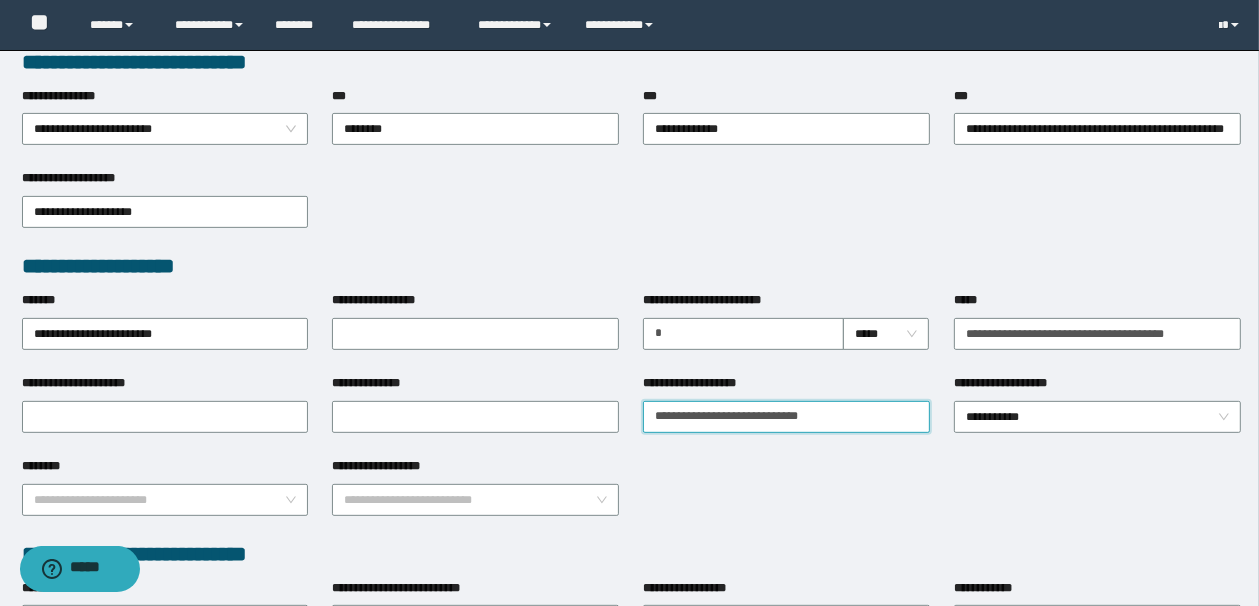 click on "**********" at bounding box center (786, 417) 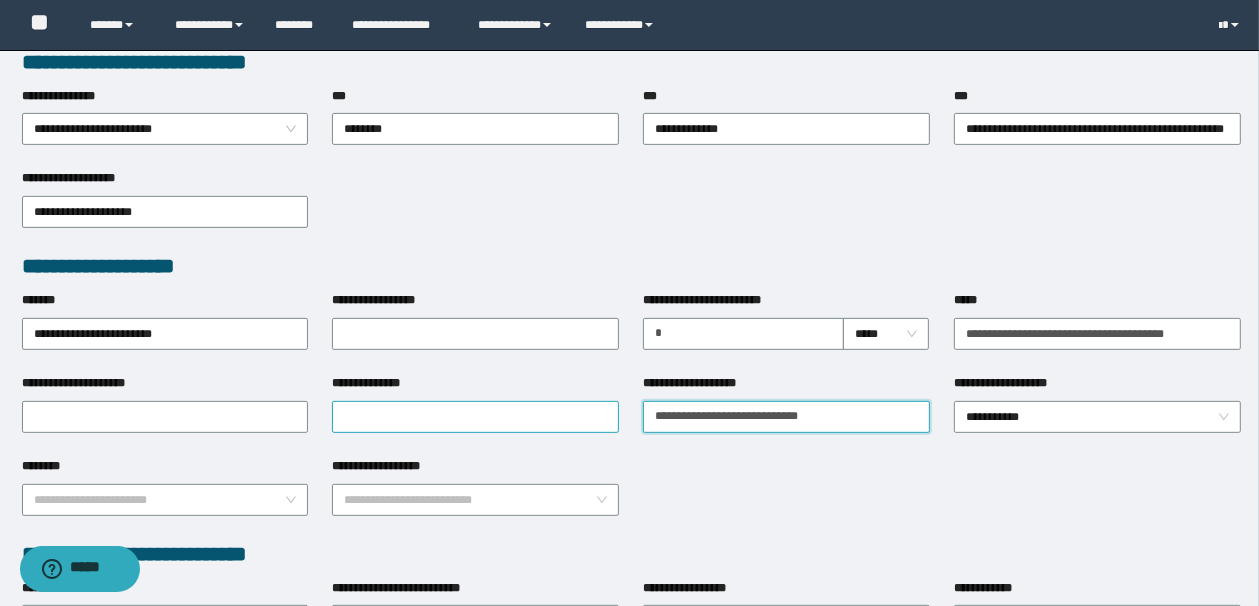 paste on "**********" 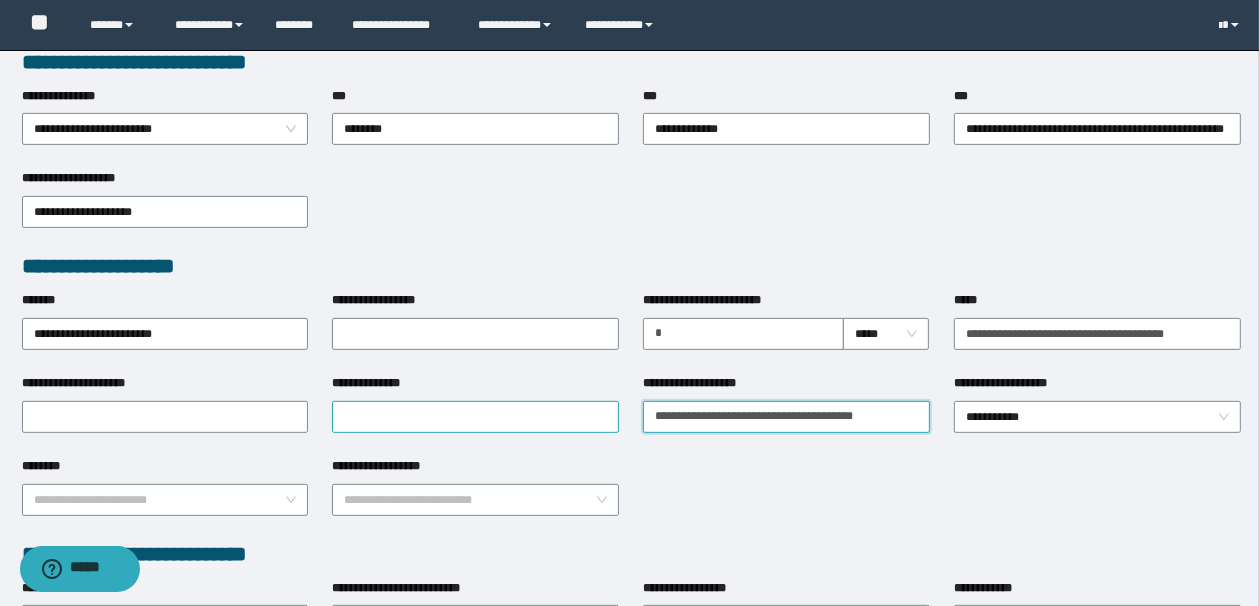 scroll, scrollTop: 0, scrollLeft: 19, axis: horizontal 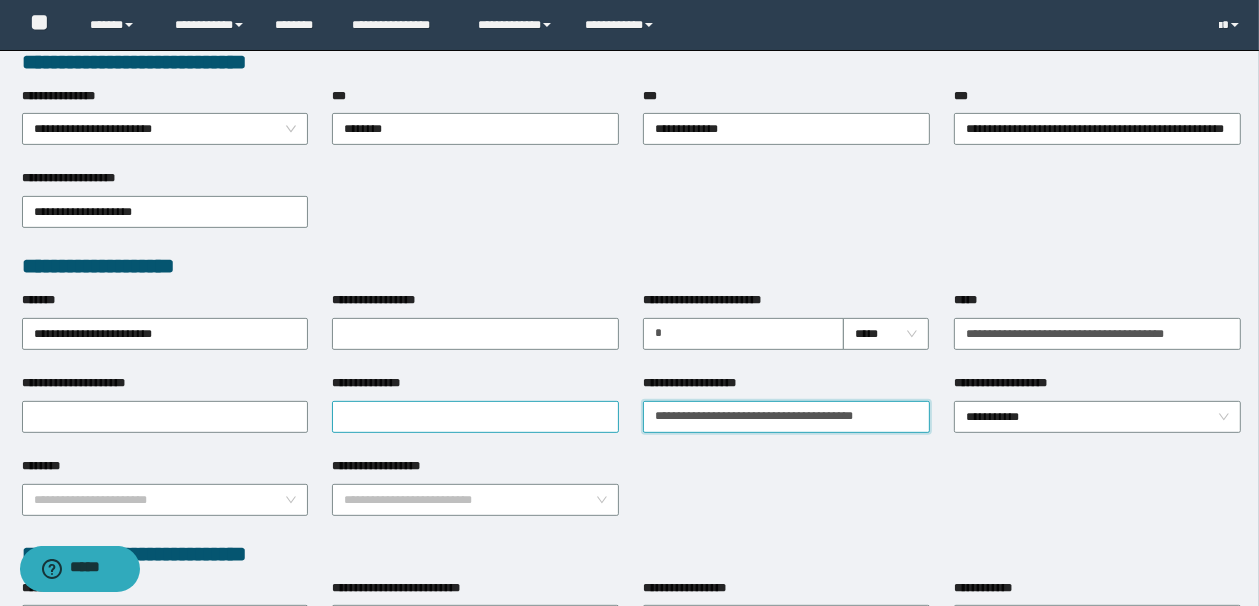 type on "**********" 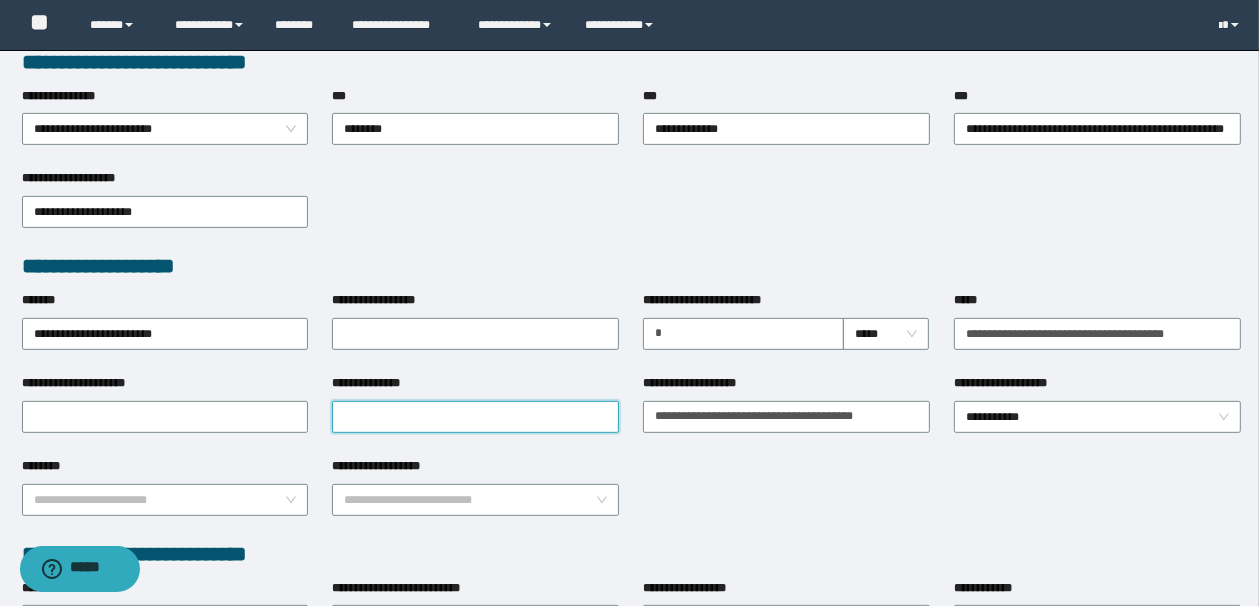 click on "**********" at bounding box center (475, 417) 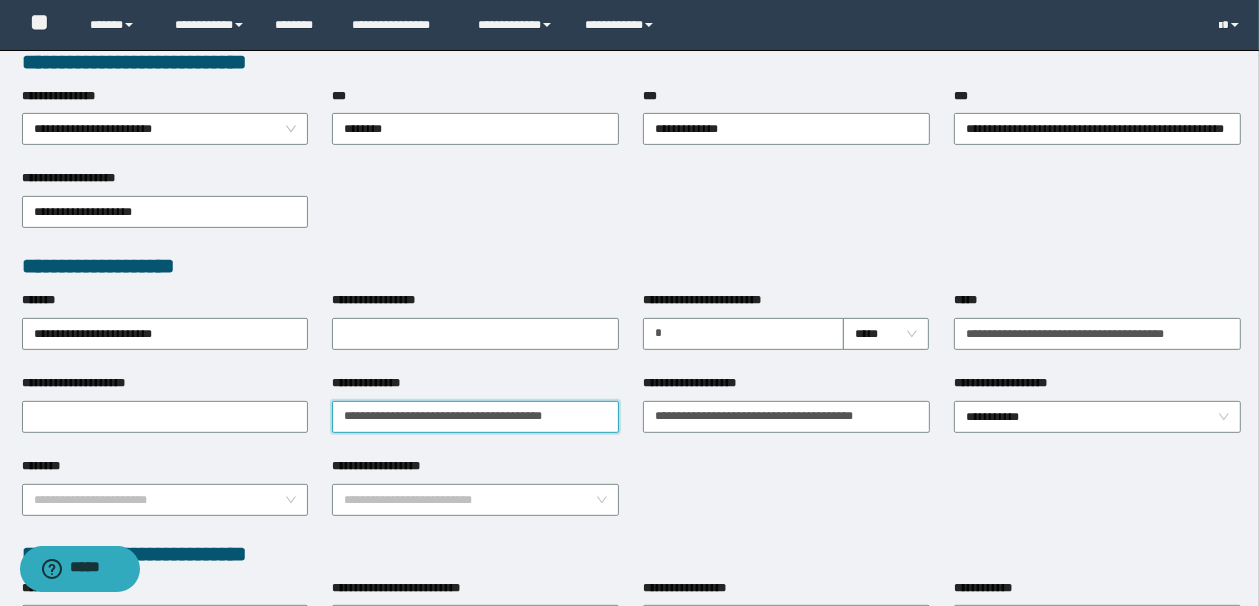 scroll, scrollTop: 0, scrollLeft: 19, axis: horizontal 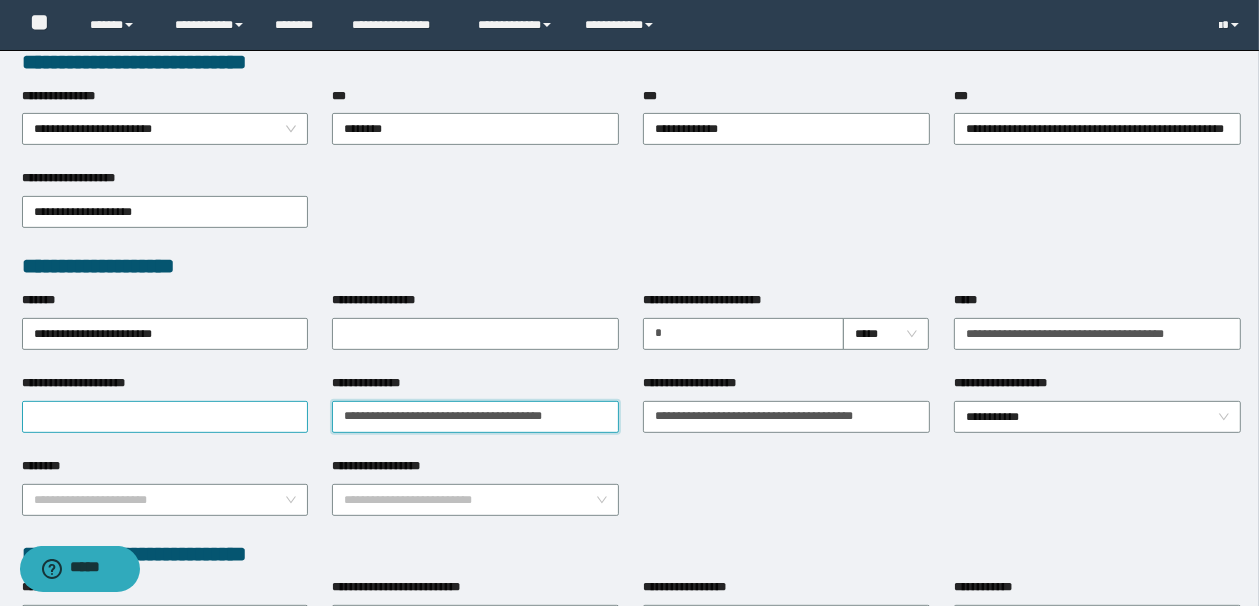 type on "**********" 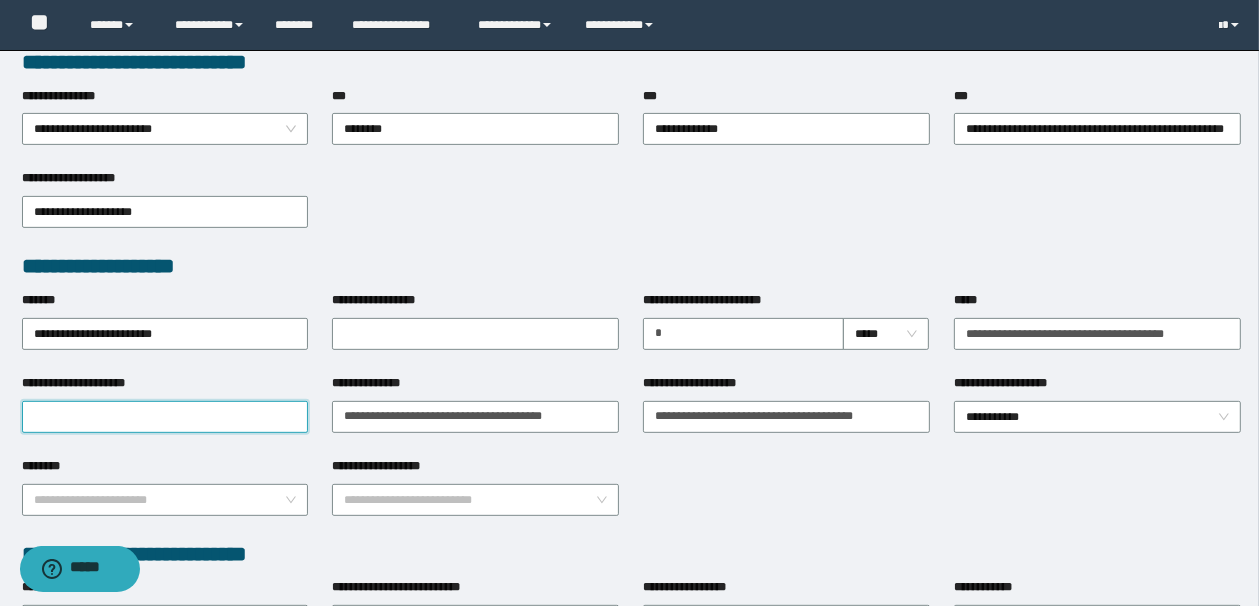 drag, startPoint x: 184, startPoint y: 399, endPoint x: 183, endPoint y: 416, distance: 17.029387 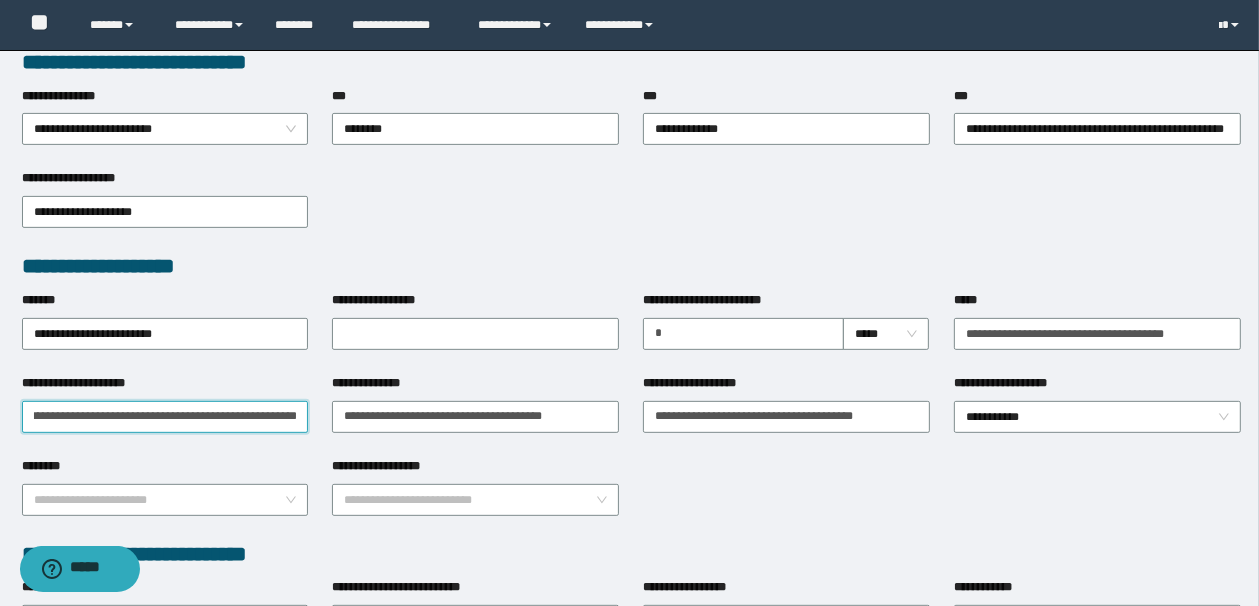 paste on "**********" 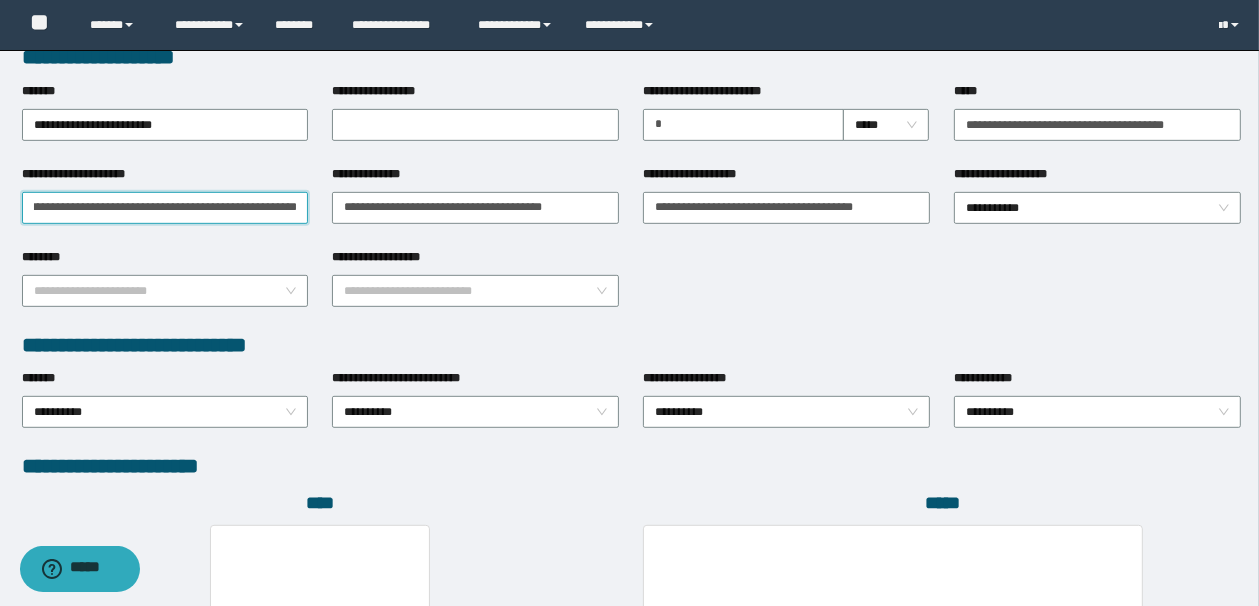 scroll, scrollTop: 880, scrollLeft: 0, axis: vertical 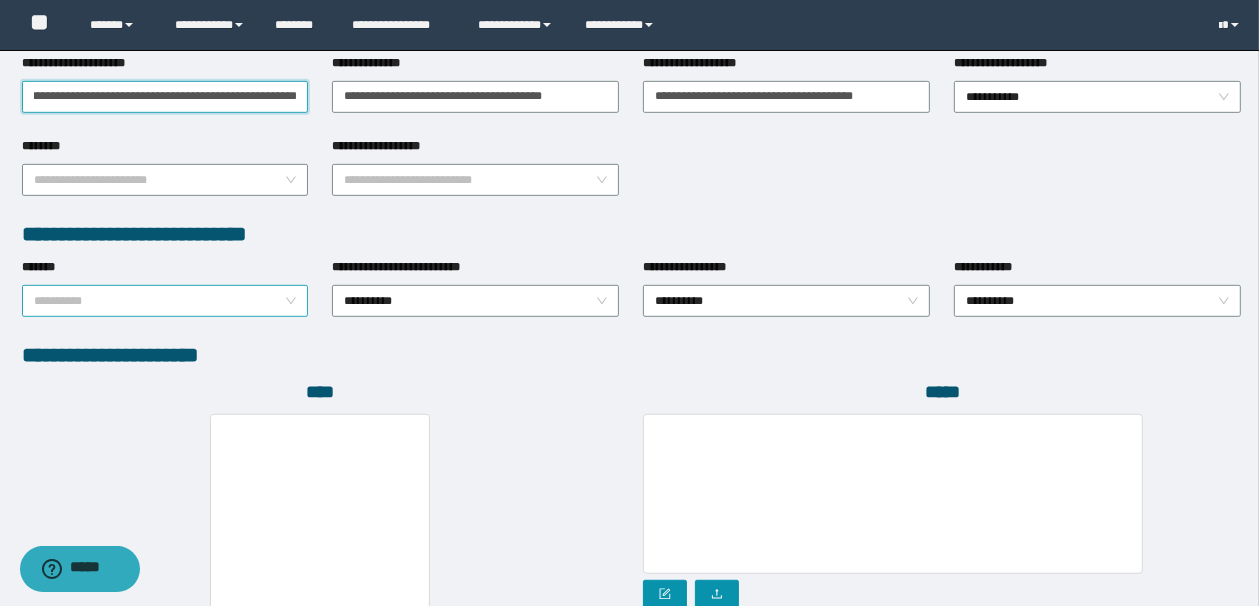 click on "**********" at bounding box center [165, 301] 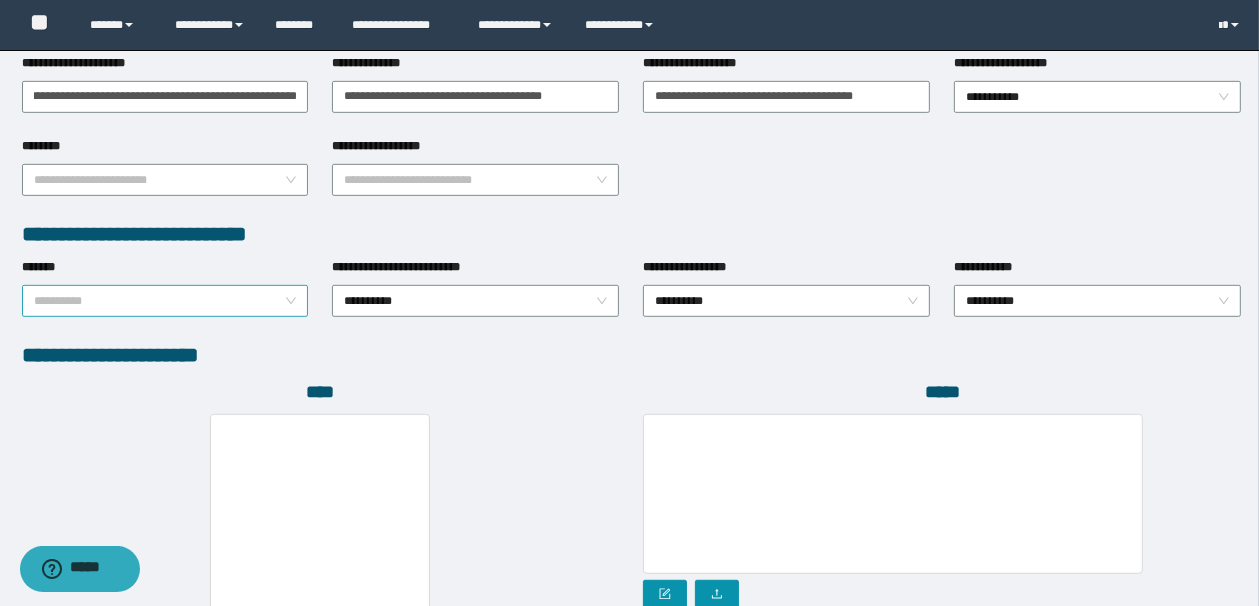 scroll, scrollTop: 0, scrollLeft: 0, axis: both 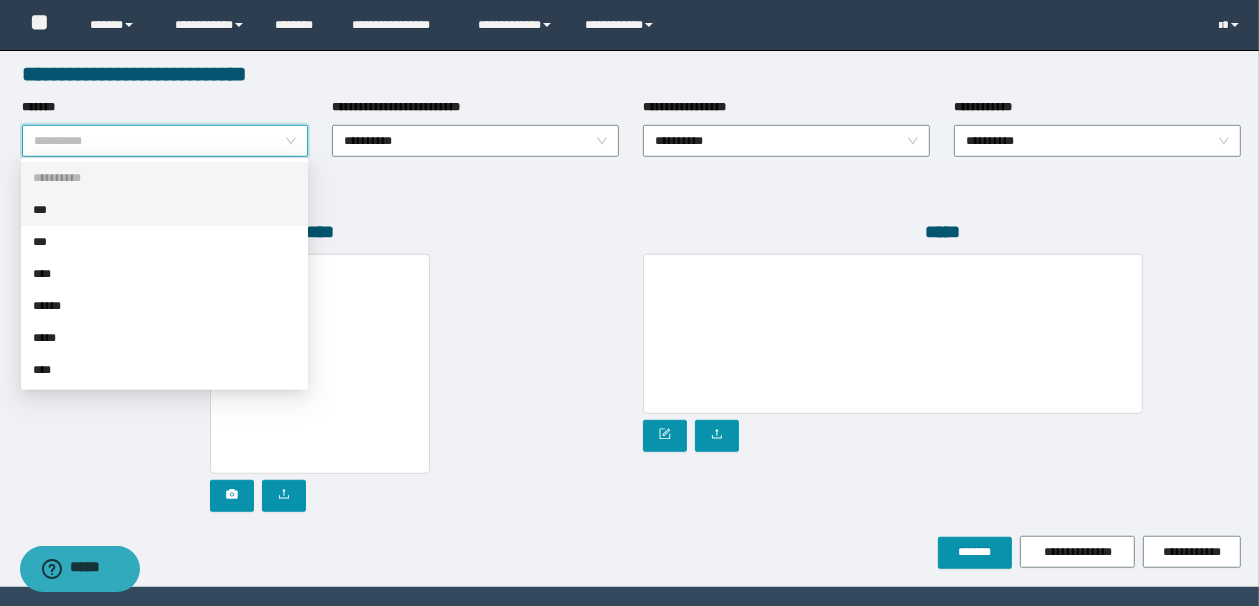 click on "***" at bounding box center [164, 210] 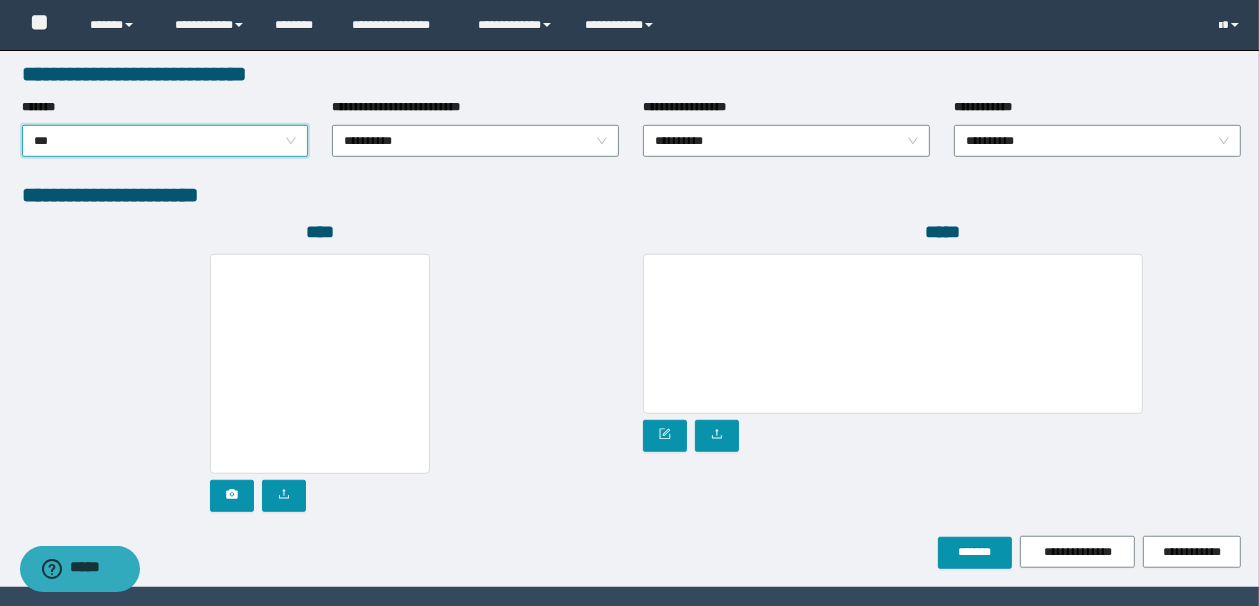drag, startPoint x: 553, startPoint y: 252, endPoint x: 575, endPoint y: 280, distance: 35.608986 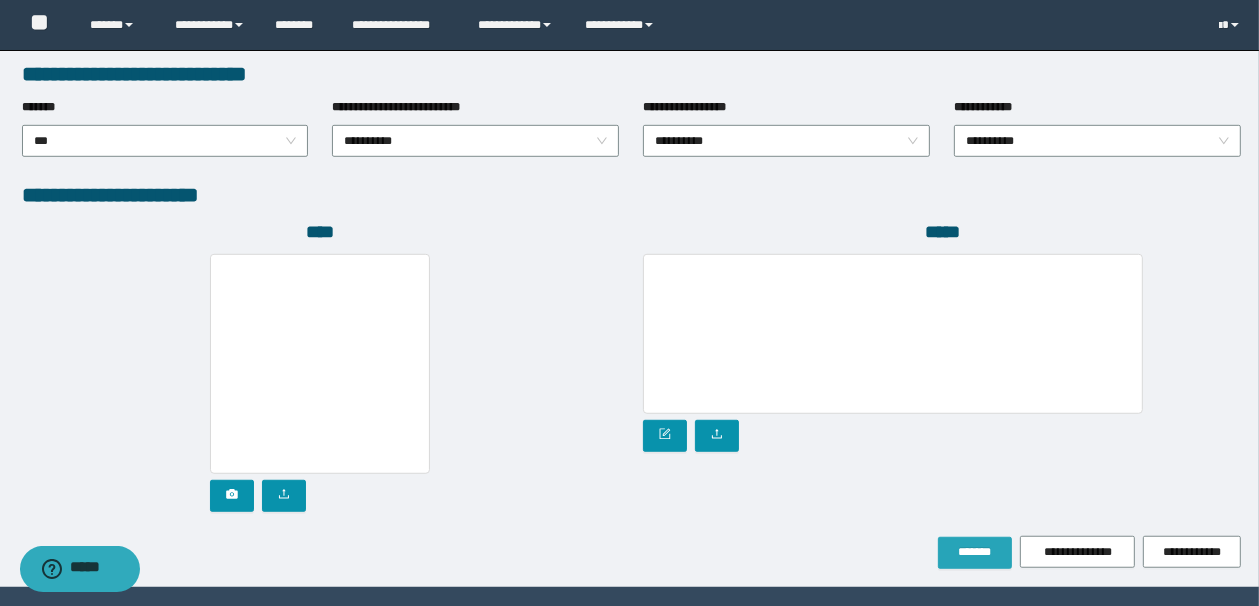 scroll, scrollTop: 1096, scrollLeft: 0, axis: vertical 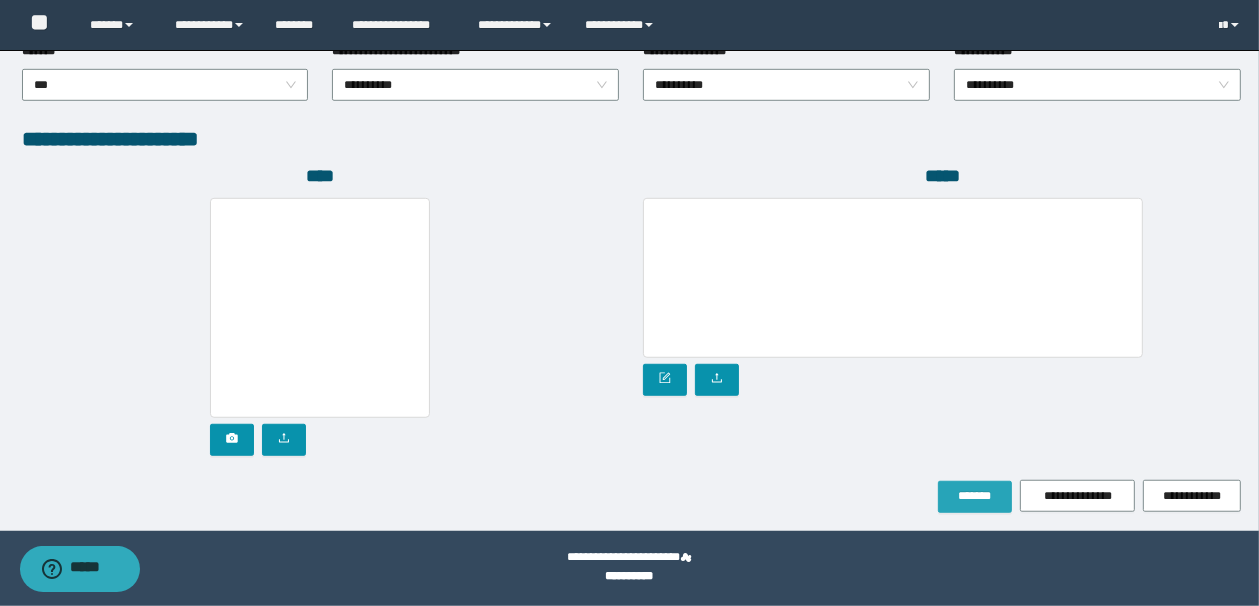 click on "*******" at bounding box center [975, 496] 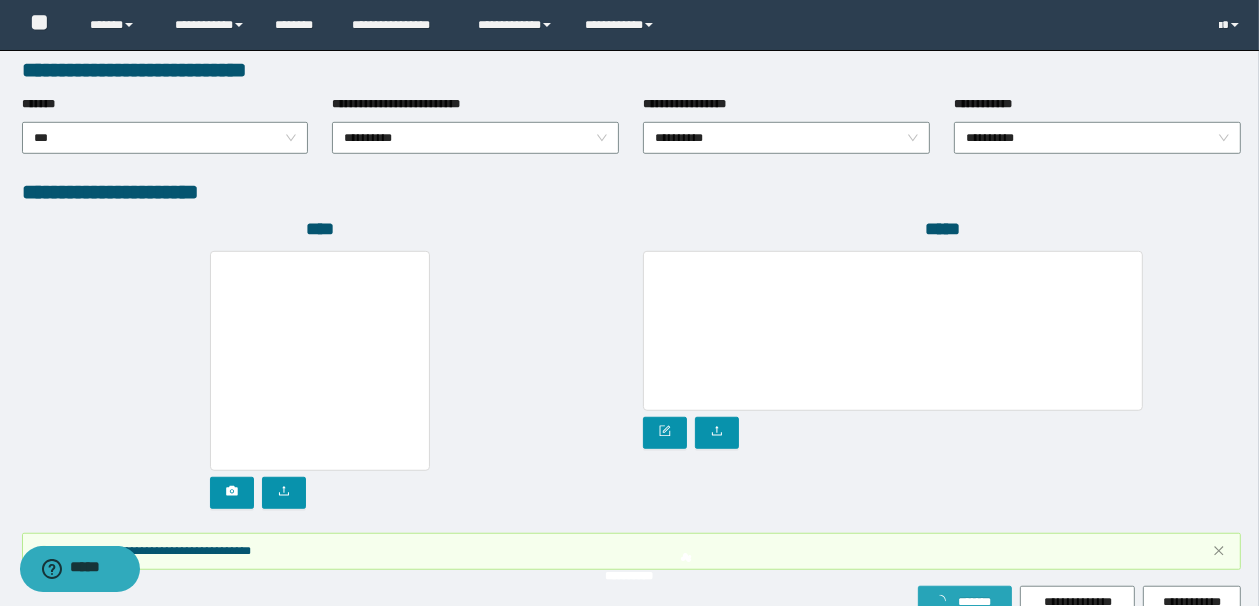 scroll, scrollTop: 1148, scrollLeft: 0, axis: vertical 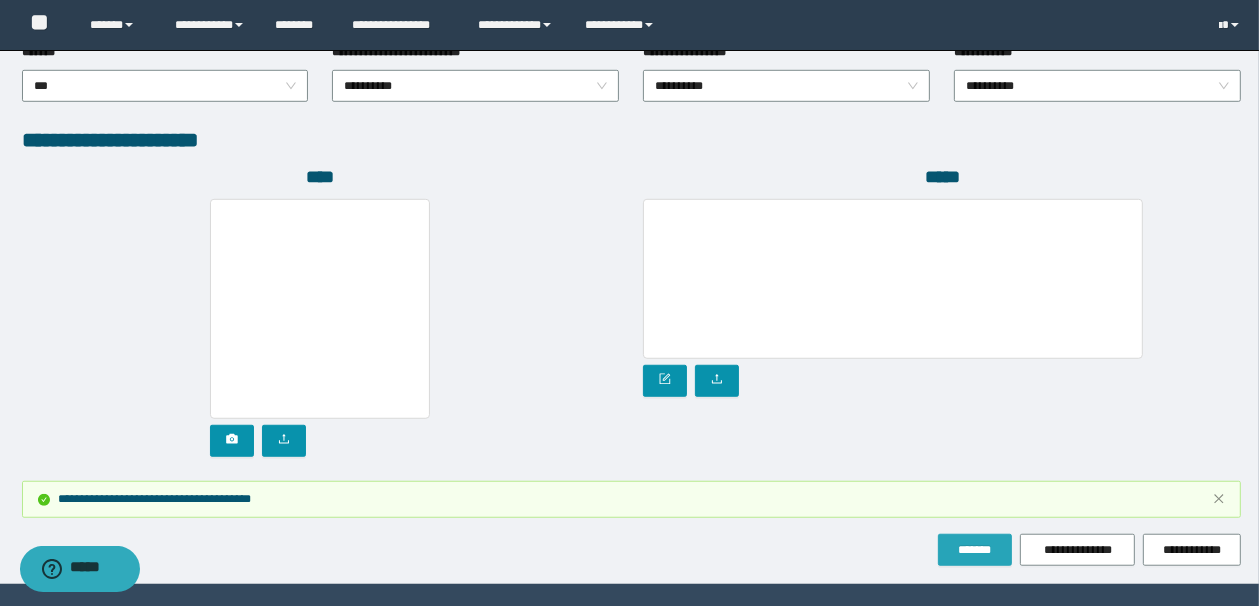 type 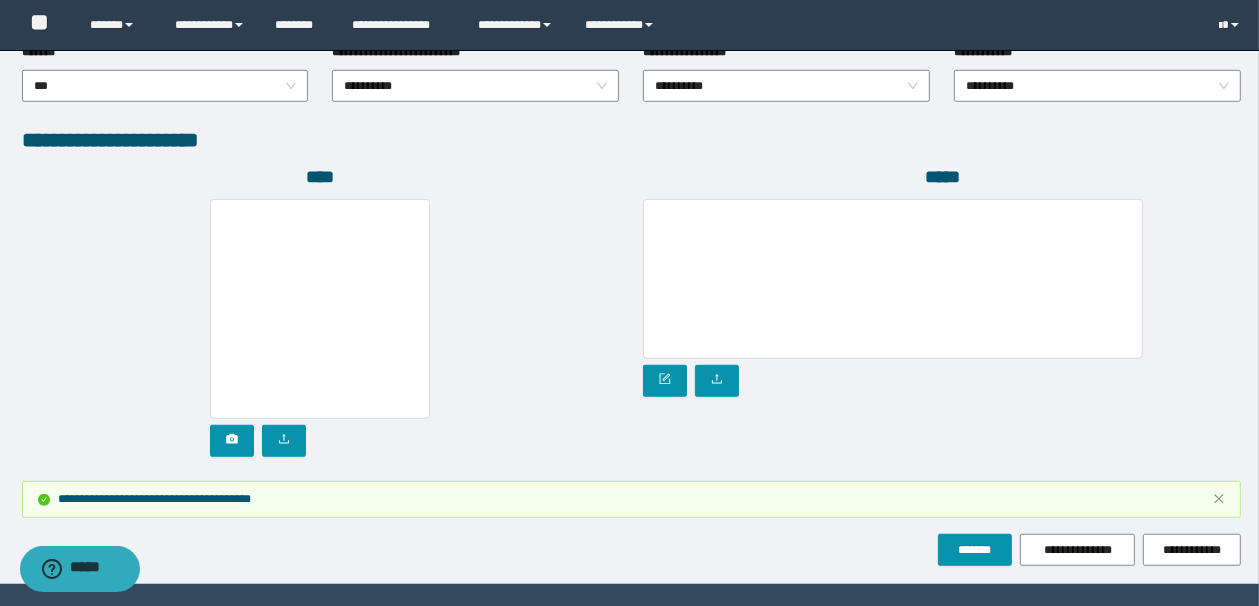 click on "*****" at bounding box center [942, 177] 